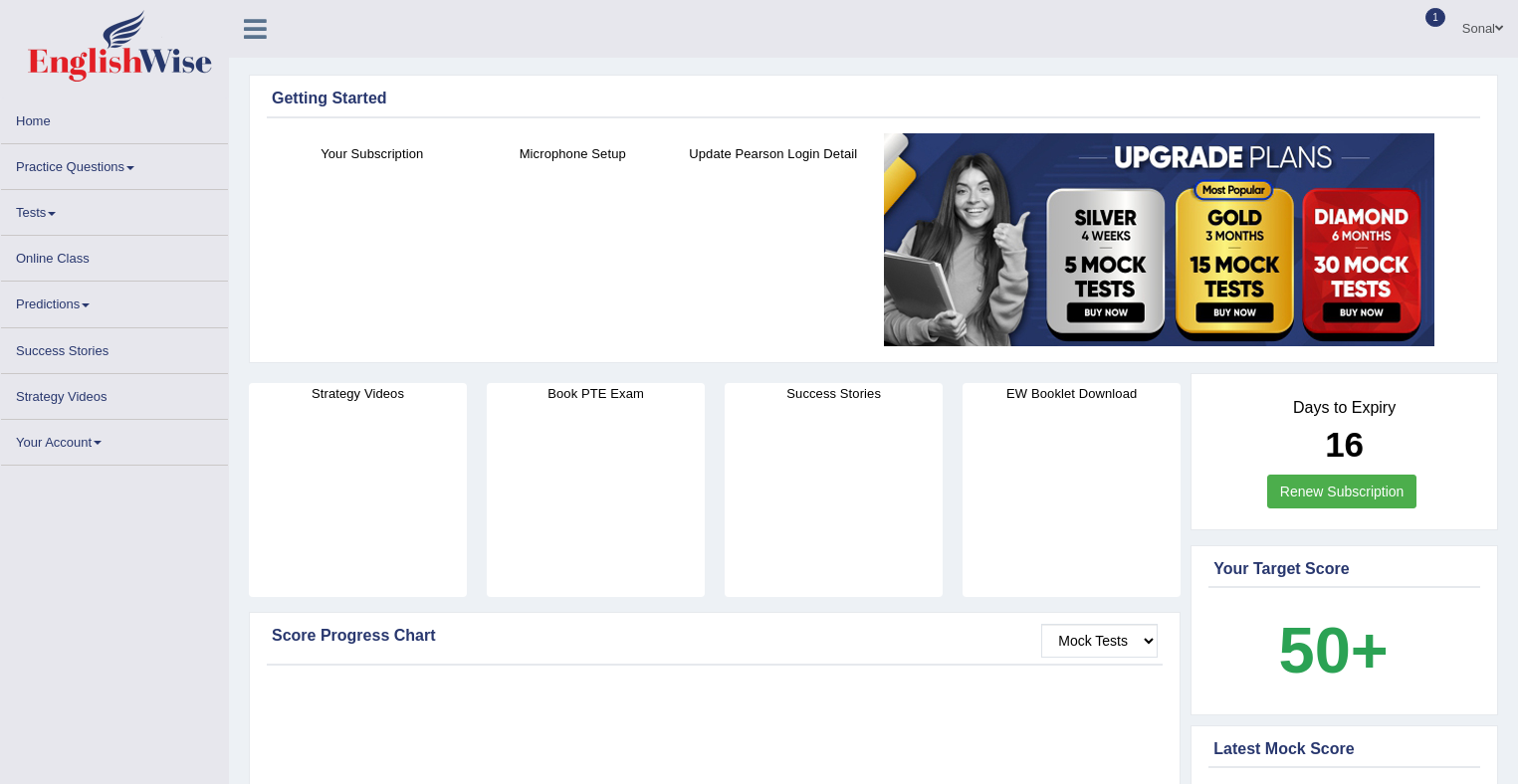 scroll, scrollTop: 0, scrollLeft: 0, axis: both 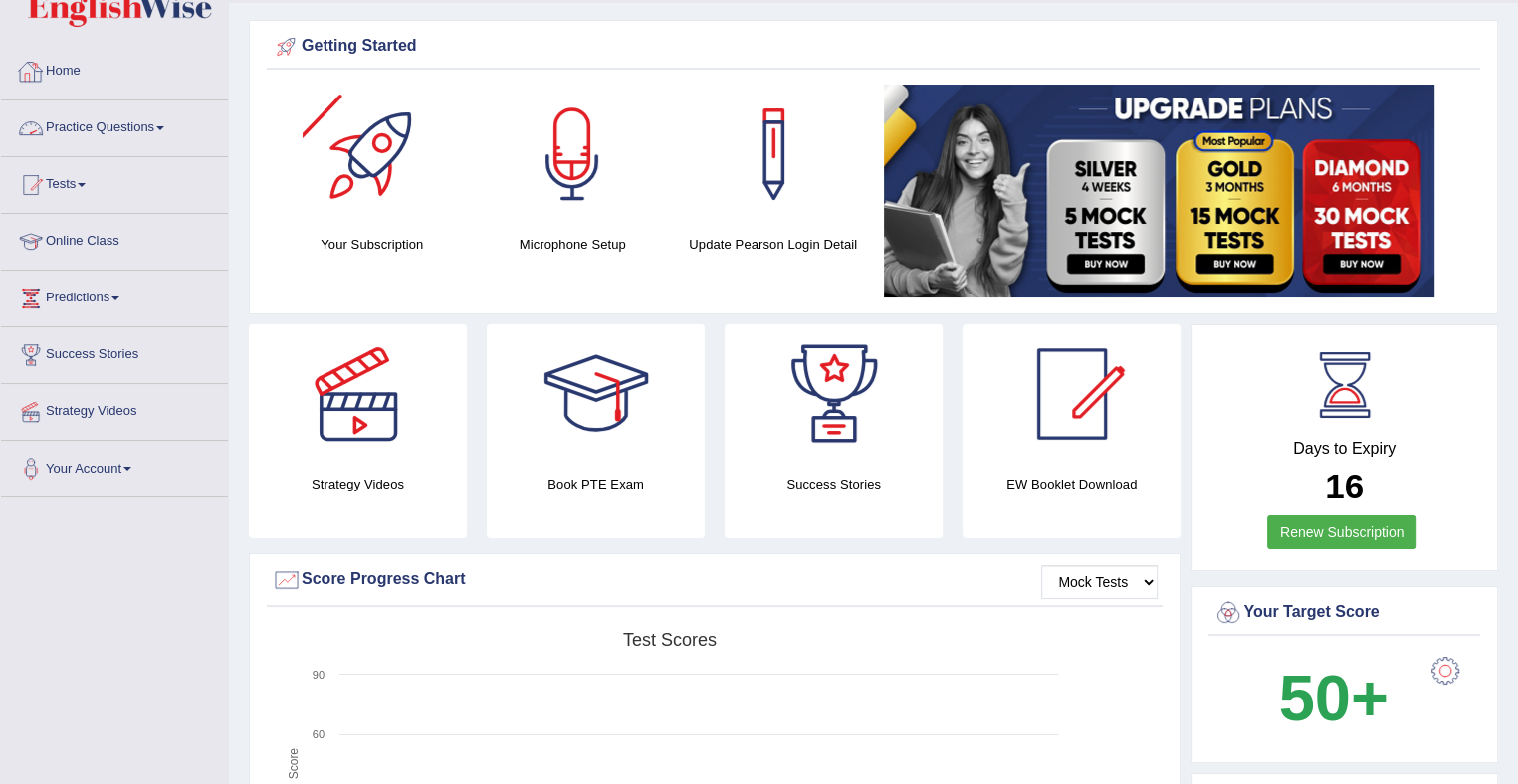 click on "Practice Questions" at bounding box center [114, 125] 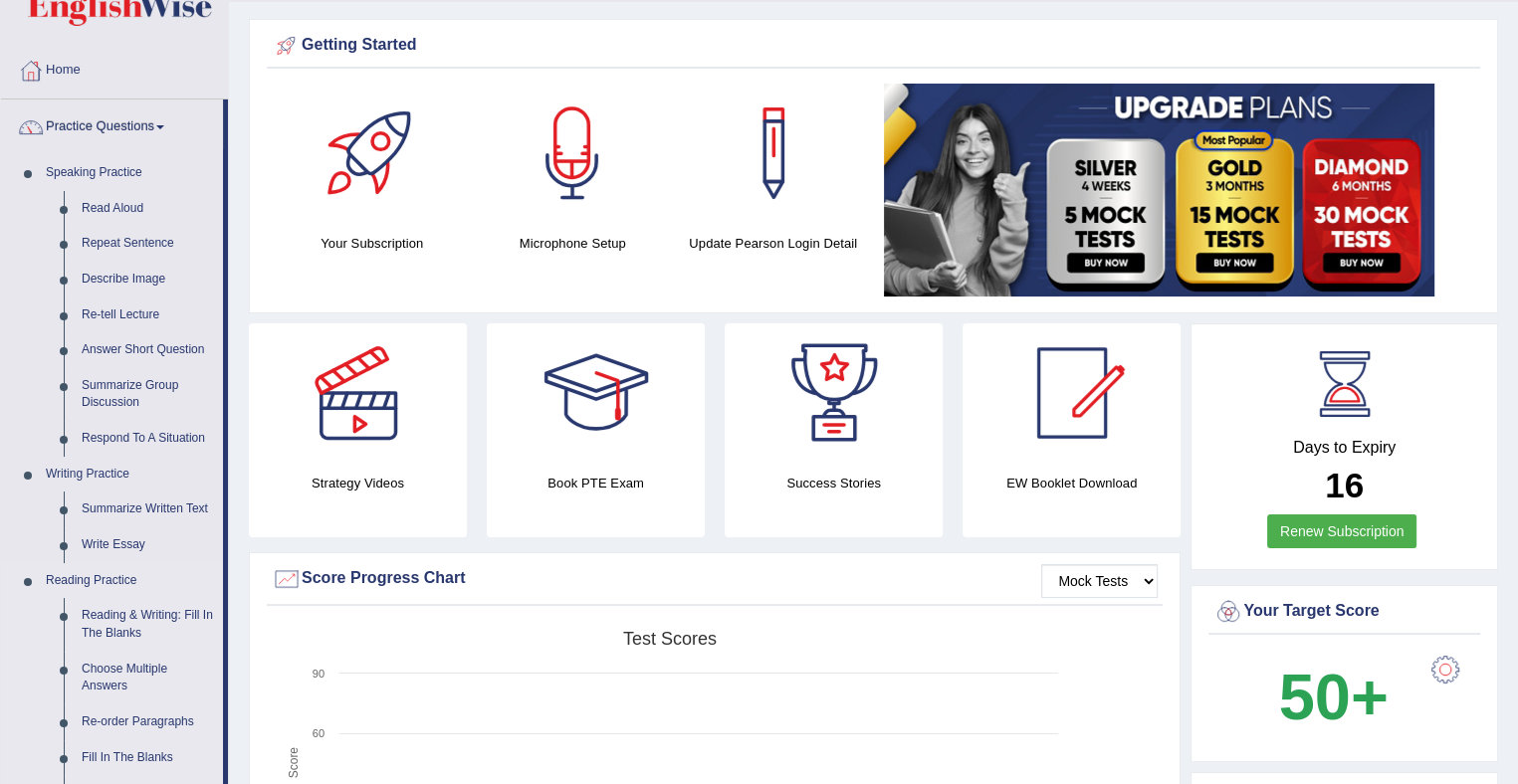 scroll, scrollTop: 56, scrollLeft: 0, axis: vertical 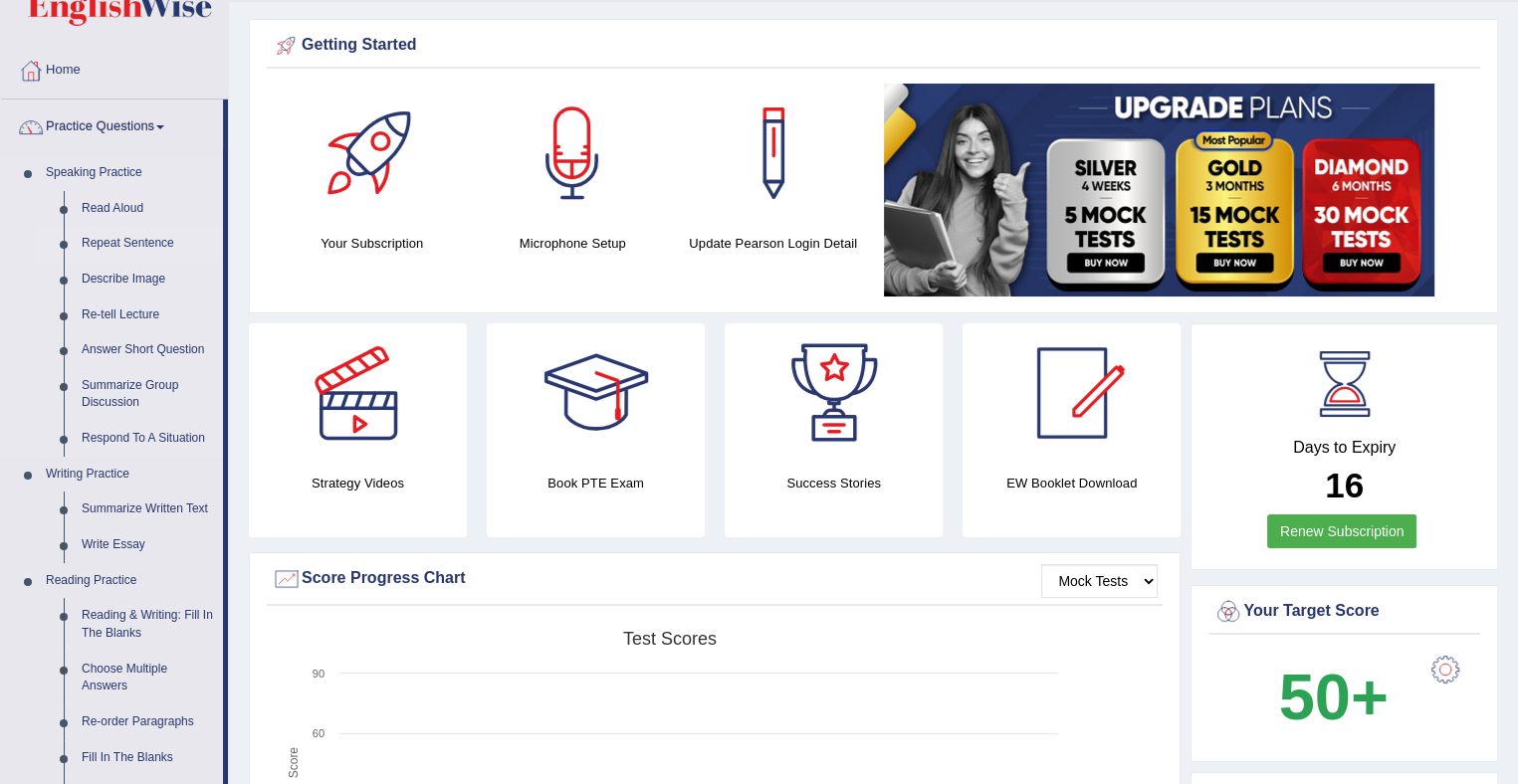 click on "Repeat Sentence" at bounding box center (147, 244) 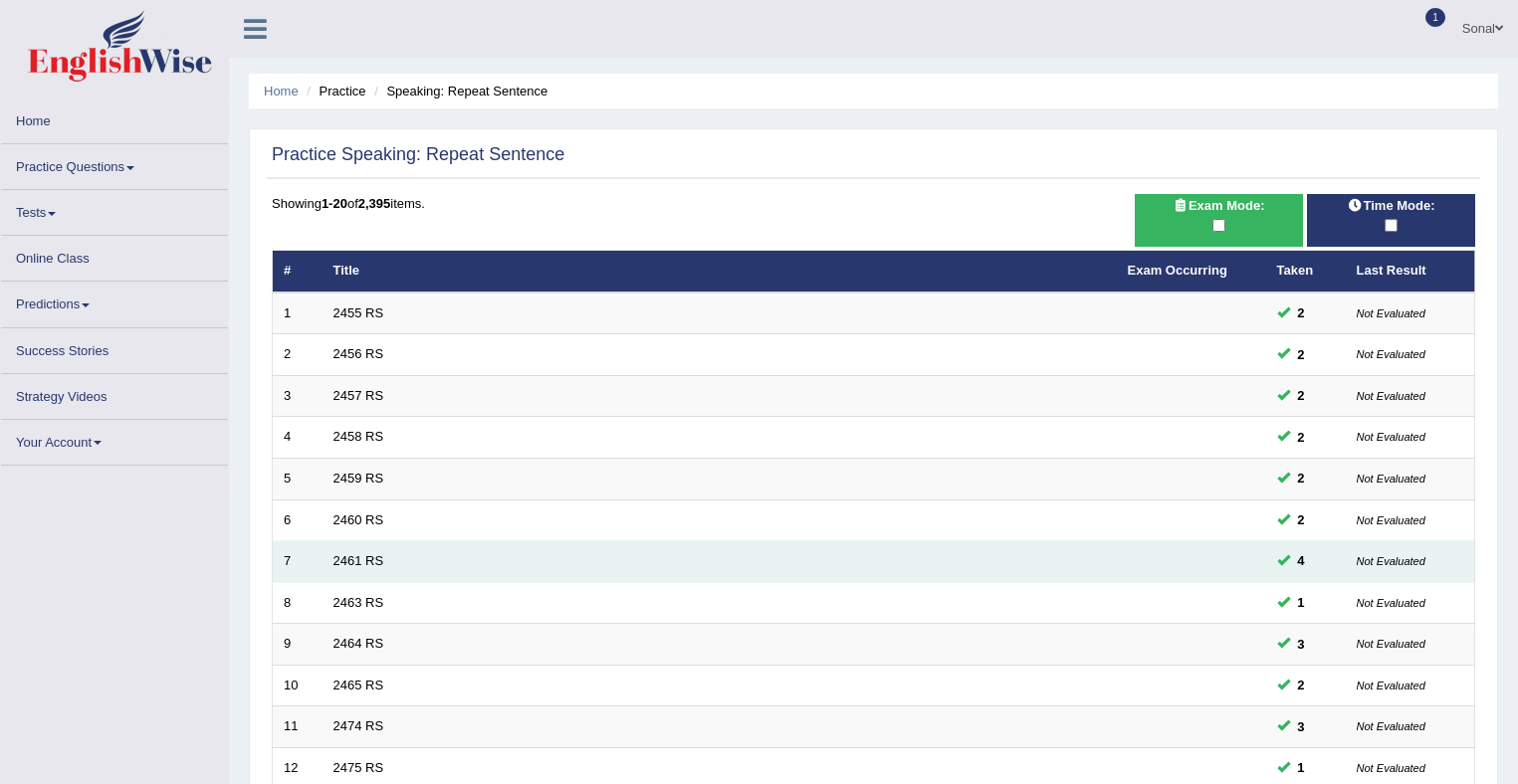 scroll, scrollTop: 0, scrollLeft: 0, axis: both 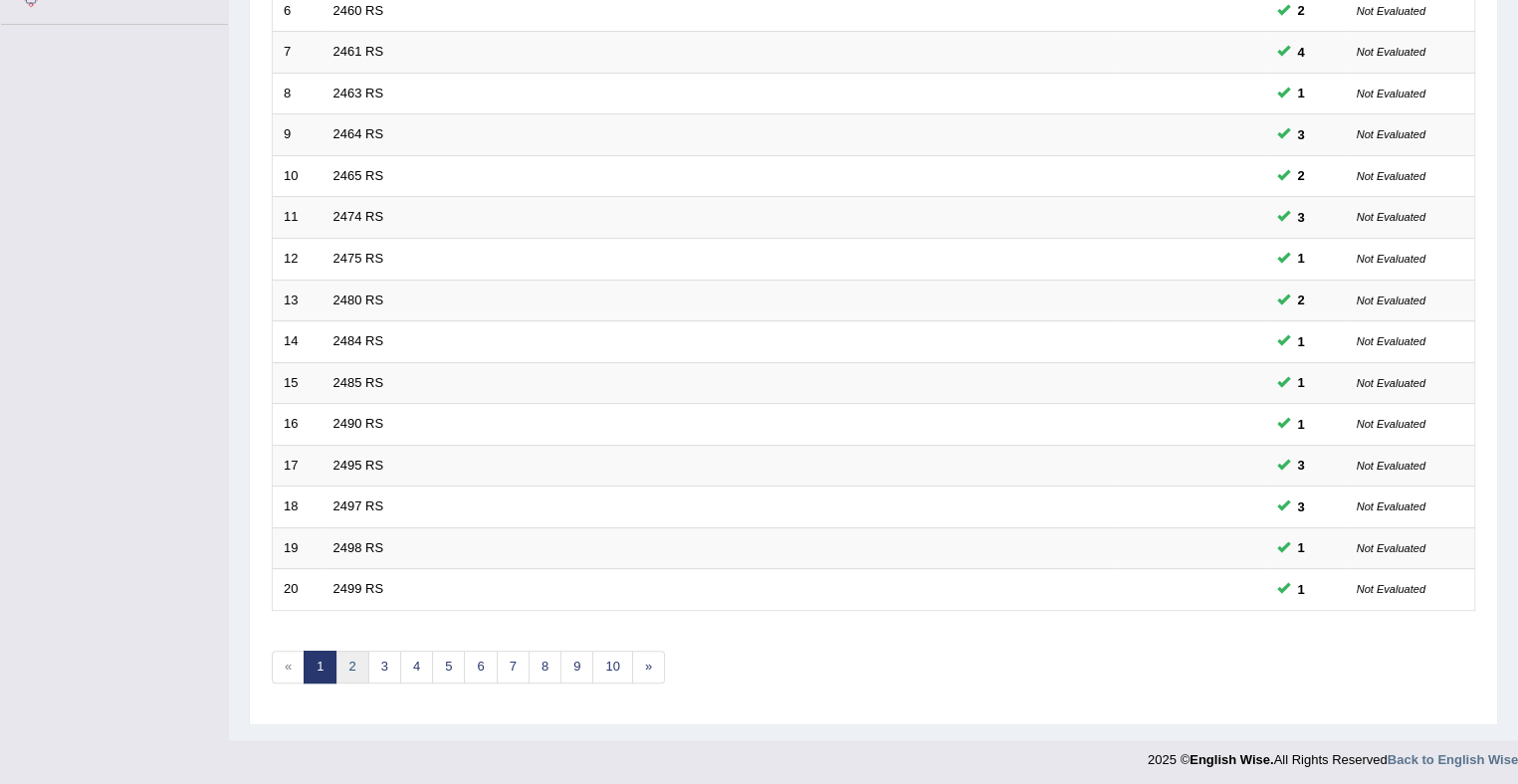 click on "2" at bounding box center (351, 667) 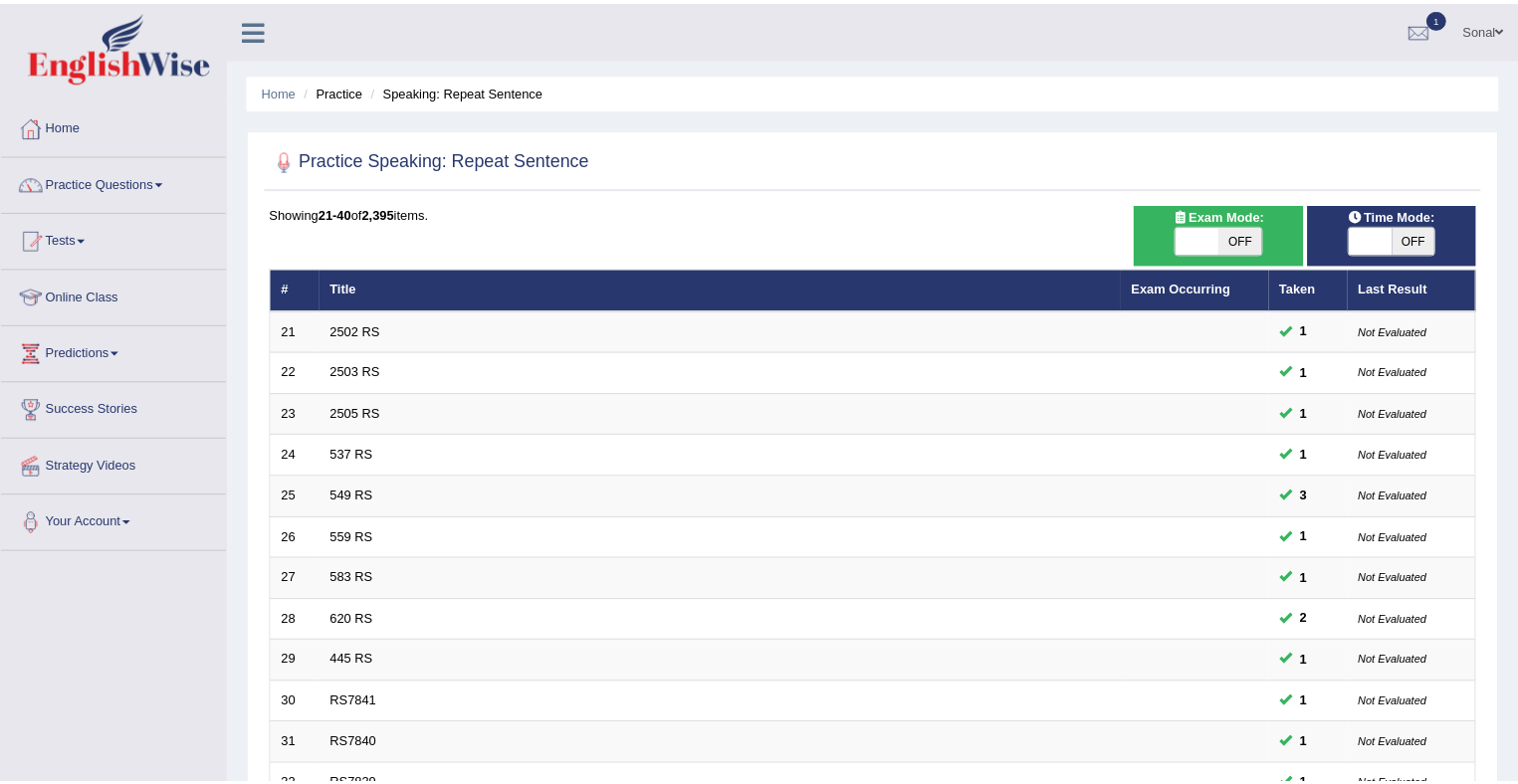 scroll, scrollTop: 0, scrollLeft: 0, axis: both 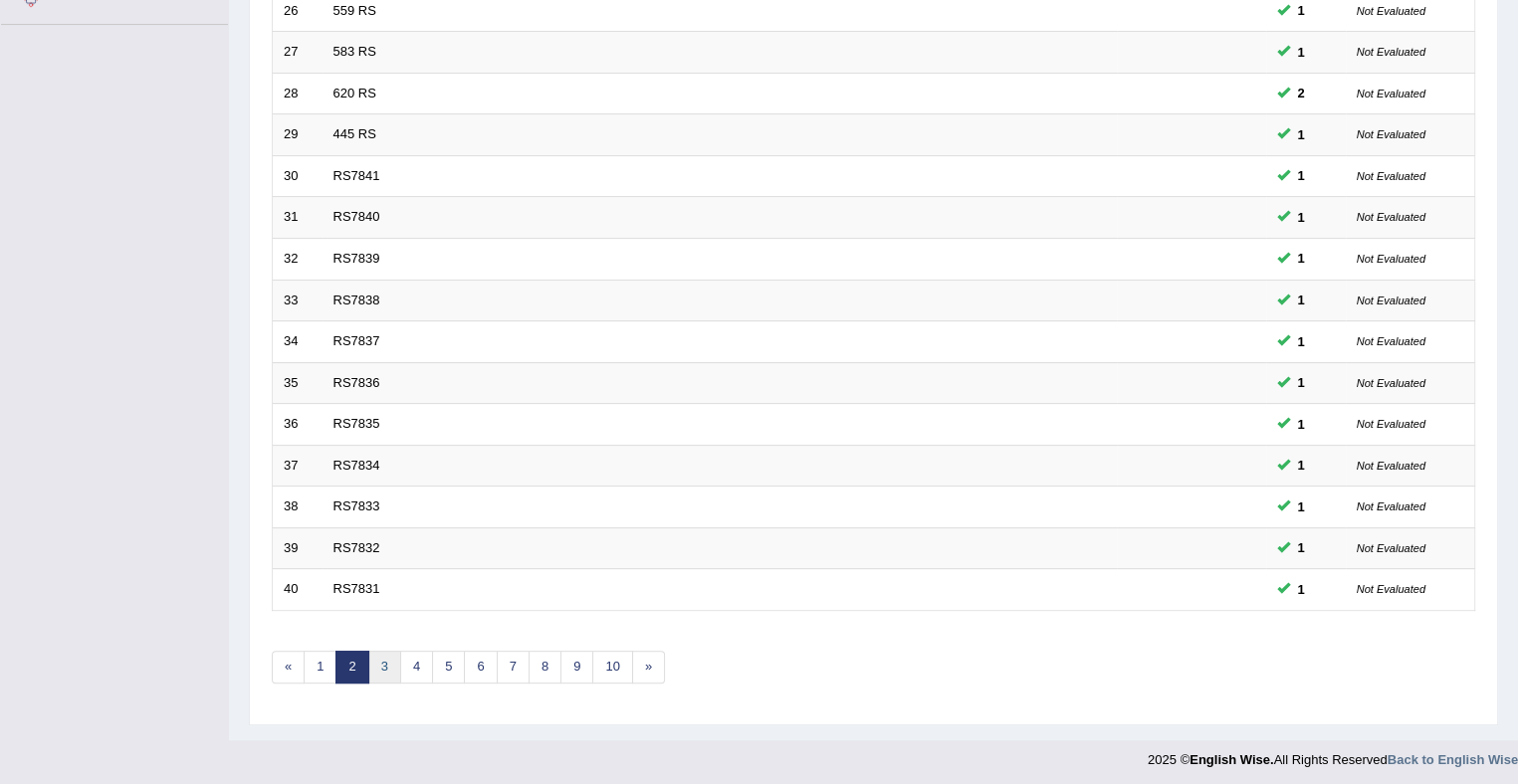 click on "3" at bounding box center (384, 667) 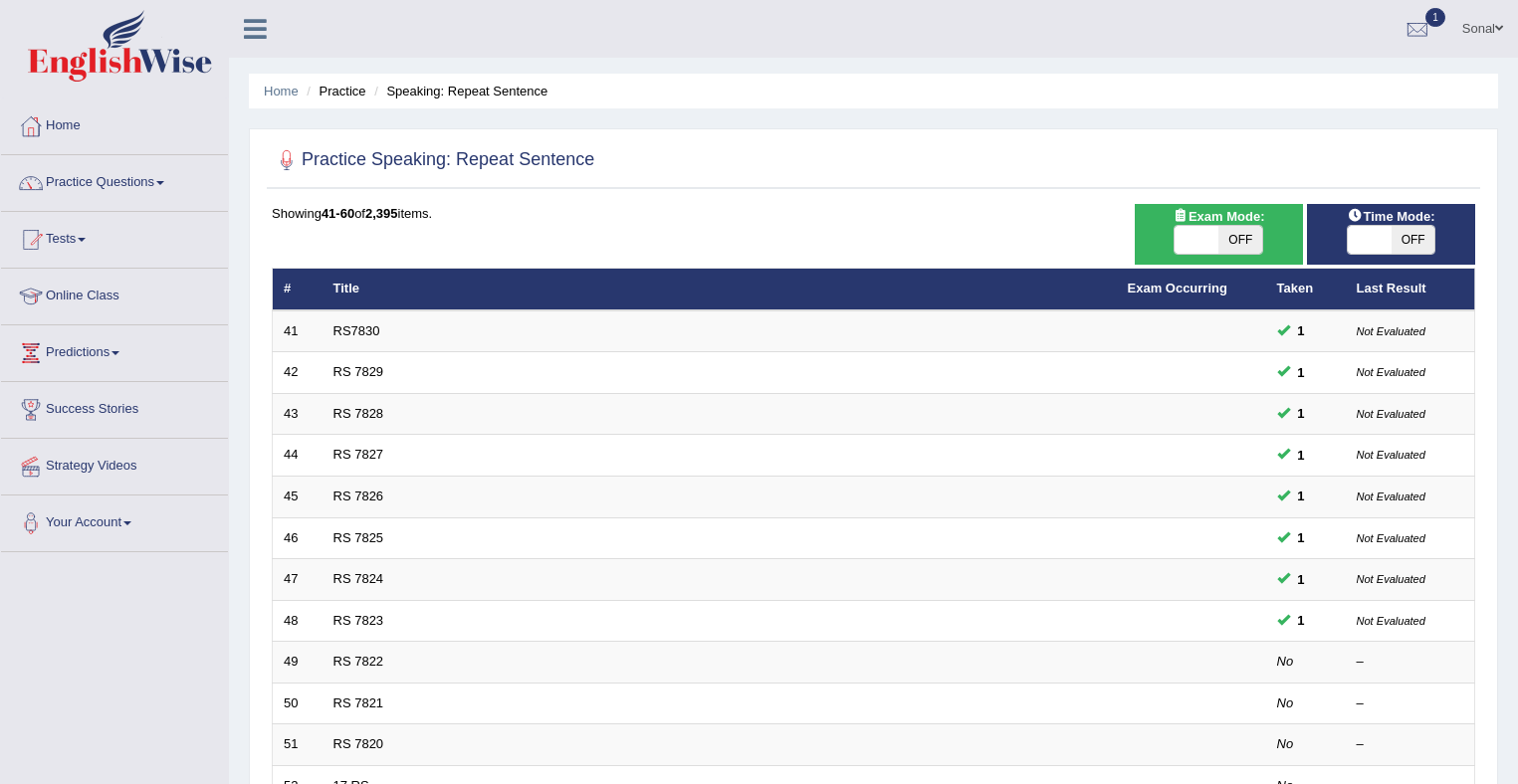 scroll, scrollTop: 0, scrollLeft: 0, axis: both 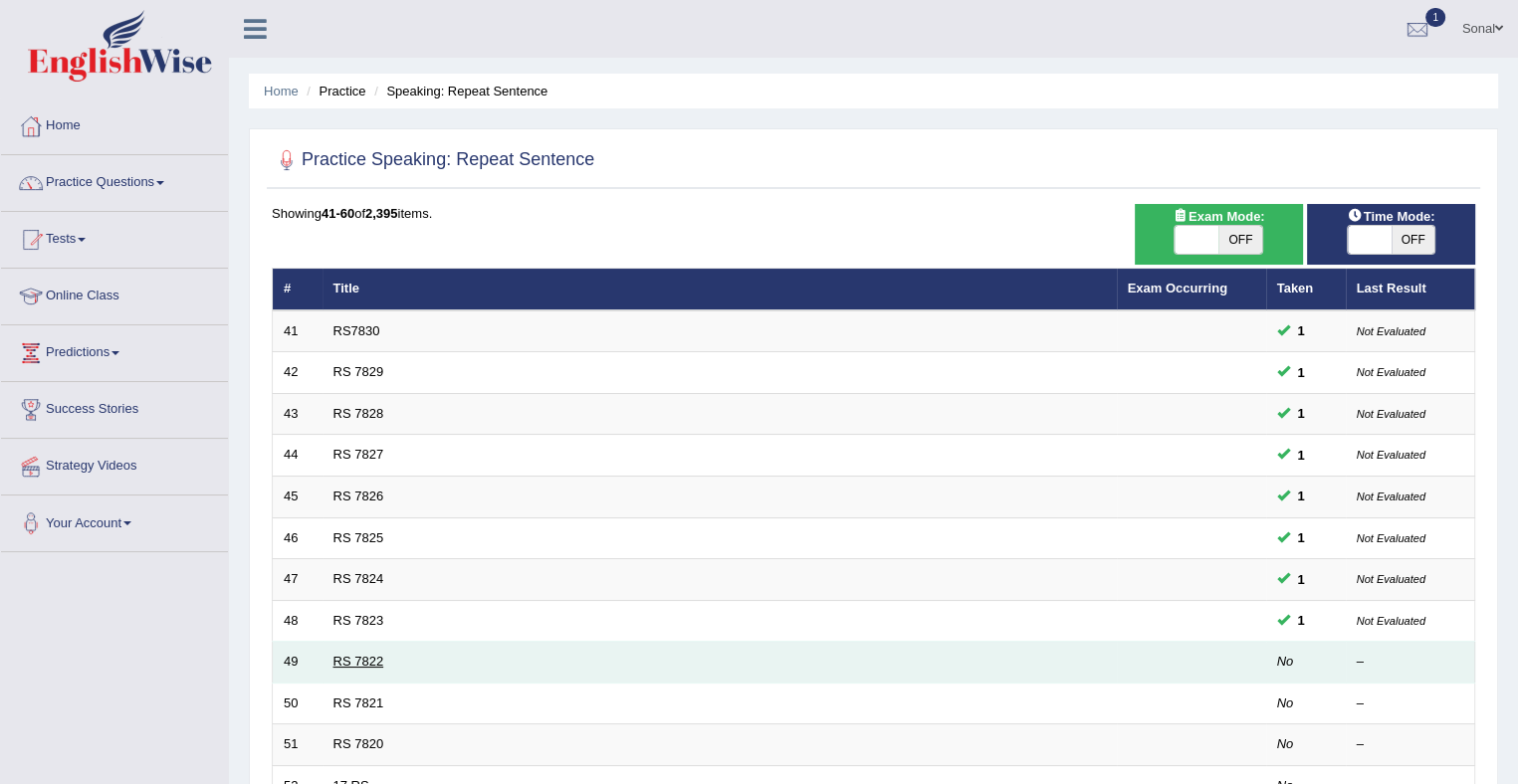click on "RS 7822" at bounding box center [358, 661] 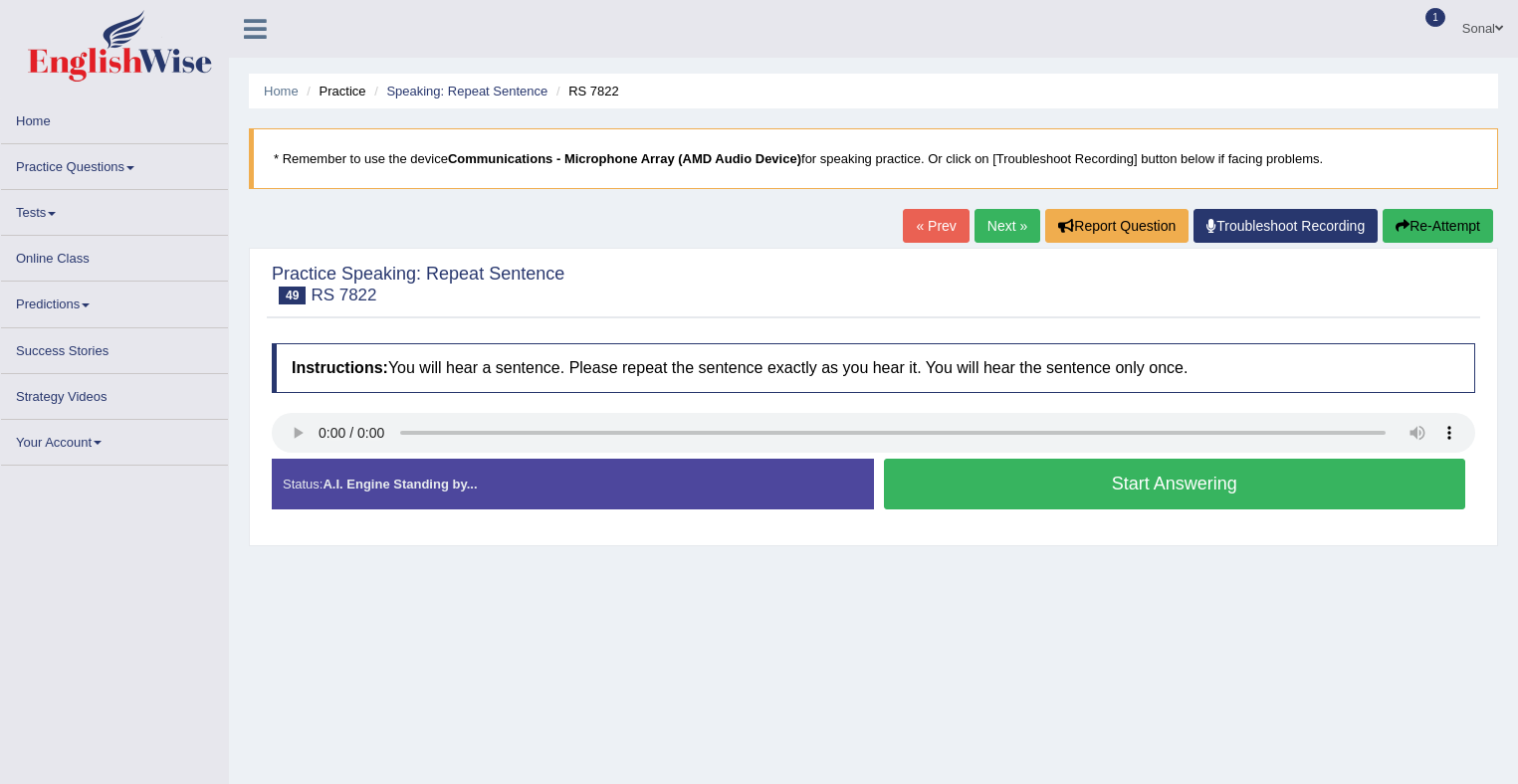 scroll, scrollTop: 0, scrollLeft: 0, axis: both 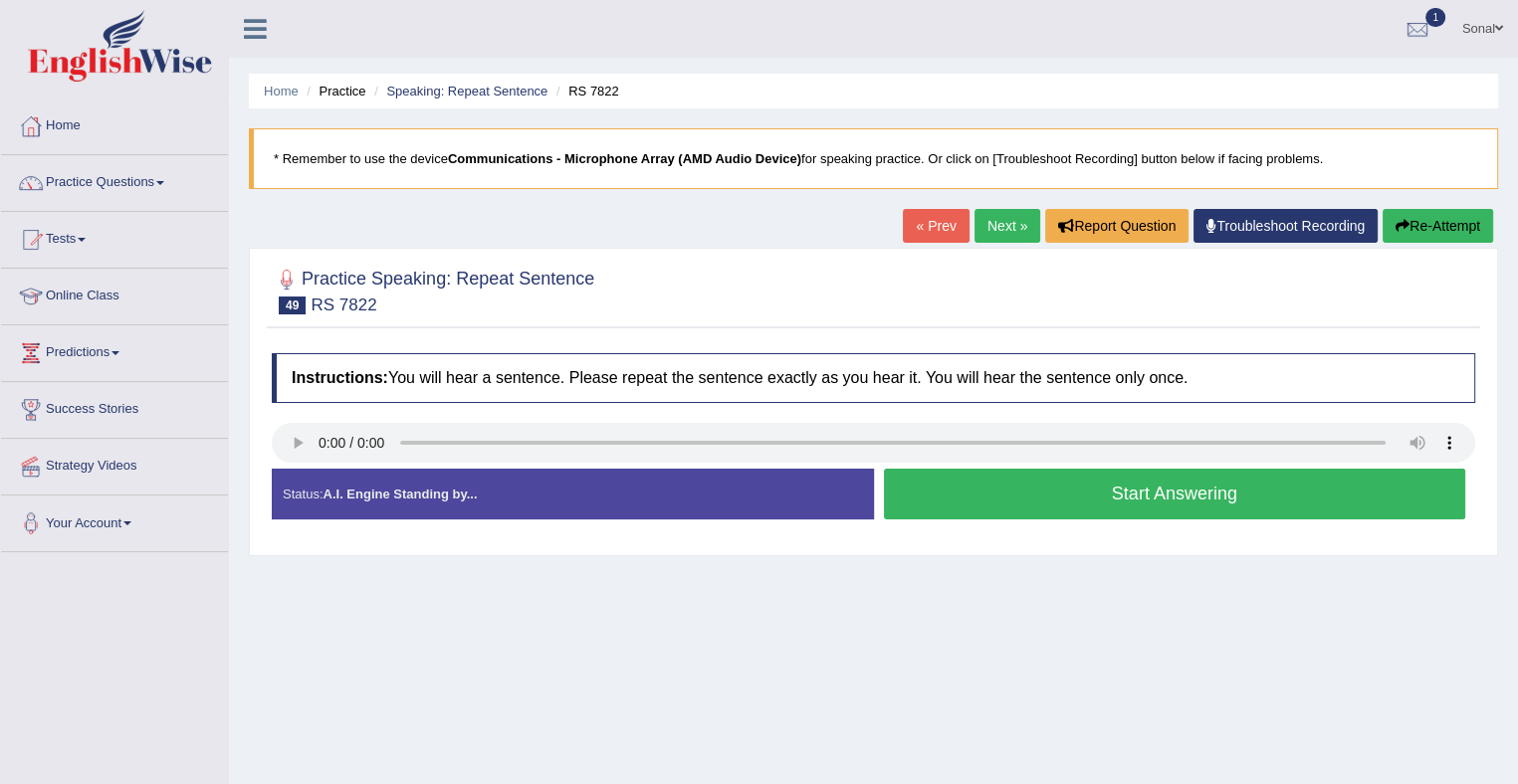 click on "Start Answering" at bounding box center [1175, 493] 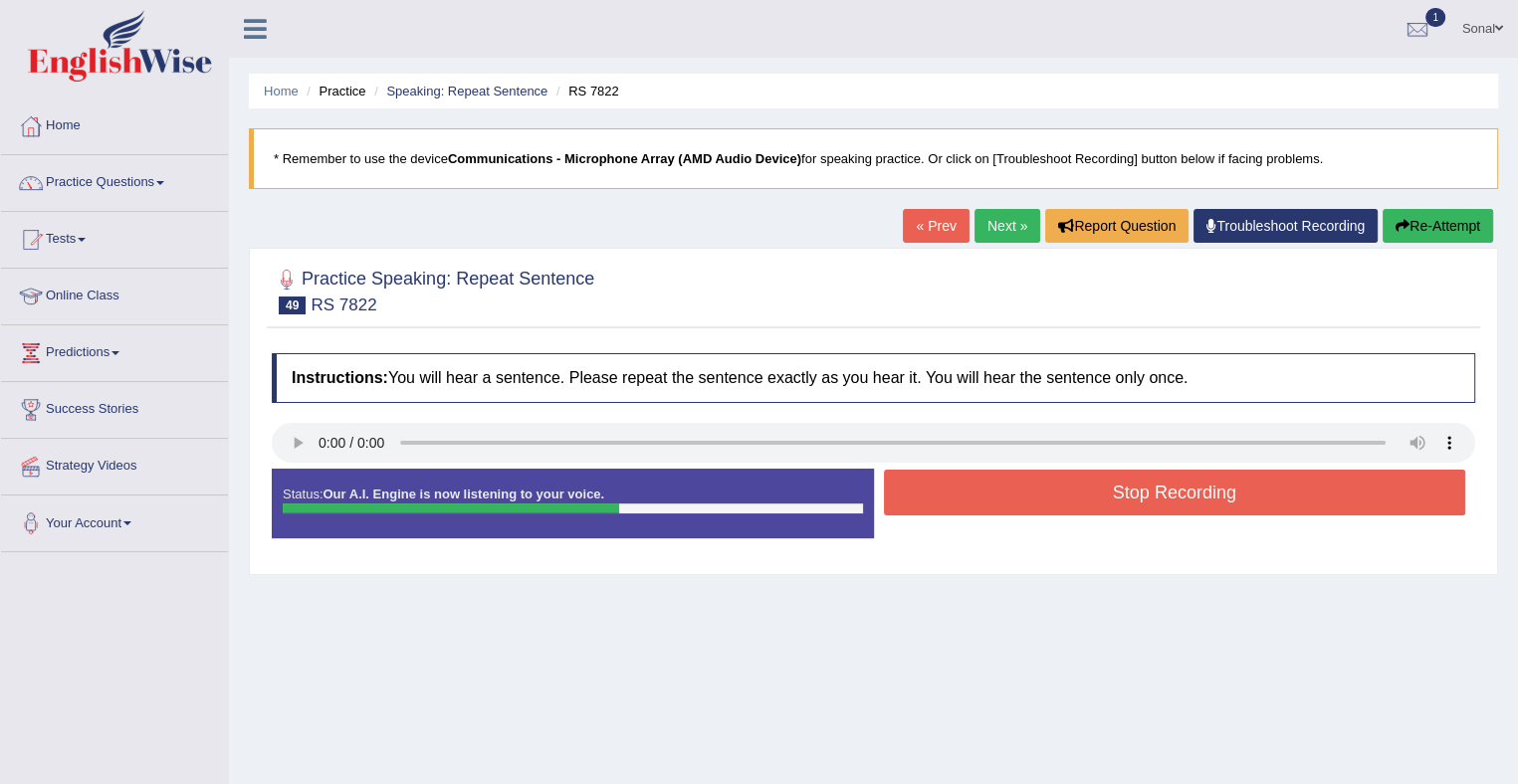 click on "Stop Recording" at bounding box center [1175, 492] 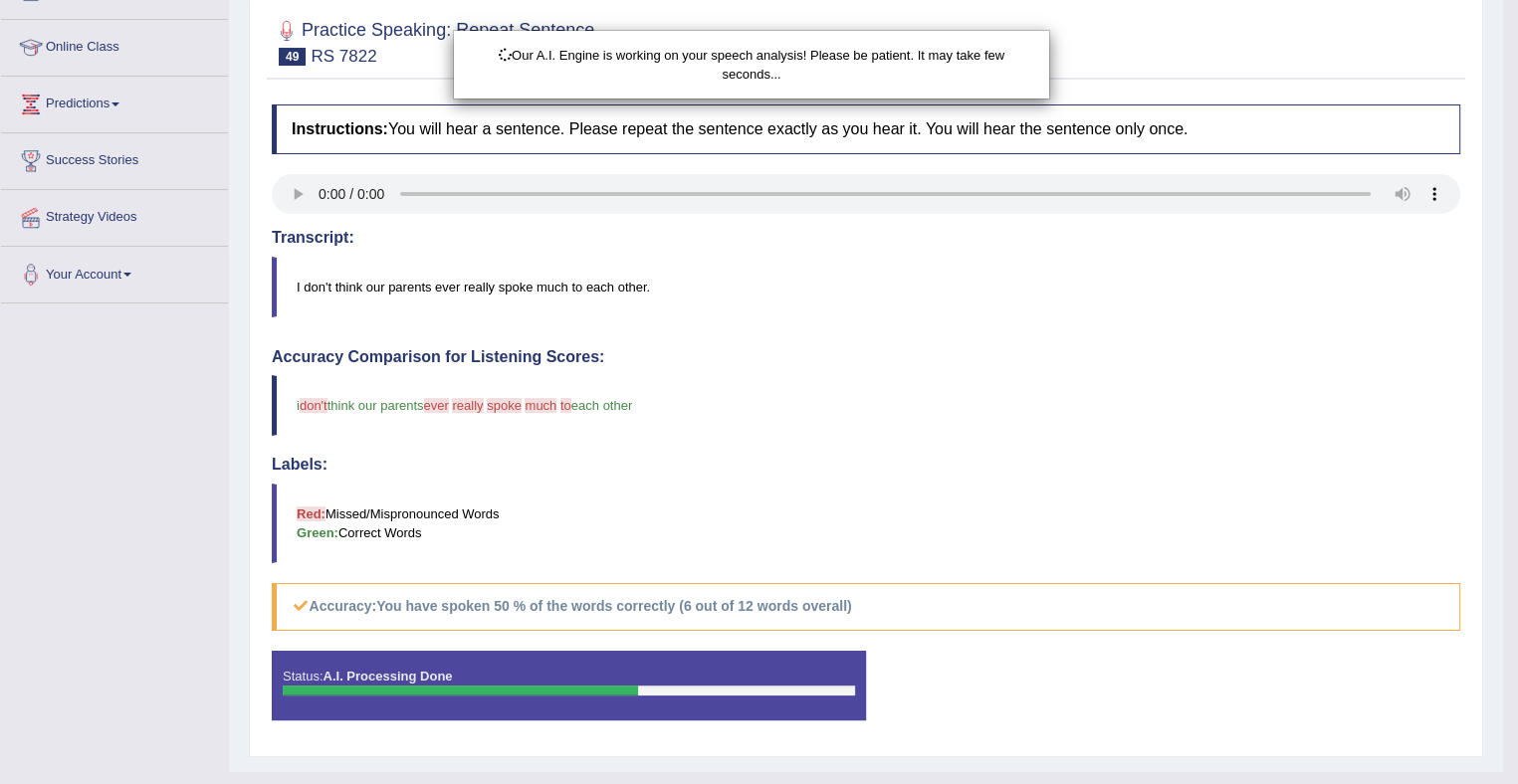 scroll, scrollTop: 283, scrollLeft: 0, axis: vertical 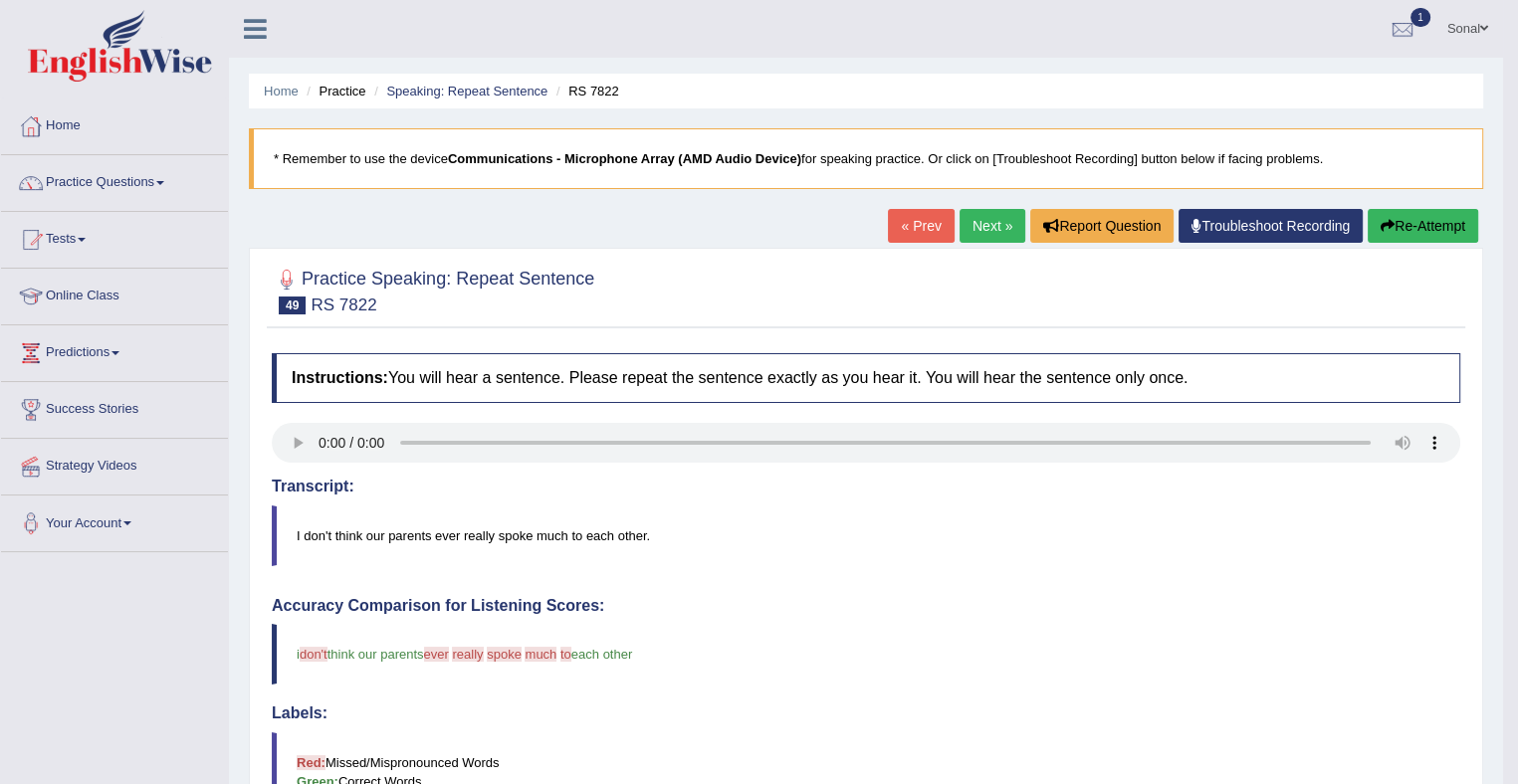 click on "Next »" at bounding box center [992, 226] 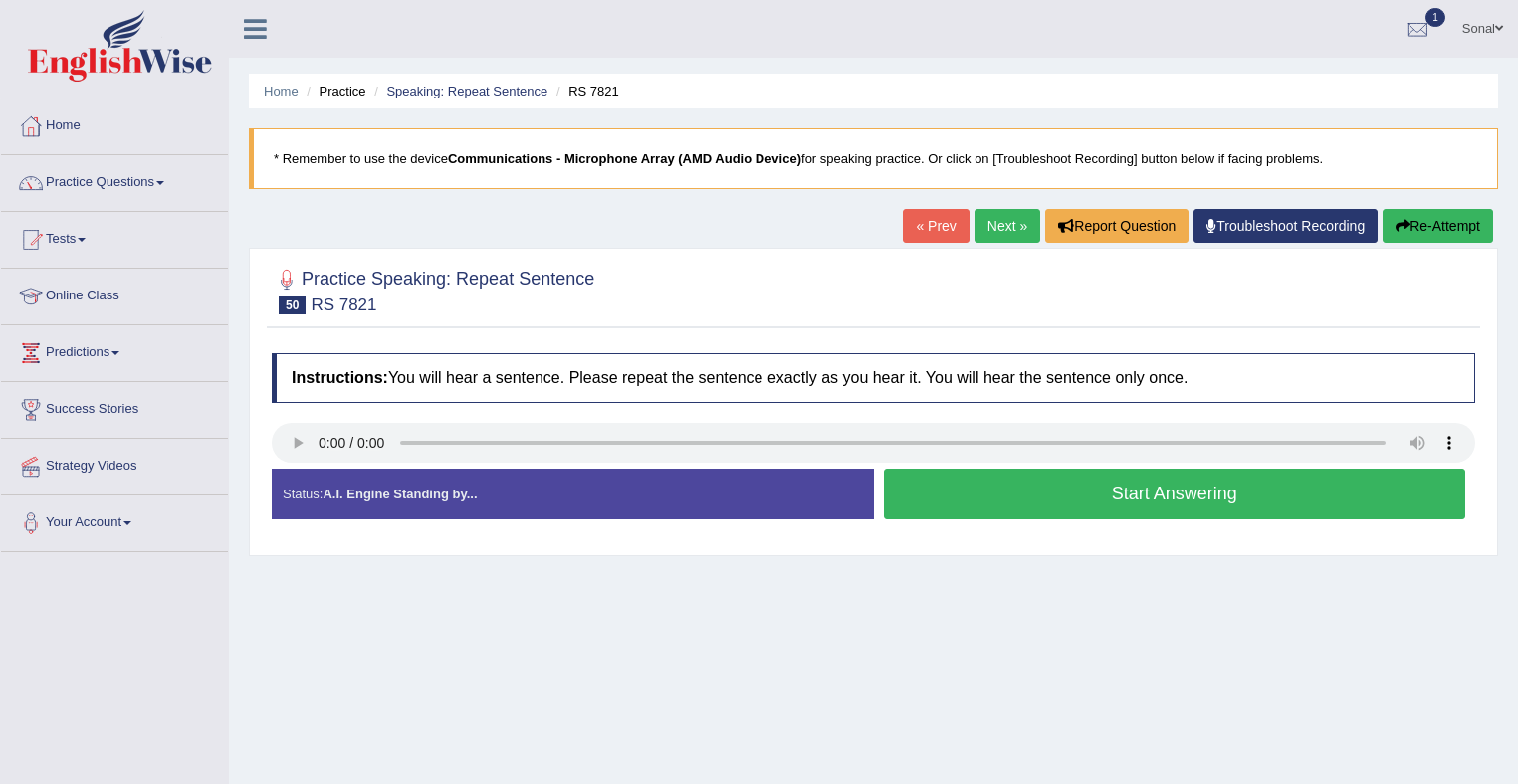 scroll, scrollTop: 0, scrollLeft: 0, axis: both 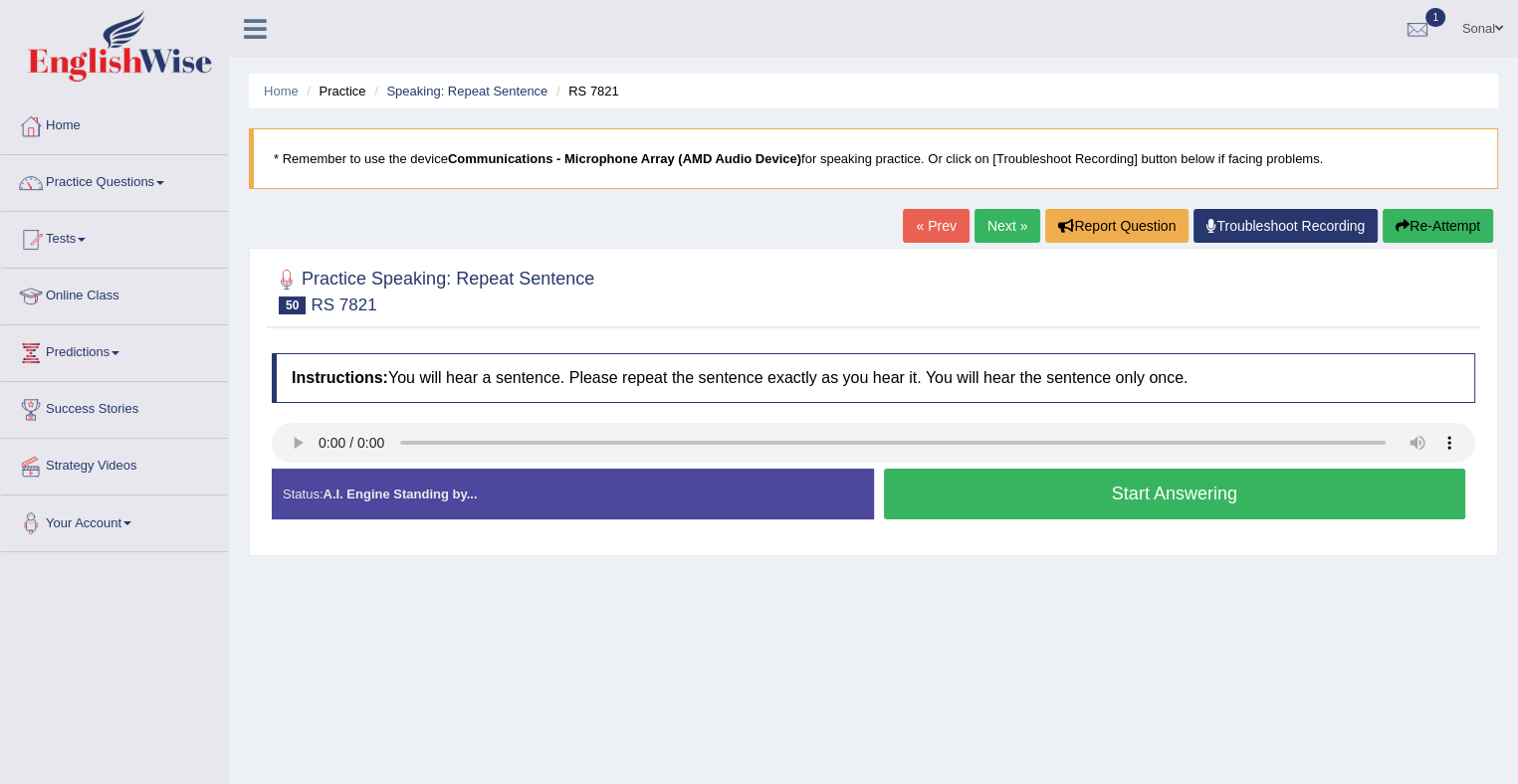 click on "Start Answering" at bounding box center [1175, 493] 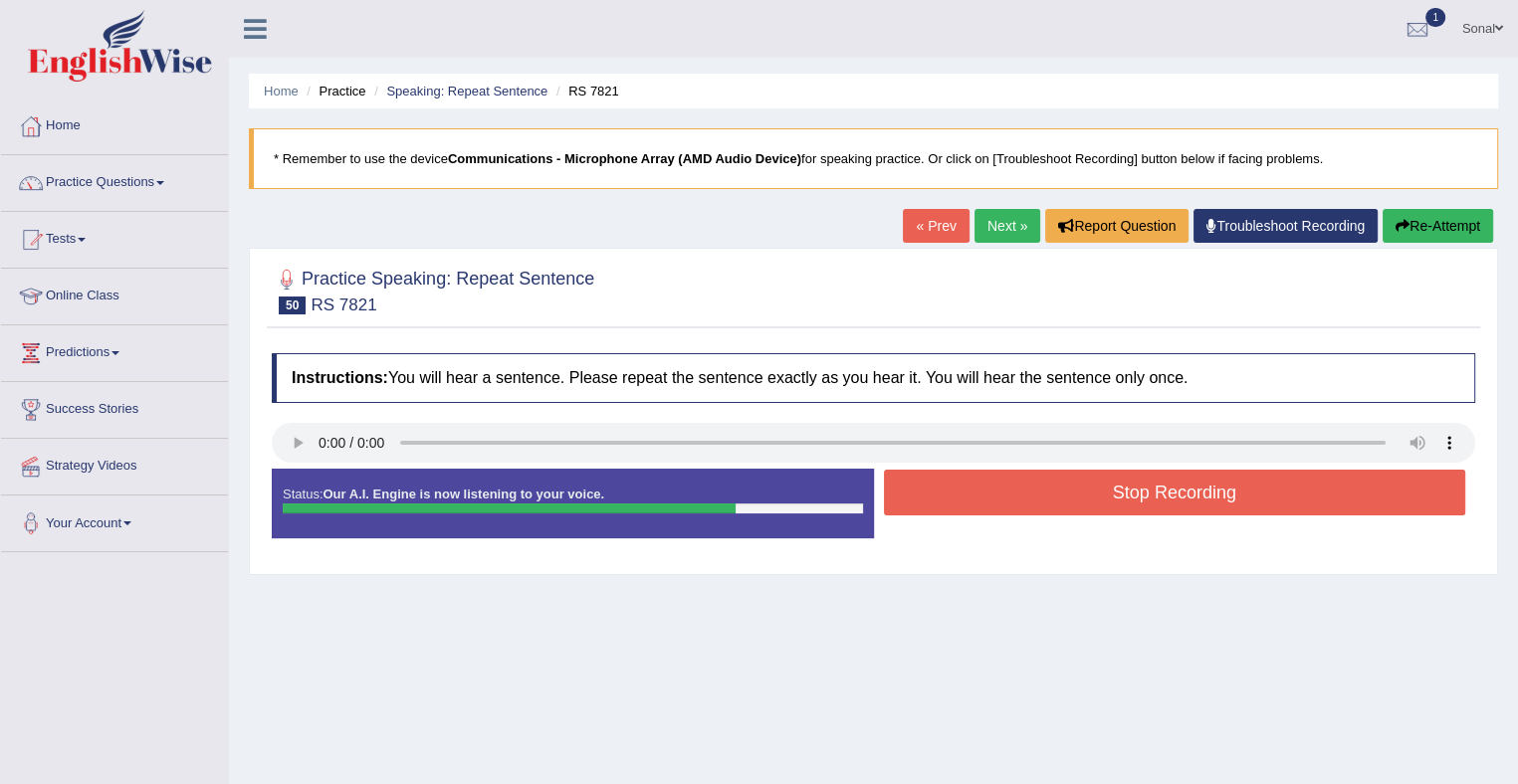 click on "Stop Recording" at bounding box center (1175, 492) 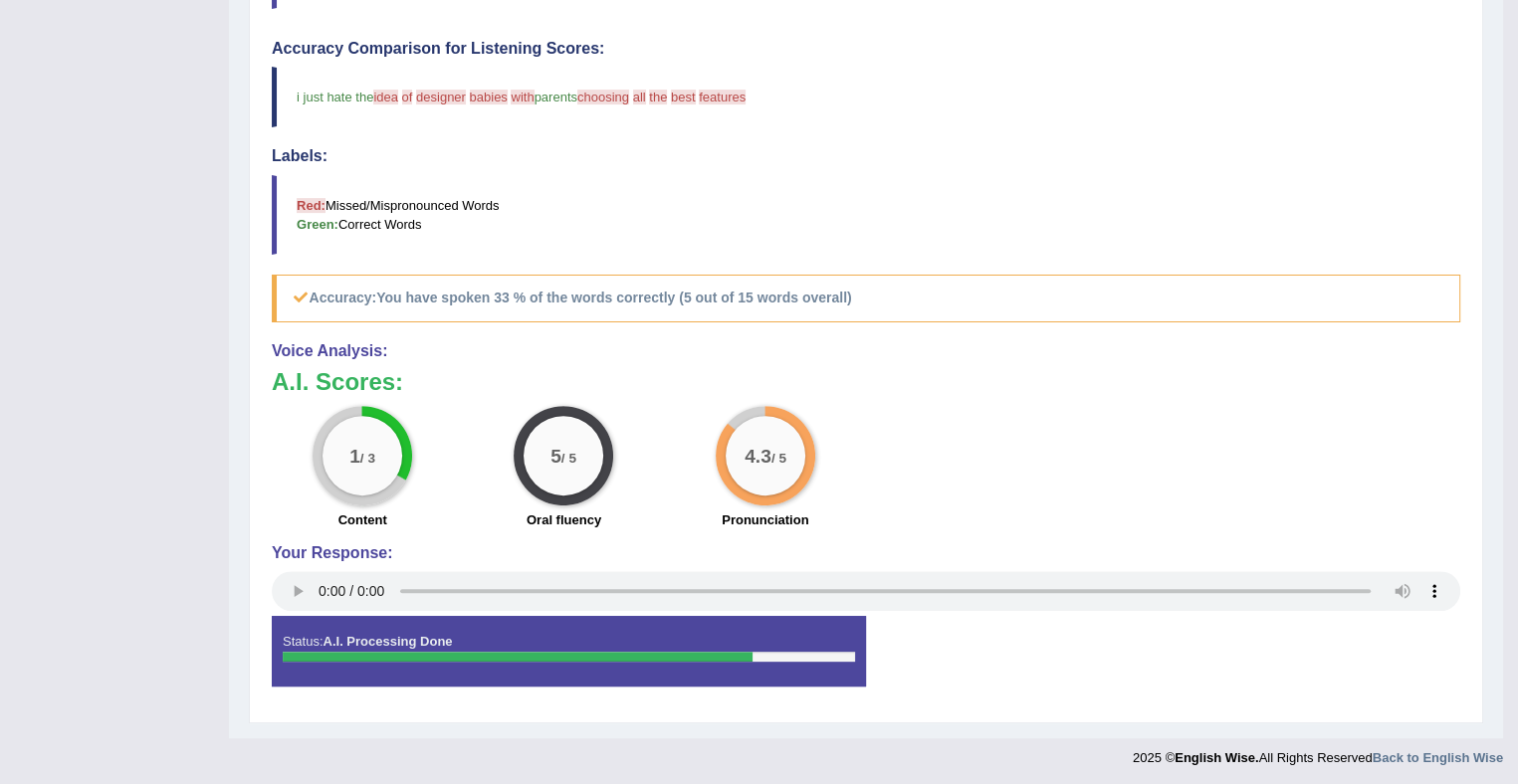 scroll, scrollTop: 0, scrollLeft: 0, axis: both 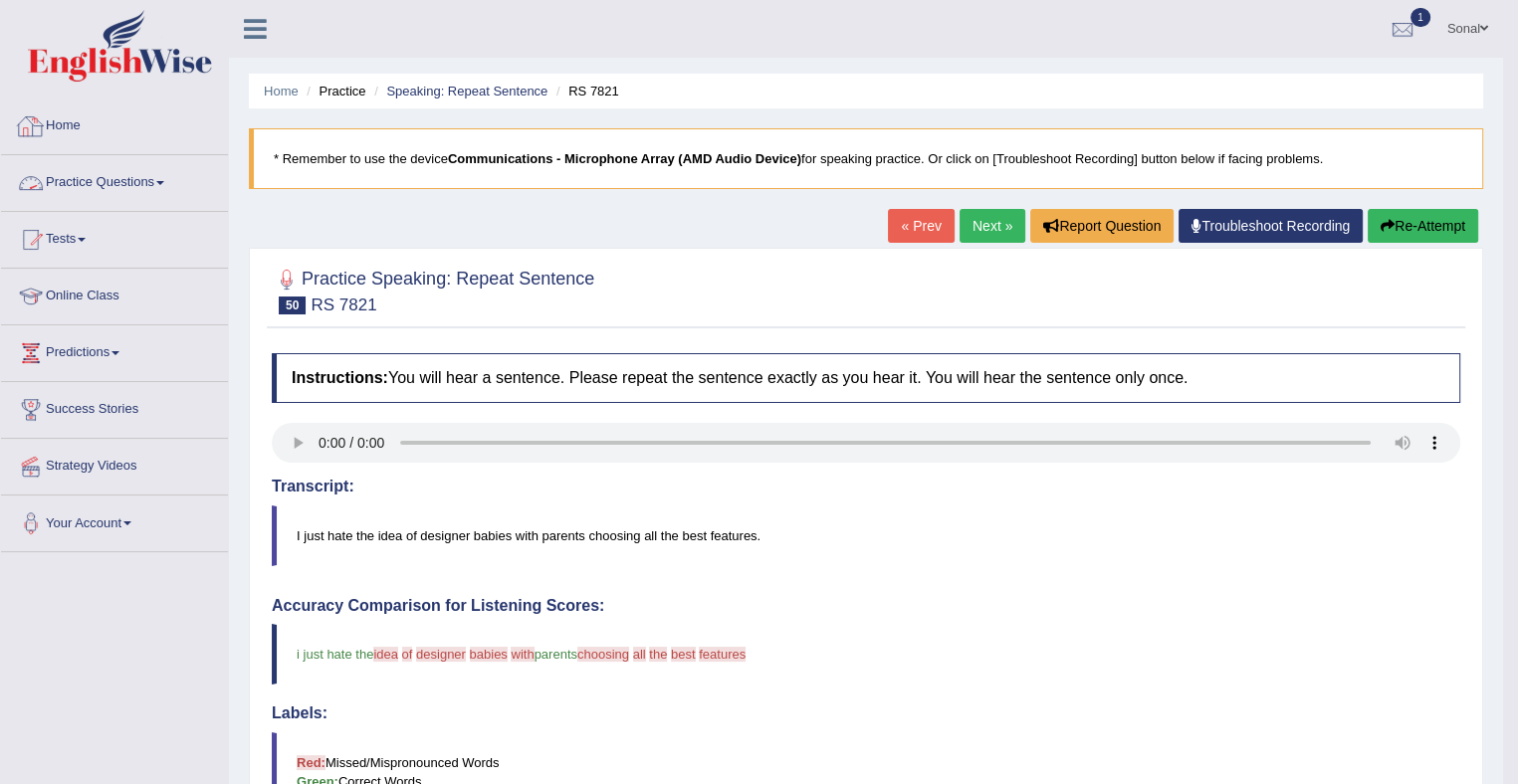 click on "Home" at bounding box center [114, 123] 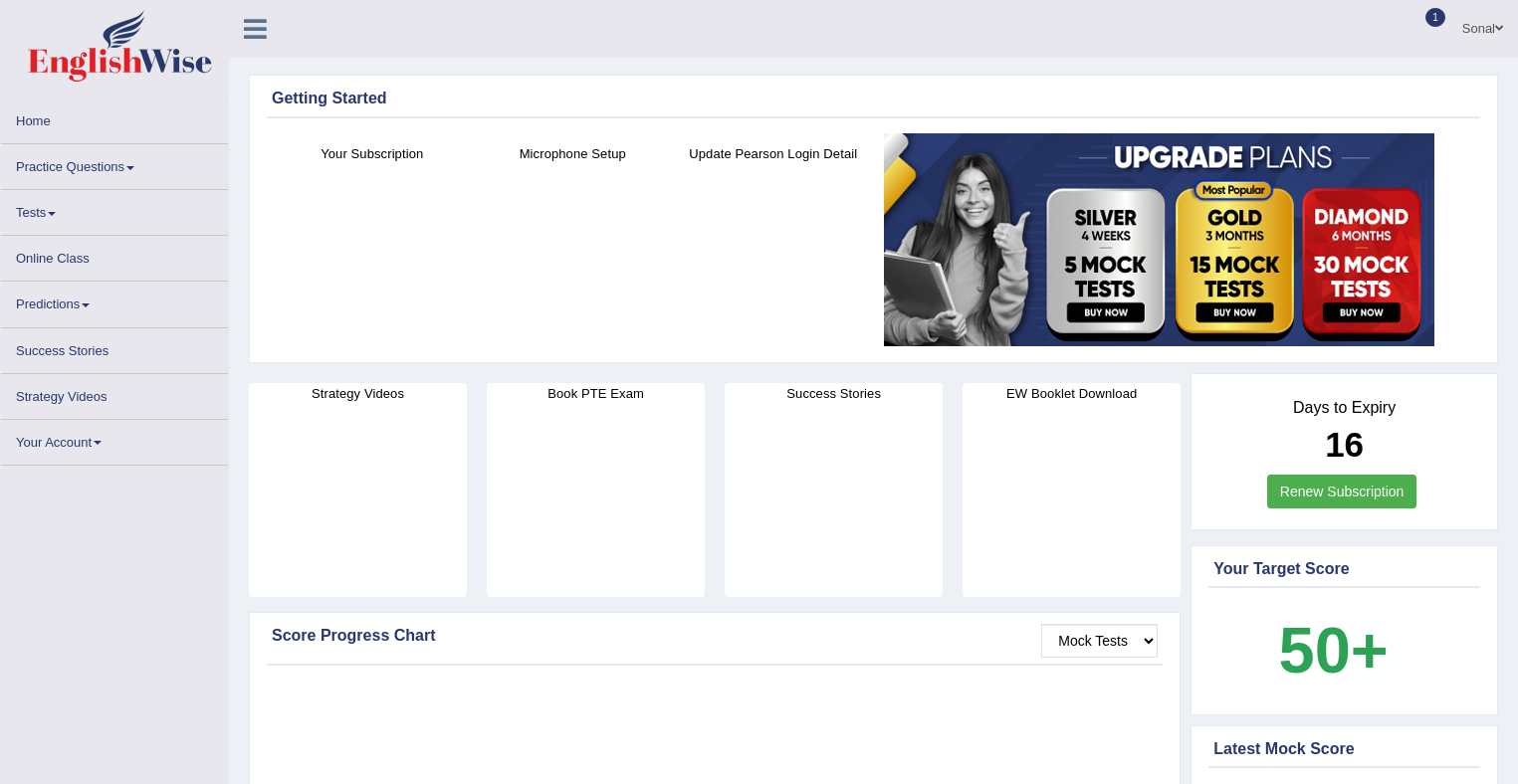 scroll, scrollTop: 0, scrollLeft: 0, axis: both 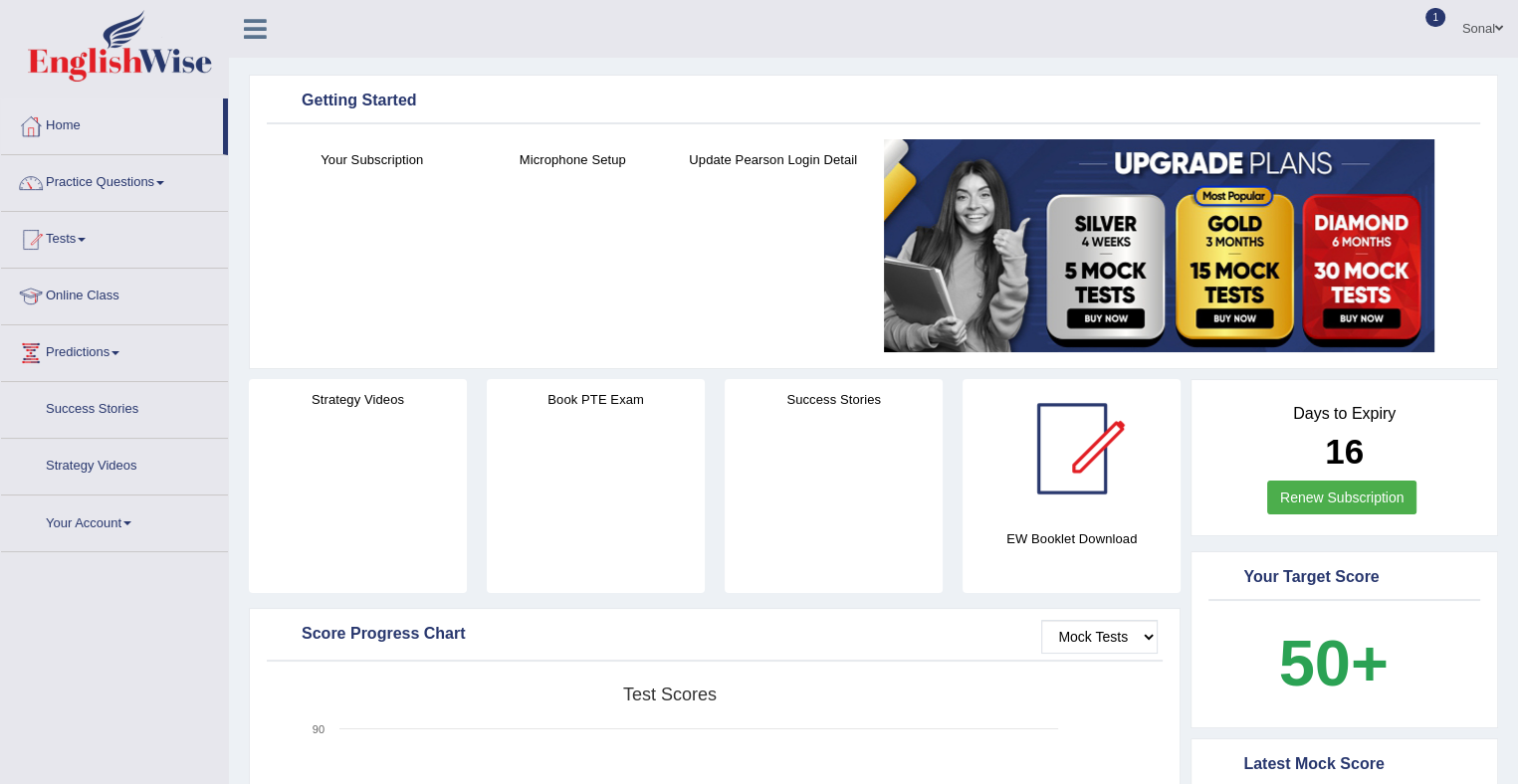 click on "Practice Questions" at bounding box center [114, 180] 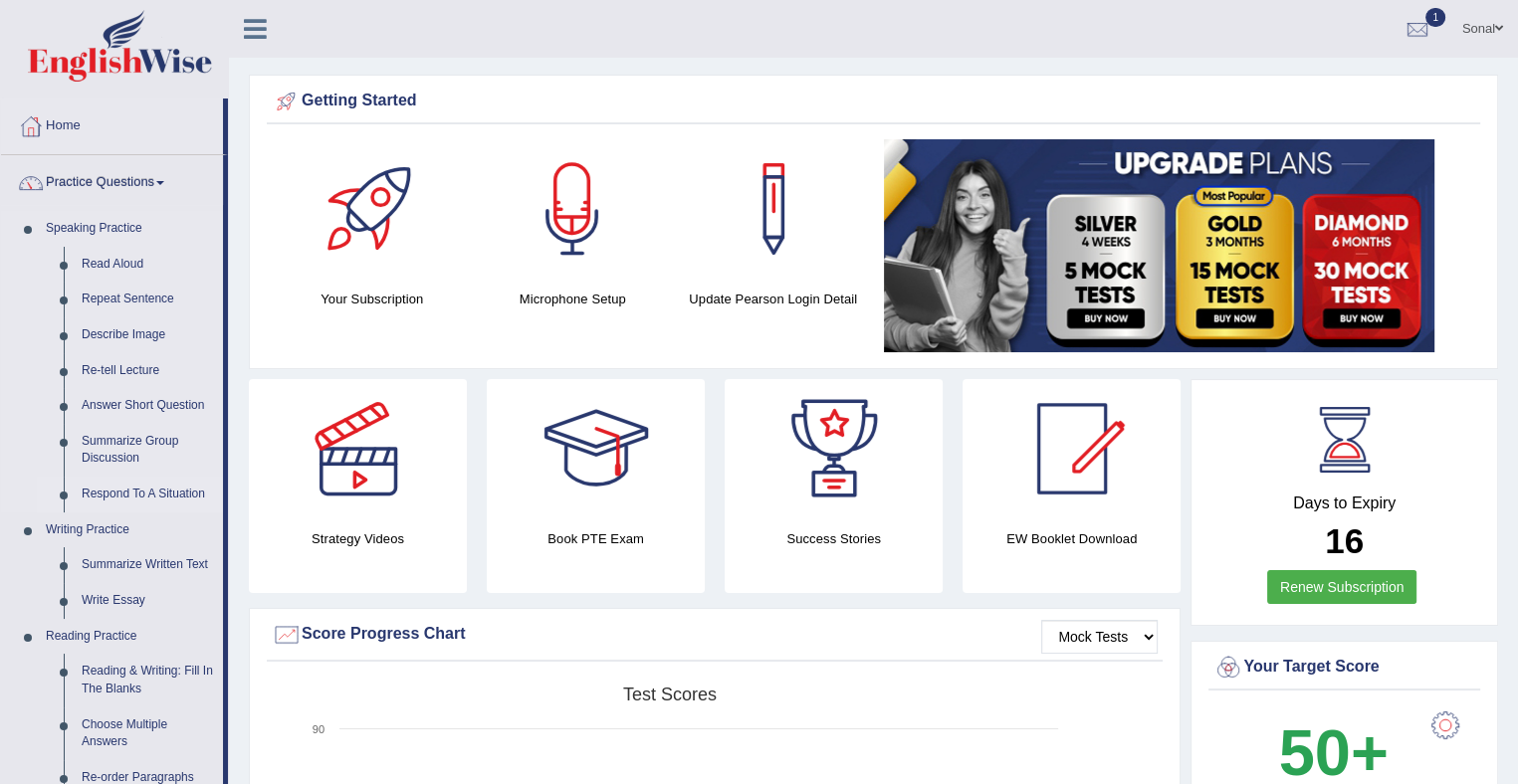 click on "Respond To A Situation" at bounding box center (147, 494) 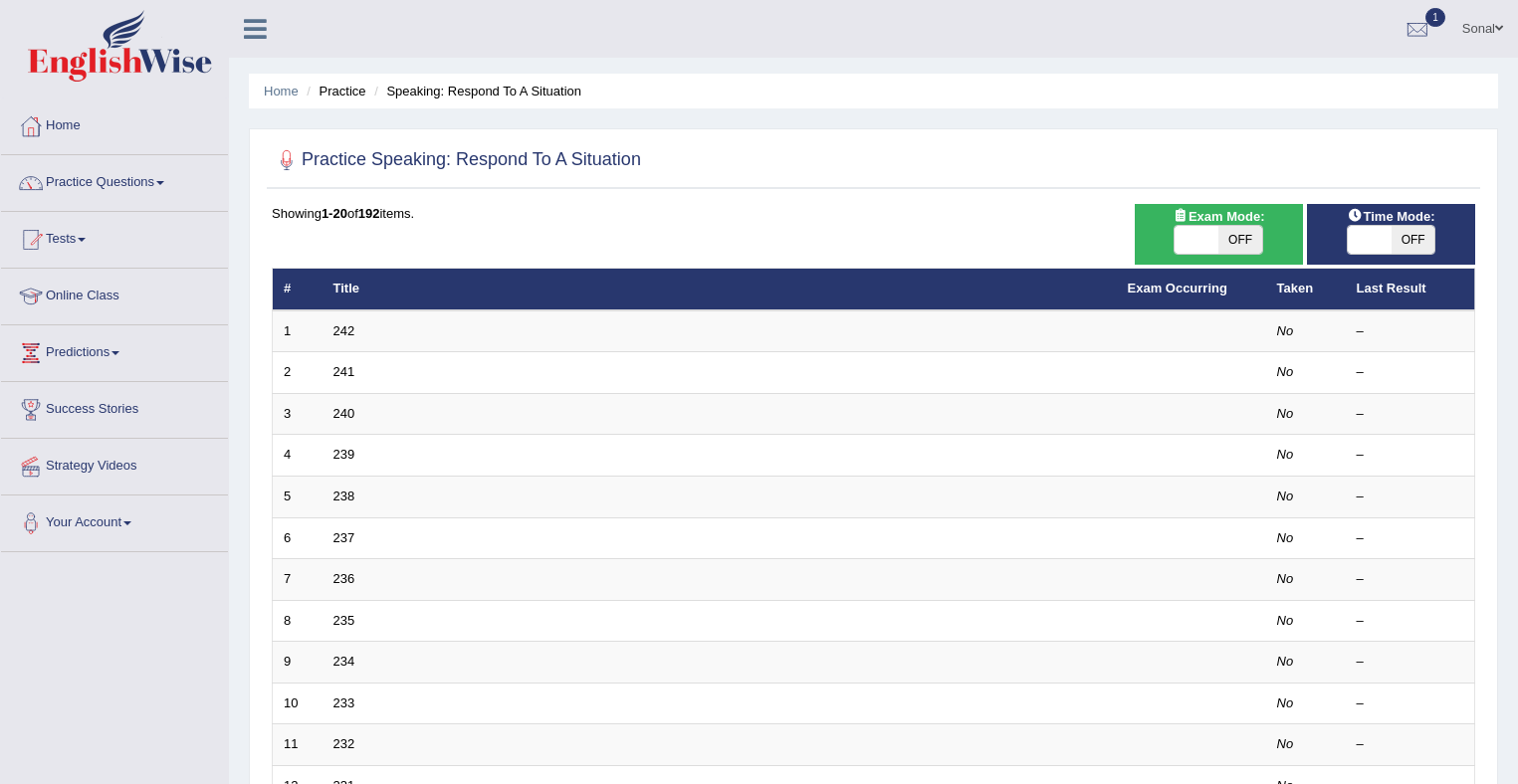 scroll, scrollTop: 0, scrollLeft: 0, axis: both 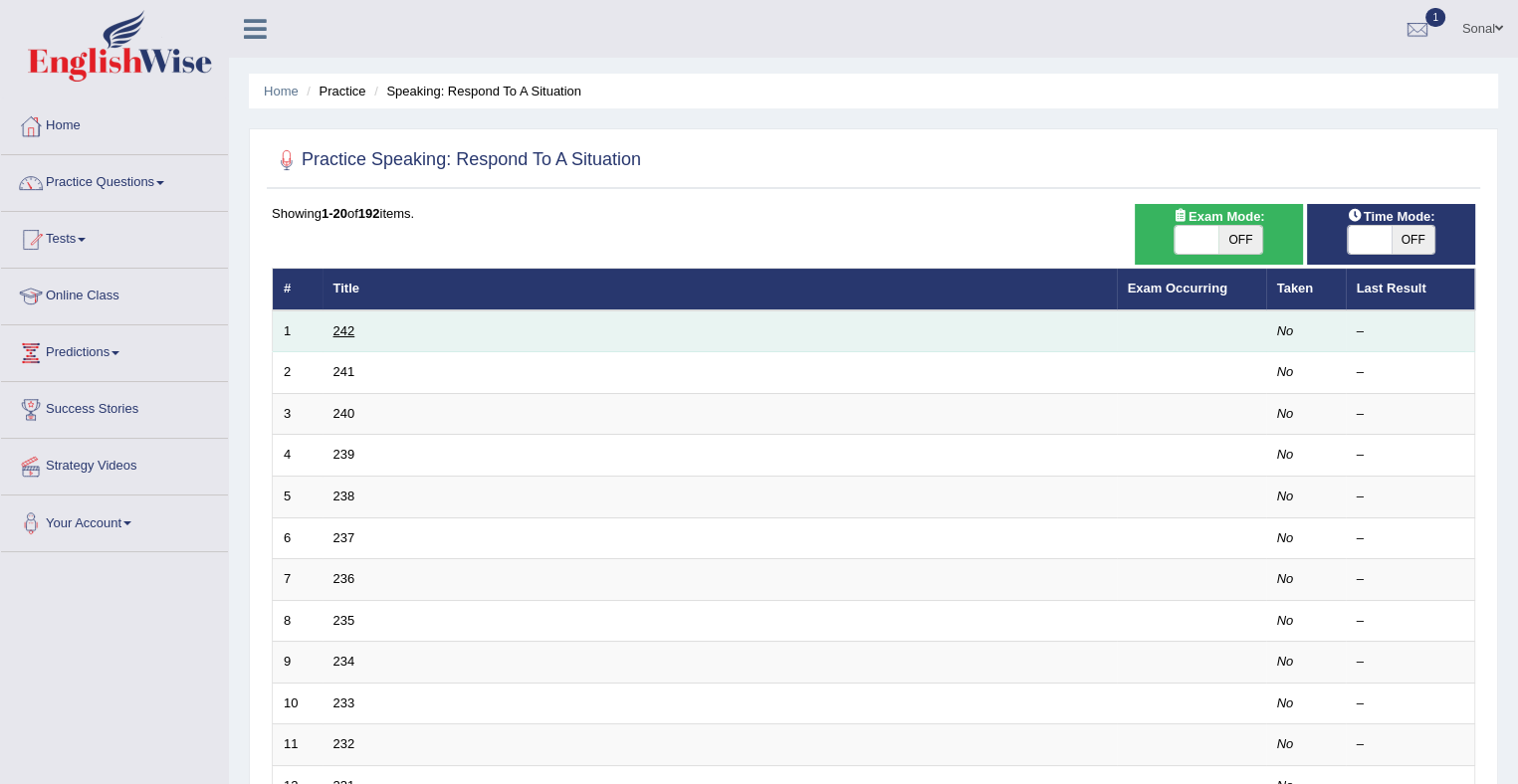 click on "242" at bounding box center (344, 330) 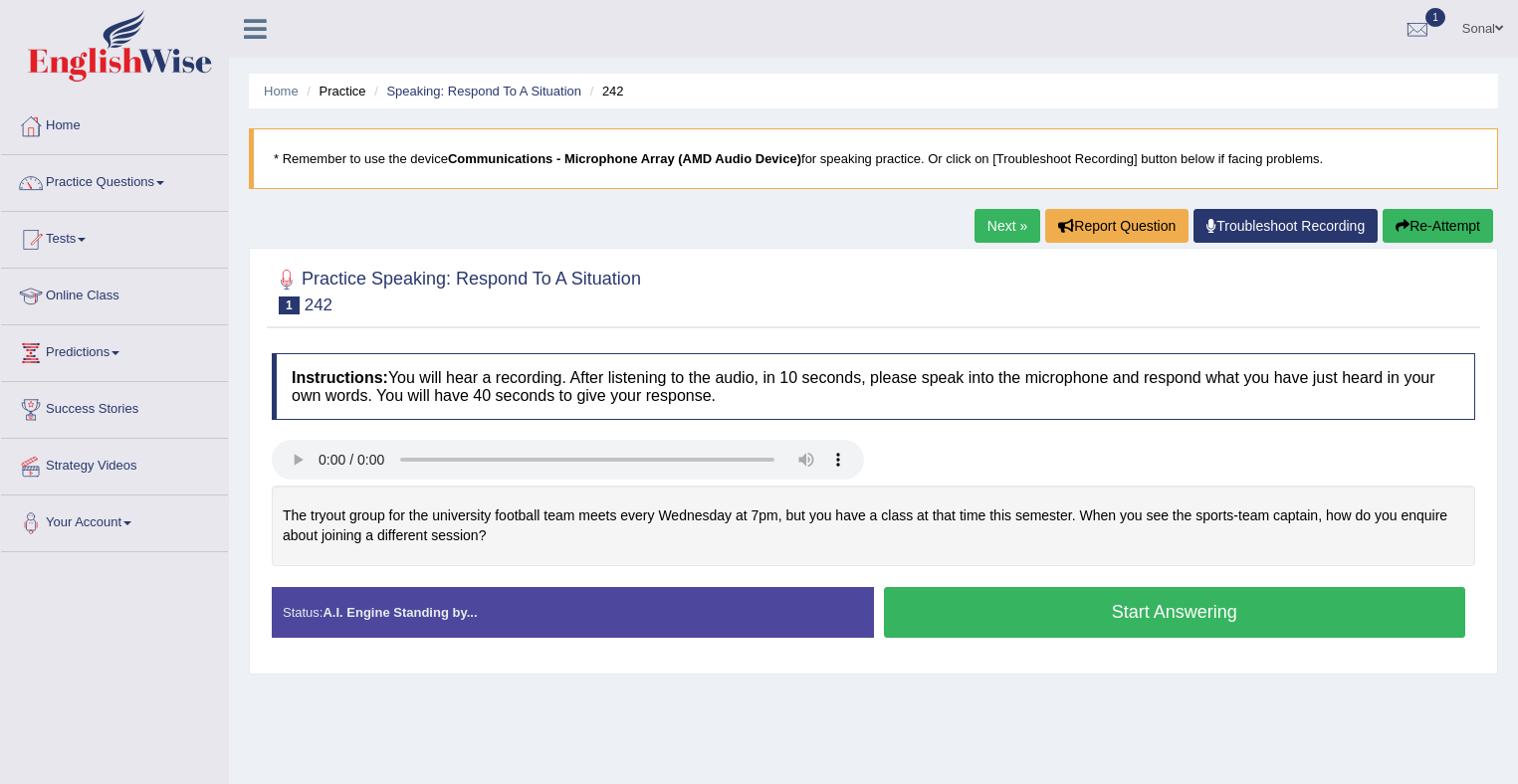 scroll, scrollTop: 0, scrollLeft: 0, axis: both 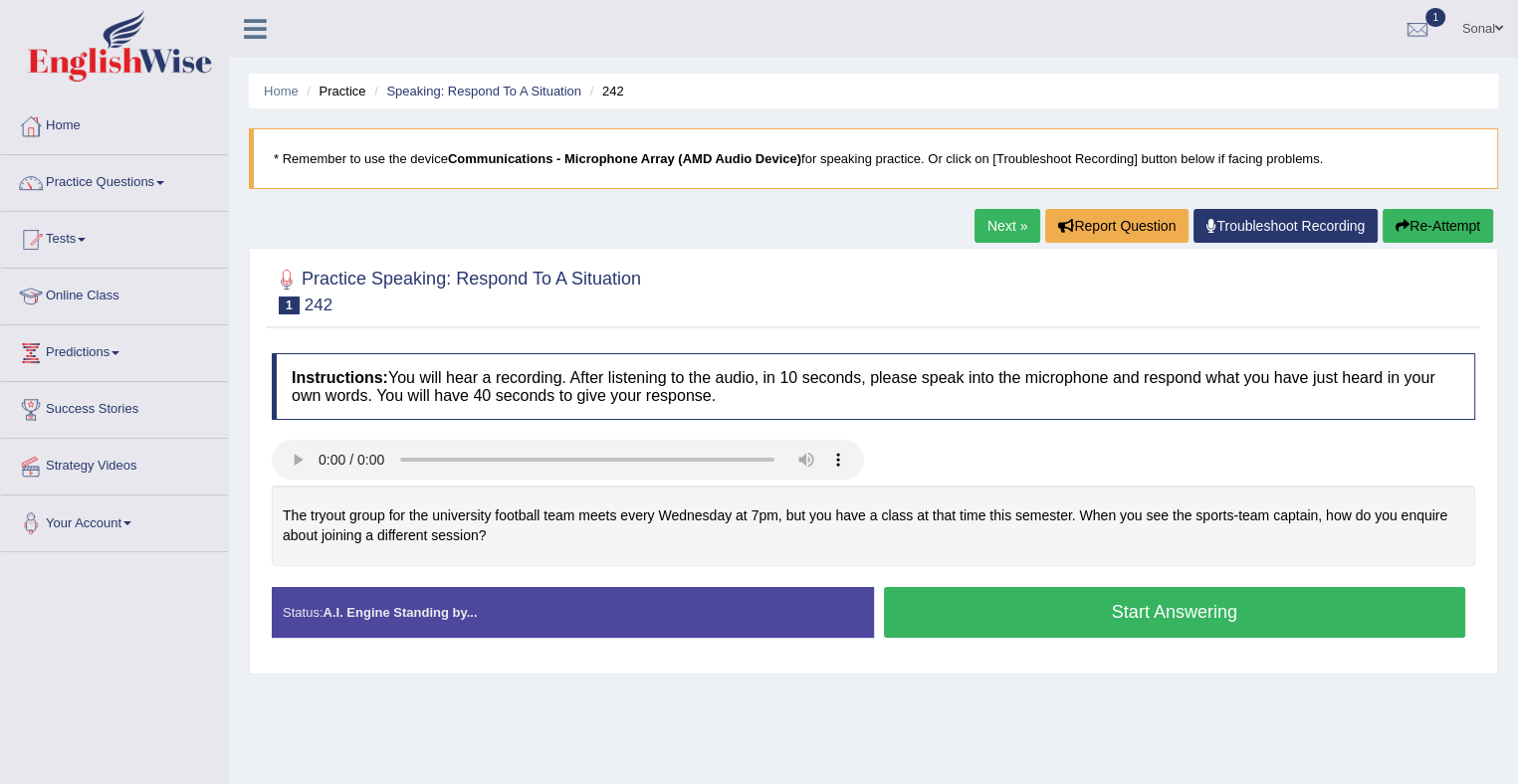click on "Start Answering" at bounding box center [1175, 612] 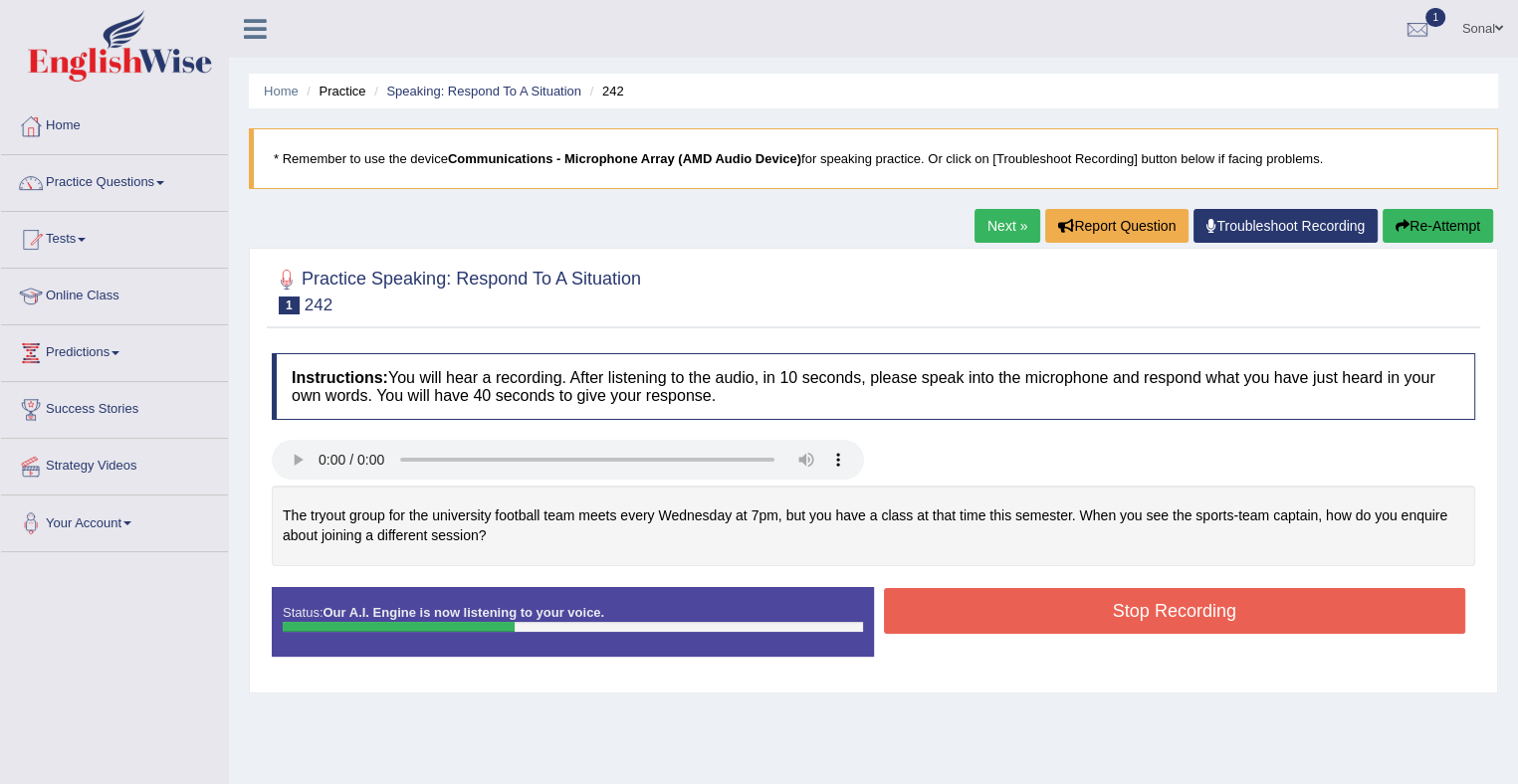 click on "Re-Attempt" at bounding box center [1437, 226] 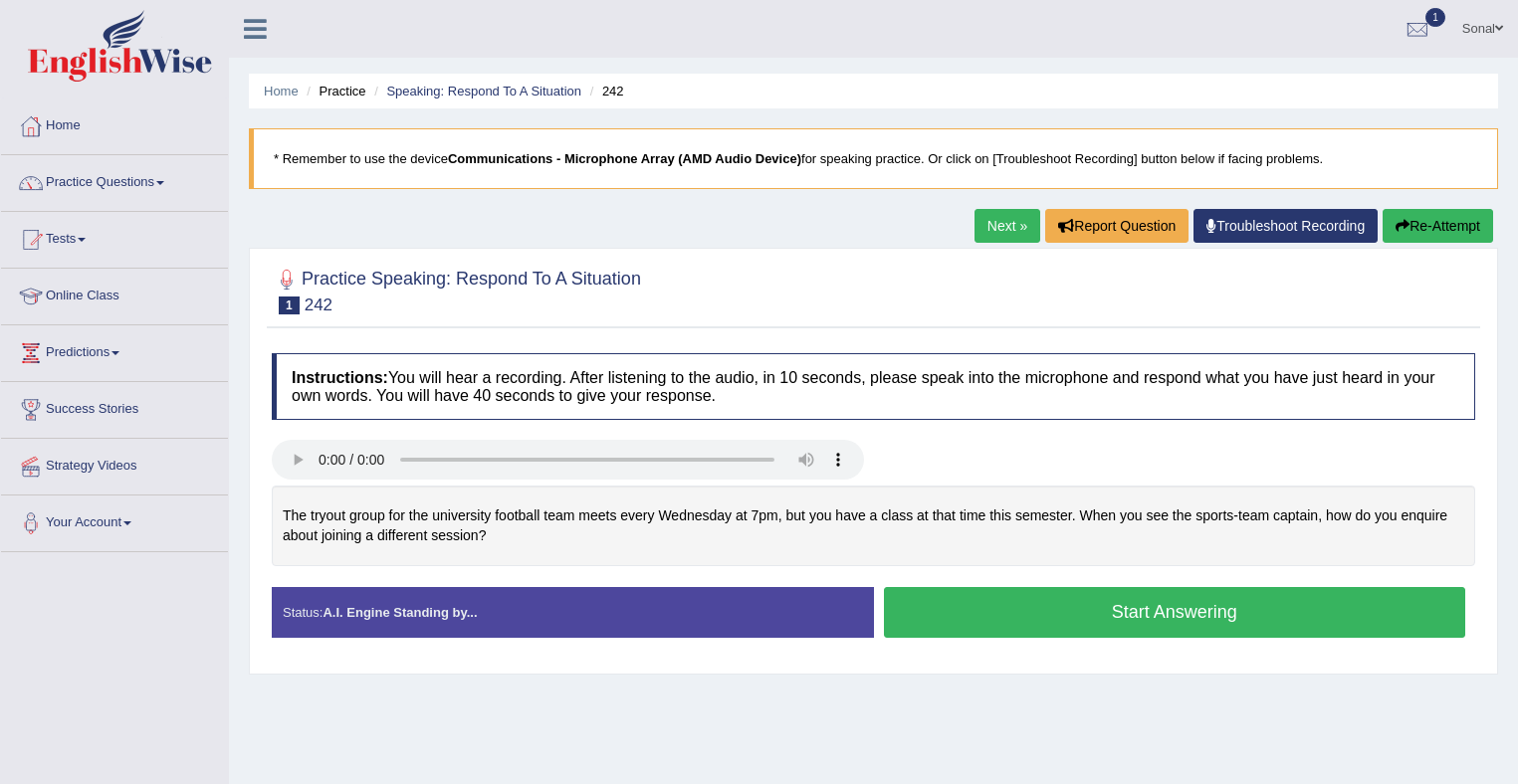 scroll, scrollTop: 0, scrollLeft: 0, axis: both 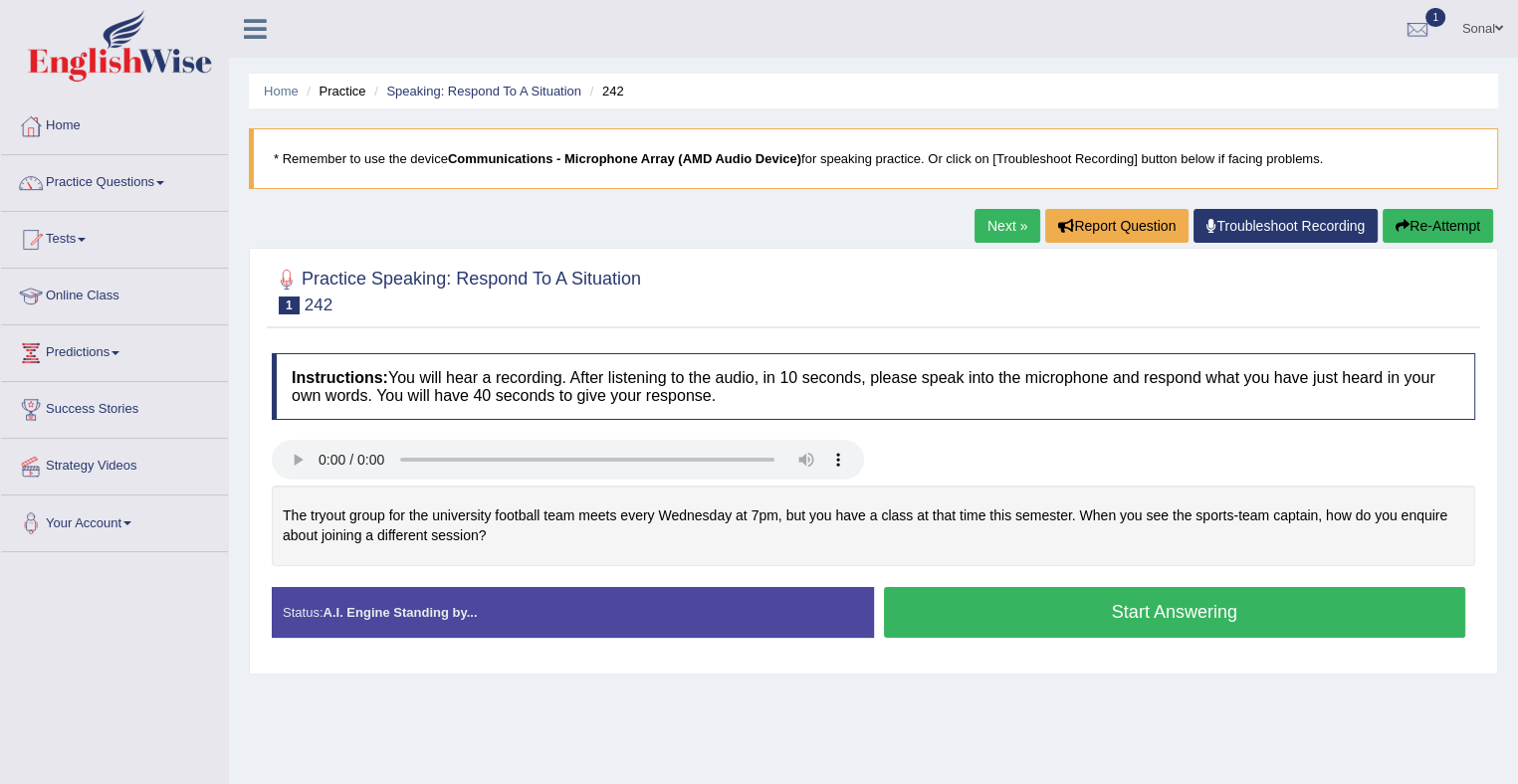 click on "Start Answering" at bounding box center (1175, 612) 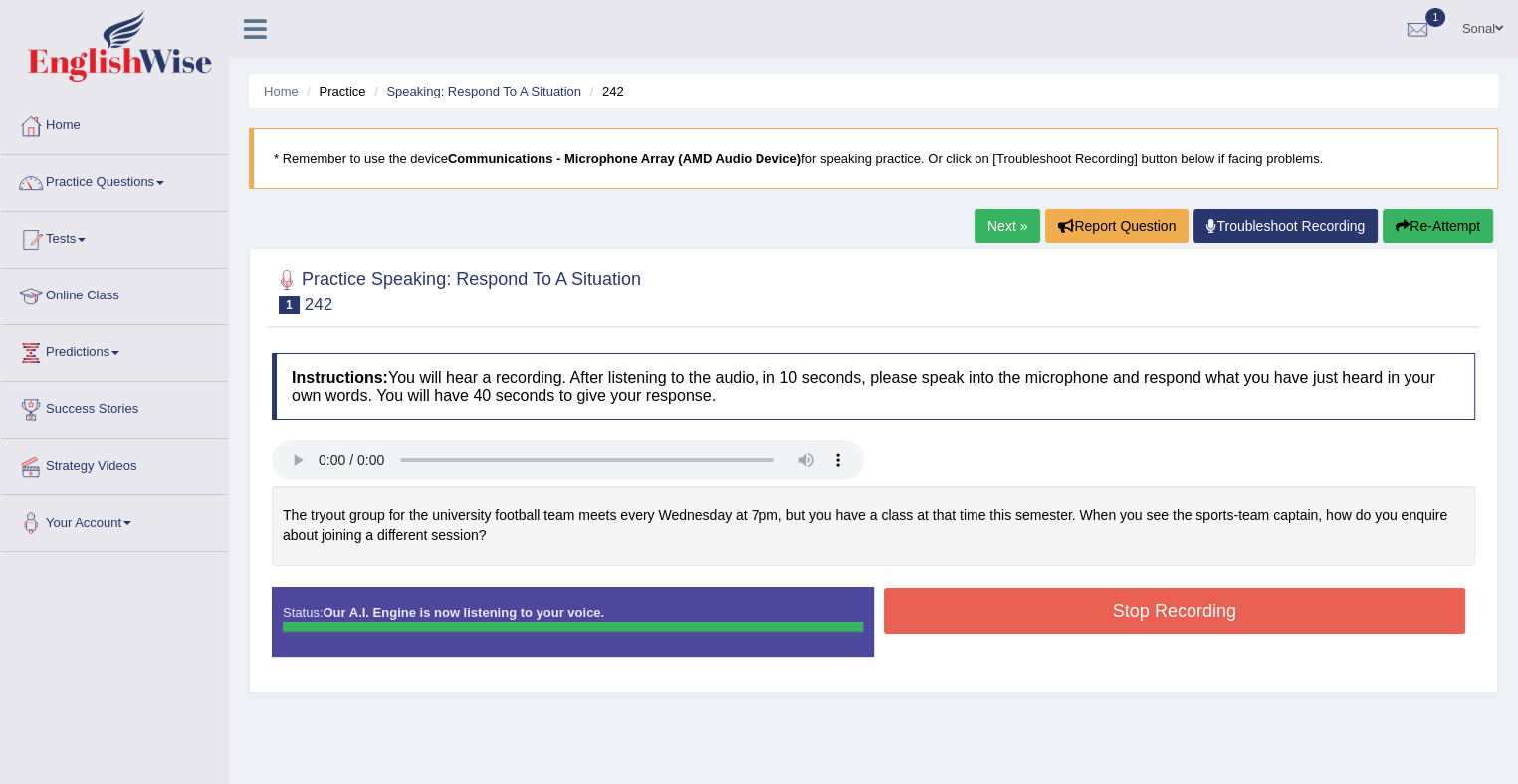 click on "Stop Recording" at bounding box center [1175, 611] 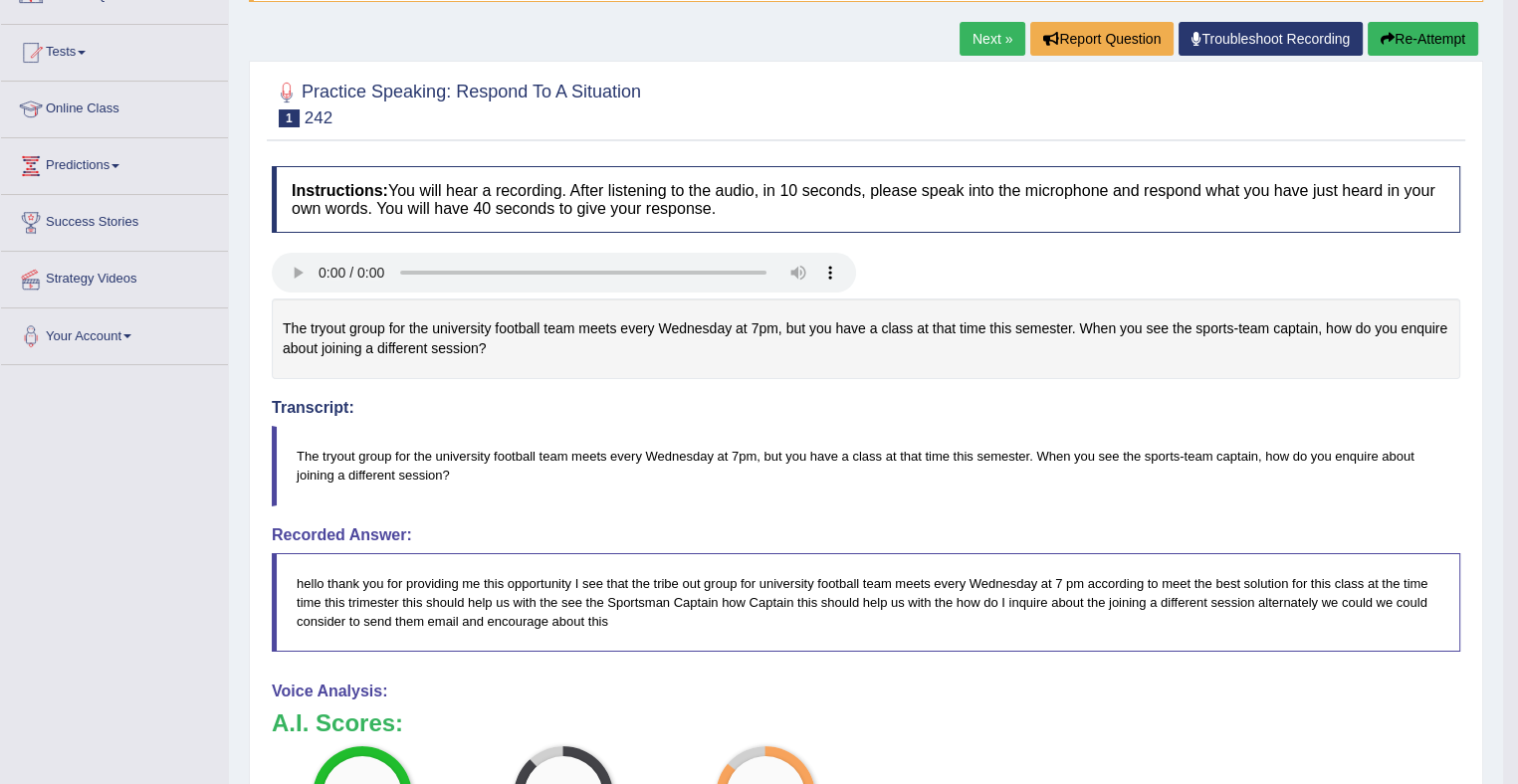 scroll, scrollTop: 36, scrollLeft: 0, axis: vertical 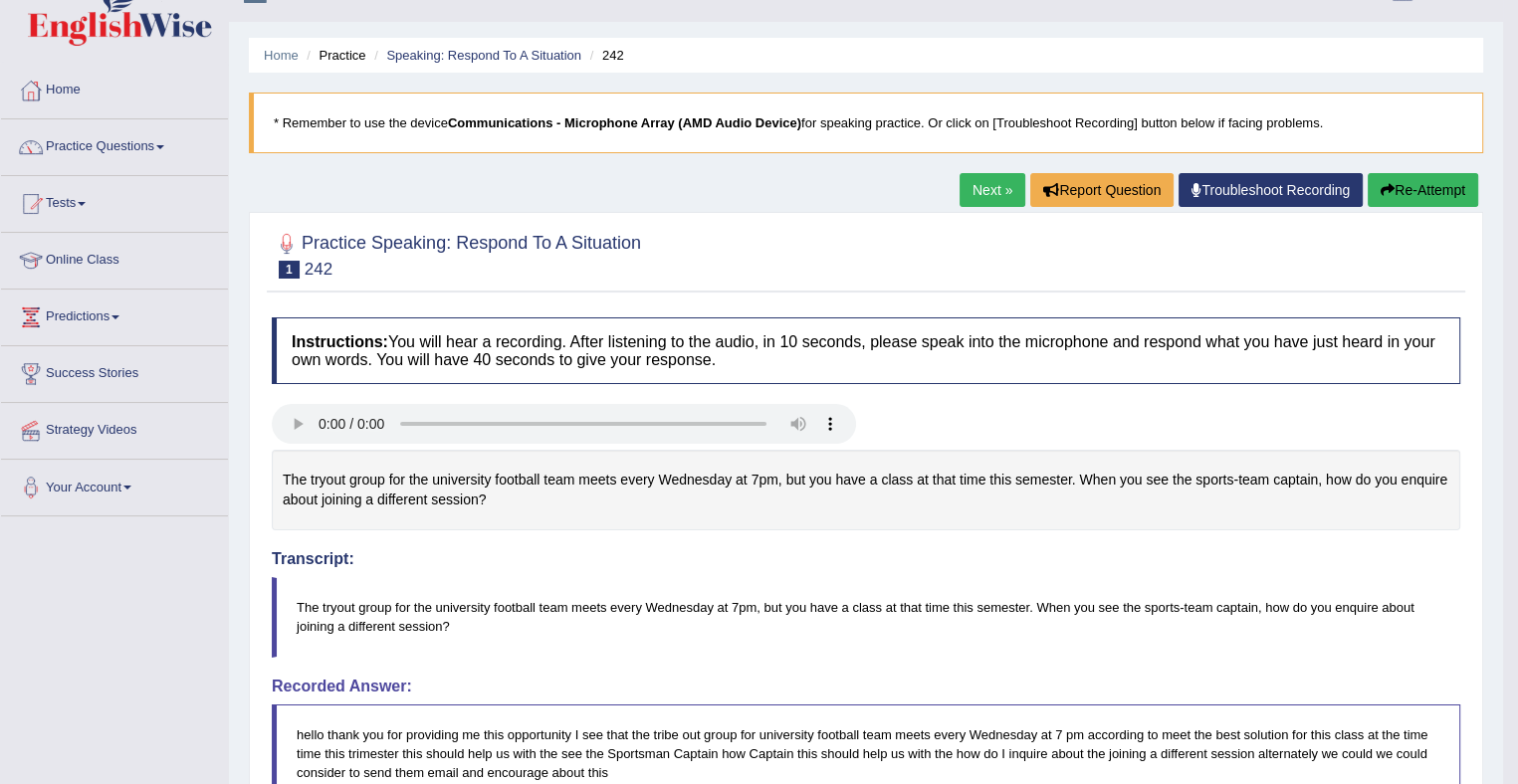 click on "Re-Attempt" at bounding box center (1422, 190) 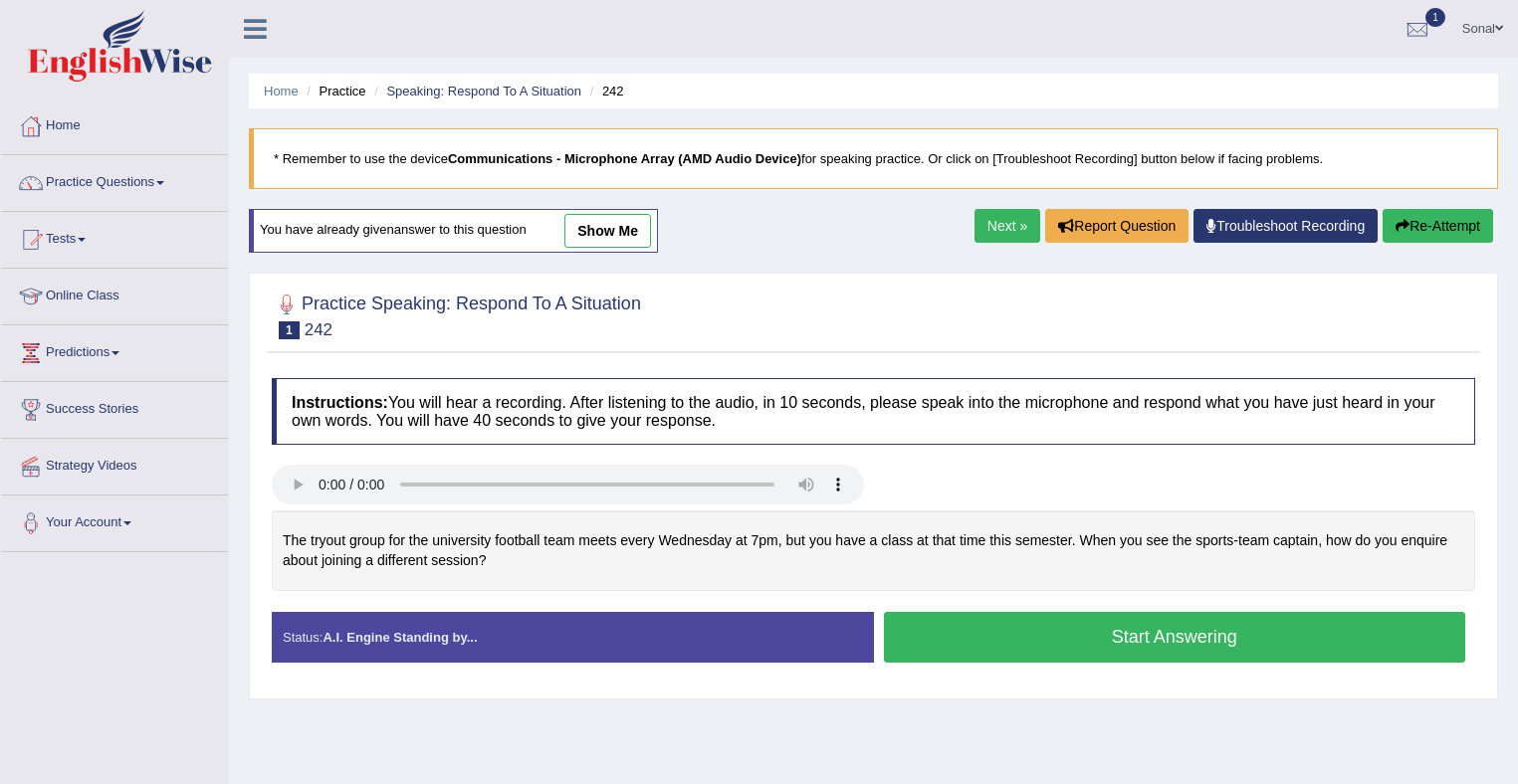 scroll, scrollTop: 36, scrollLeft: 0, axis: vertical 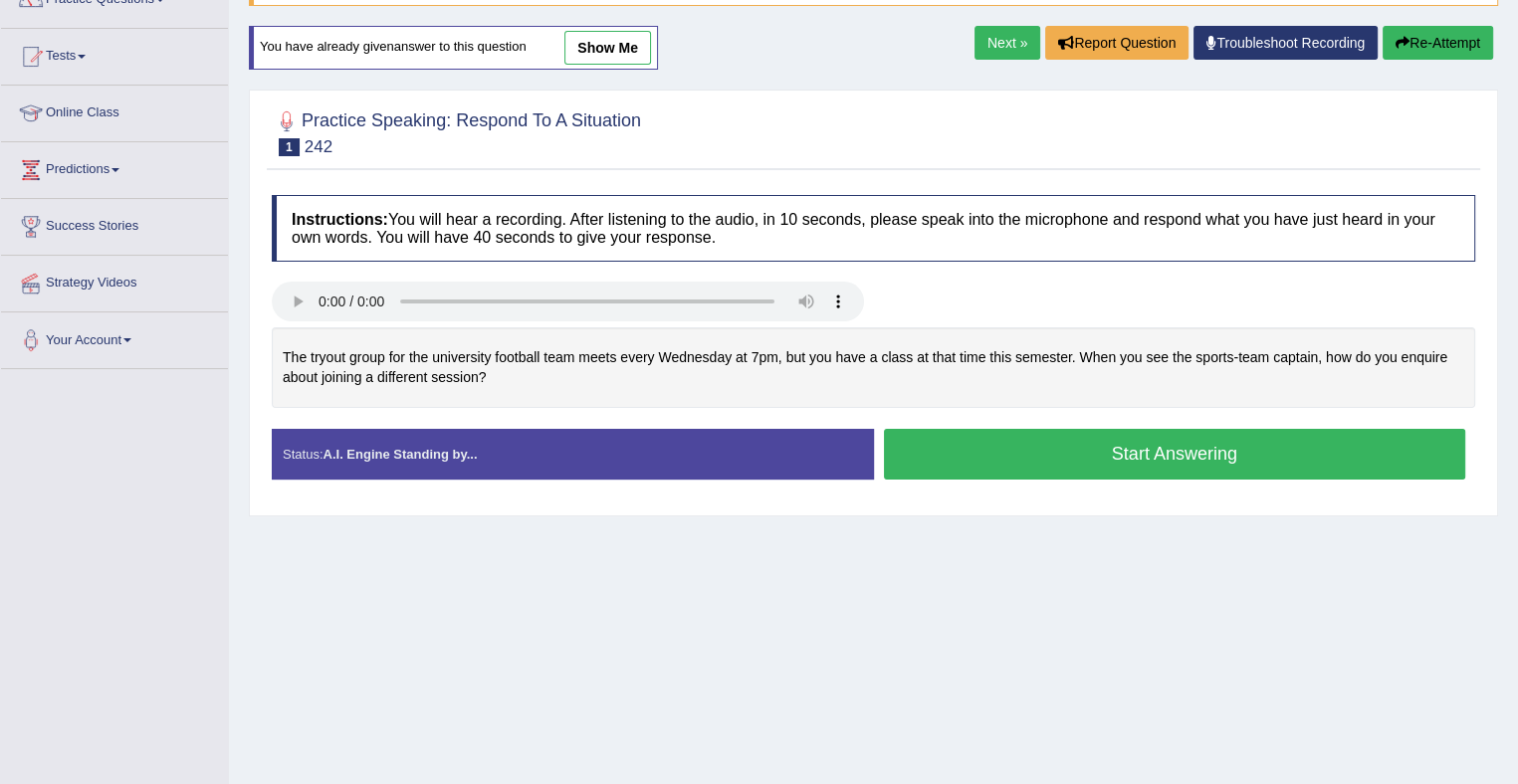 click on "Start Answering" at bounding box center [1175, 454] 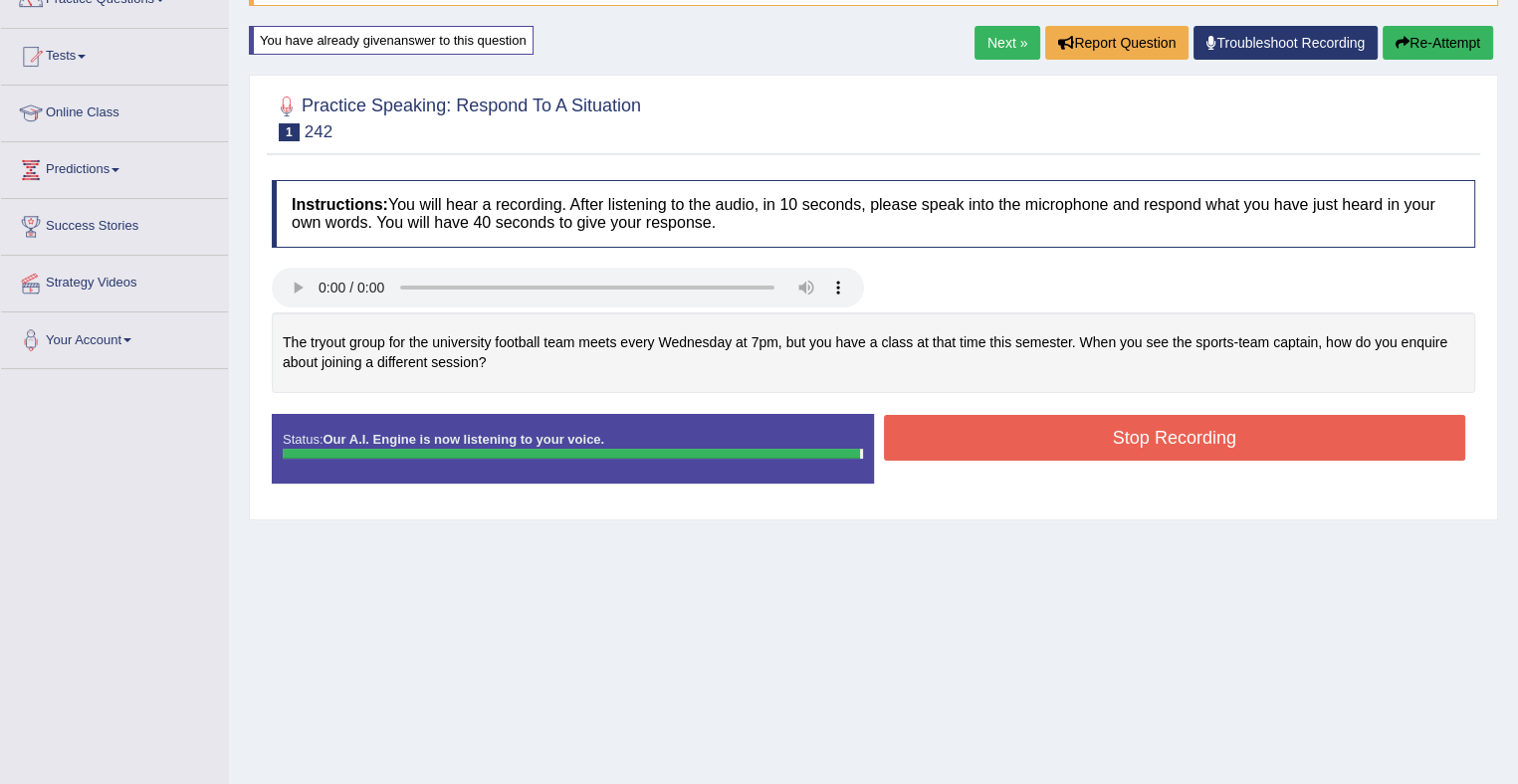click on "Stop Recording" at bounding box center [1175, 438] 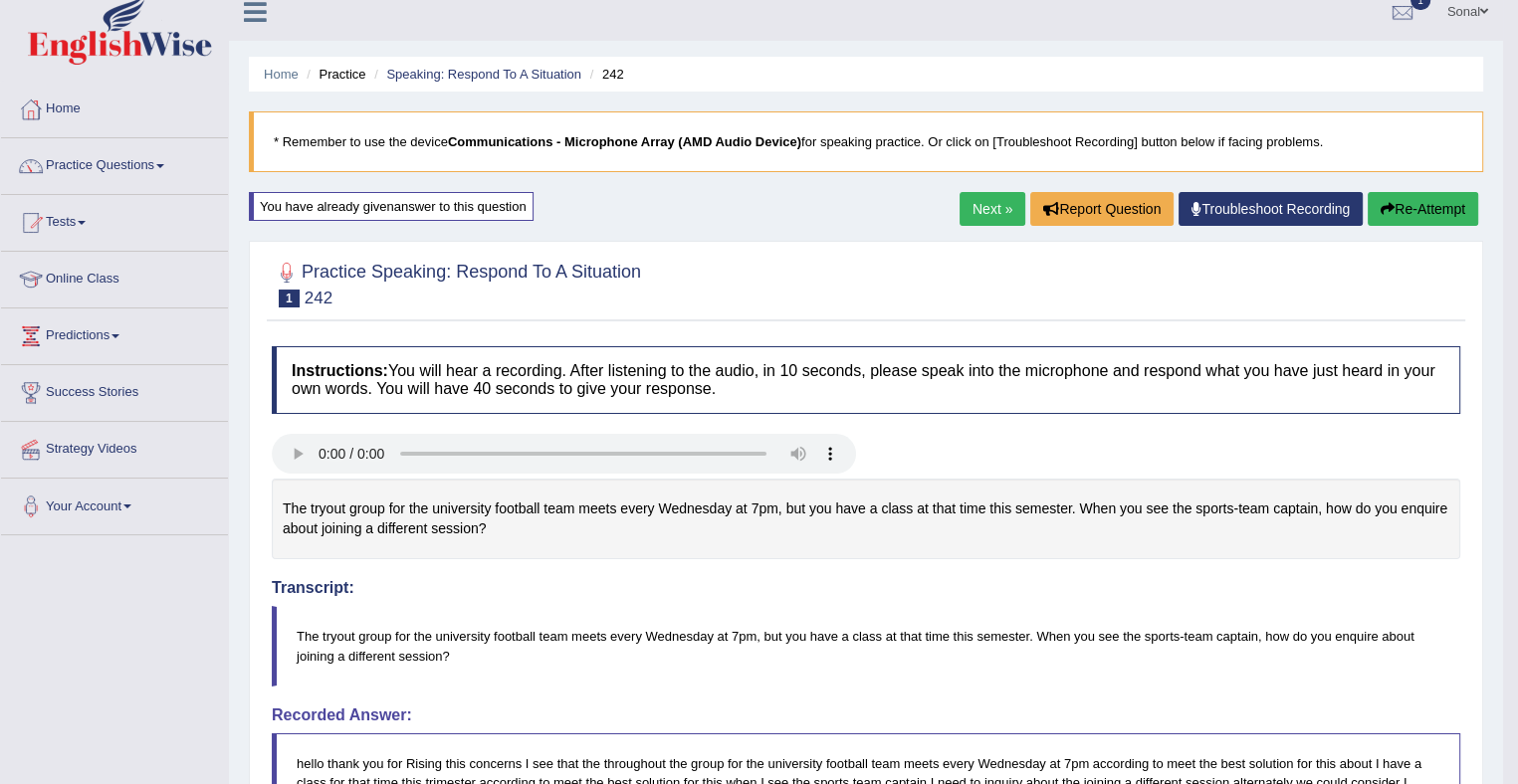 scroll, scrollTop: 7, scrollLeft: 0, axis: vertical 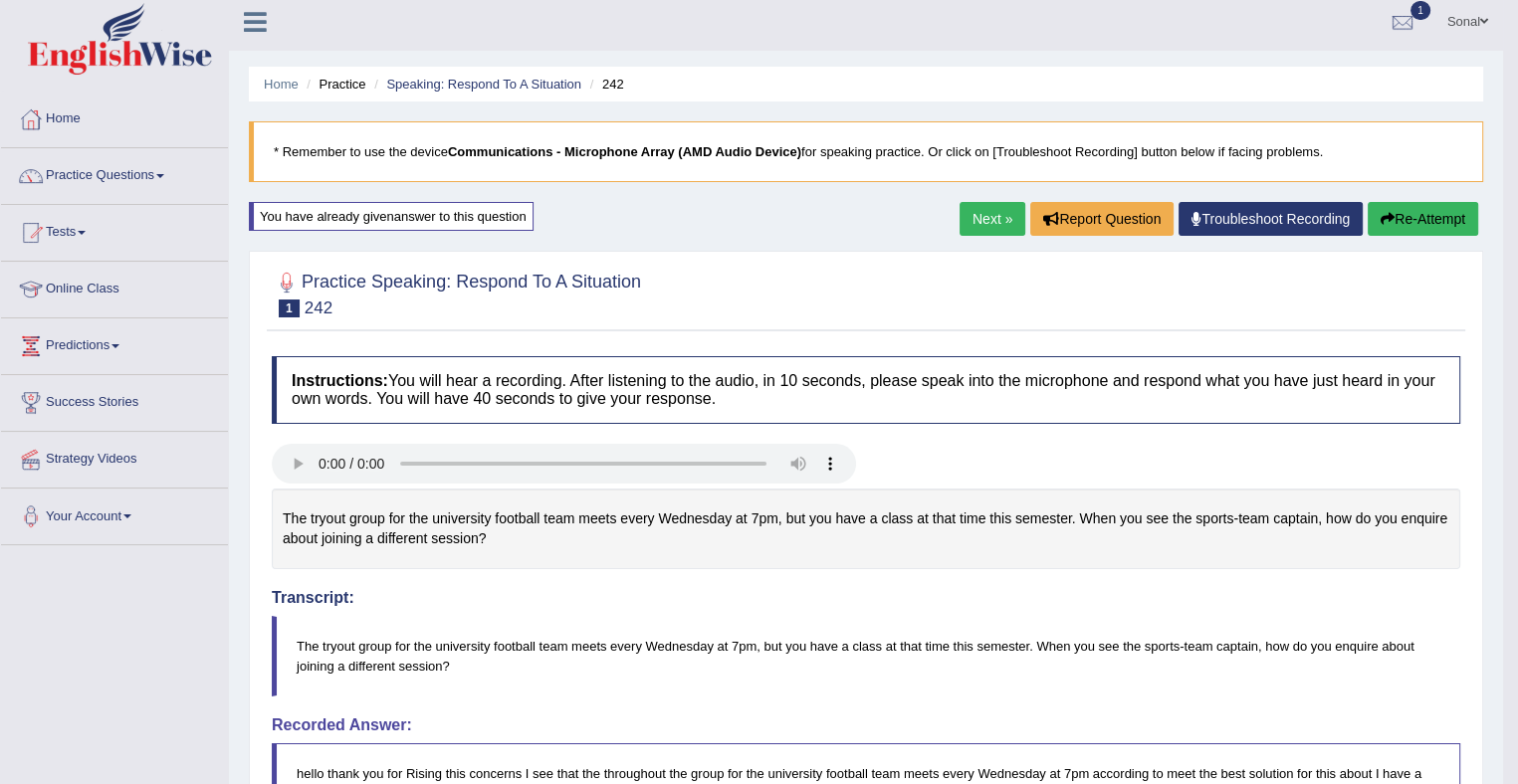 click on "Next »" at bounding box center [992, 219] 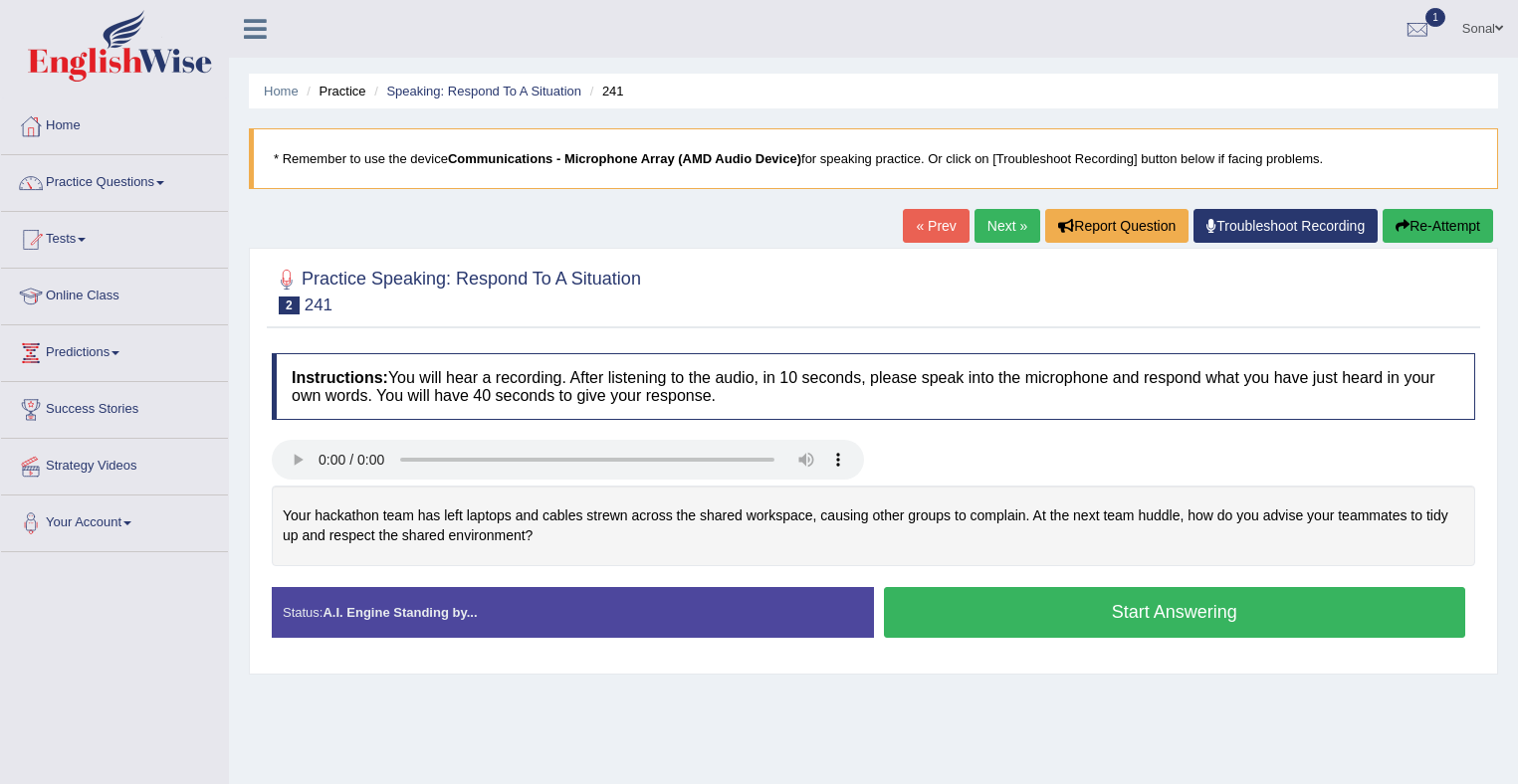 scroll, scrollTop: 0, scrollLeft: 0, axis: both 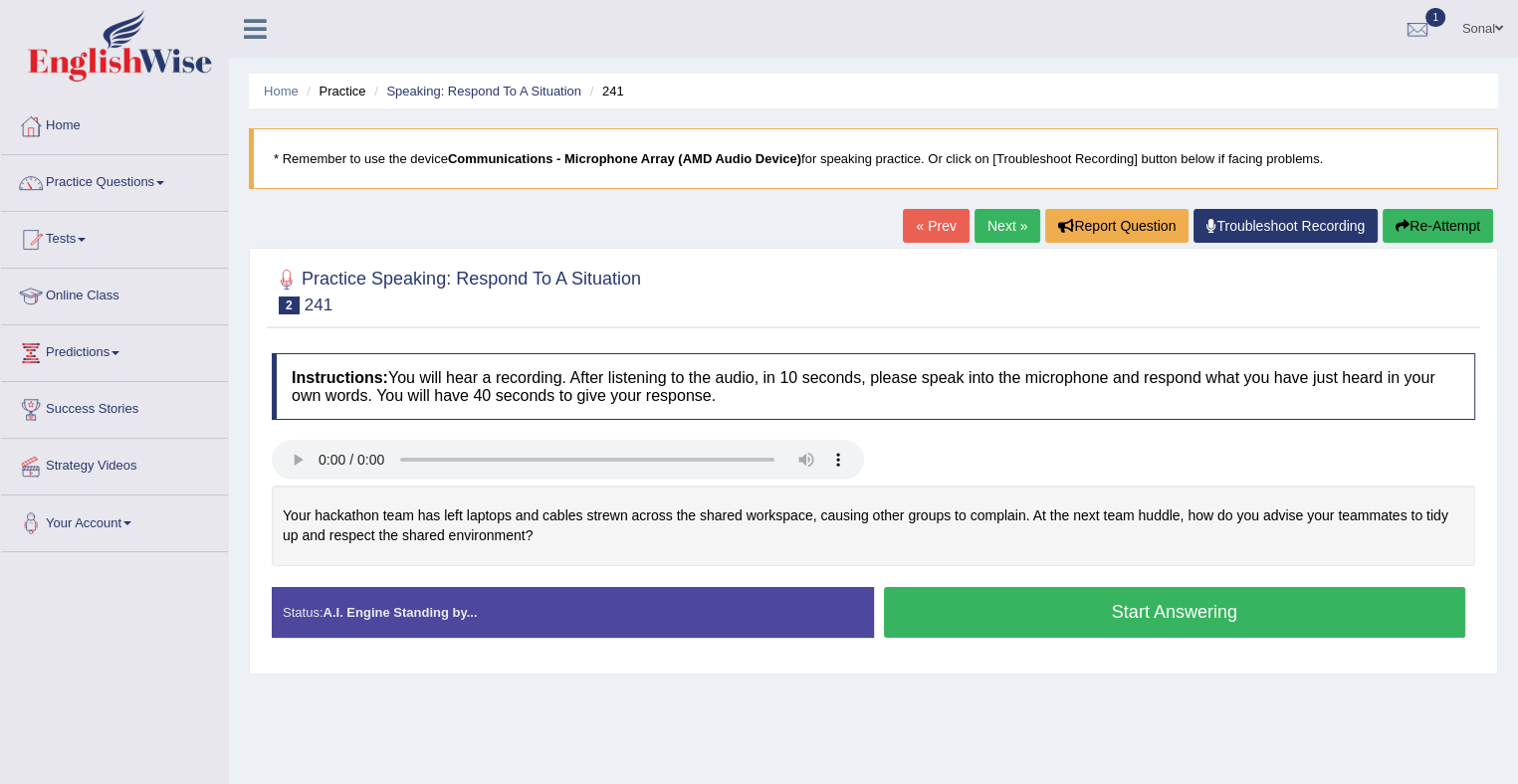 click on "Home
Practice
Speaking: Respond To A Situation
241
* Remember to use the device  Communications - Microphone Array (AMD Audio Device)  for speaking practice. Or click on [Troubleshoot Recording] button below if facing problems.
« Prev Next »  Report Question  Troubleshoot Recording  Re-Attempt
Practice Speaking: Respond To A Situation
2
241
Instructions:  You will hear a recording. After listening to the audio, in 10 seconds, please speak into the microphone and respond what you have just heard in your own words. You will have 40 seconds to give your response.
Your hackathon team has left laptops and cables strewn across the shared workspace, causing other groups to complain. At the next team huddle, how do you advise your teammates to tidy up and respect the shared environment? Transcript: Recorded Answer: Time" at bounding box center (873, 497) 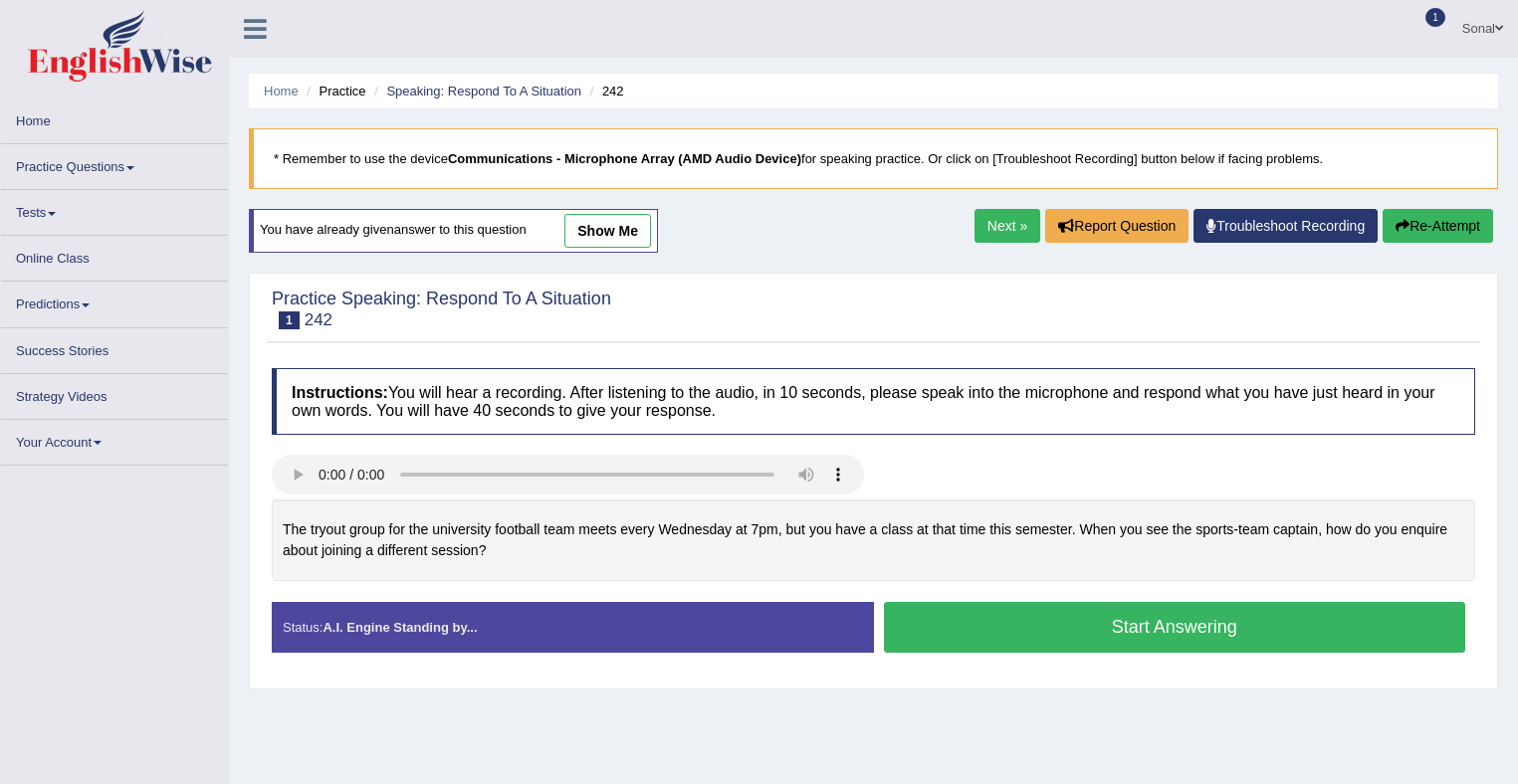 scroll, scrollTop: 0, scrollLeft: 0, axis: both 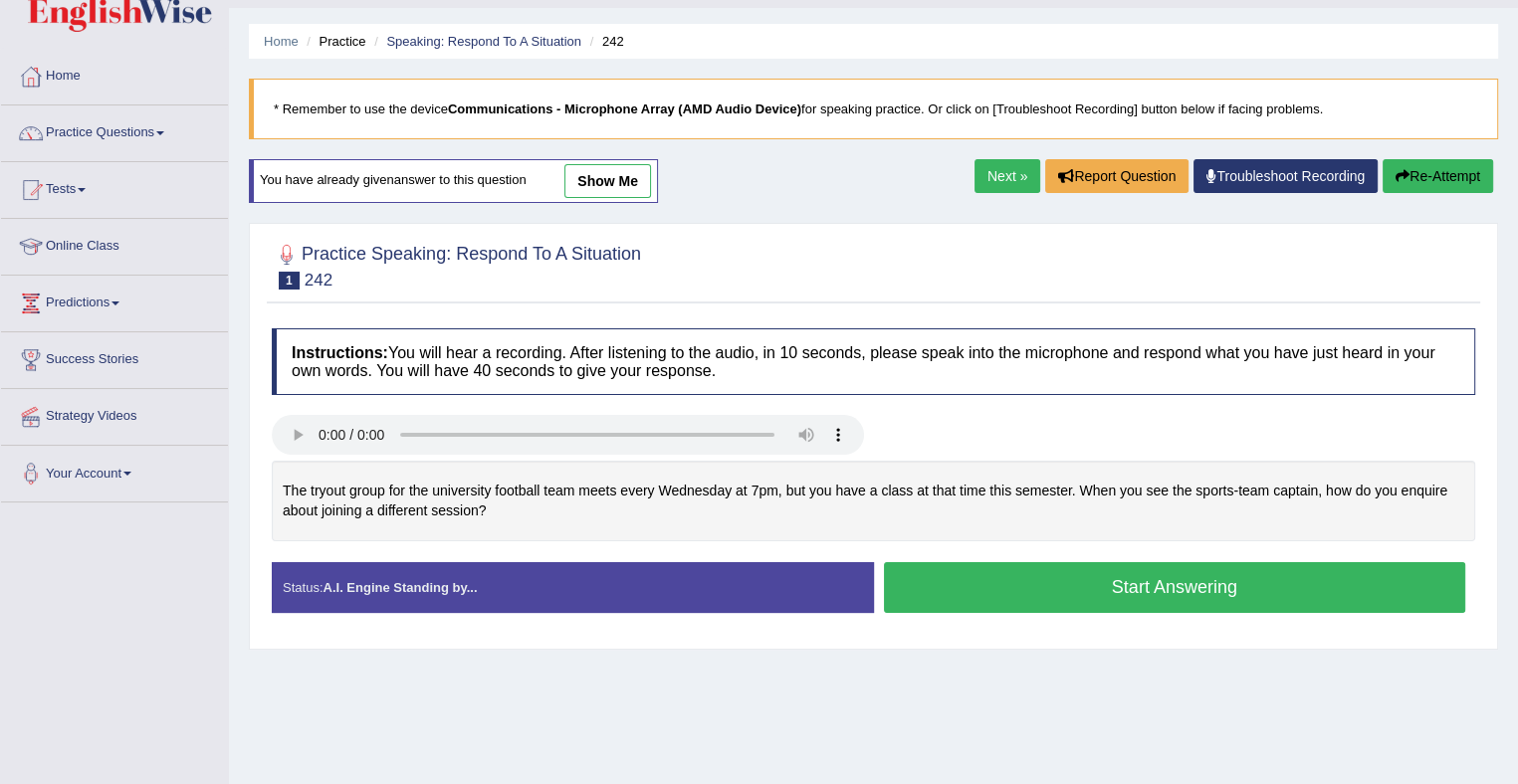 click on "Next »" at bounding box center [1007, 176] 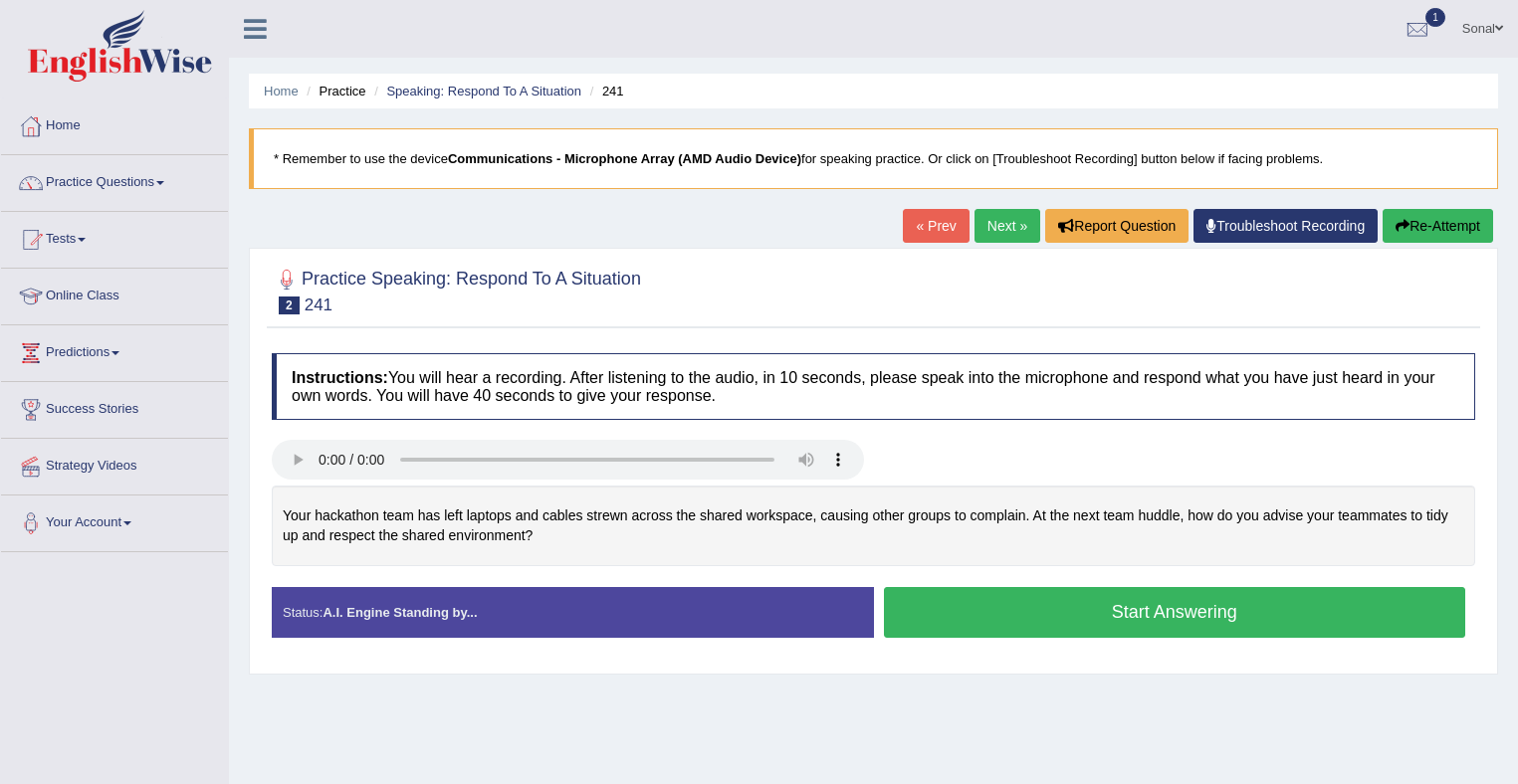 scroll, scrollTop: 0, scrollLeft: 0, axis: both 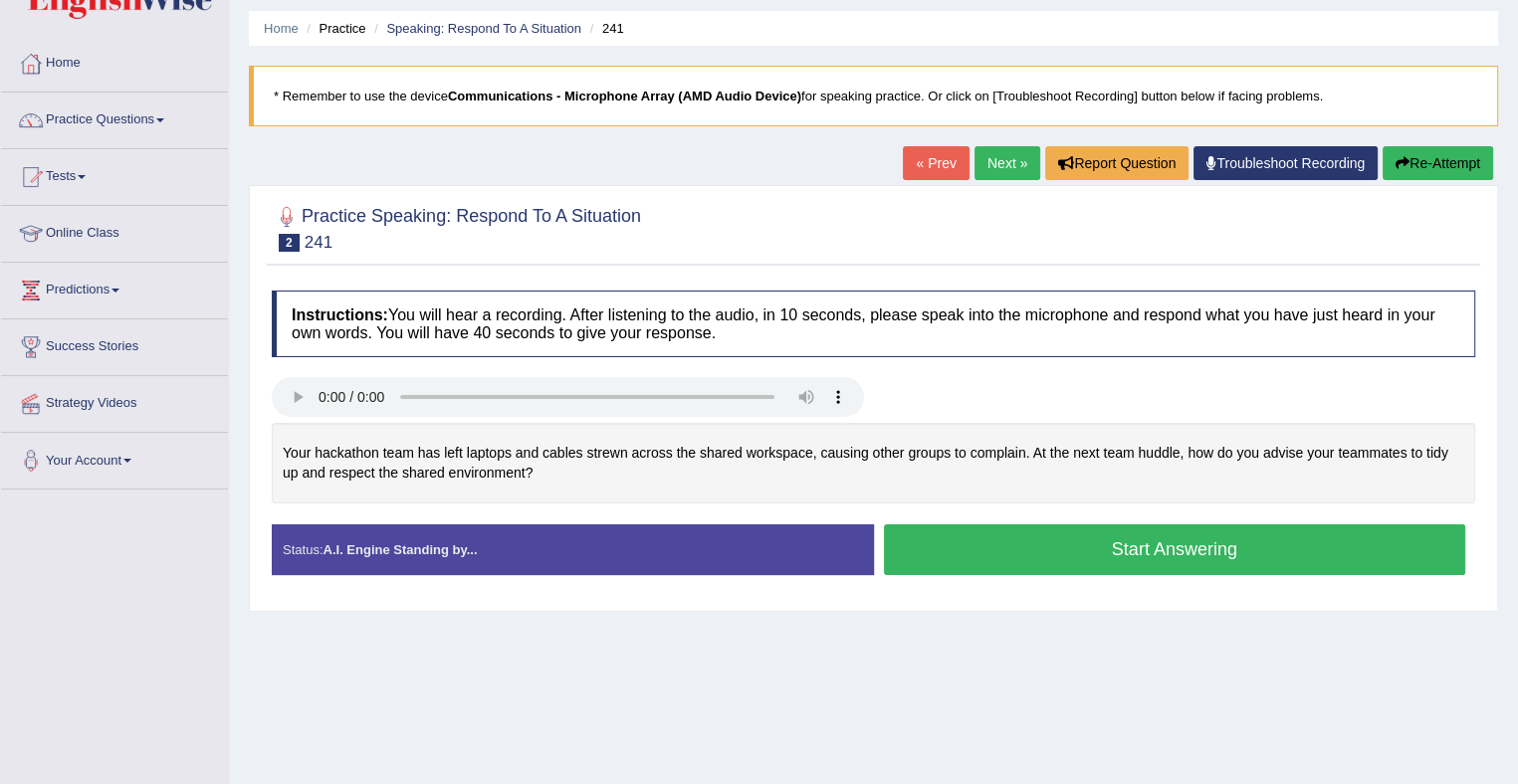 click on "Start Answering" at bounding box center [1175, 549] 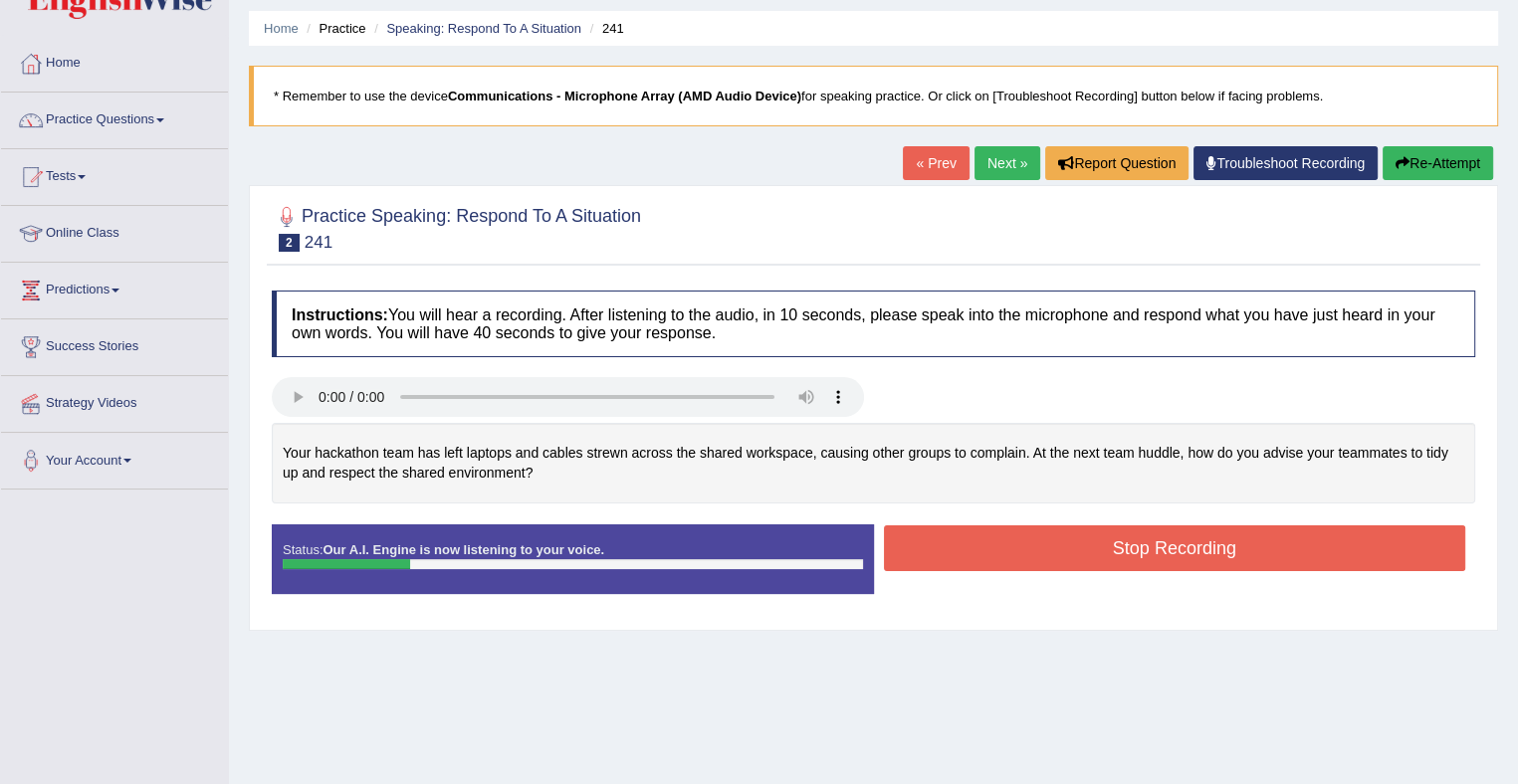 click on "Re-Attempt" at bounding box center [1437, 163] 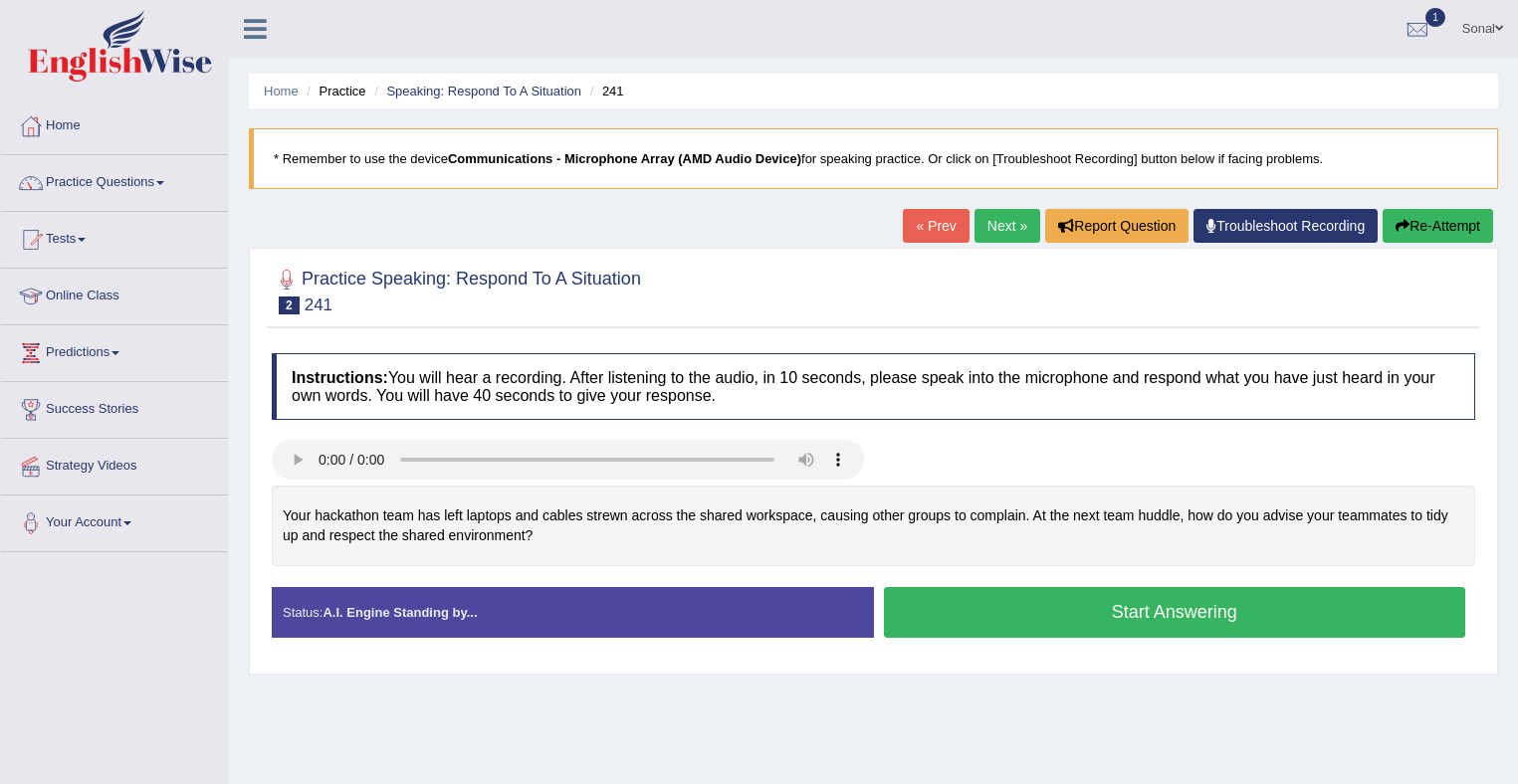 scroll, scrollTop: 63, scrollLeft: 0, axis: vertical 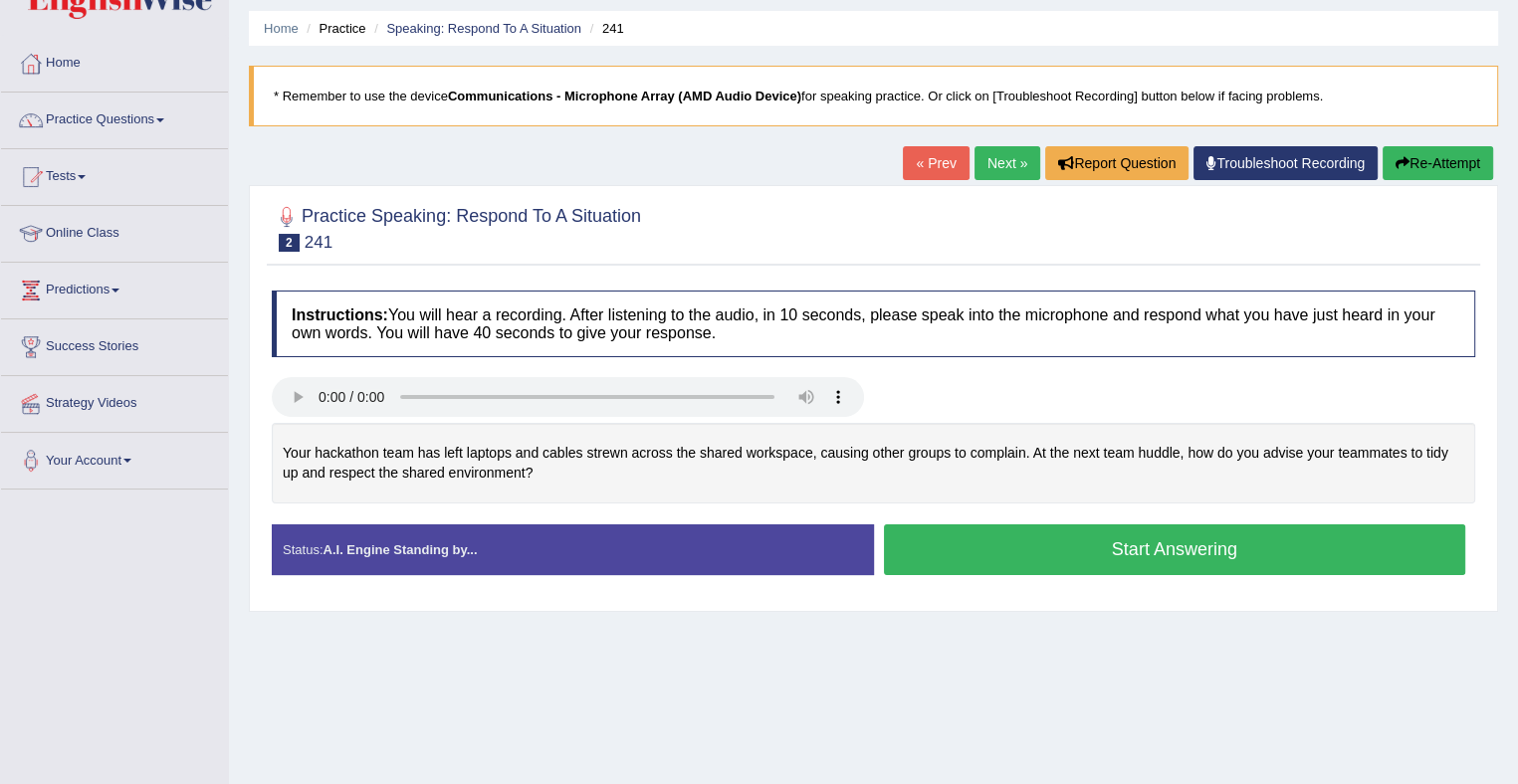 click on "Re-Attempt" at bounding box center [1437, 163] 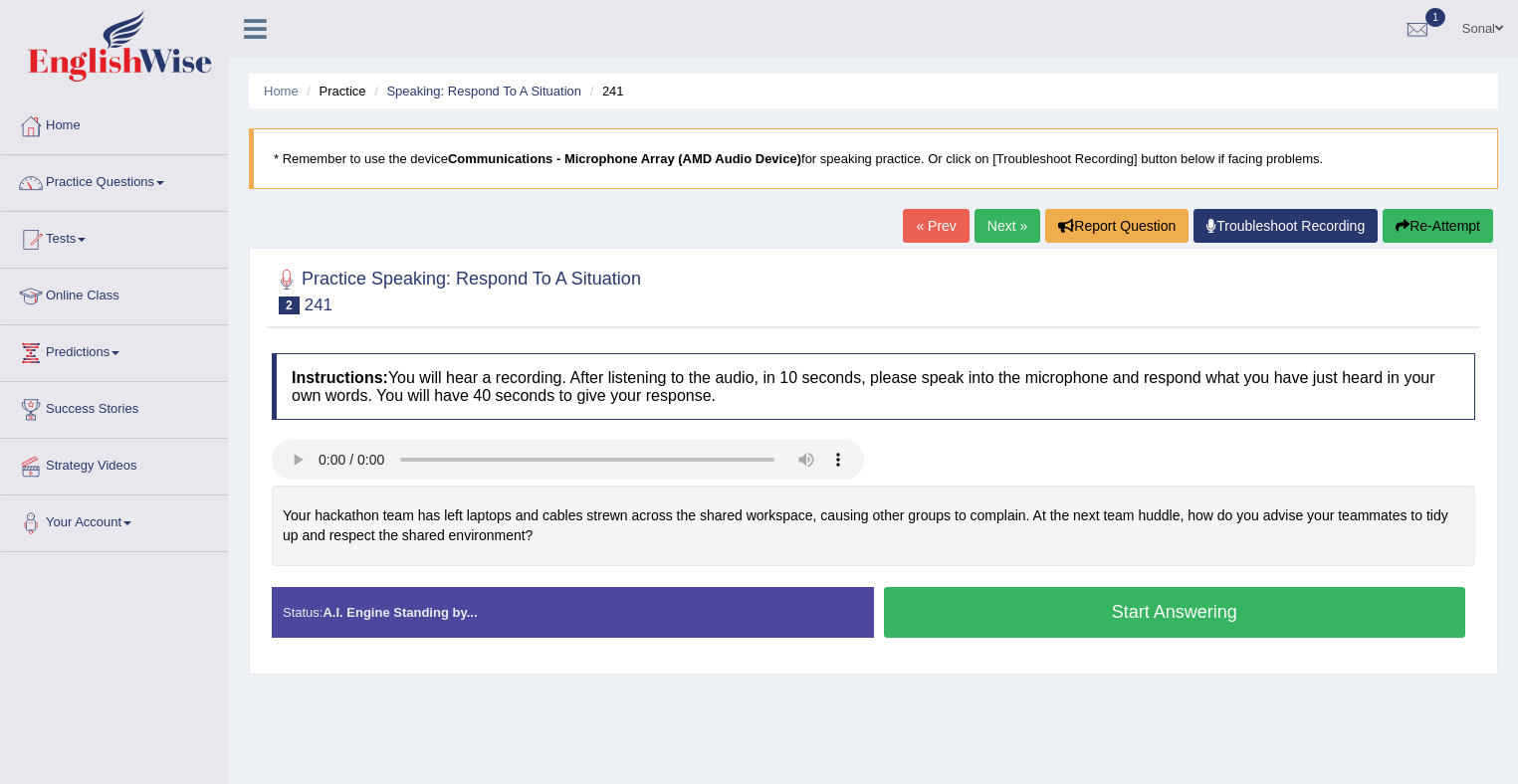 scroll, scrollTop: 63, scrollLeft: 0, axis: vertical 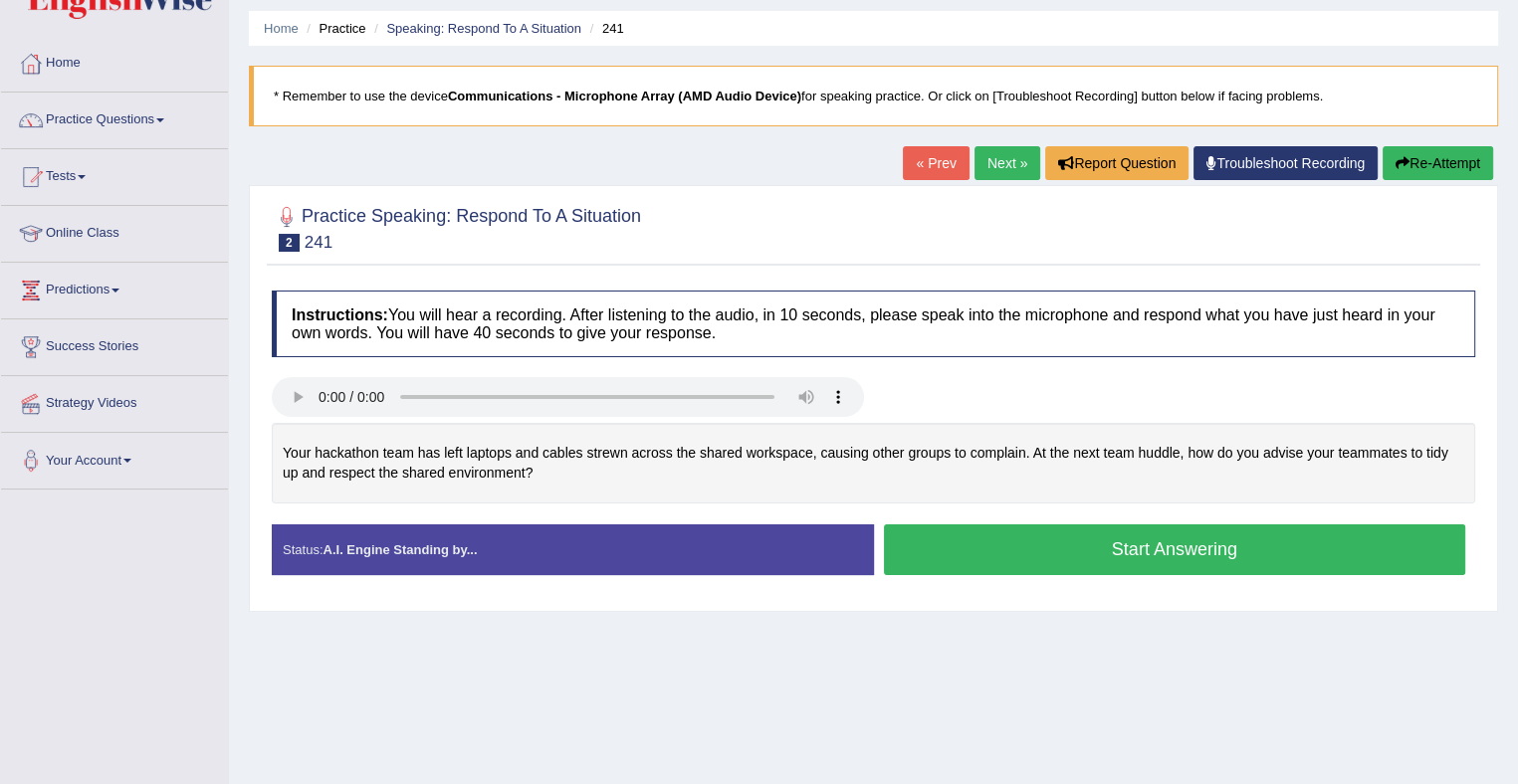 click on "Start Answering" at bounding box center (1175, 549) 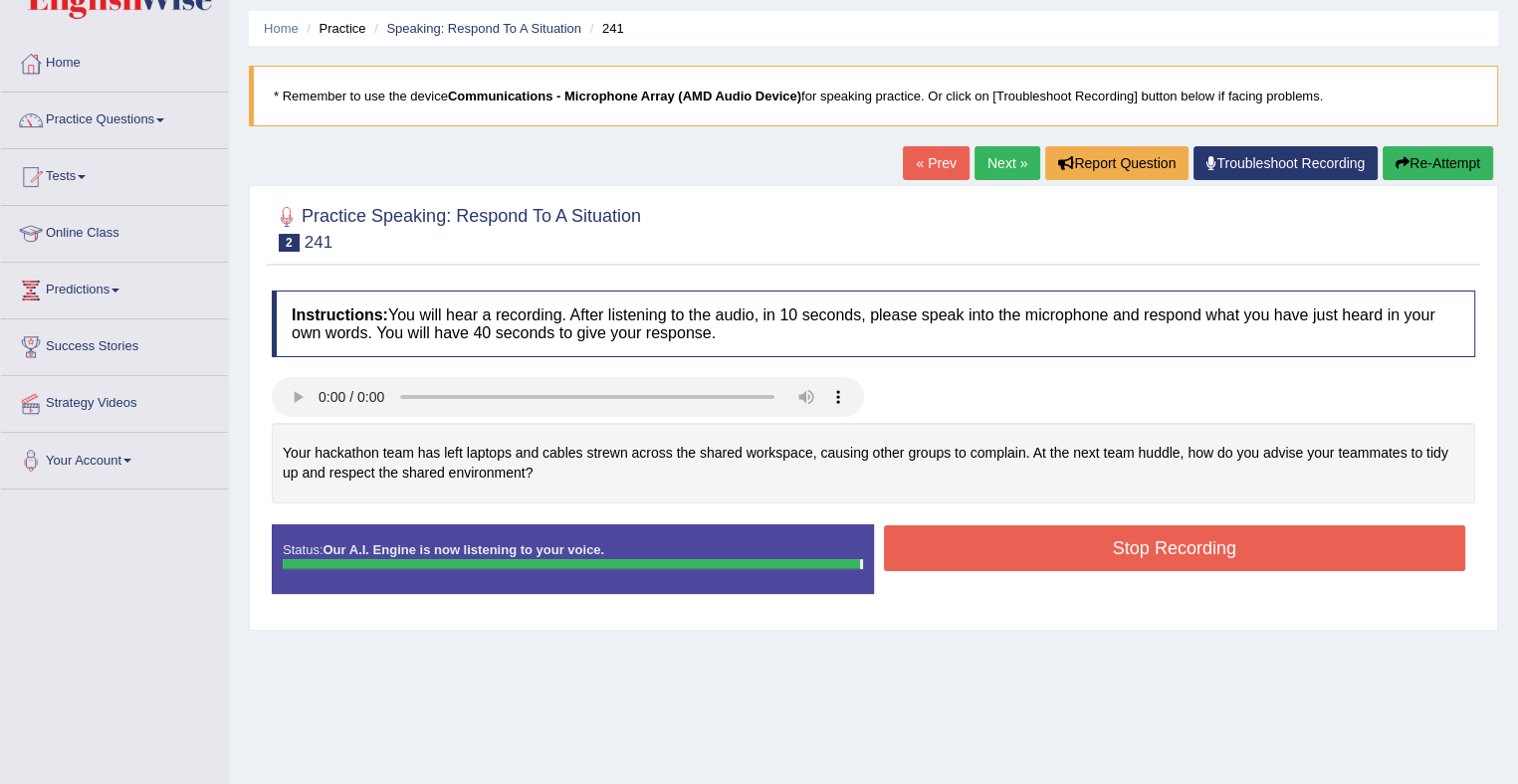 click on "Stop Recording" at bounding box center (1175, 548) 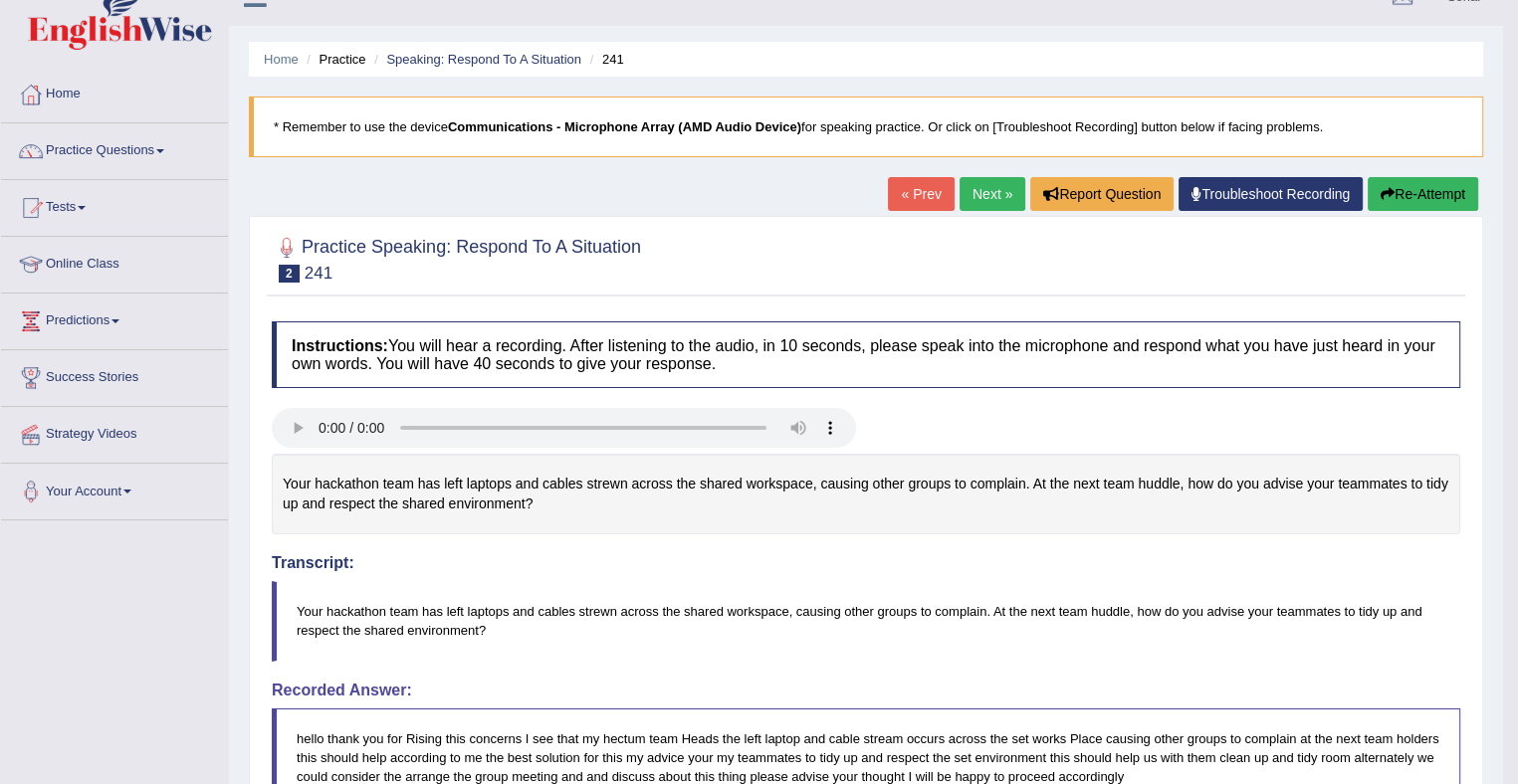 scroll, scrollTop: 0, scrollLeft: 0, axis: both 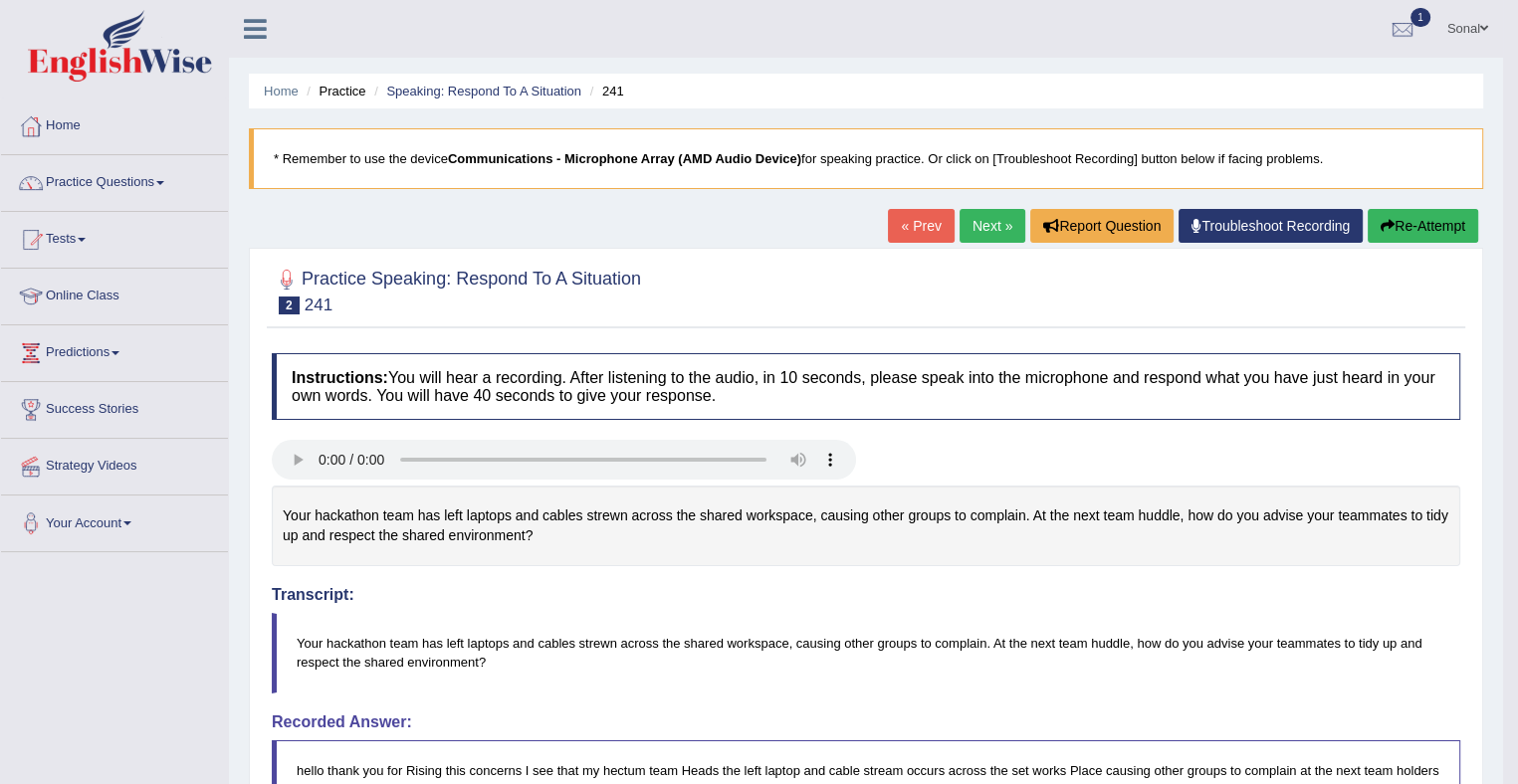 click on "Next »" at bounding box center (992, 226) 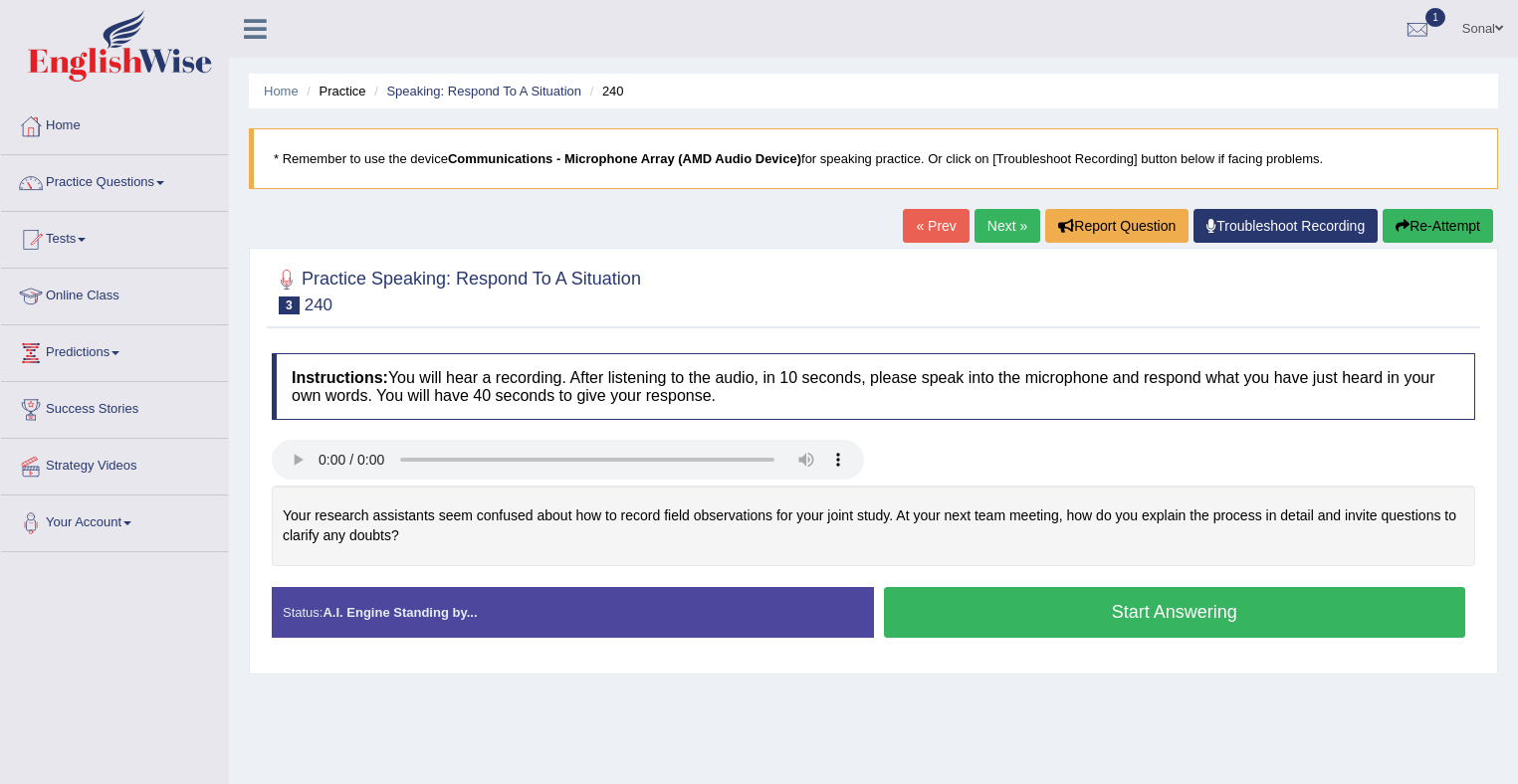 scroll, scrollTop: 0, scrollLeft: 0, axis: both 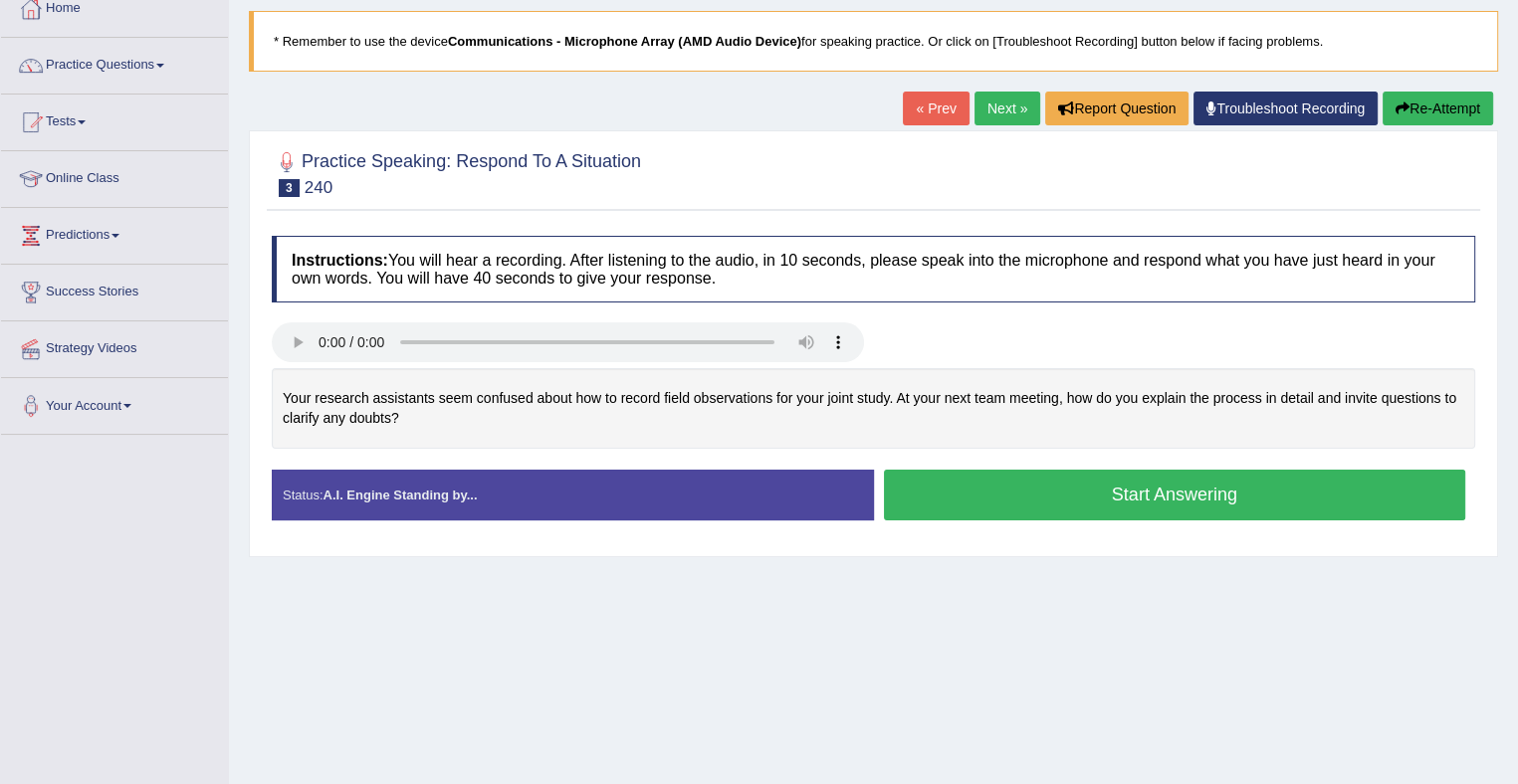 click on "Start Answering" at bounding box center [1175, 494] 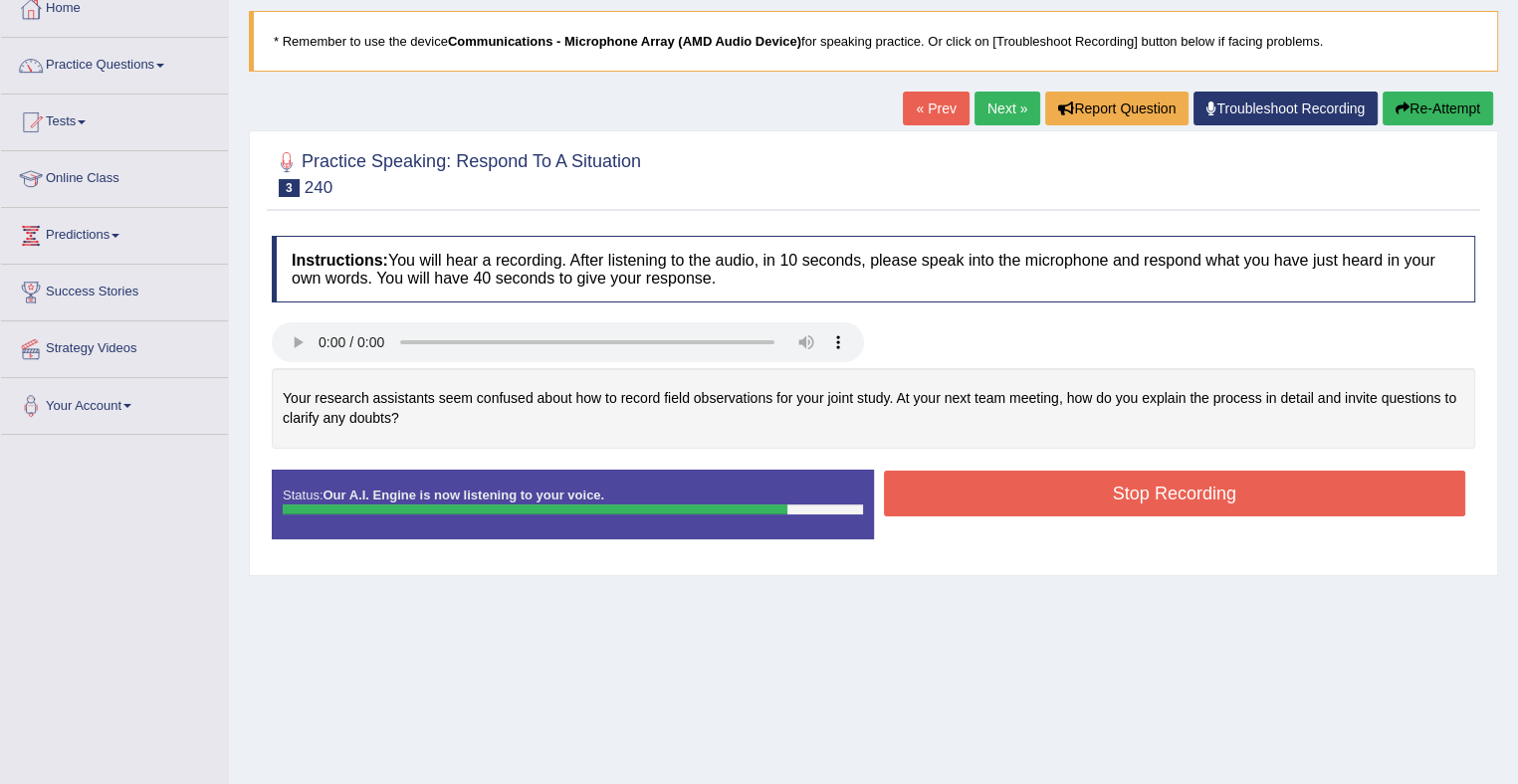 click on "Stop Recording" at bounding box center [1175, 493] 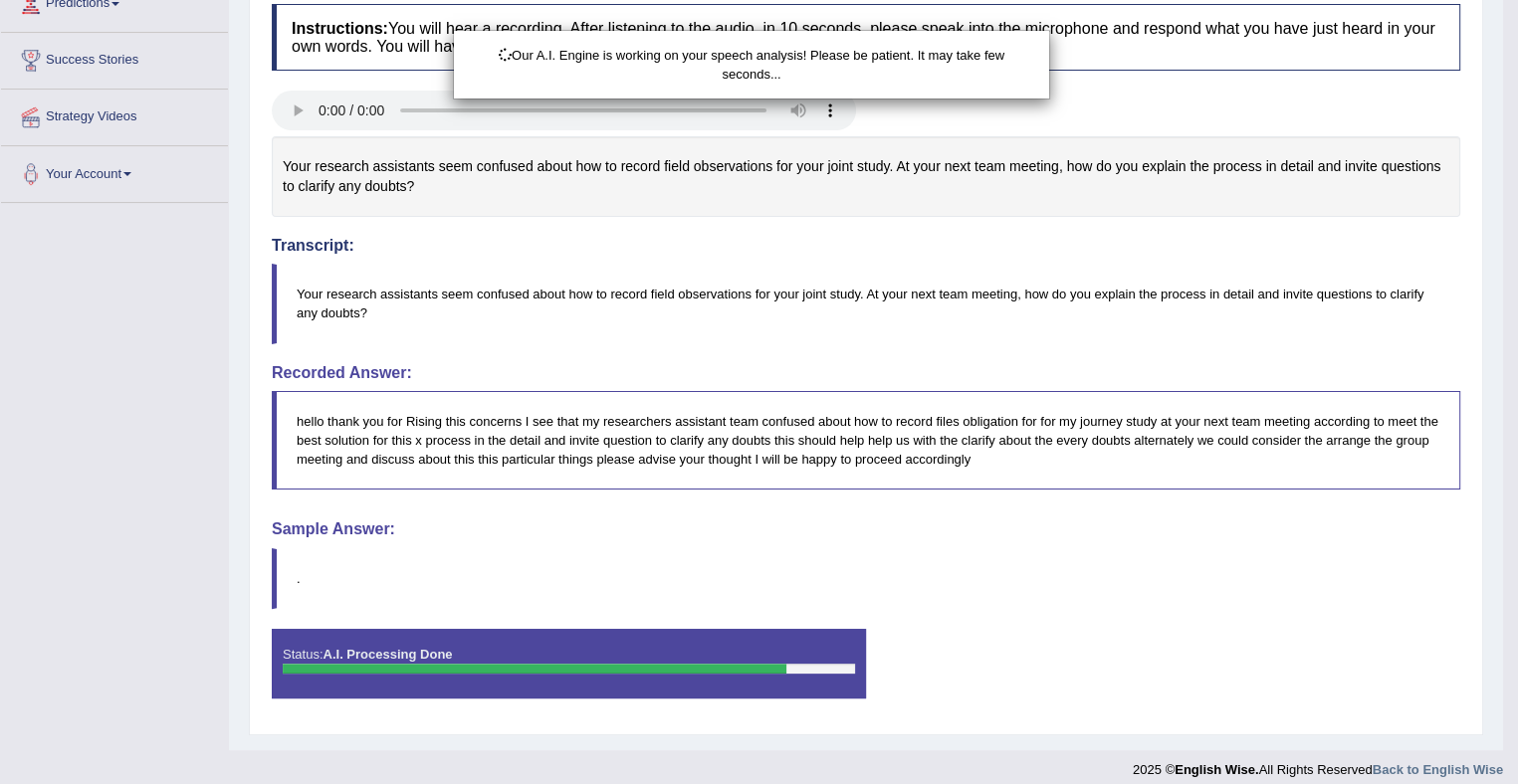 scroll, scrollTop: 362, scrollLeft: 0, axis: vertical 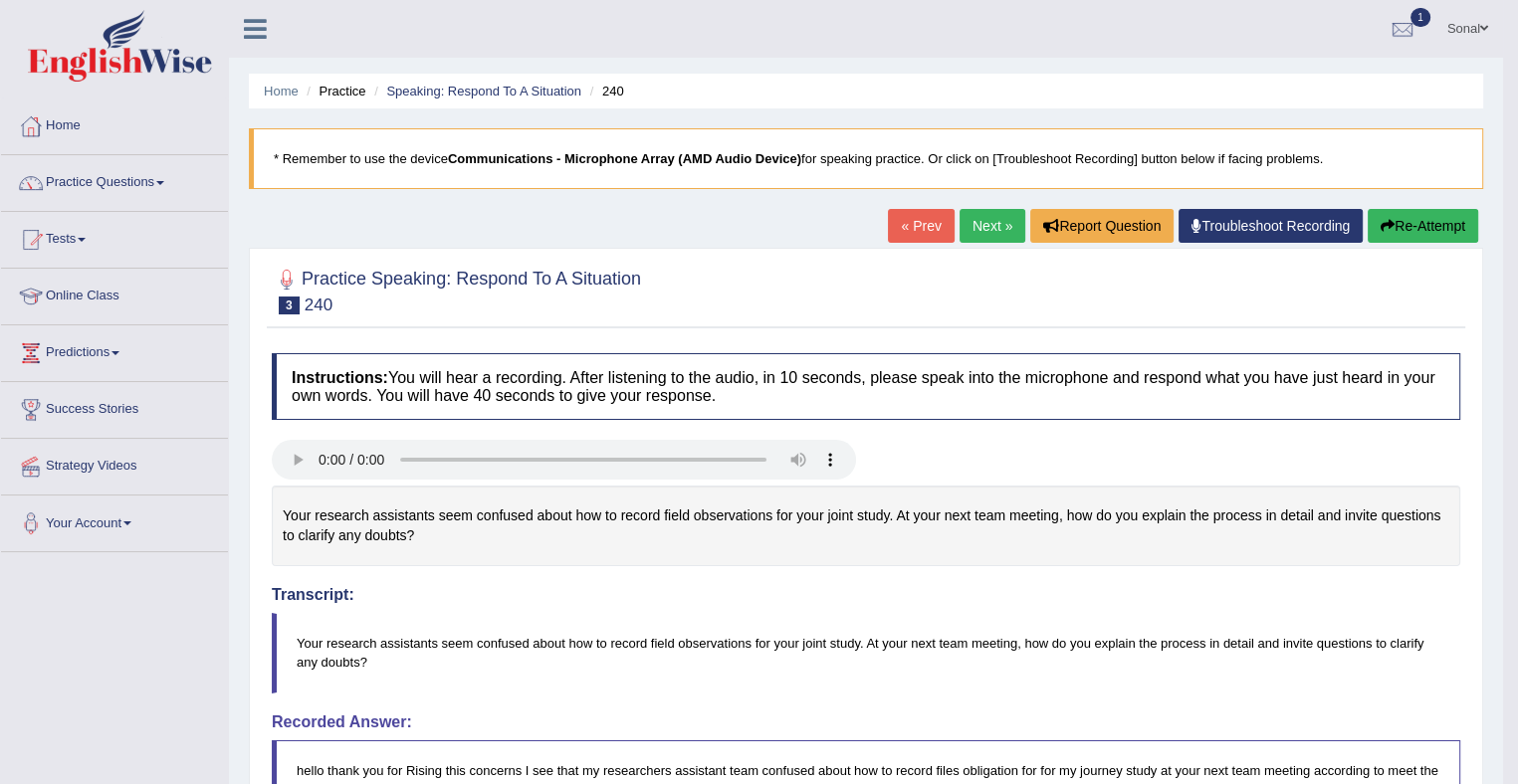 click on "Next »" at bounding box center (992, 226) 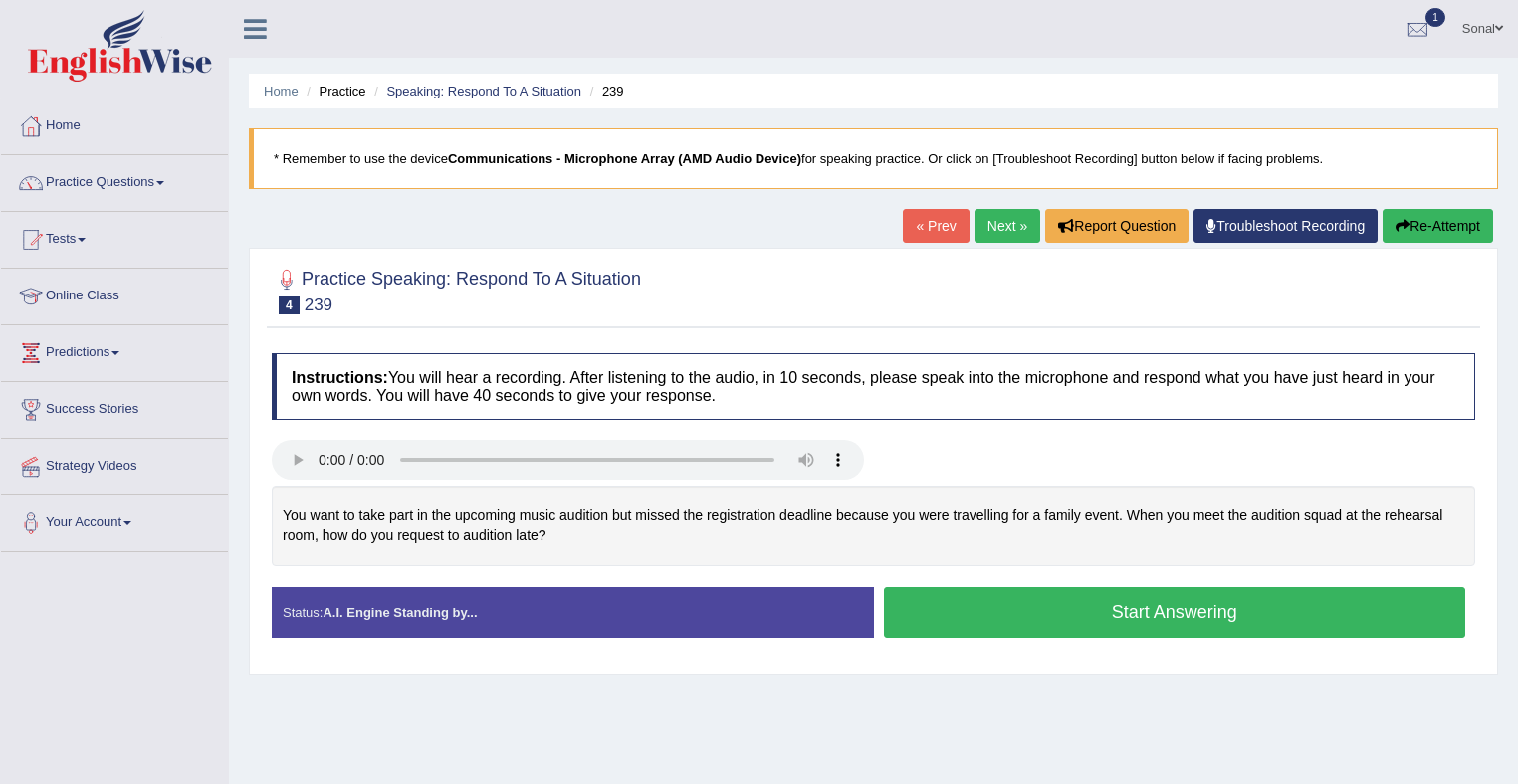 scroll, scrollTop: 0, scrollLeft: 0, axis: both 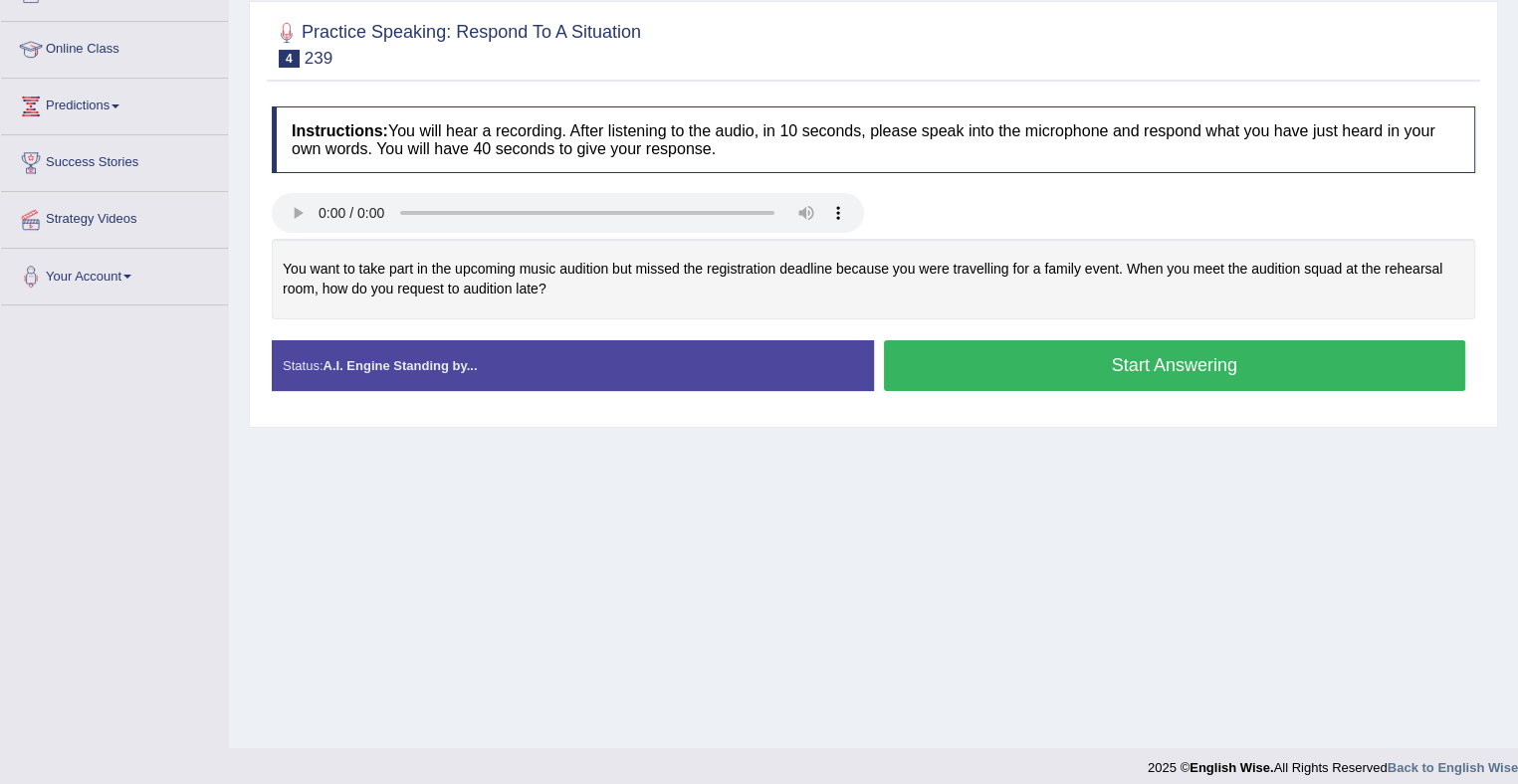 click on "Start Answering" at bounding box center (1175, 365) 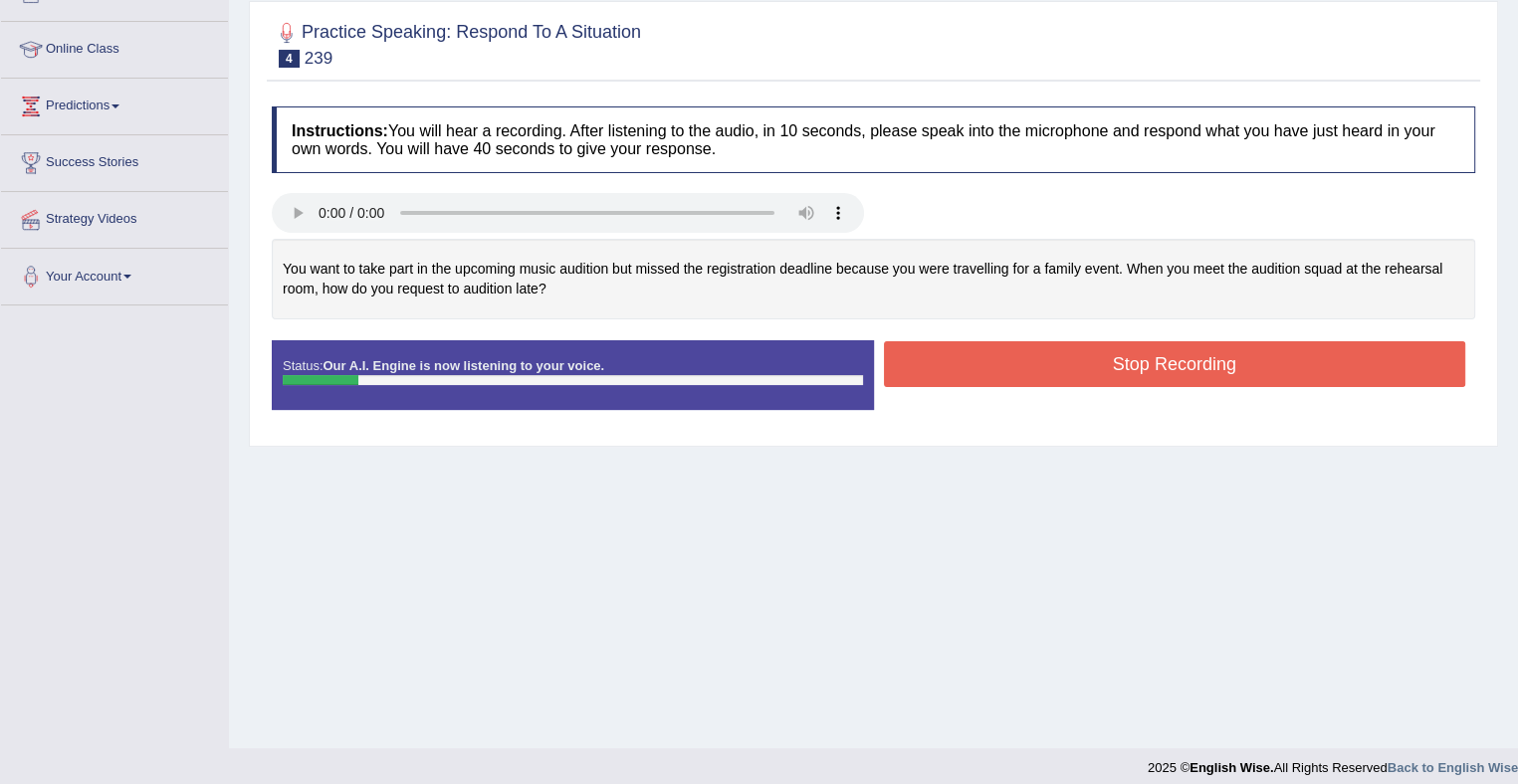 scroll, scrollTop: 0, scrollLeft: 0, axis: both 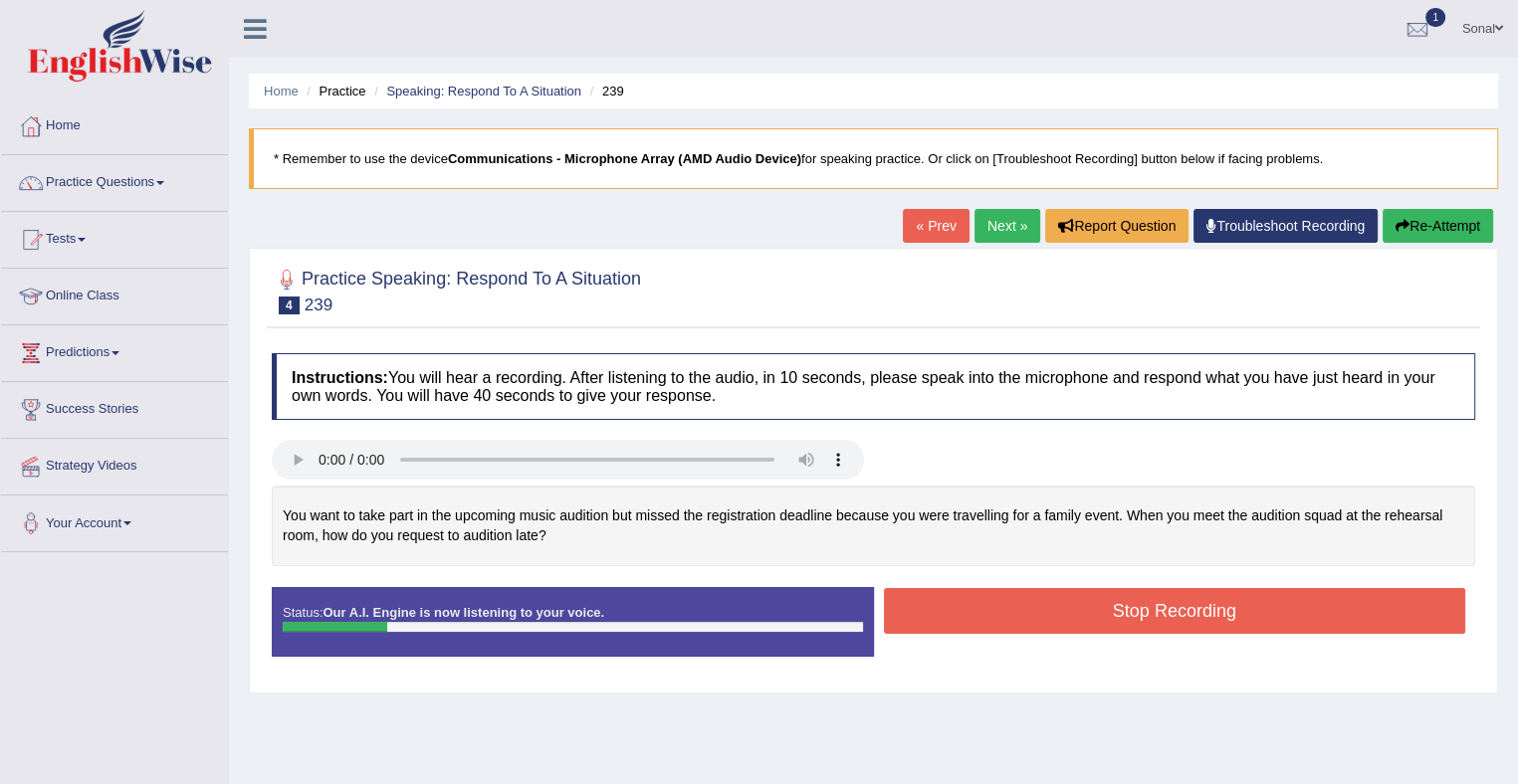click on "Re-Attempt" at bounding box center [1437, 226] 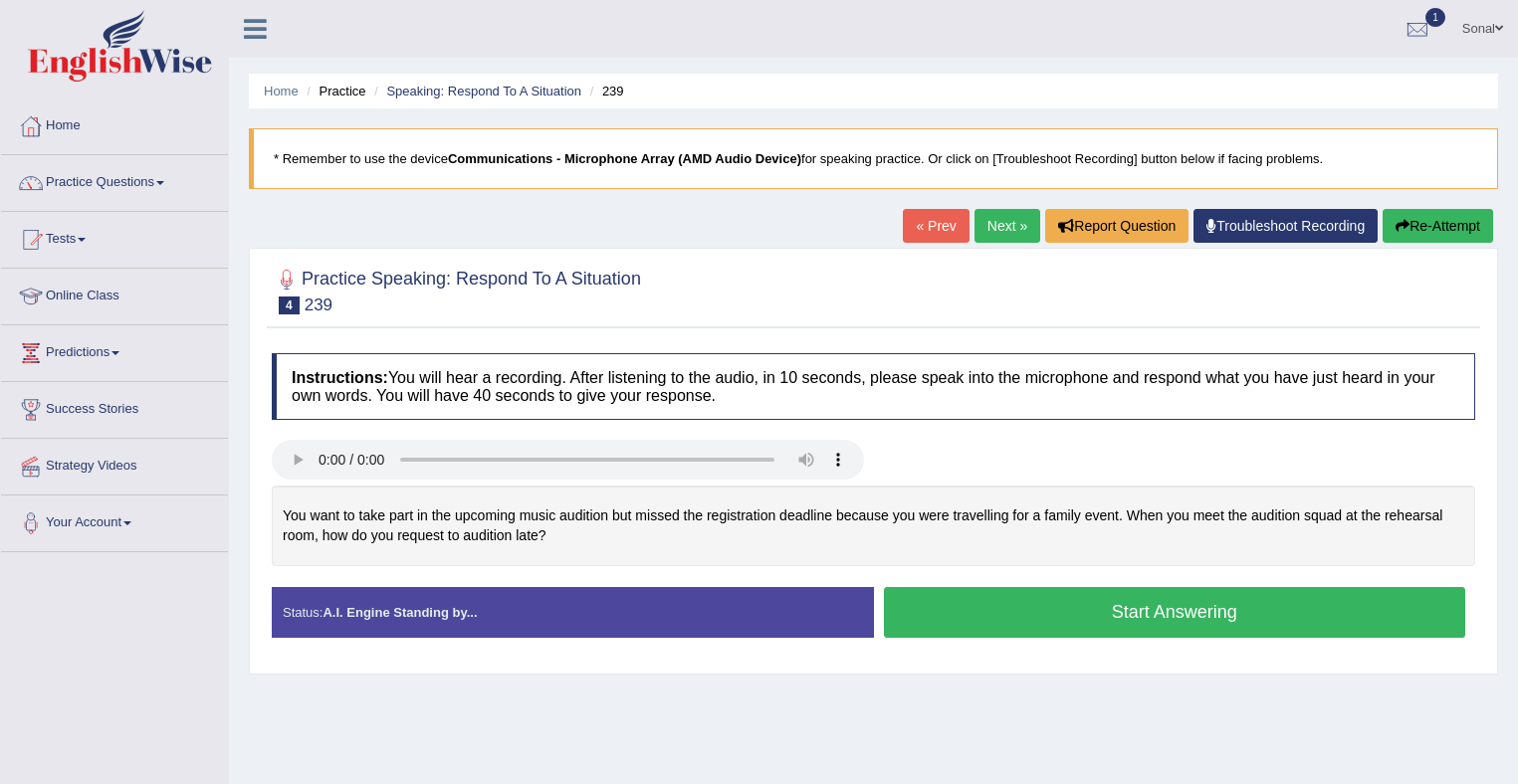 scroll, scrollTop: 0, scrollLeft: 0, axis: both 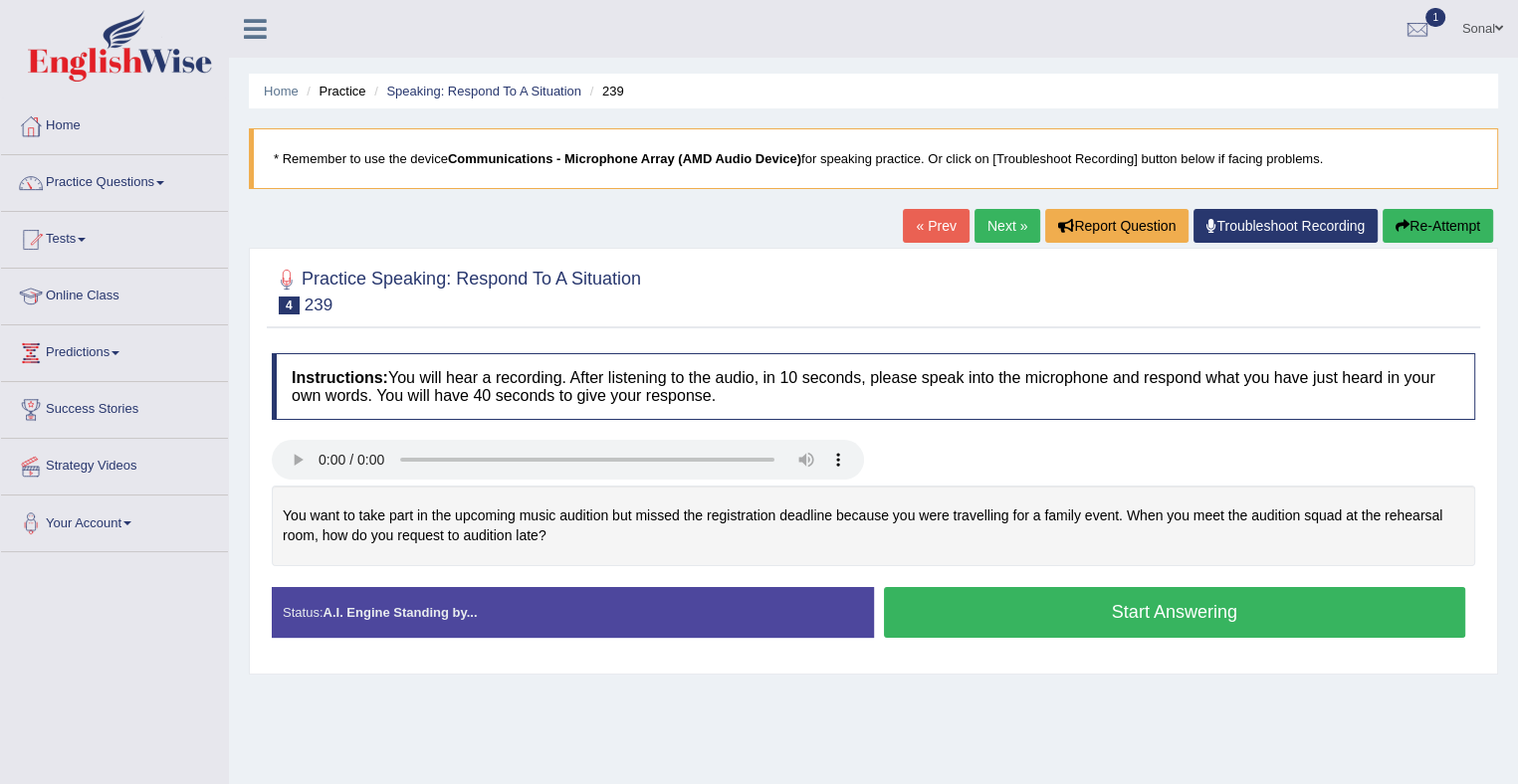 click on "Start Answering" at bounding box center [1175, 612] 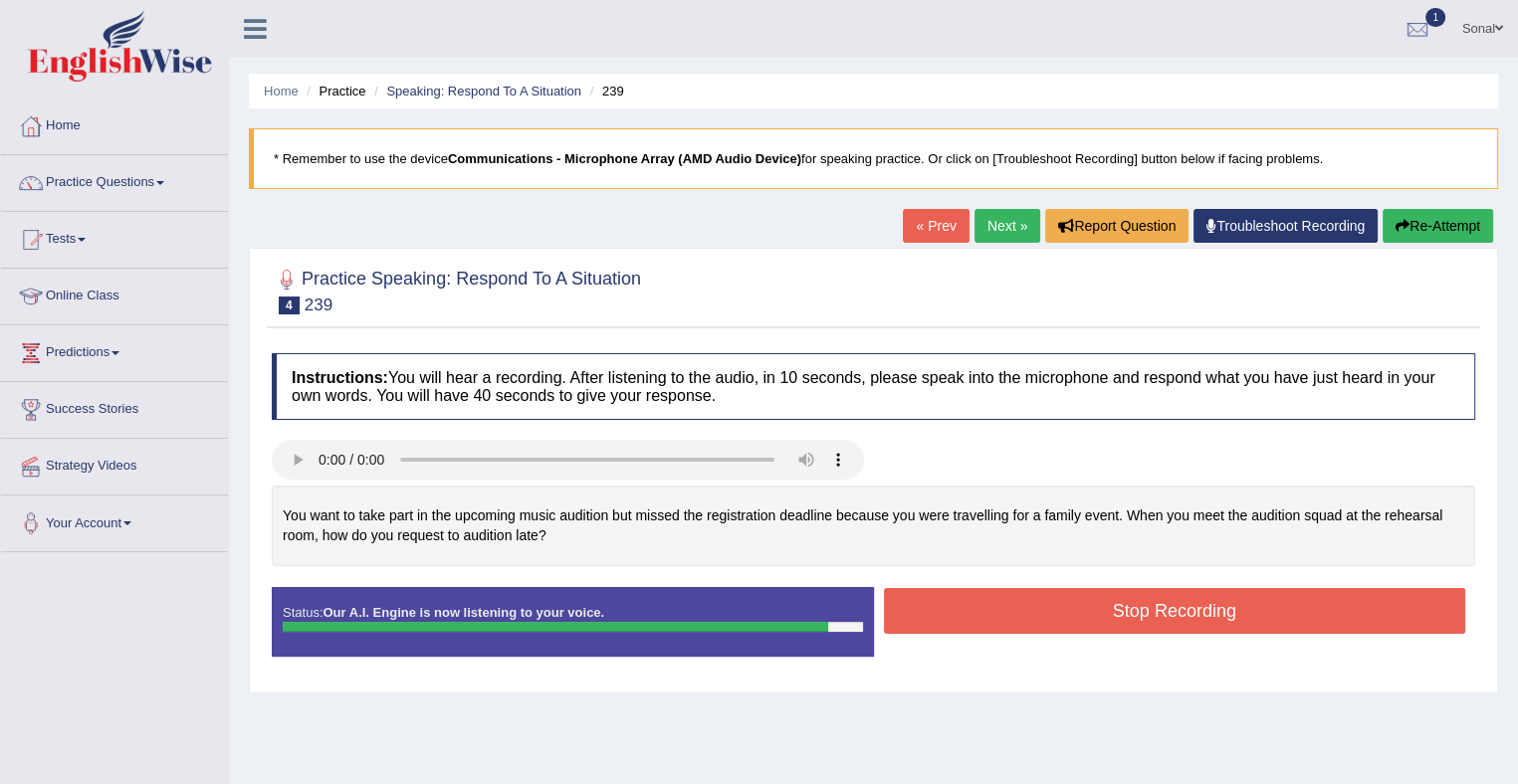 click on "Stop Recording" at bounding box center (1175, 611) 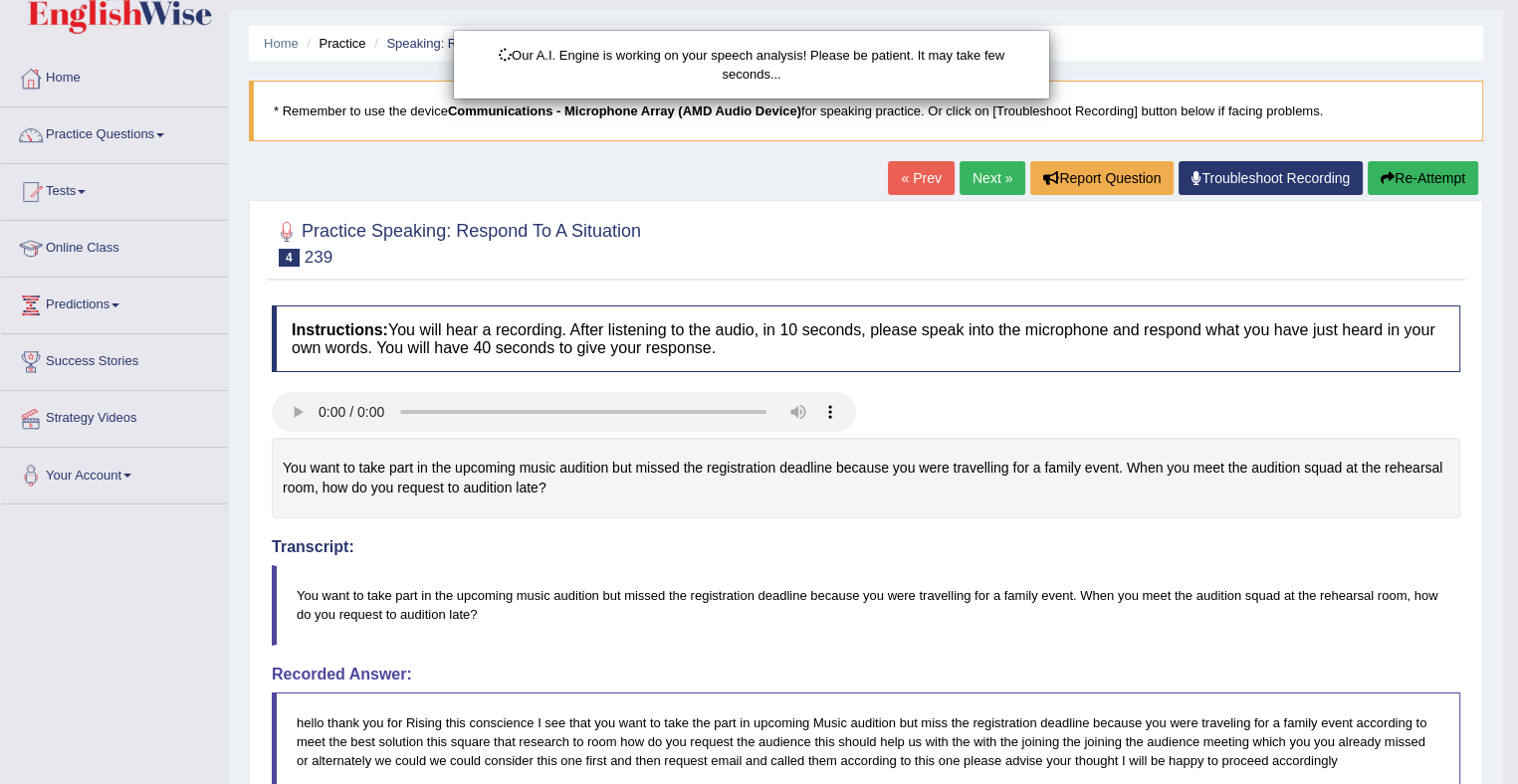 scroll, scrollTop: 362, scrollLeft: 0, axis: vertical 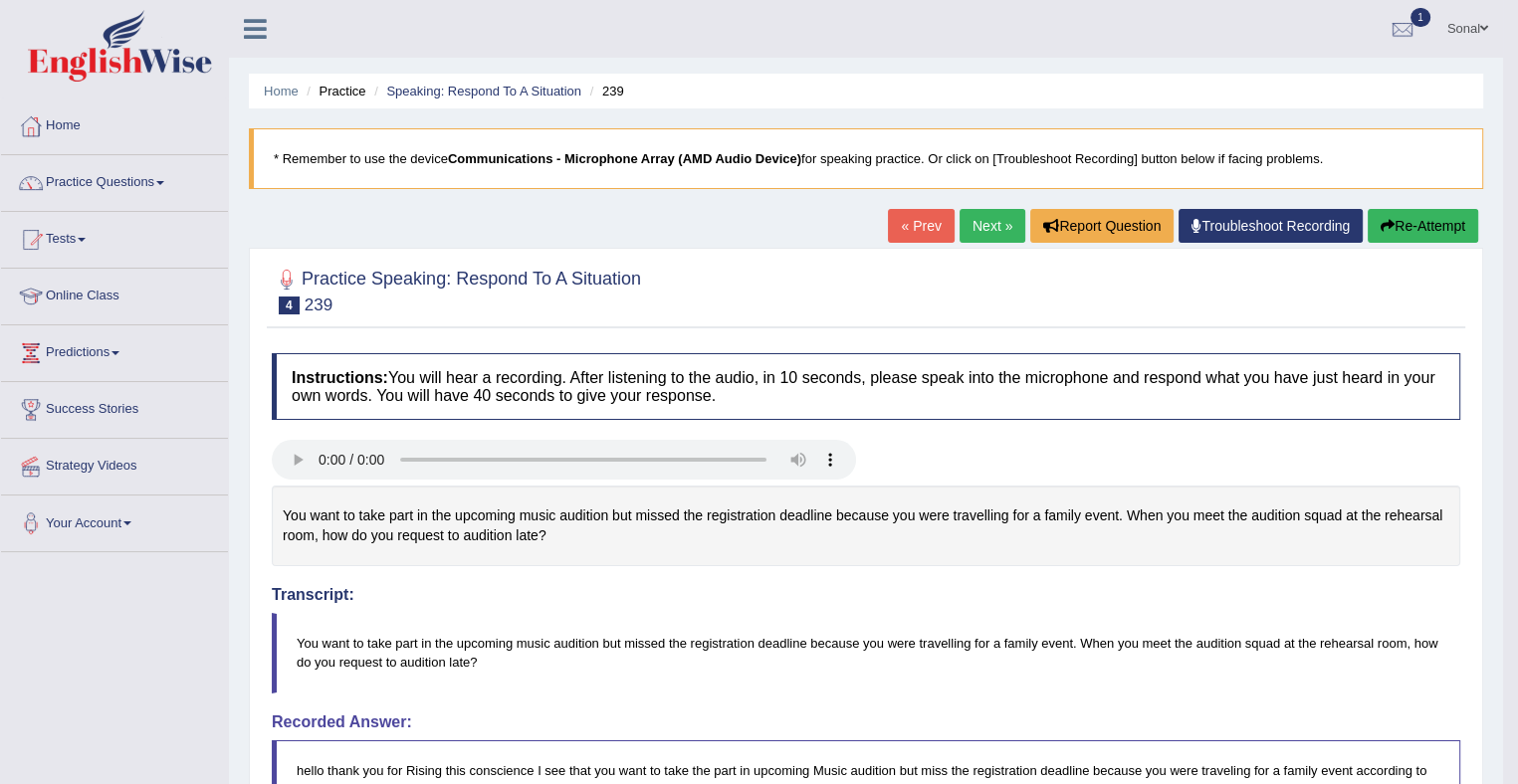click on "Next »" at bounding box center [992, 226] 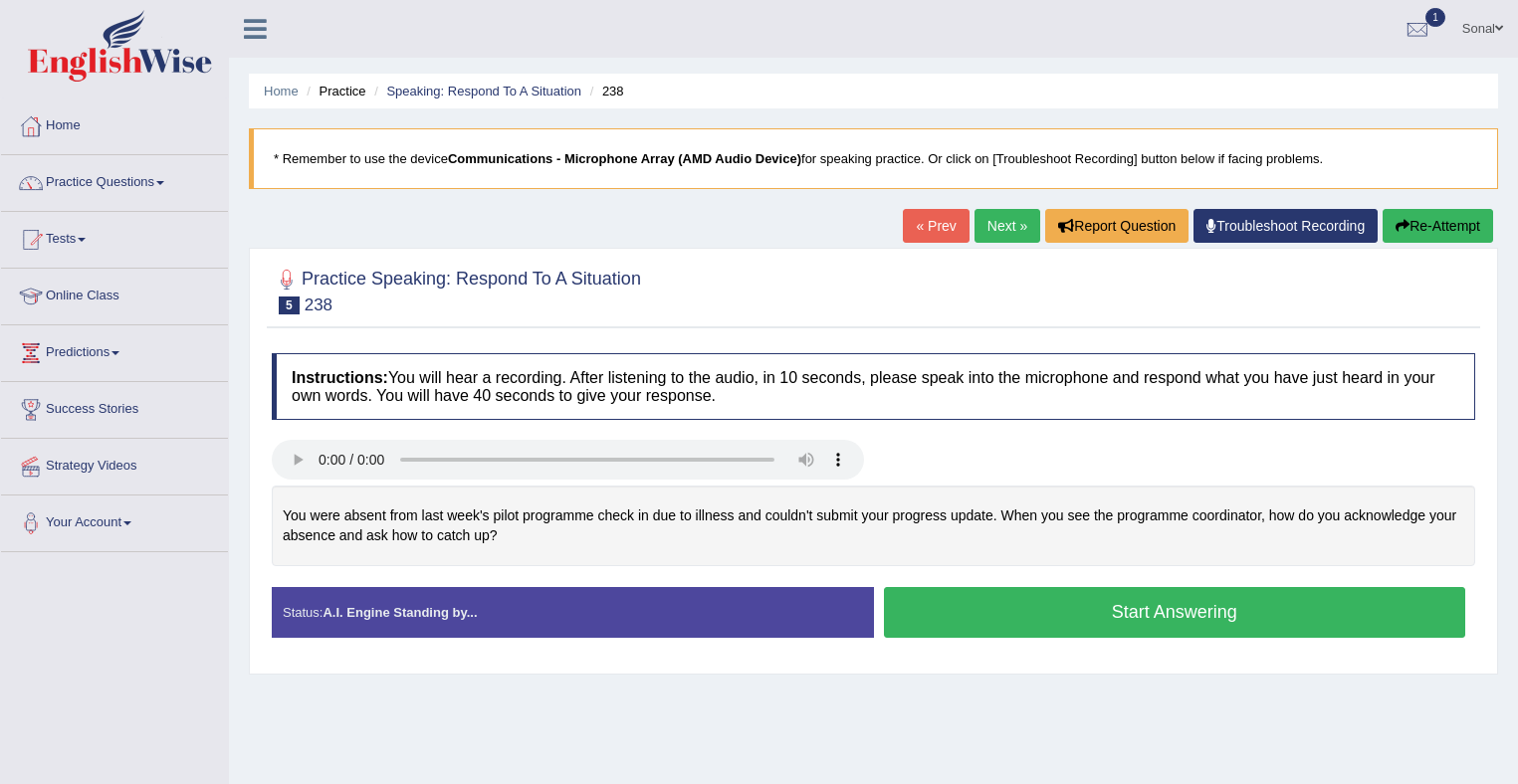 scroll, scrollTop: 146, scrollLeft: 0, axis: vertical 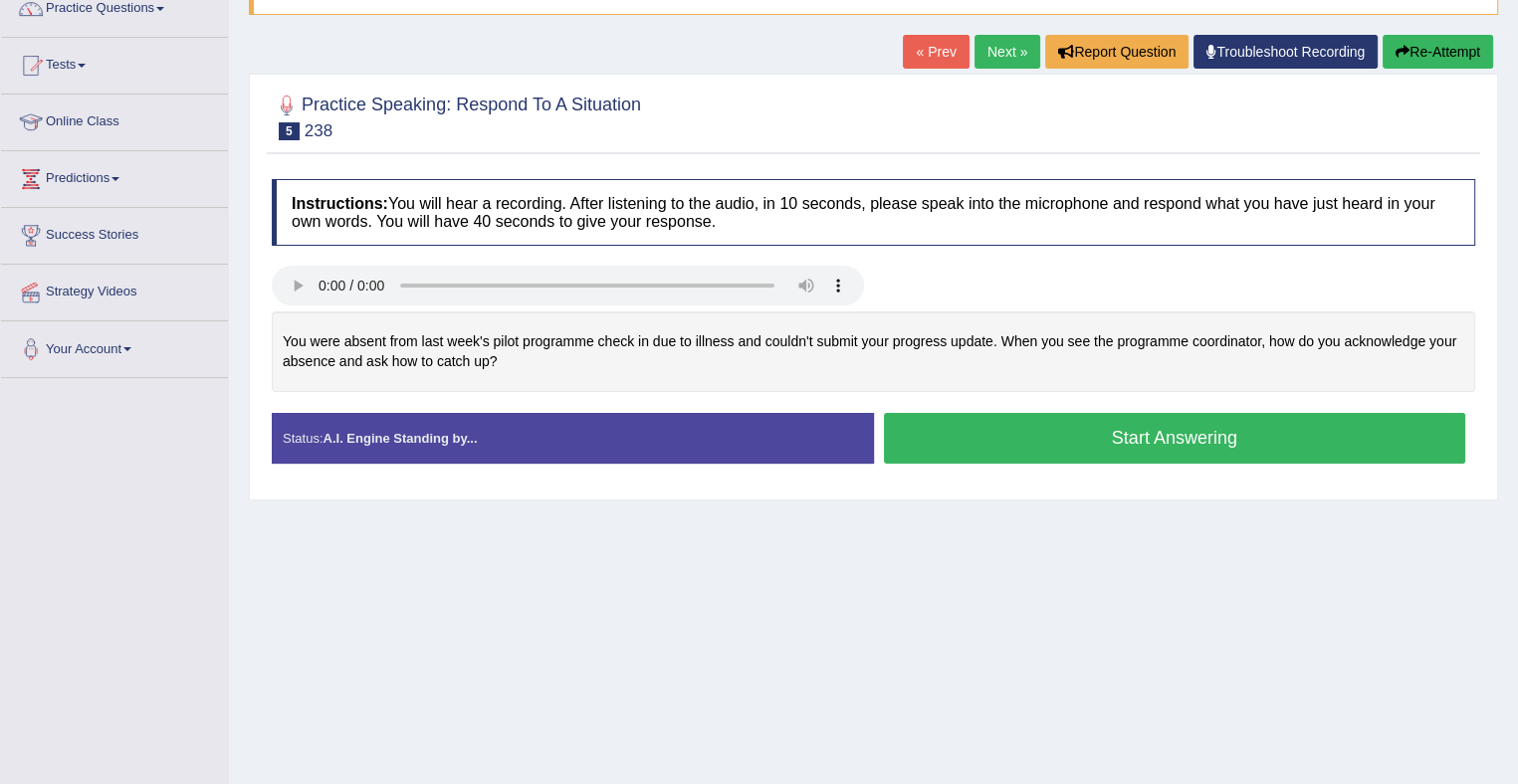 click on "Start Answering" at bounding box center [1175, 438] 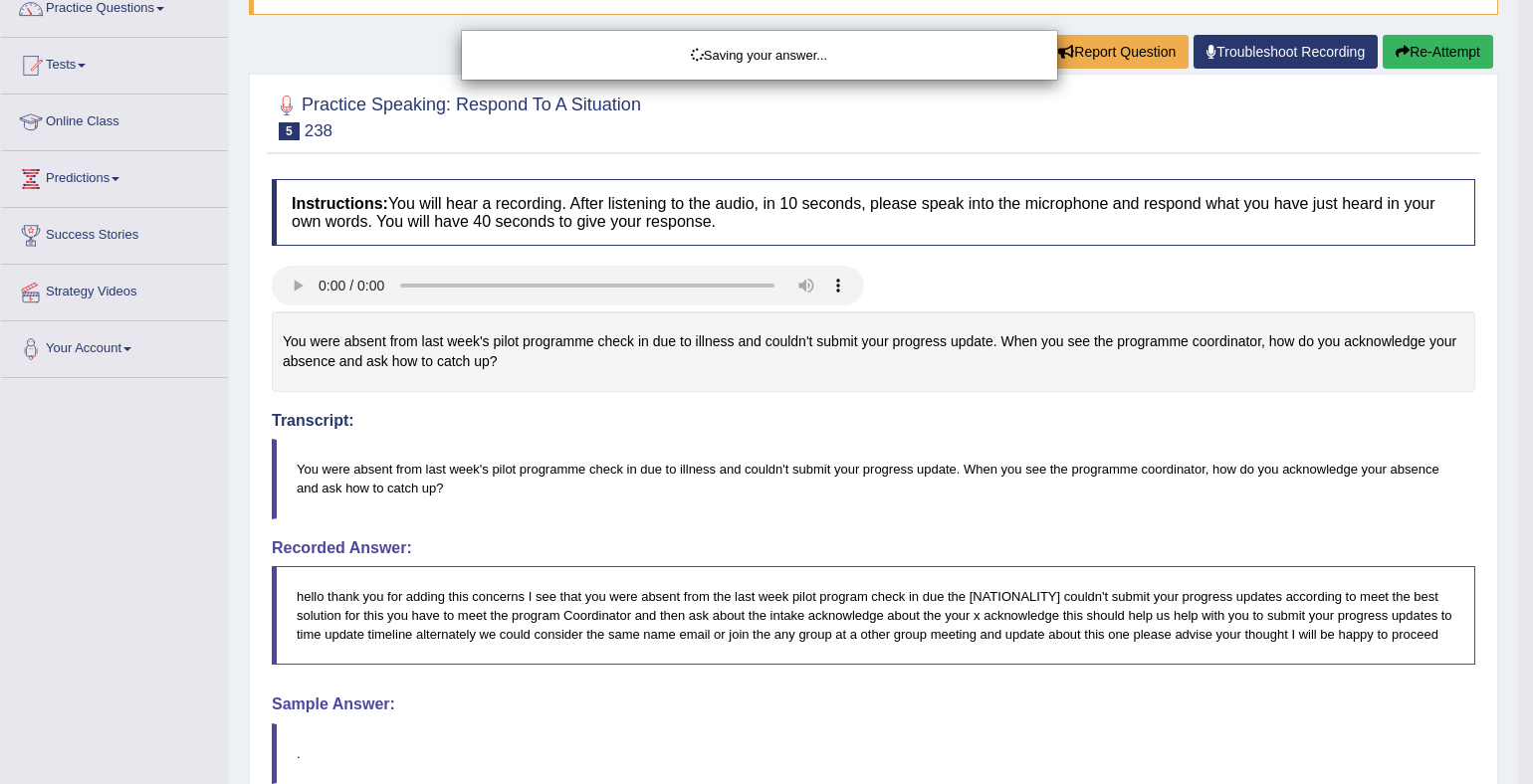 click on "Saving your answer..." at bounding box center [766, 392] 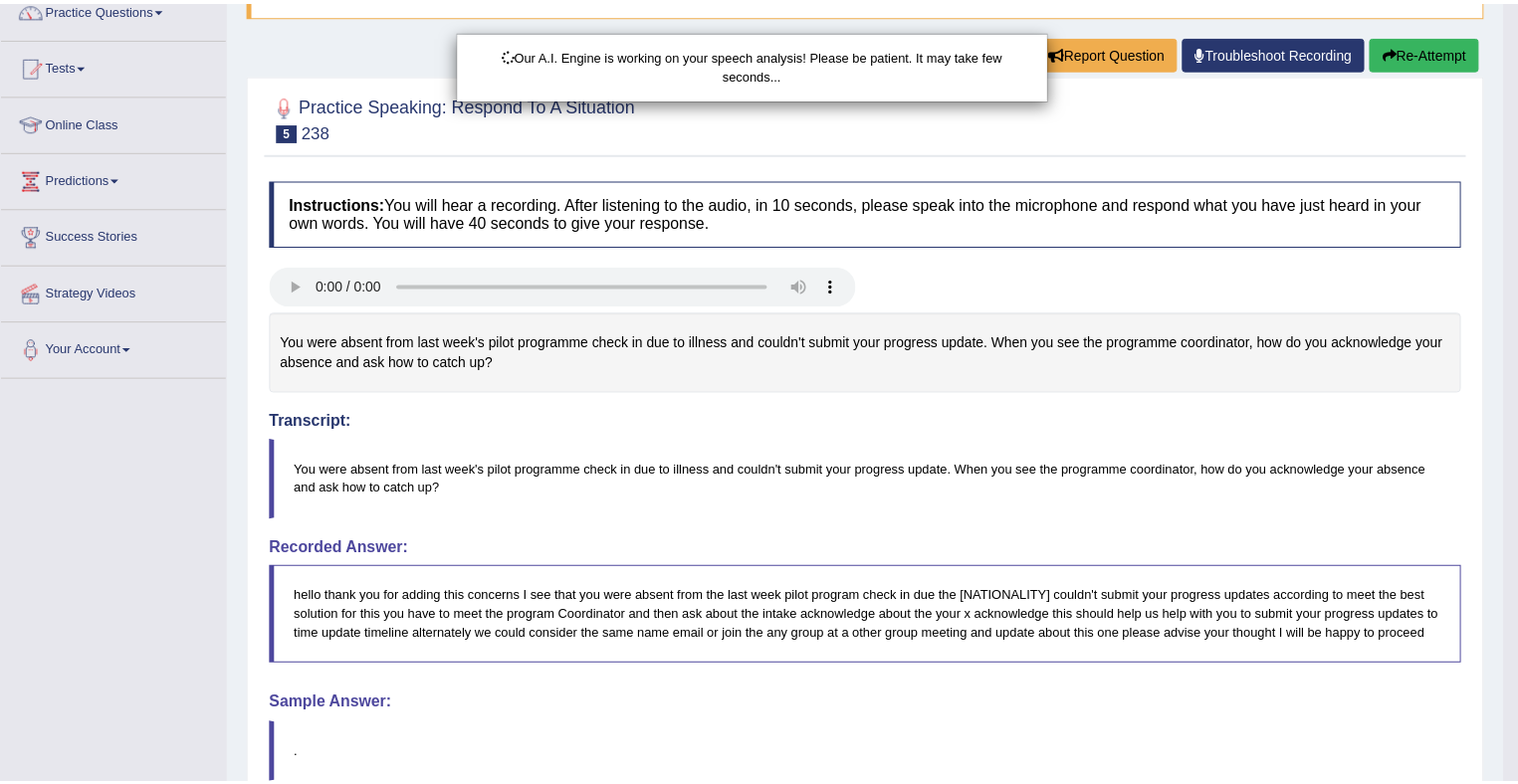 scroll, scrollTop: 362, scrollLeft: 0, axis: vertical 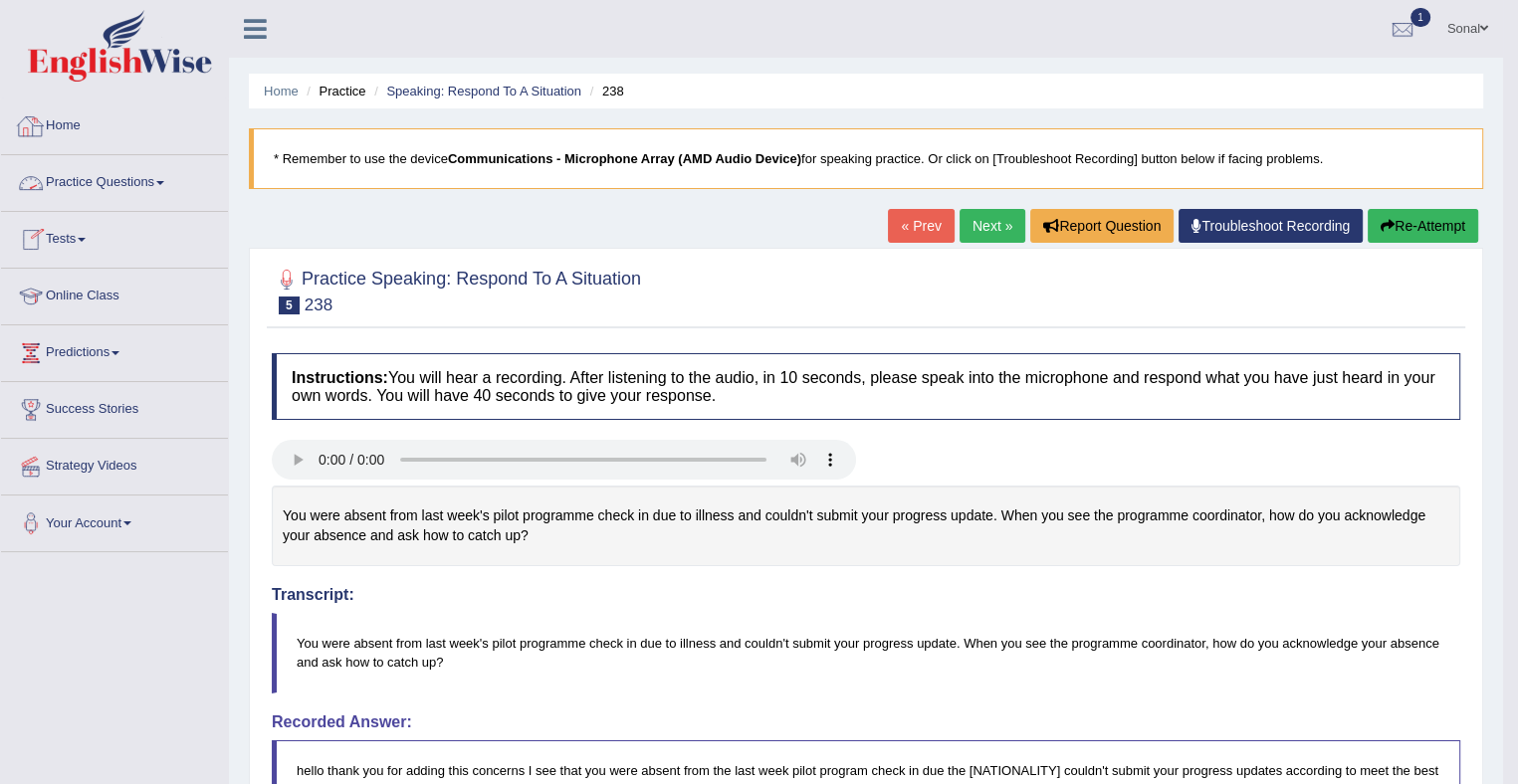 click on "Home" at bounding box center (114, 123) 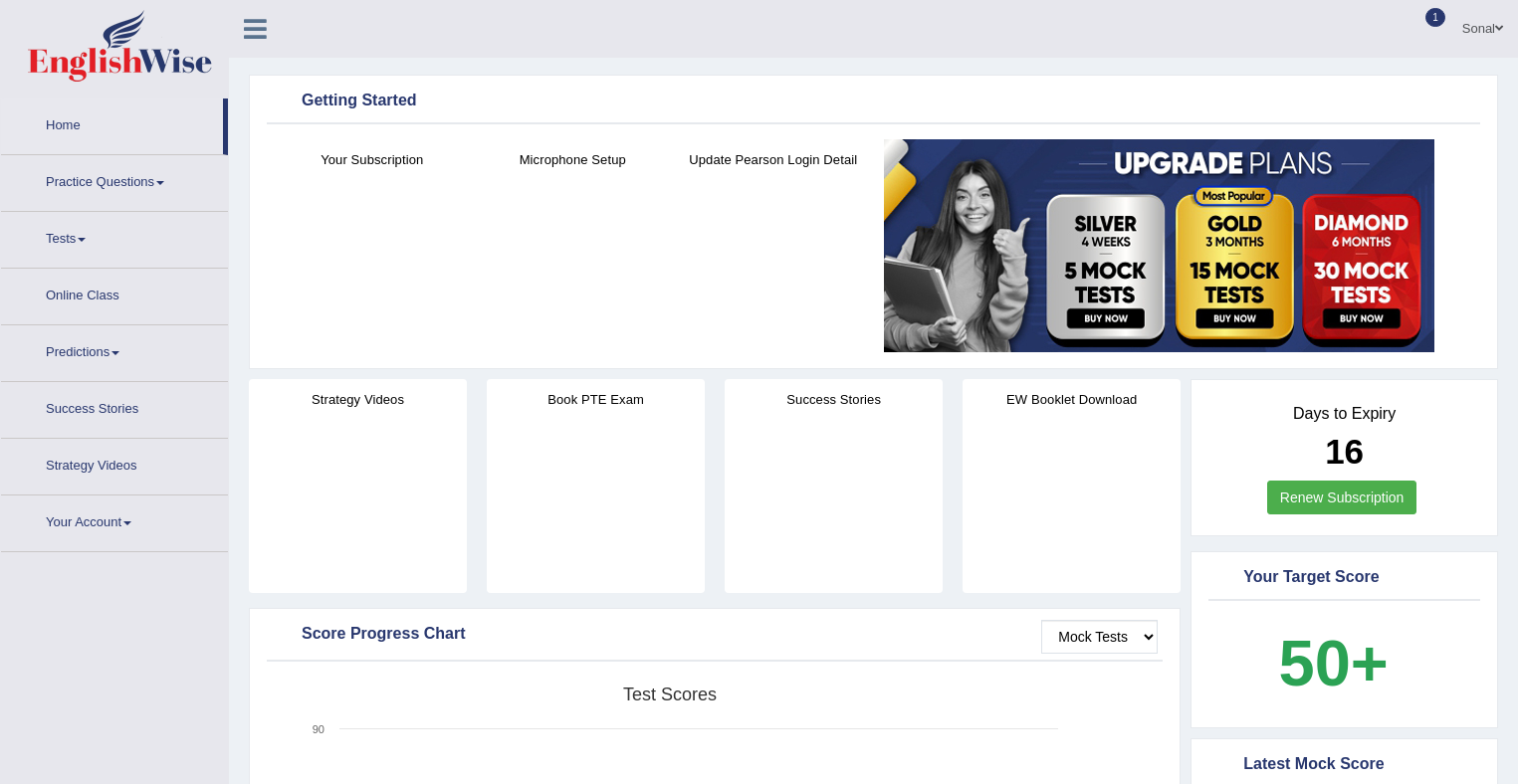 scroll, scrollTop: 0, scrollLeft: 0, axis: both 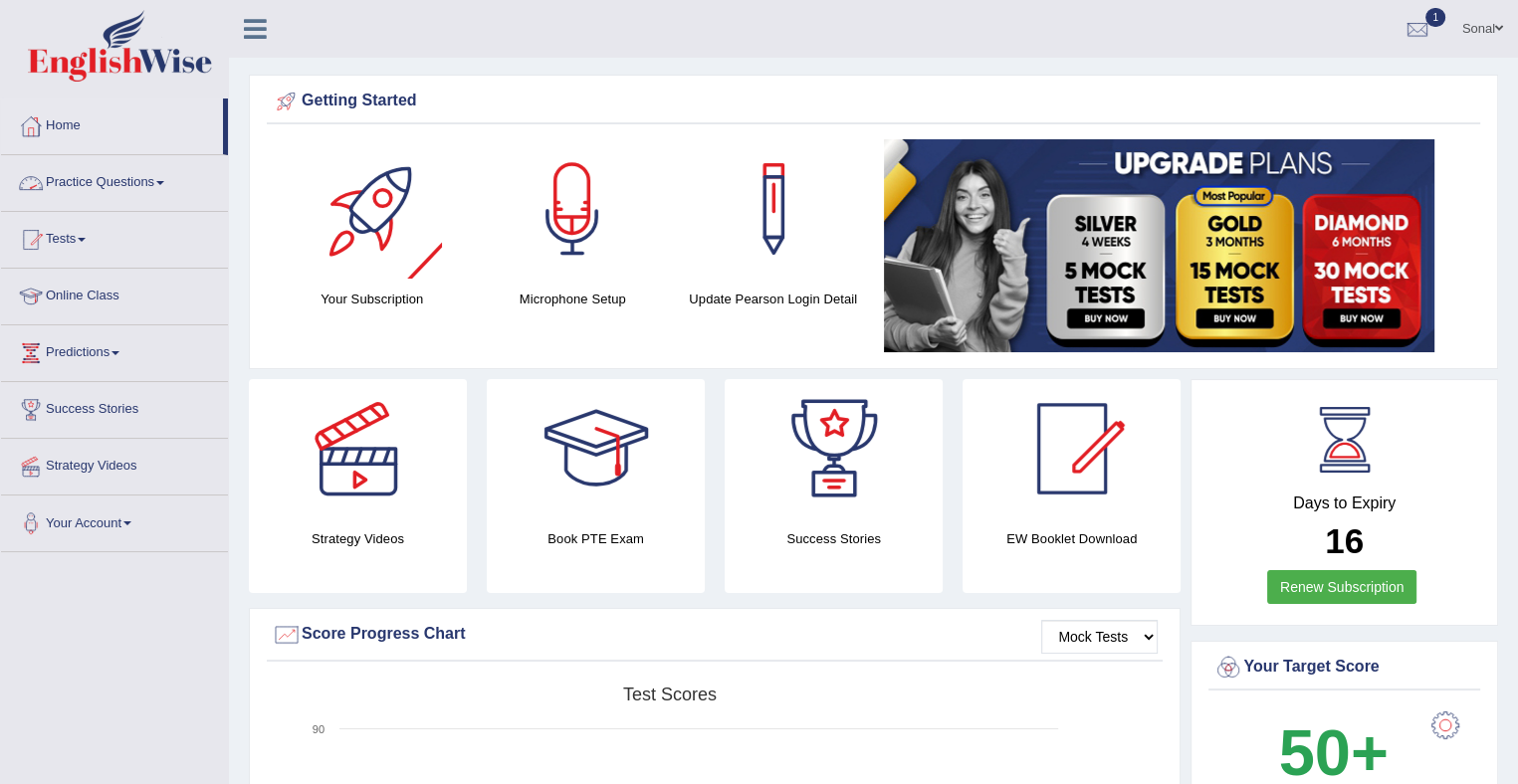 click on "Practice Questions" at bounding box center [114, 180] 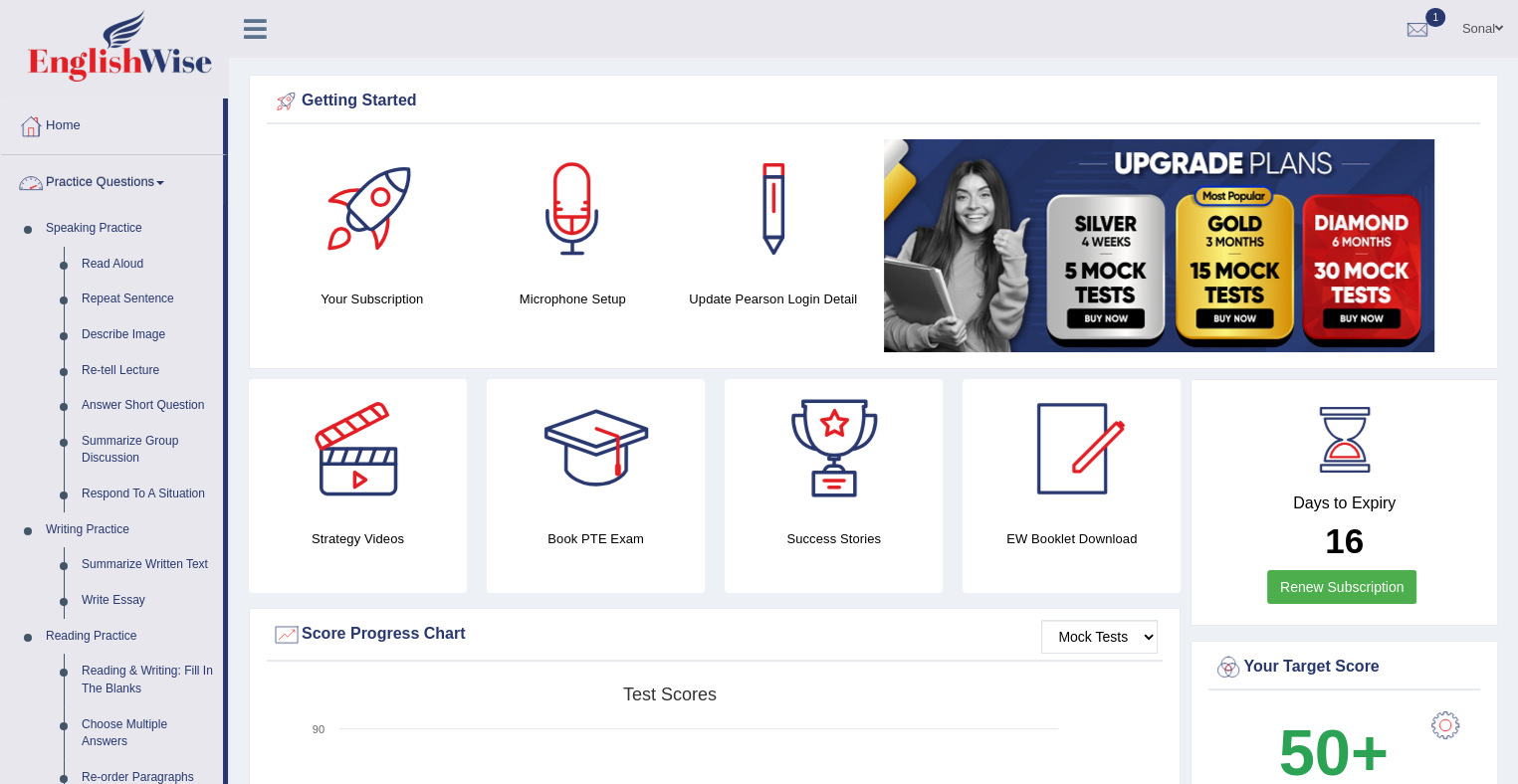 click on "Practice Questions" at bounding box center [111, 180] 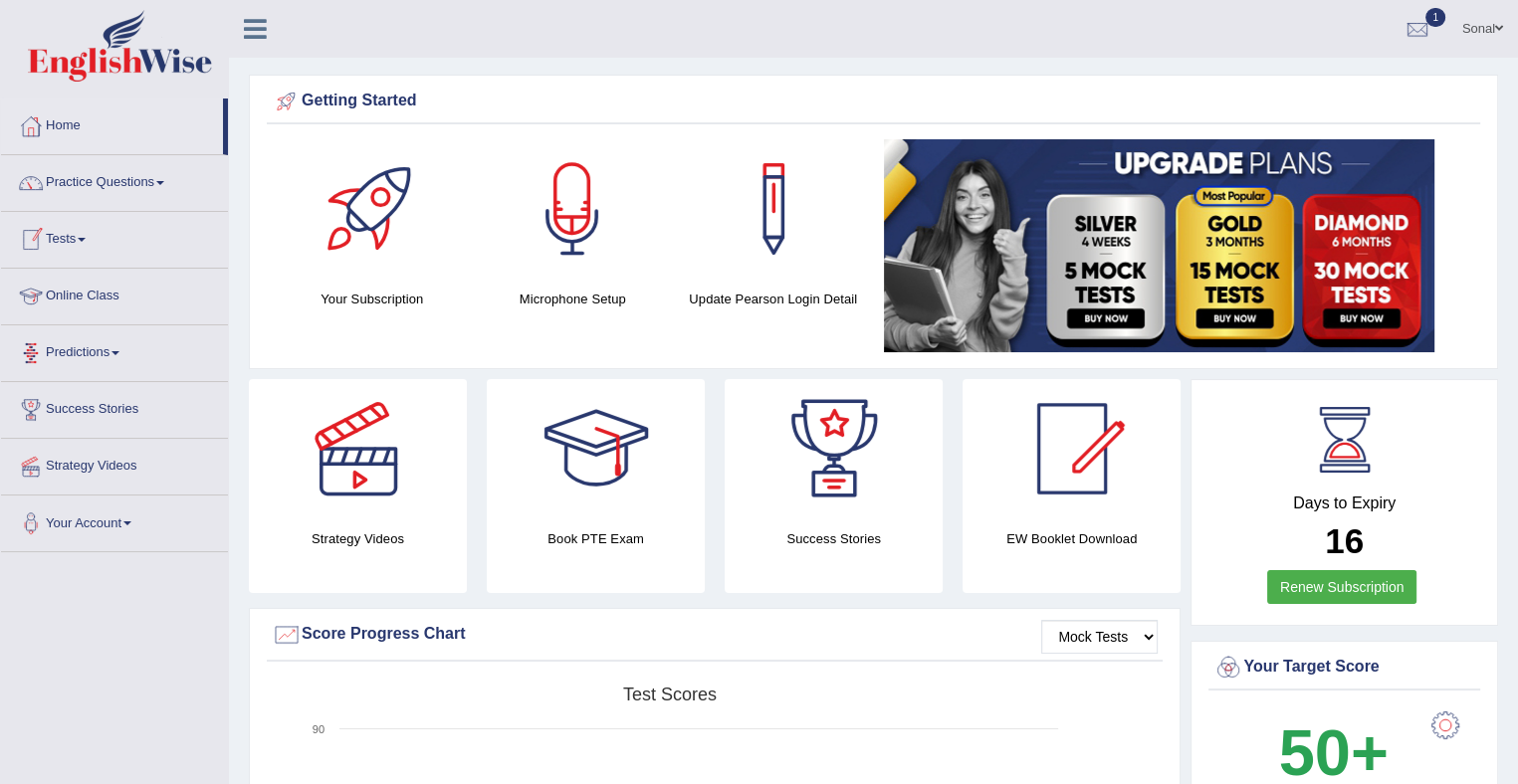 click on "Tests" at bounding box center [114, 237] 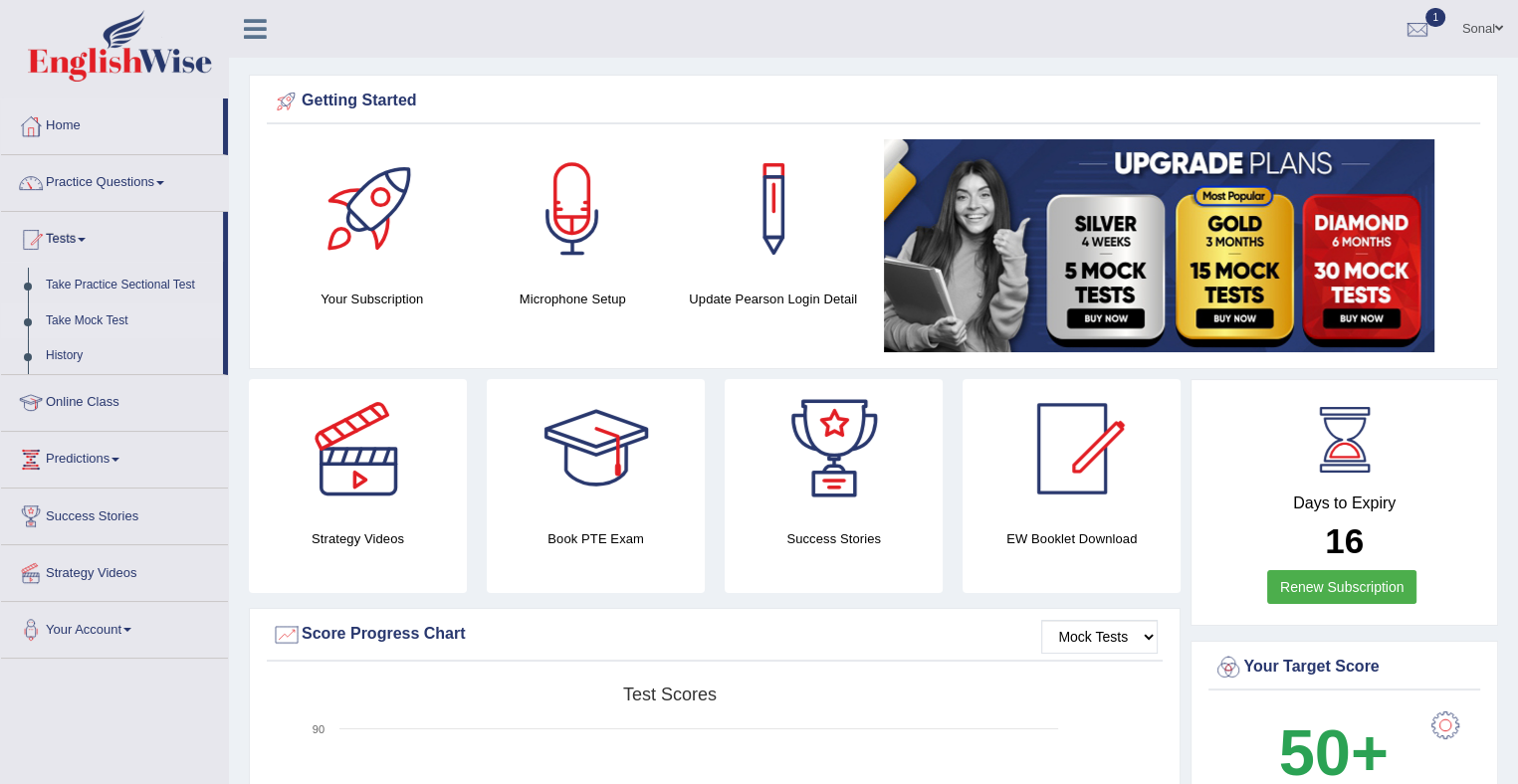 click on "Take Mock Test" at bounding box center (129, 321) 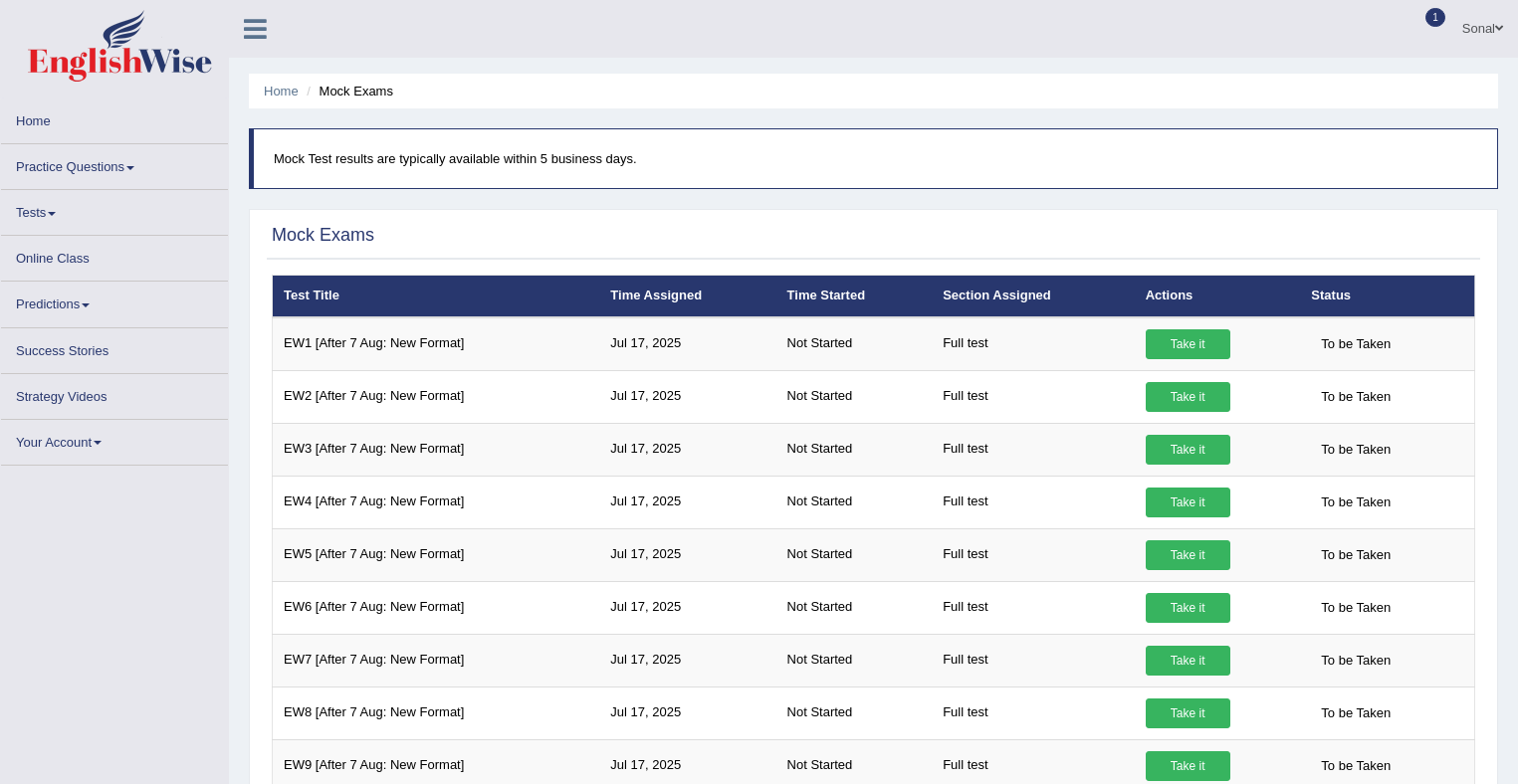 scroll, scrollTop: 0, scrollLeft: 0, axis: both 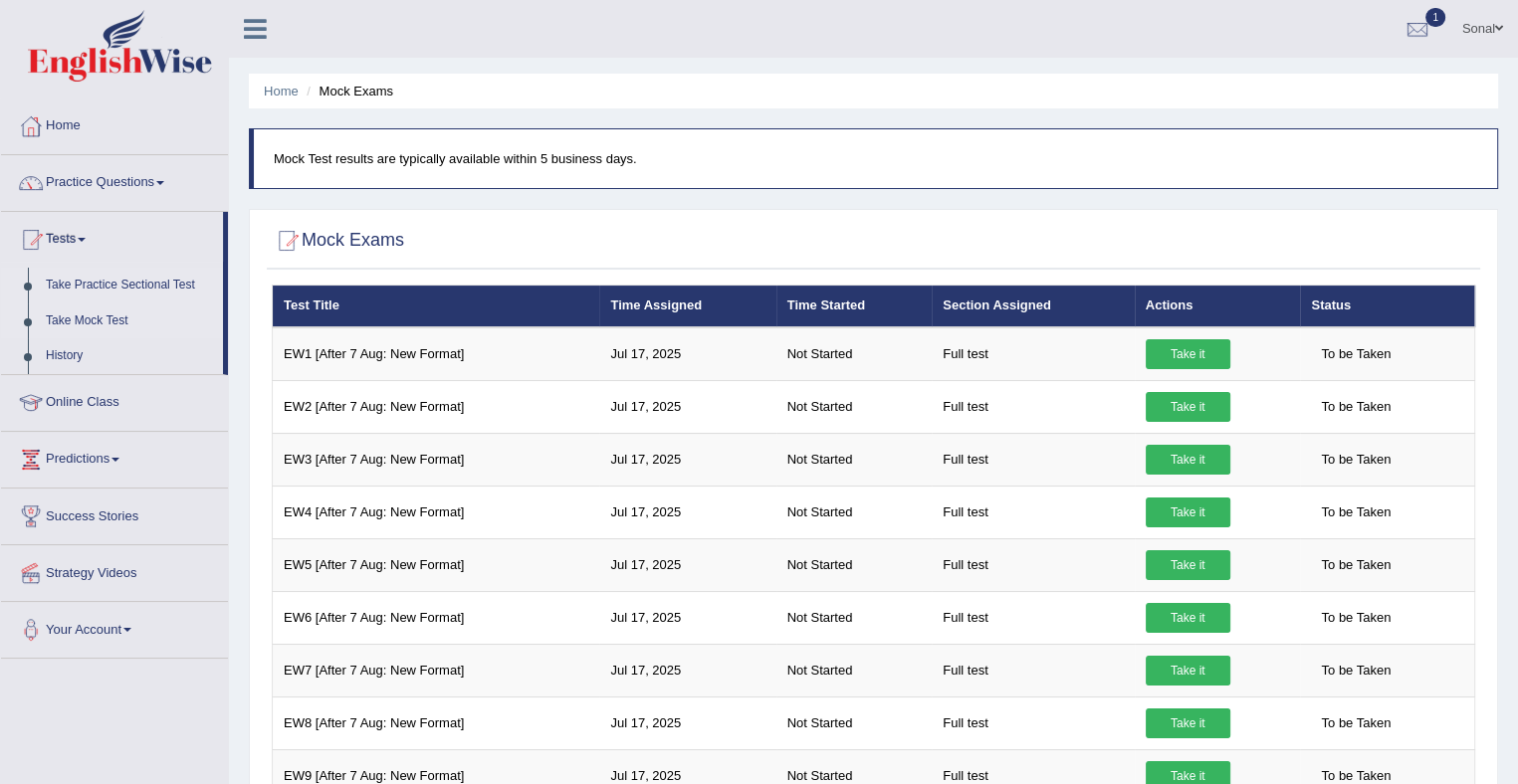 click on "Take Practice Sectional Test" at bounding box center (129, 286) 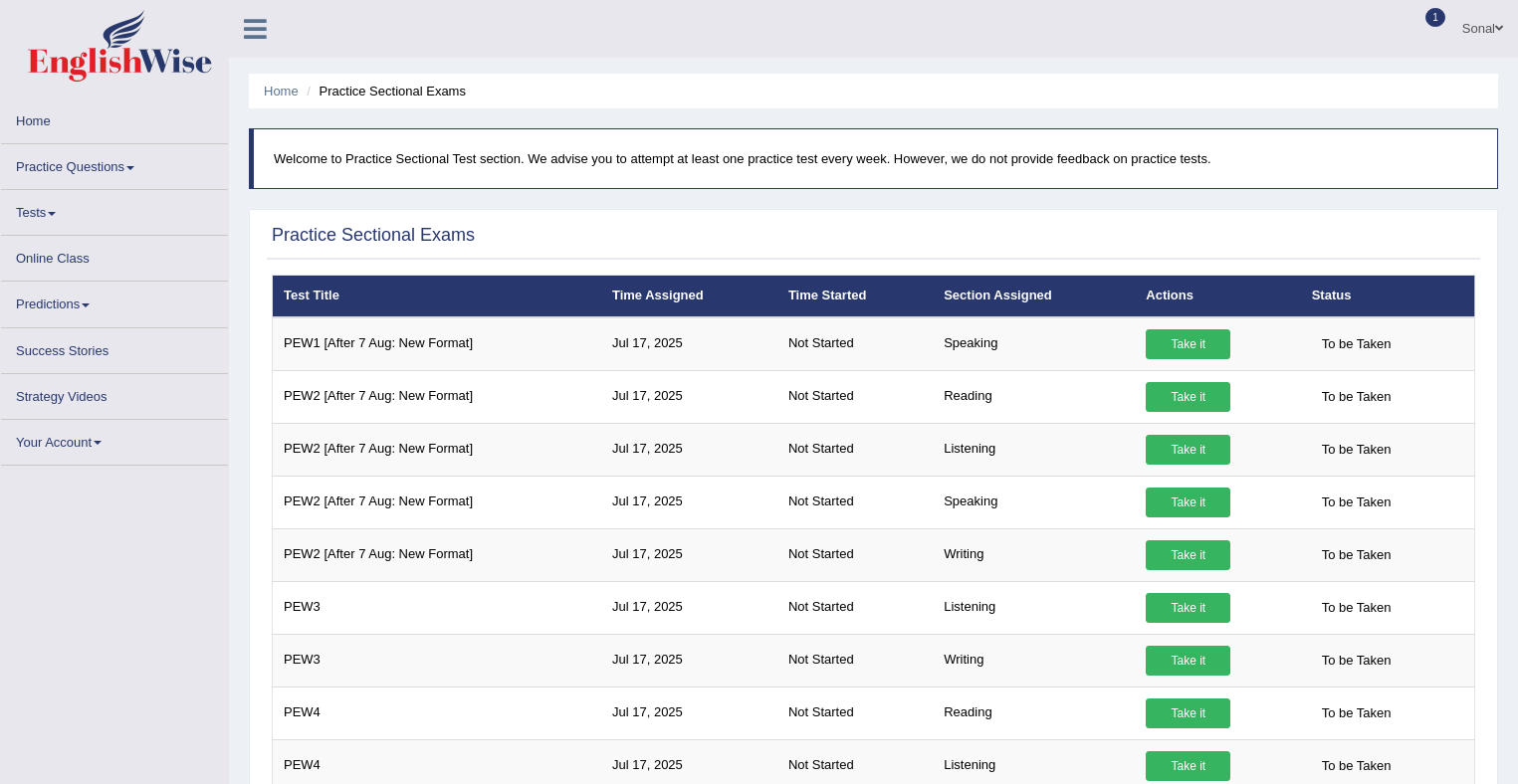 scroll, scrollTop: 0, scrollLeft: 0, axis: both 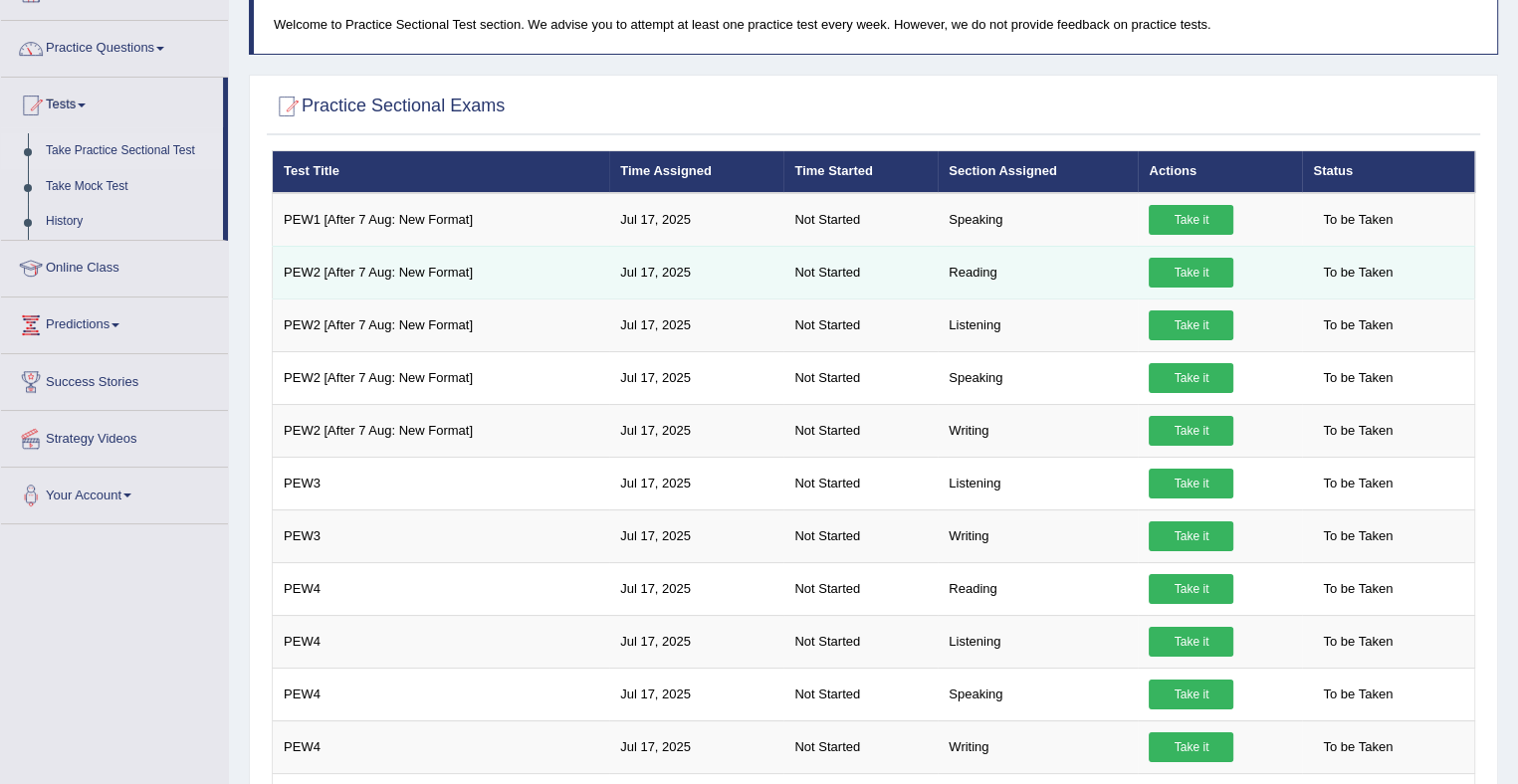 click on "Take it" at bounding box center (1191, 273) 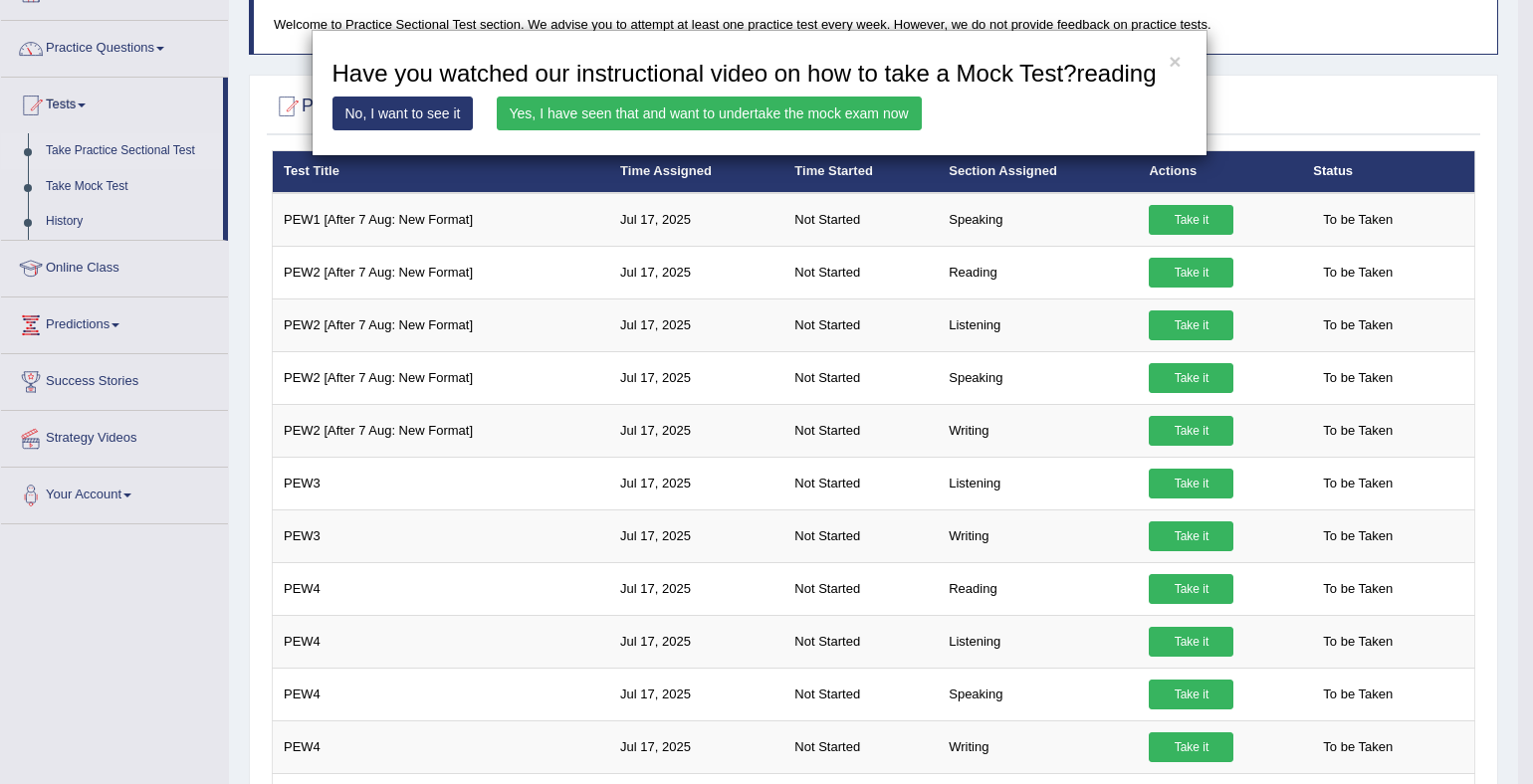 click on "Yes, I have seen that and want to undertake the mock exam now" at bounding box center (709, 113) 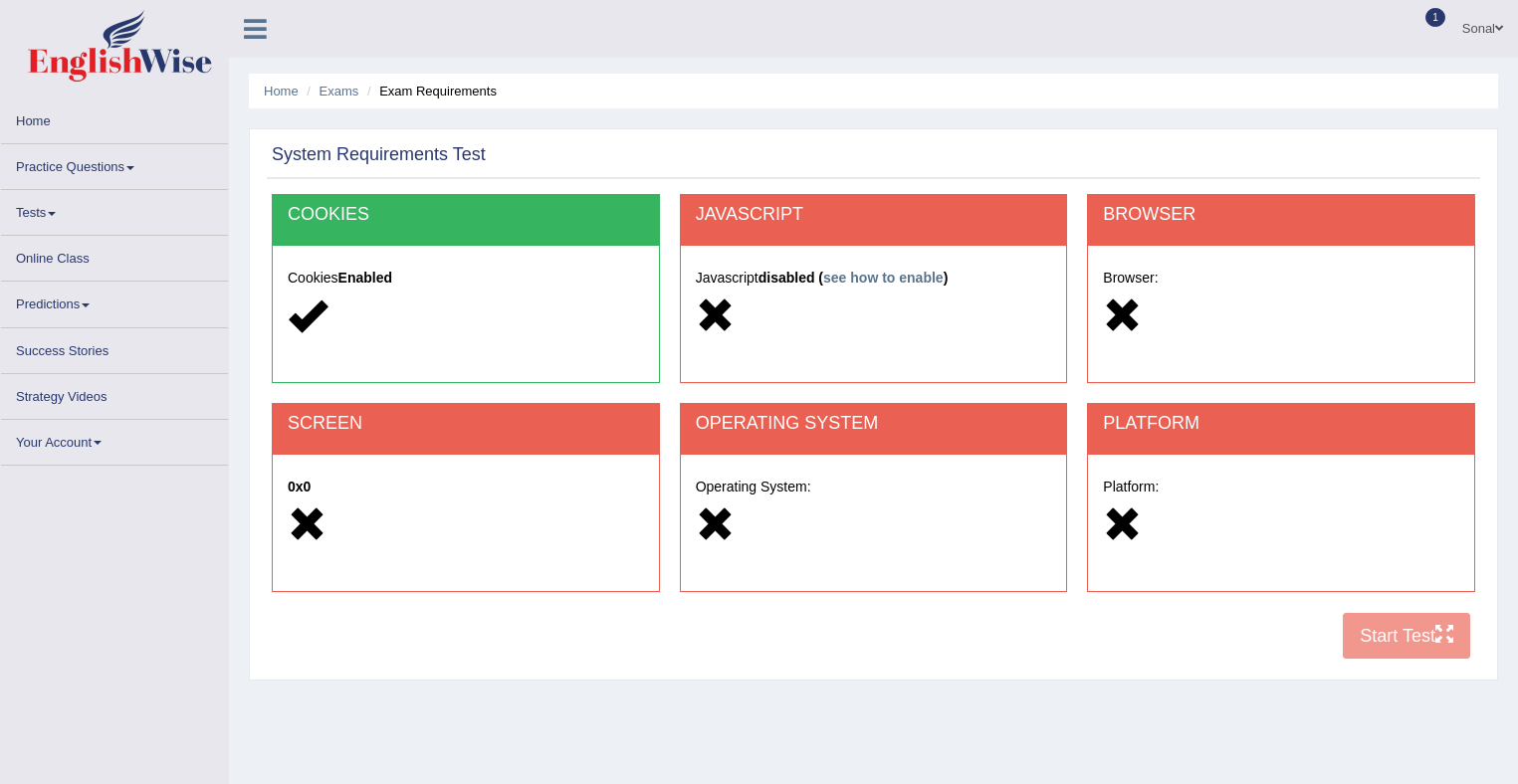 scroll, scrollTop: 0, scrollLeft: 0, axis: both 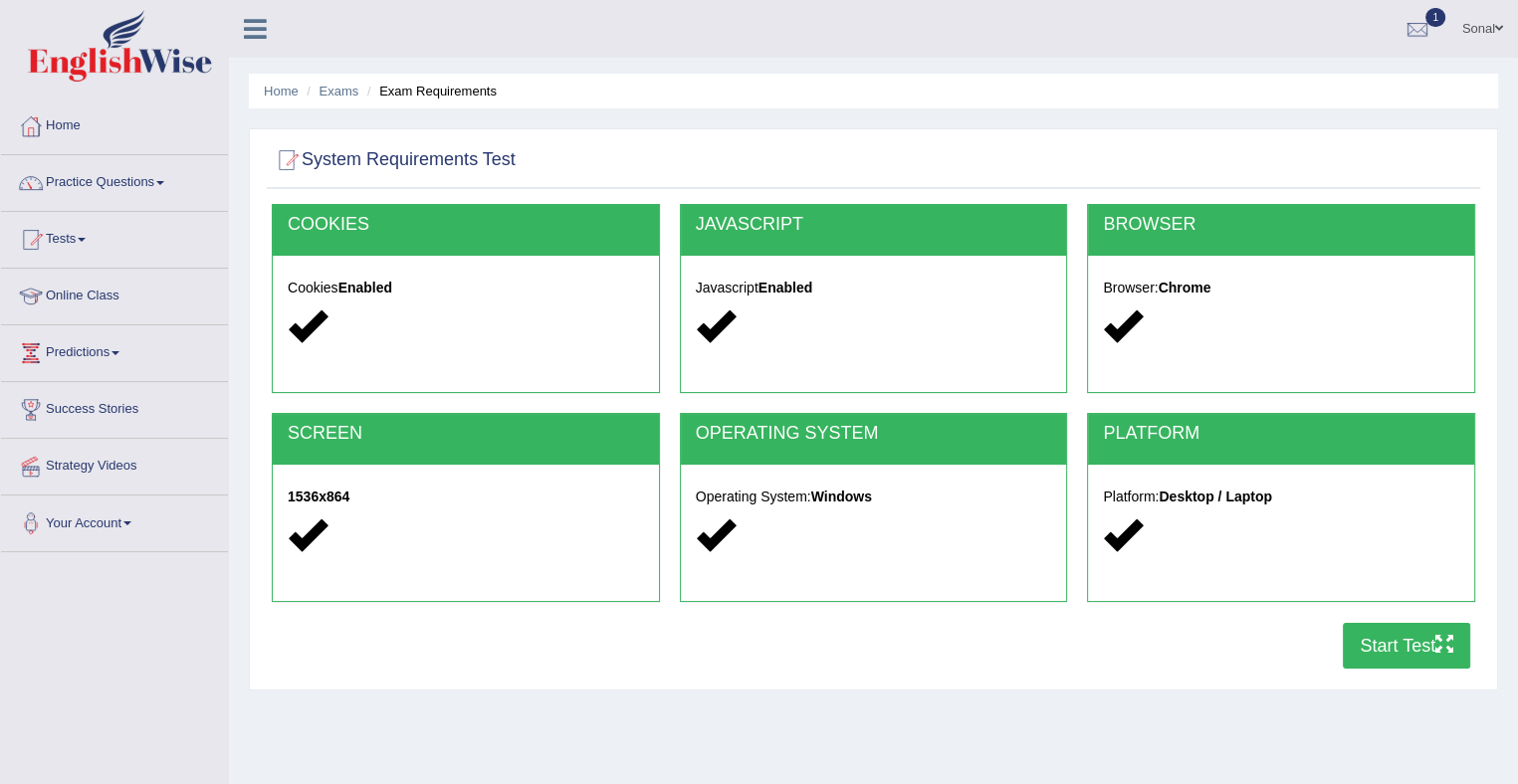 click on "Start Test" at bounding box center (1407, 646) 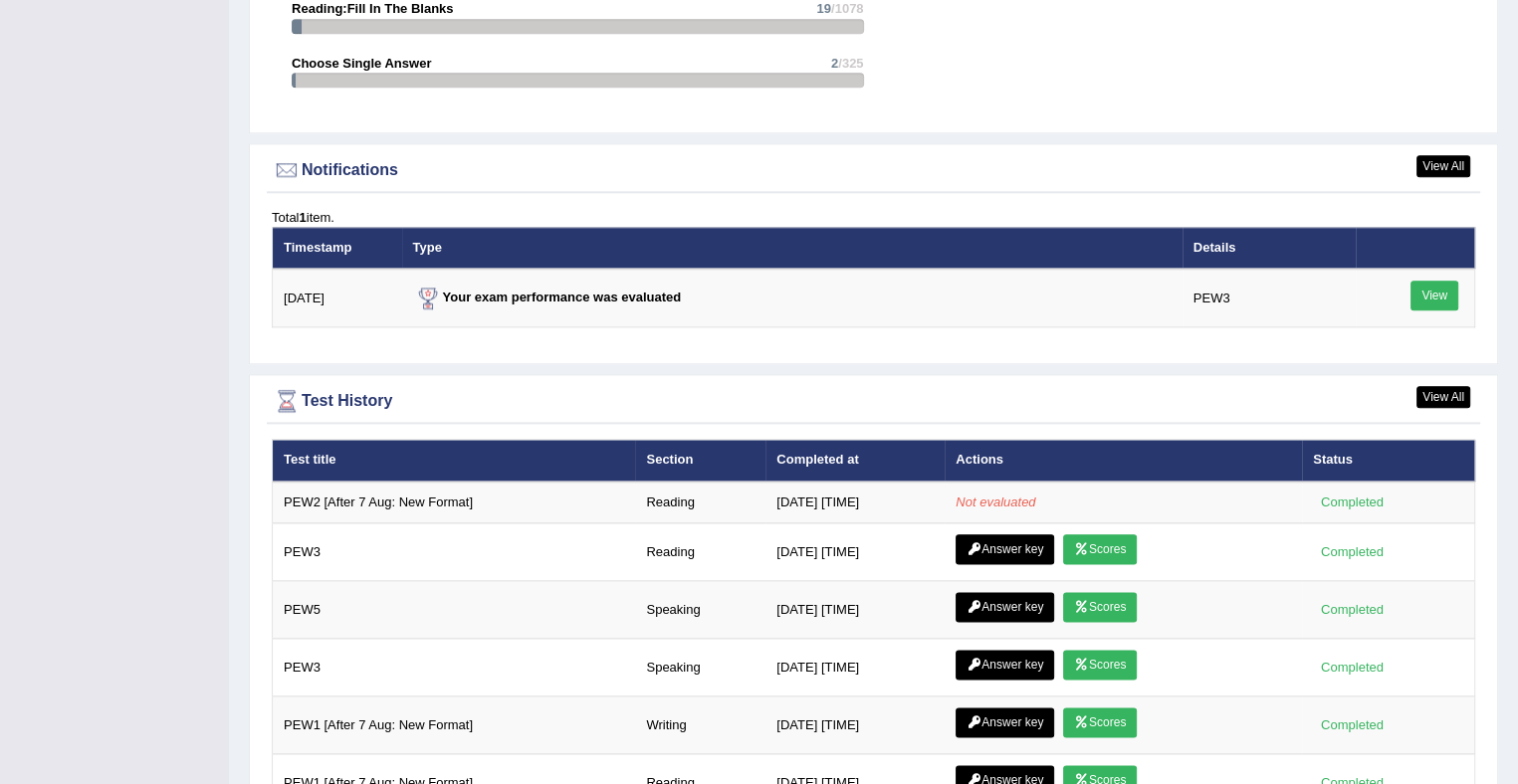 scroll, scrollTop: 2360, scrollLeft: 0, axis: vertical 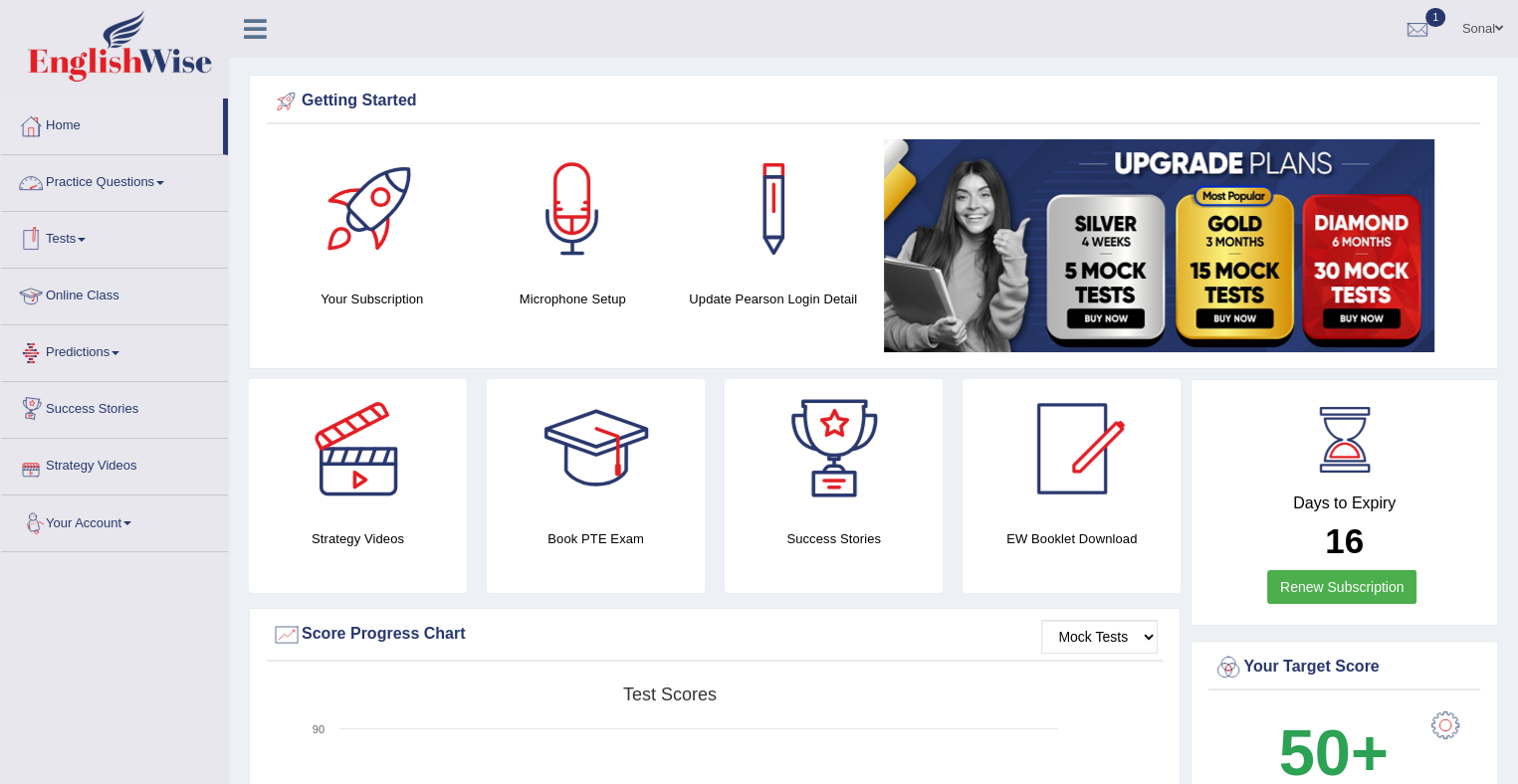click on "Practice Questions" at bounding box center [114, 180] 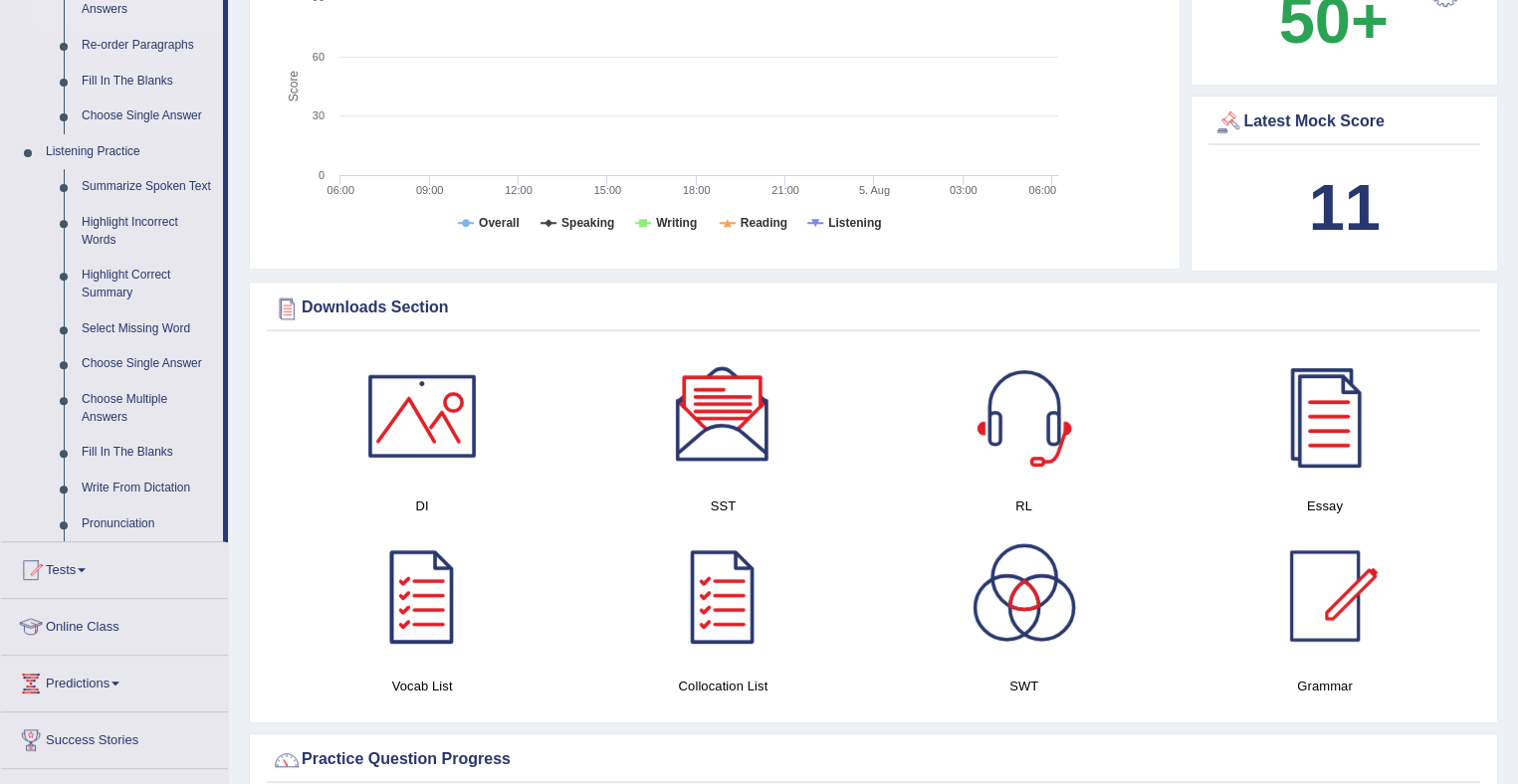 scroll, scrollTop: 732, scrollLeft: 0, axis: vertical 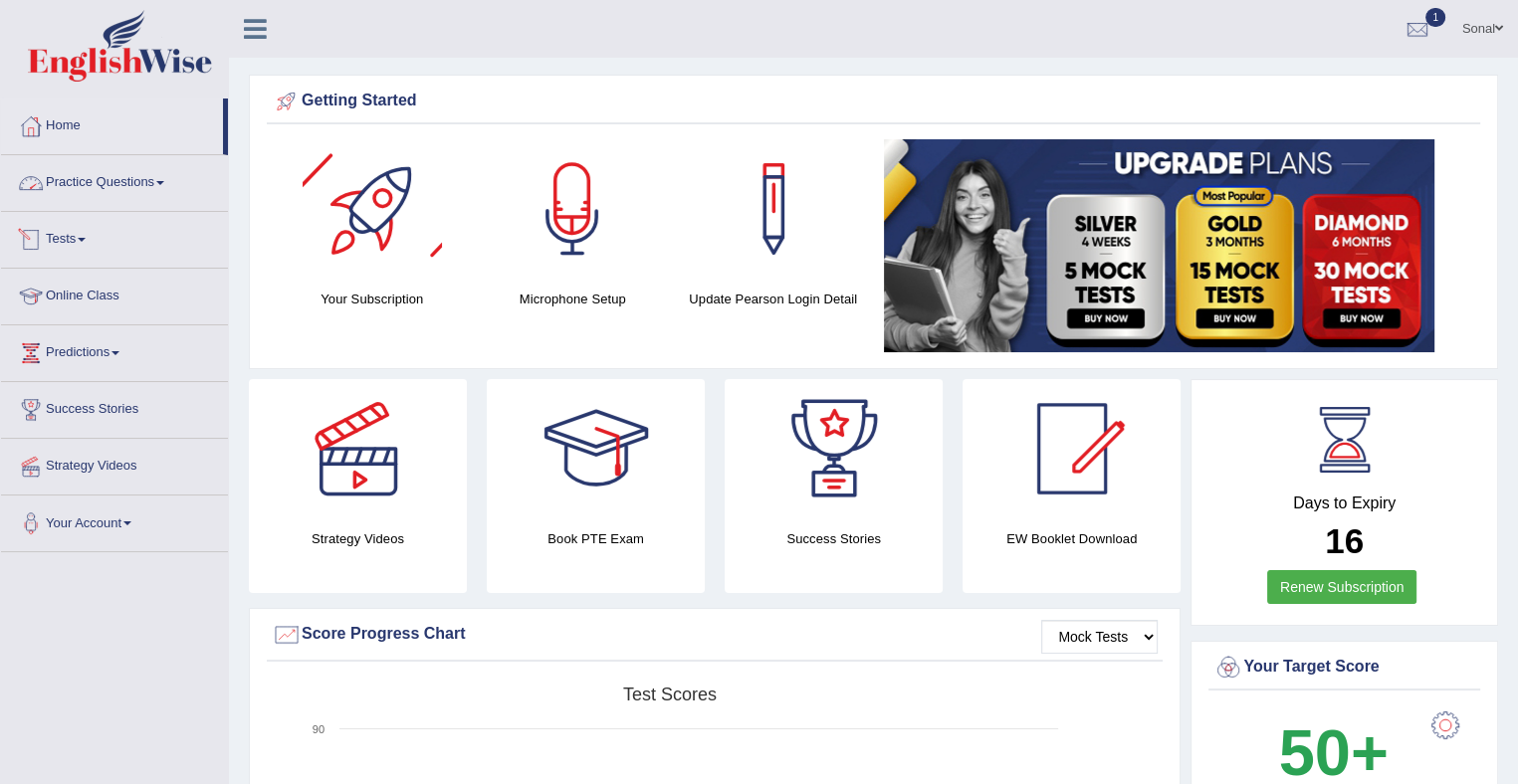 click on "Practice Questions" at bounding box center (114, 180) 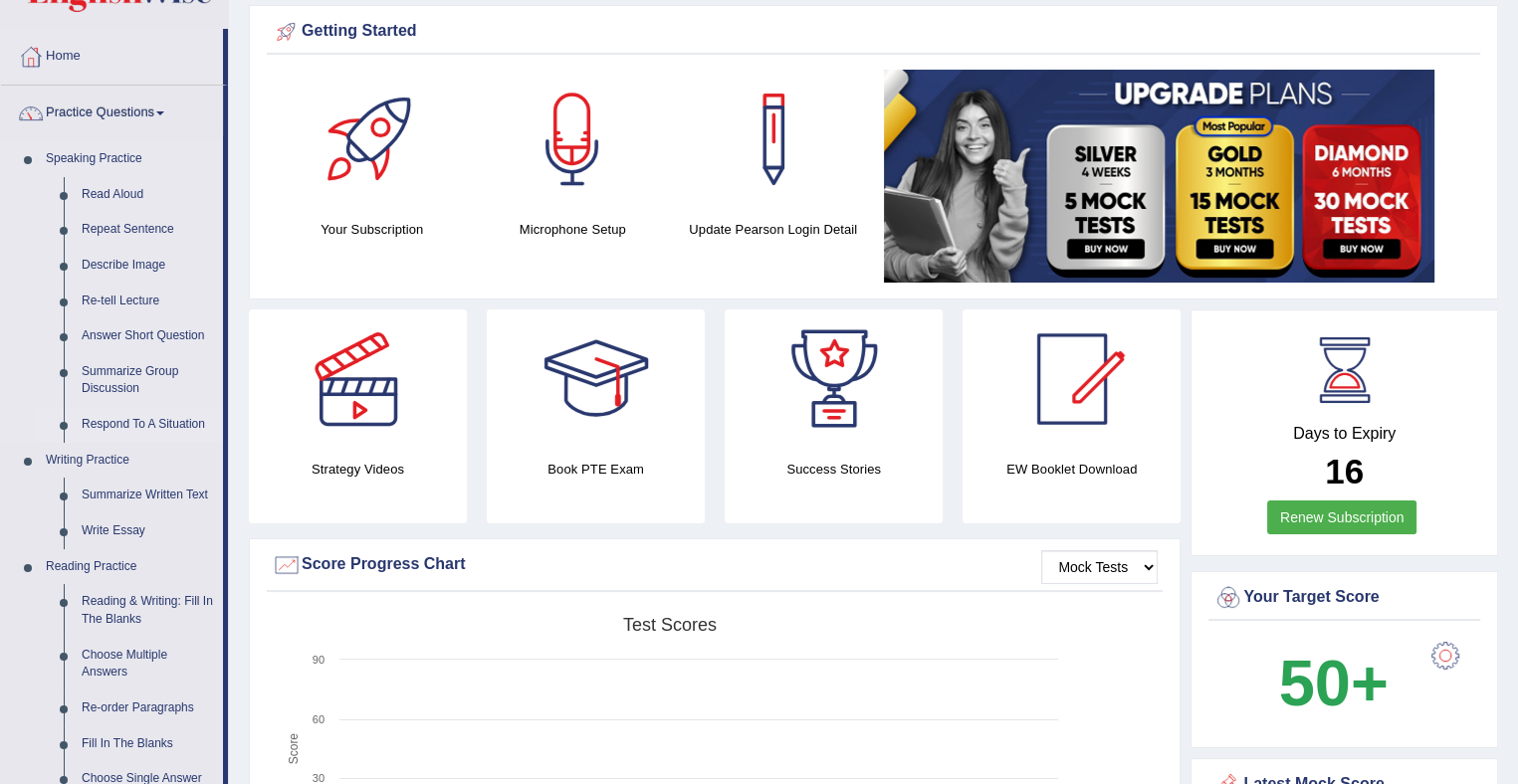 scroll, scrollTop: 72, scrollLeft: 0, axis: vertical 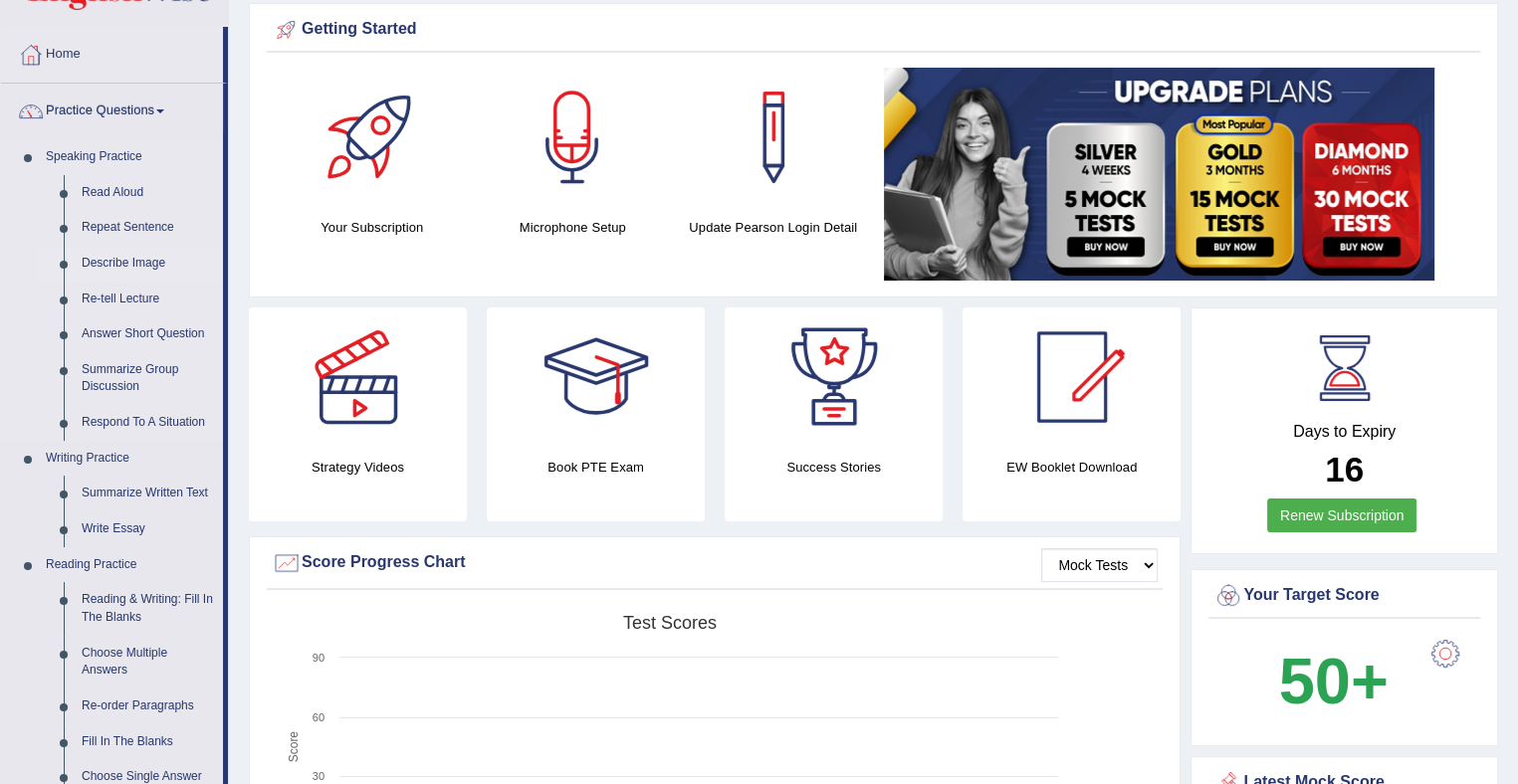 click on "Describe Image" at bounding box center (147, 264) 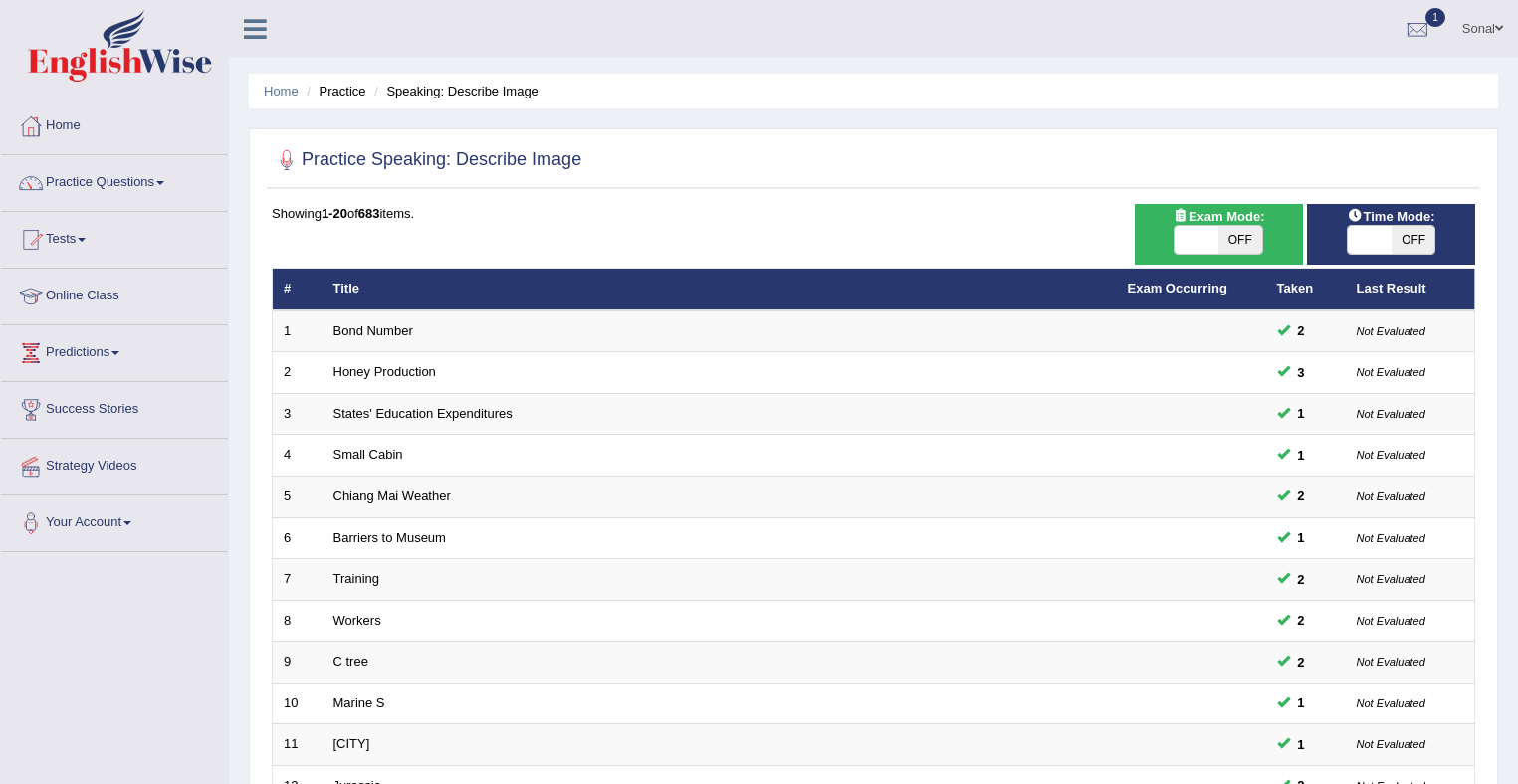 scroll, scrollTop: 0, scrollLeft: 0, axis: both 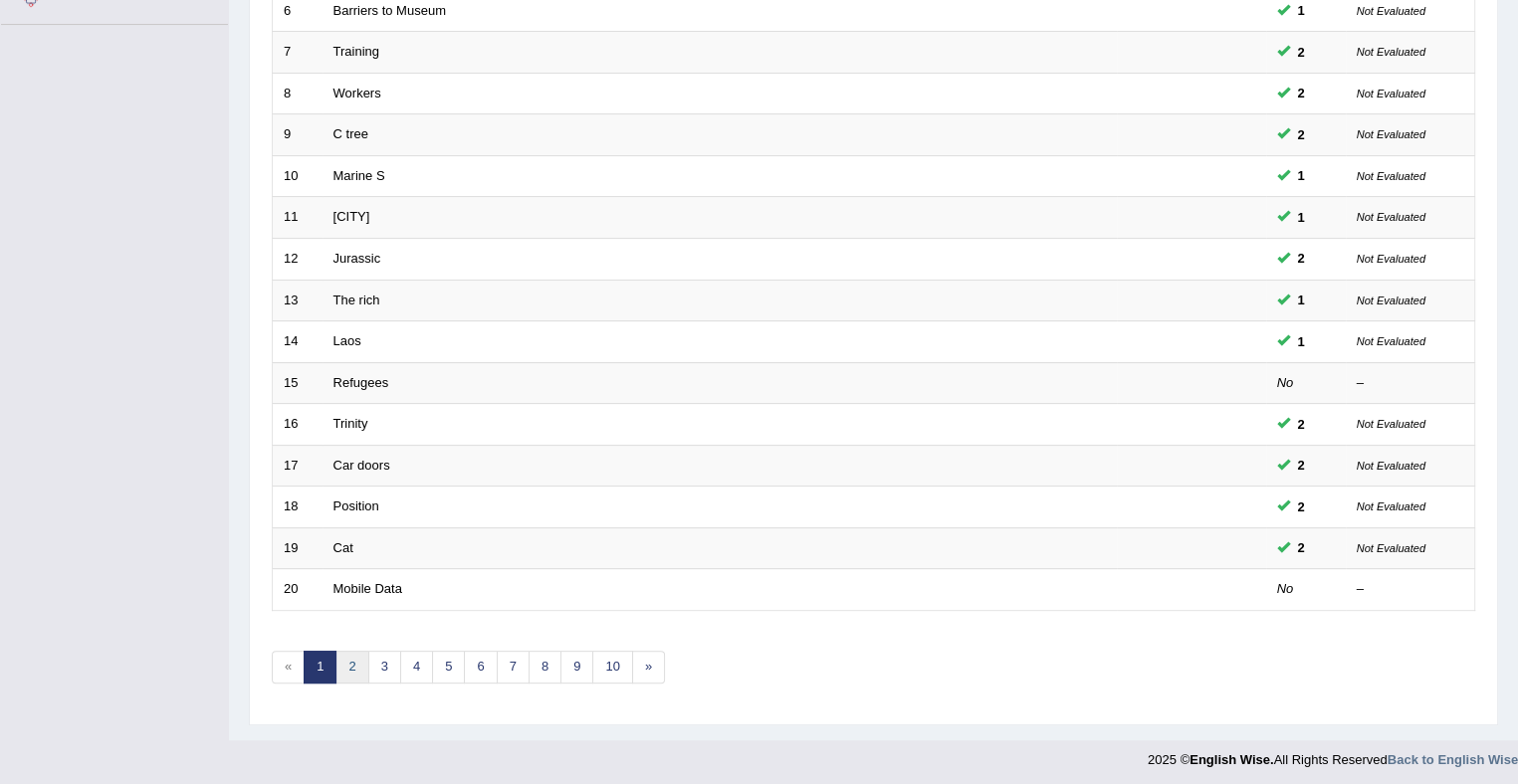 click on "2" at bounding box center (351, 667) 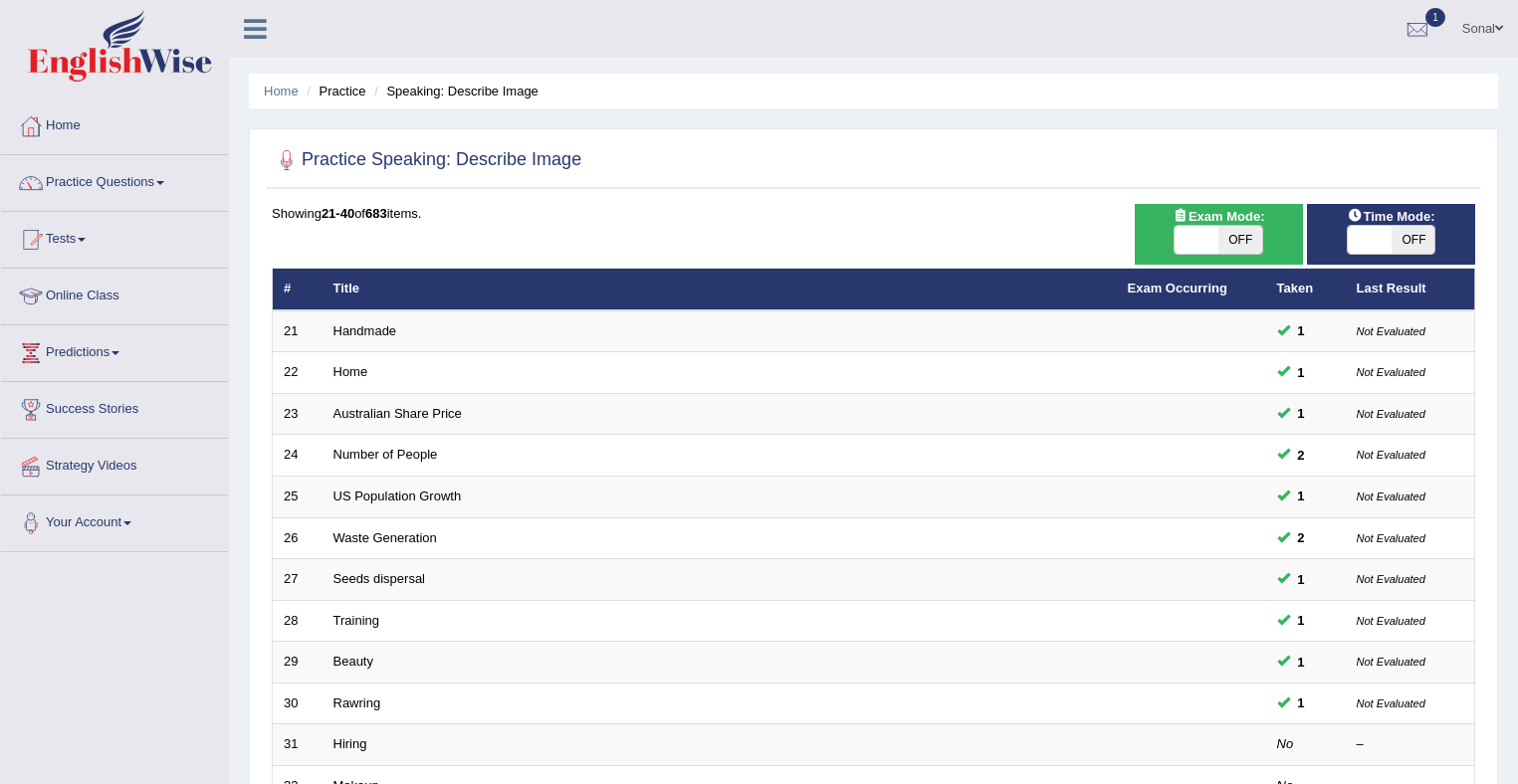 scroll, scrollTop: 0, scrollLeft: 0, axis: both 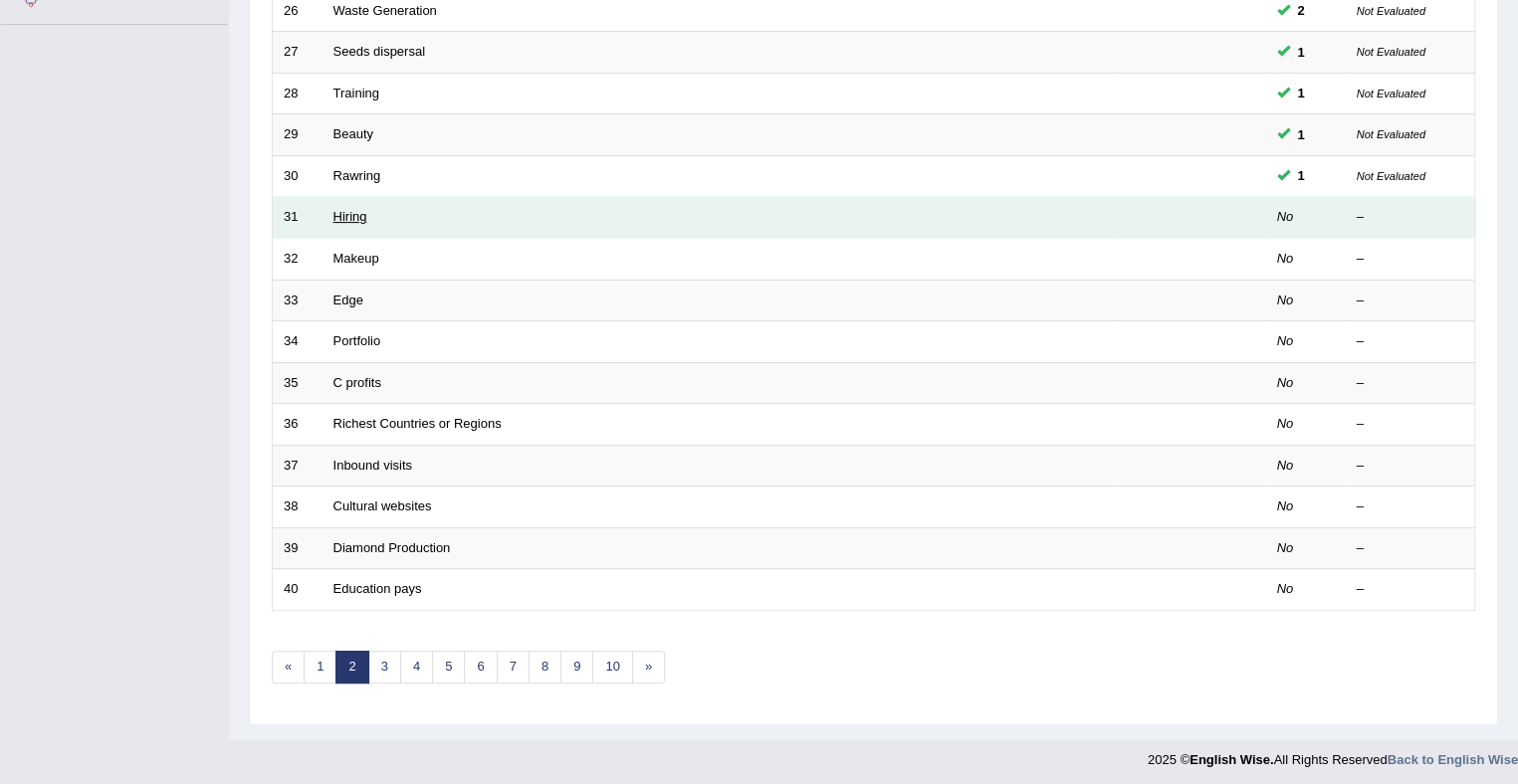 click on "Hiring" at bounding box center [350, 216] 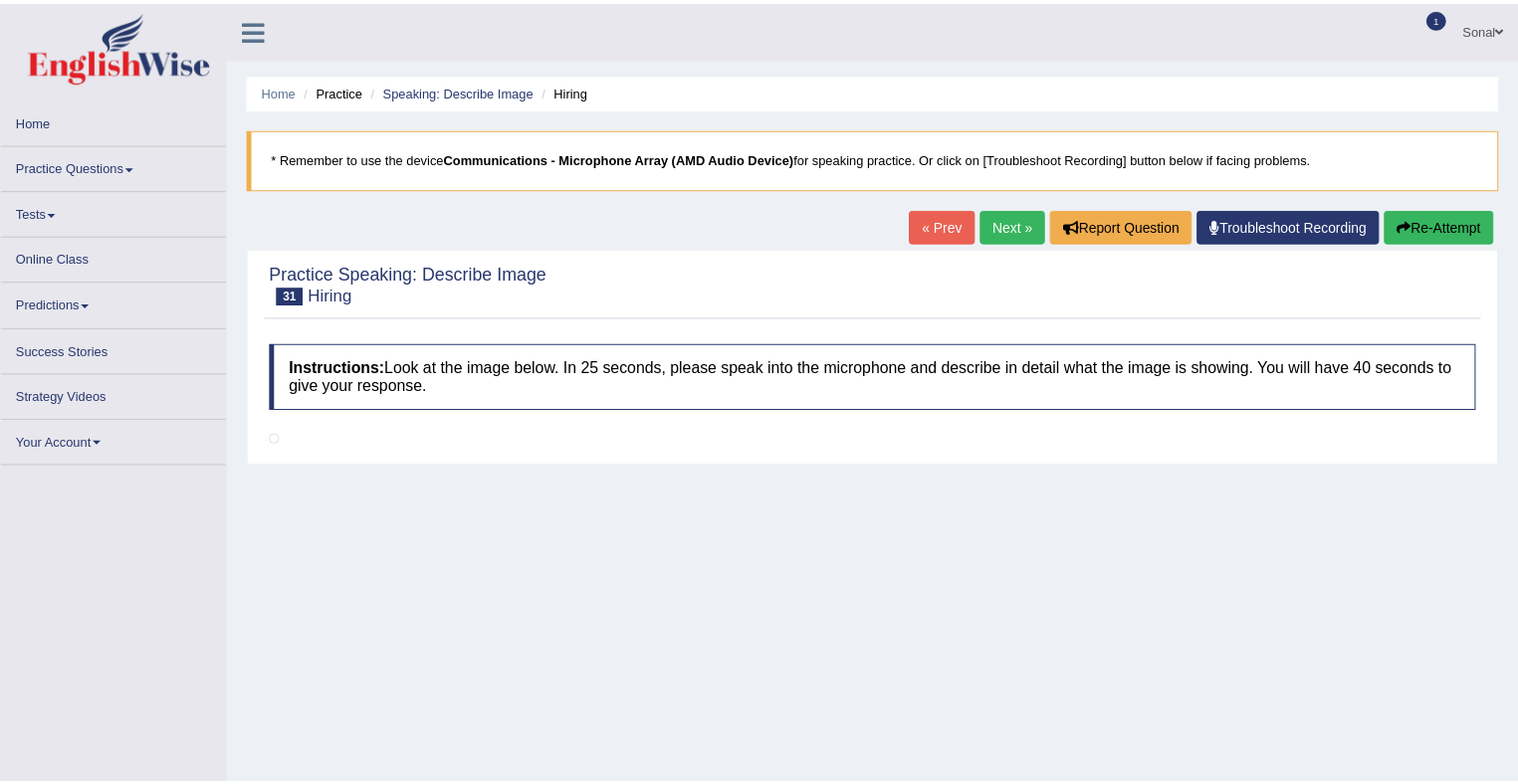 scroll, scrollTop: 0, scrollLeft: 0, axis: both 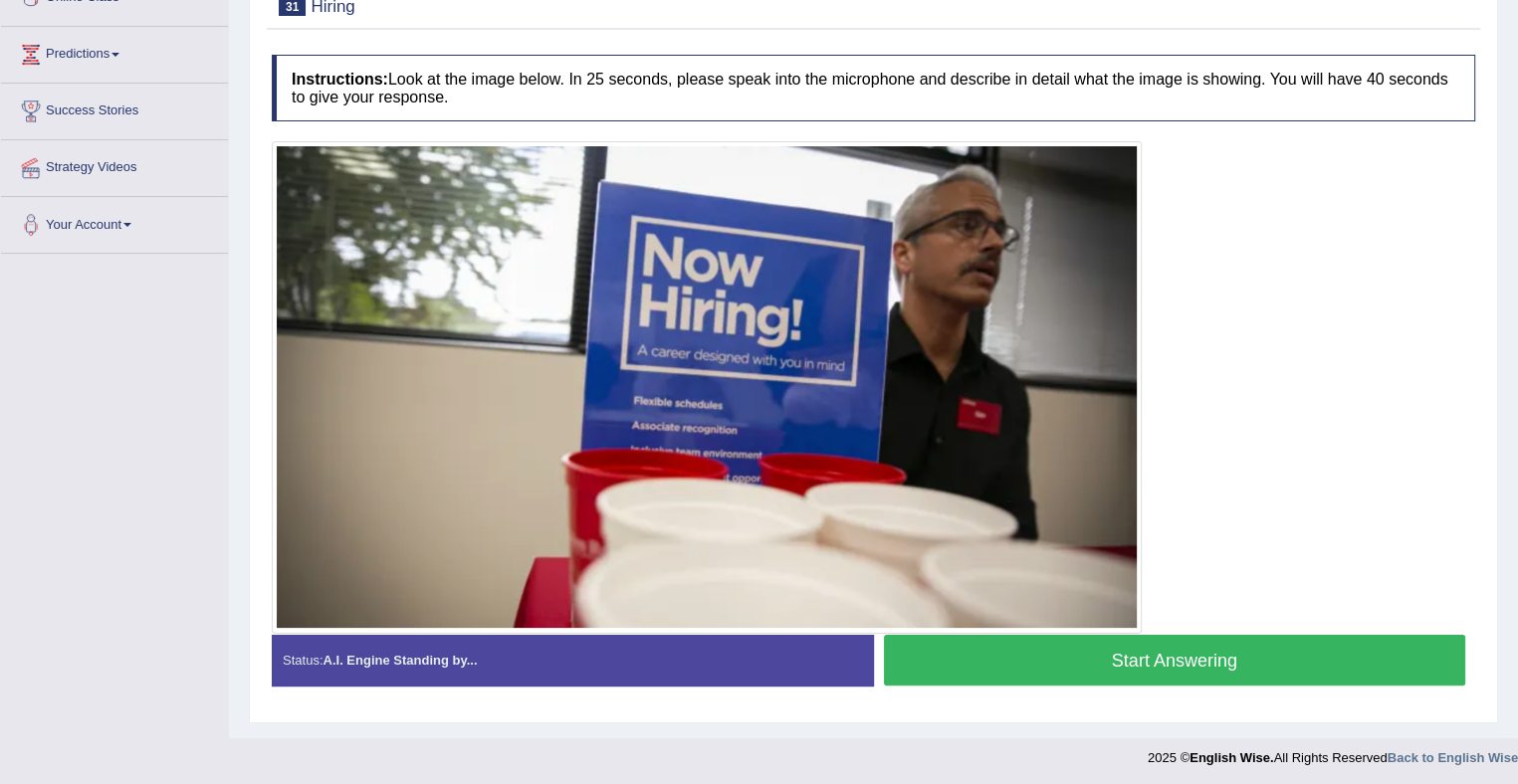 click on "Start Answering" at bounding box center (1175, 660) 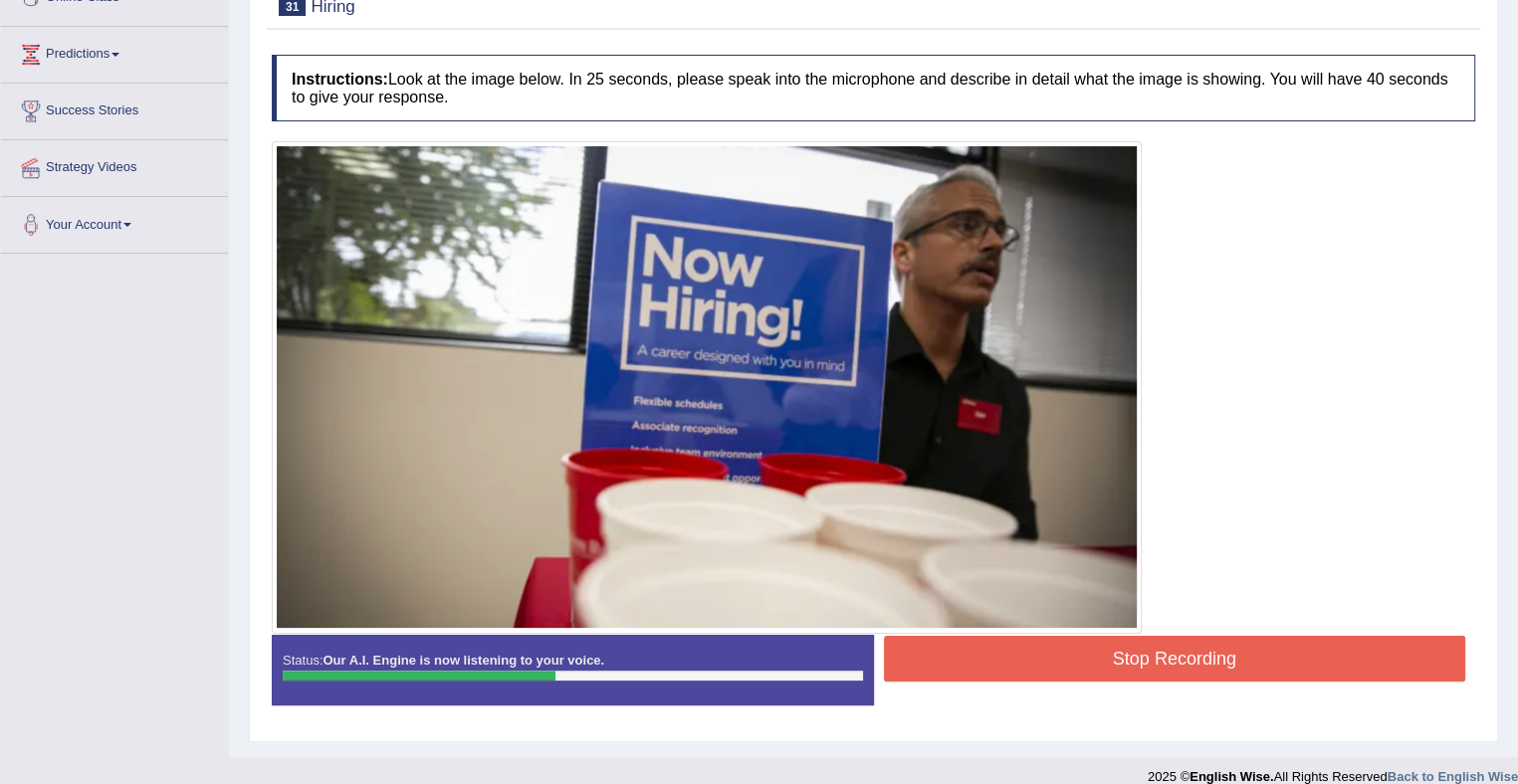 scroll, scrollTop: 0, scrollLeft: 0, axis: both 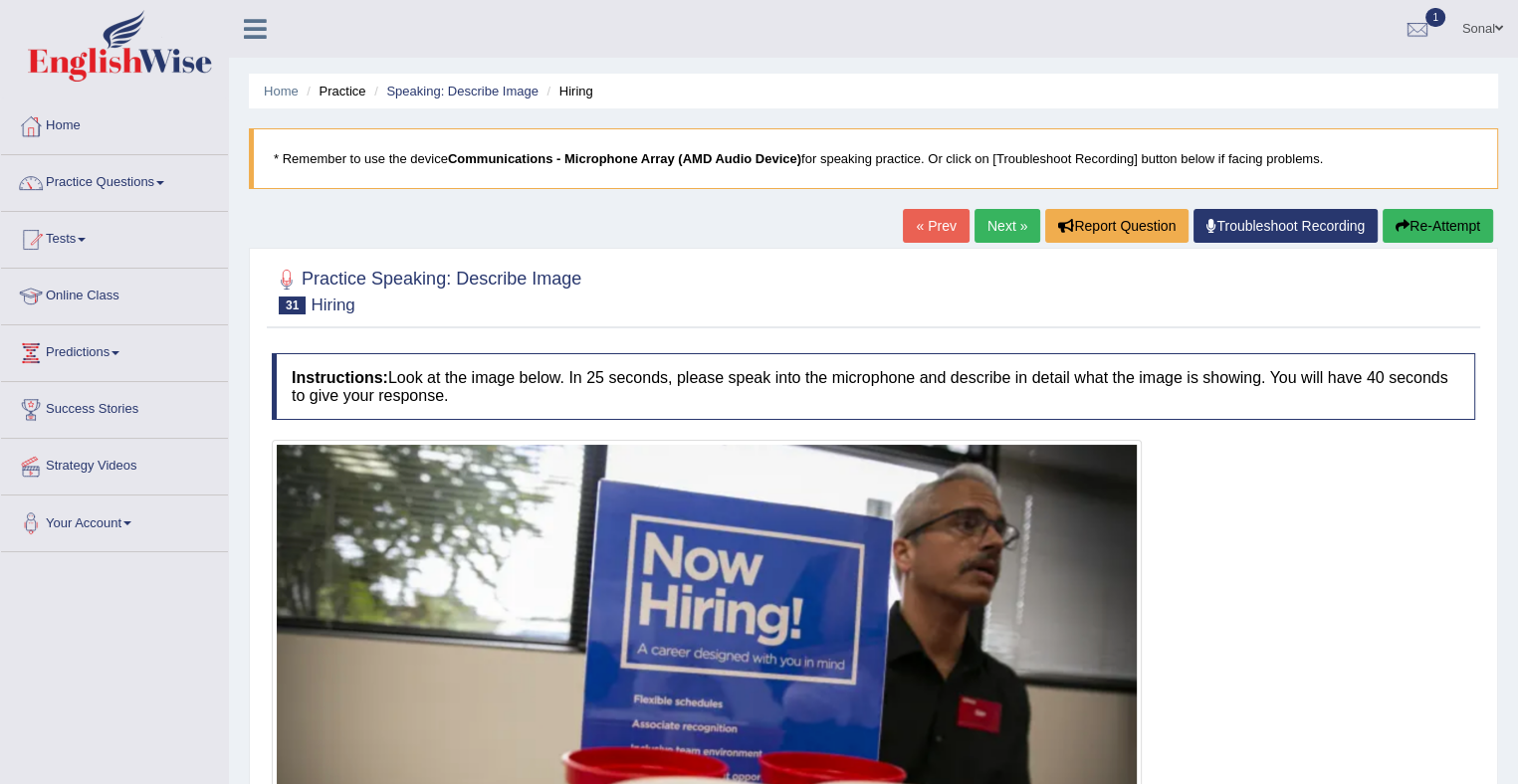 click on "Re-Attempt" at bounding box center (1437, 226) 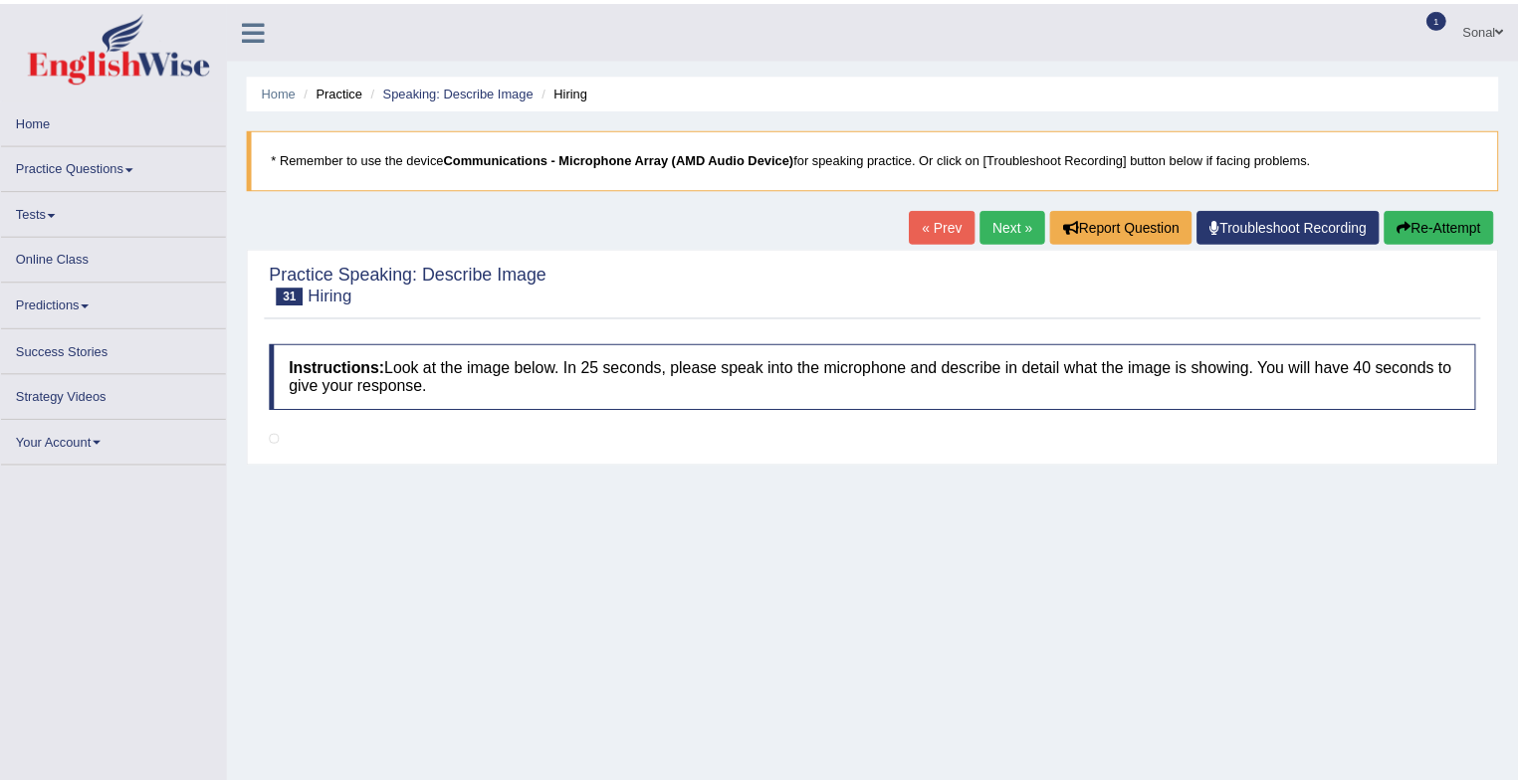 scroll, scrollTop: 0, scrollLeft: 0, axis: both 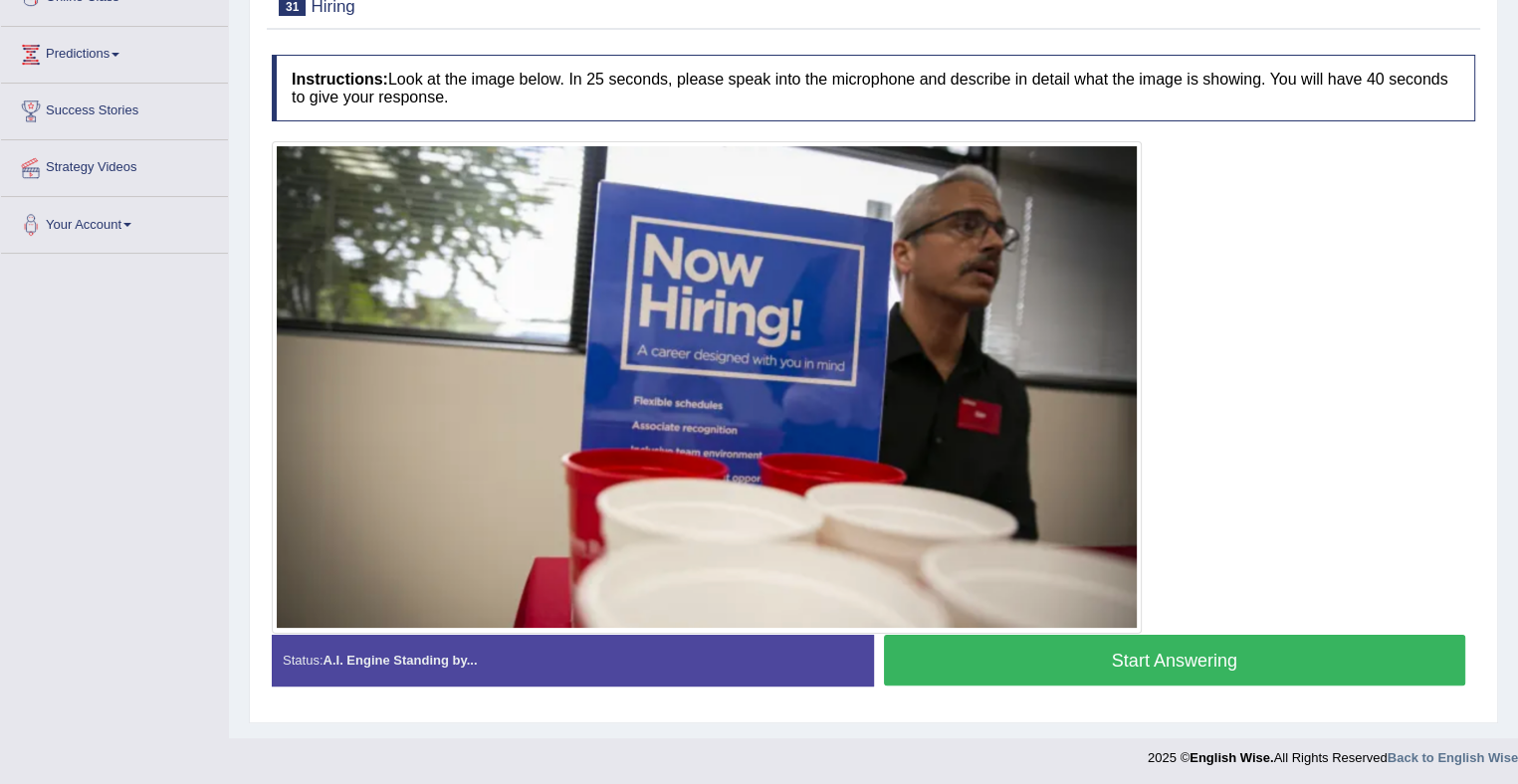 click on "Start Answering" at bounding box center (1175, 660) 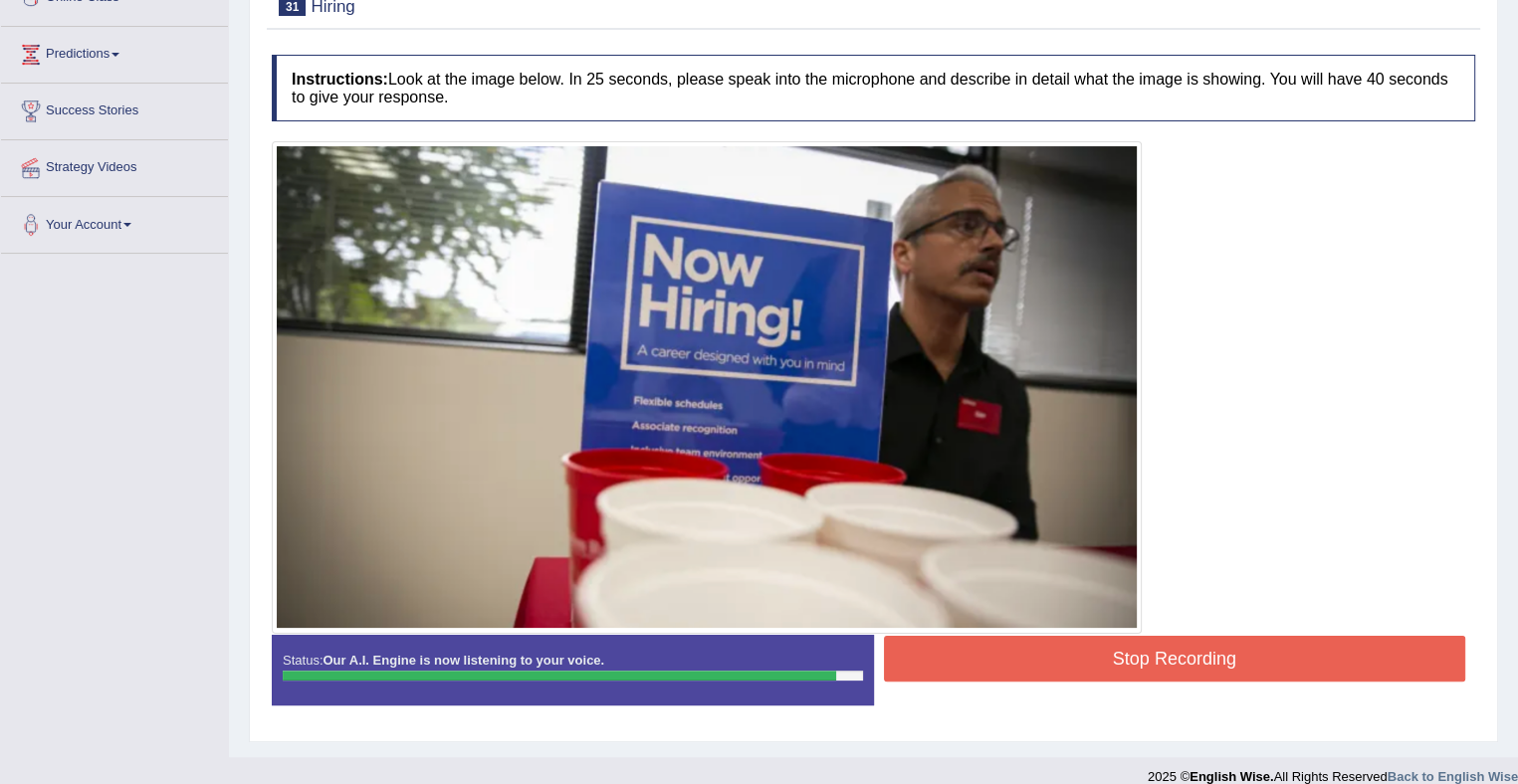 click on "Stop Recording" at bounding box center [1175, 659] 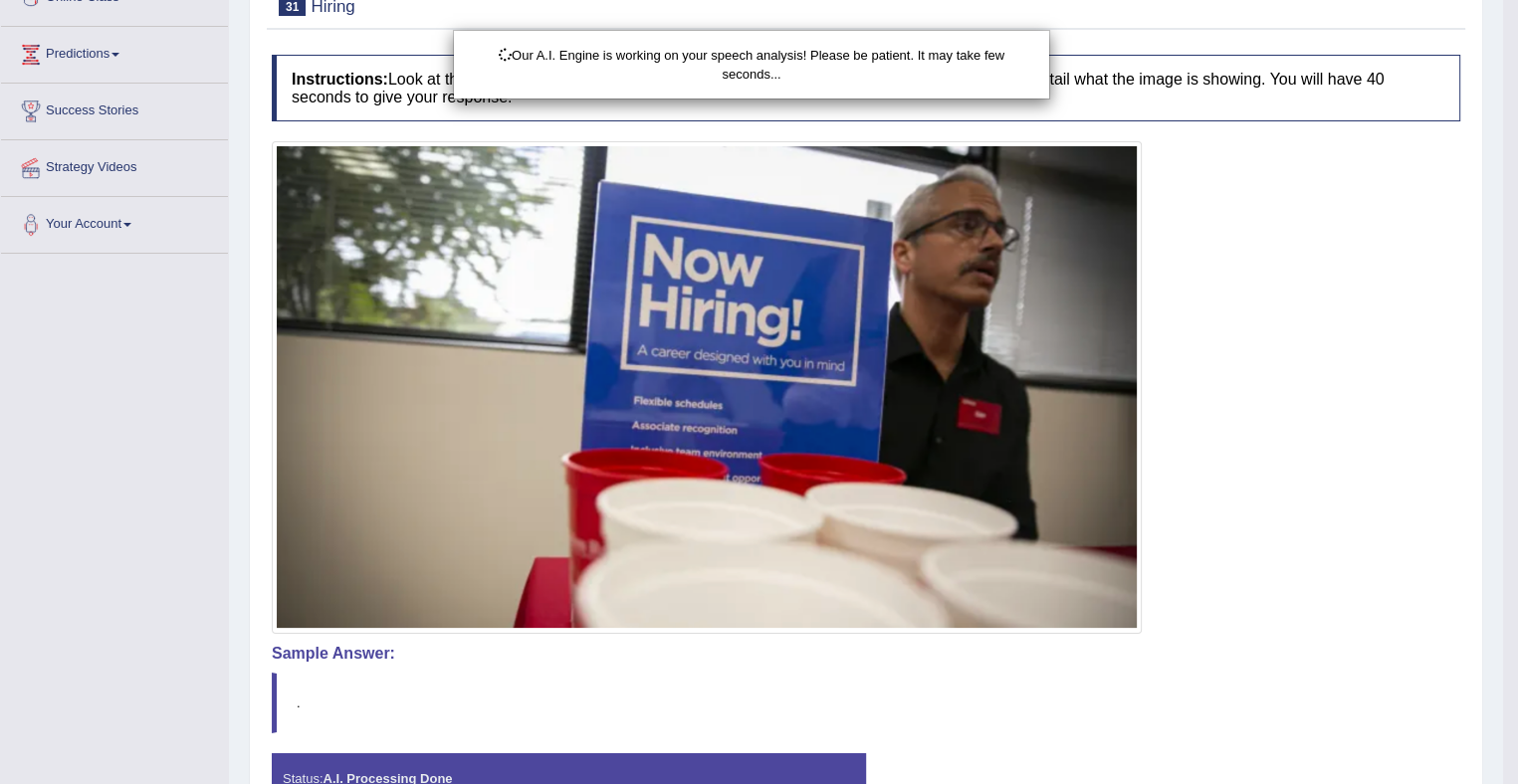 scroll, scrollTop: 436, scrollLeft: 0, axis: vertical 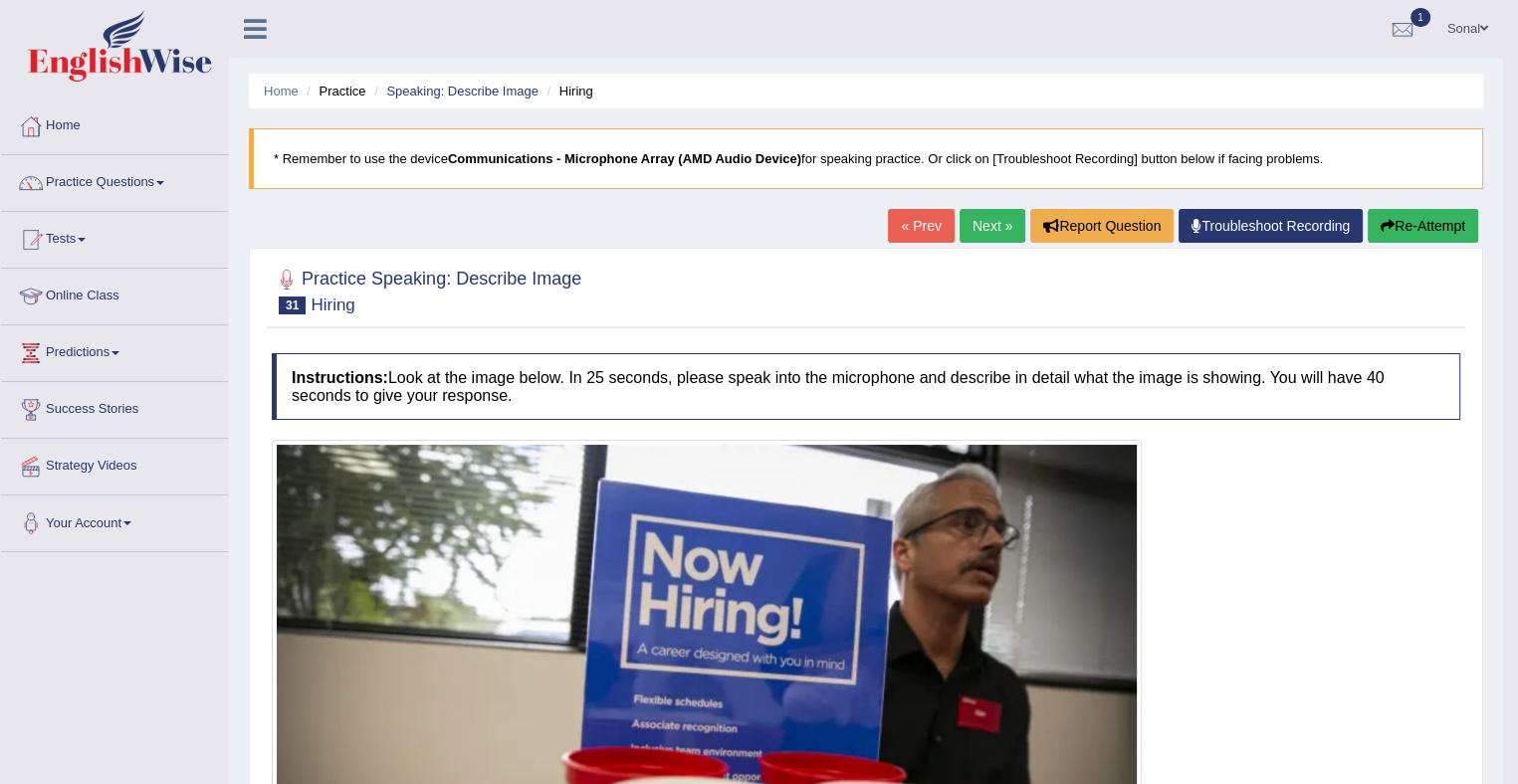 click on "Next »" at bounding box center (992, 226) 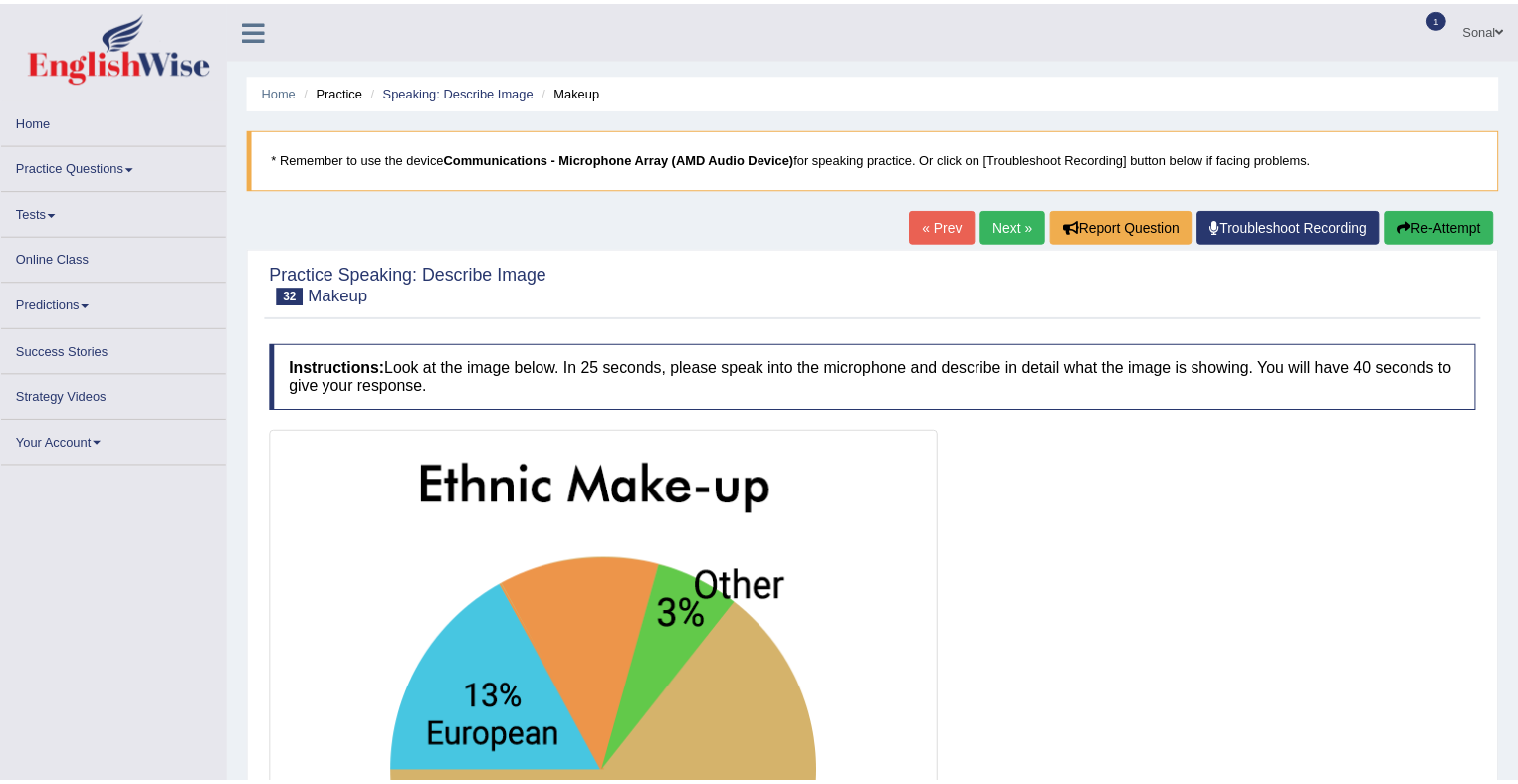 scroll, scrollTop: 0, scrollLeft: 0, axis: both 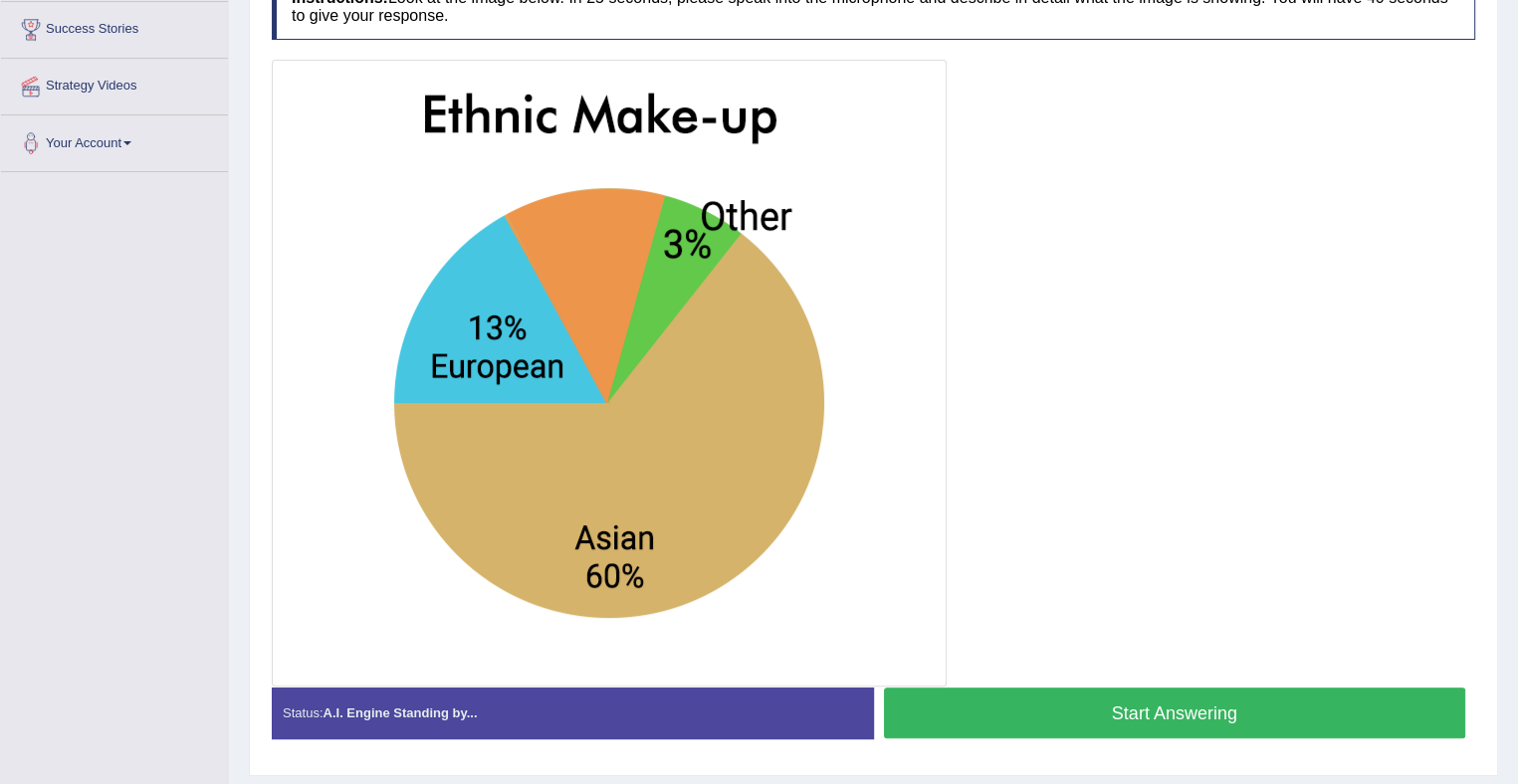 click on "Start Answering" at bounding box center (1175, 712) 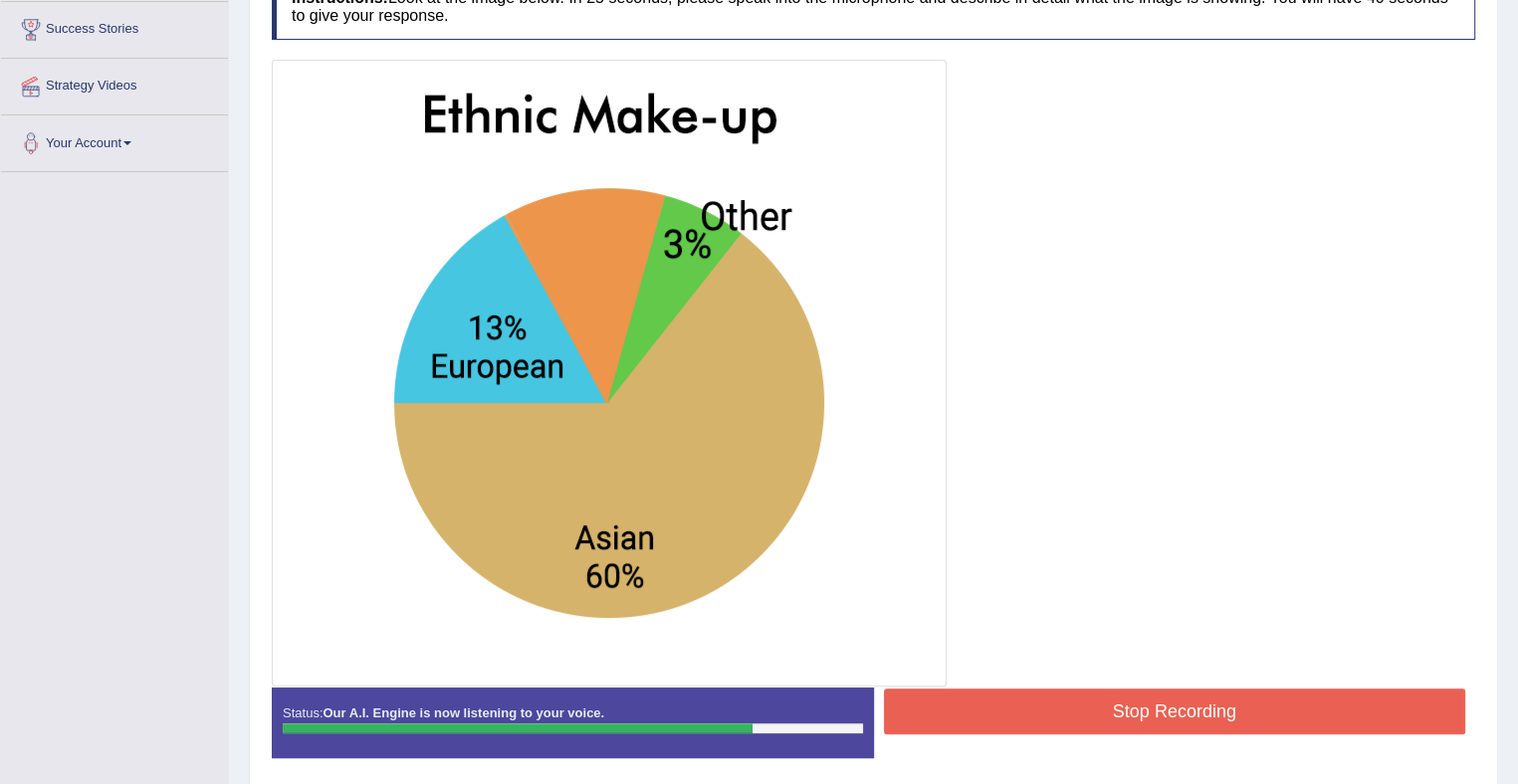click on "Stop Recording" at bounding box center (1175, 711) 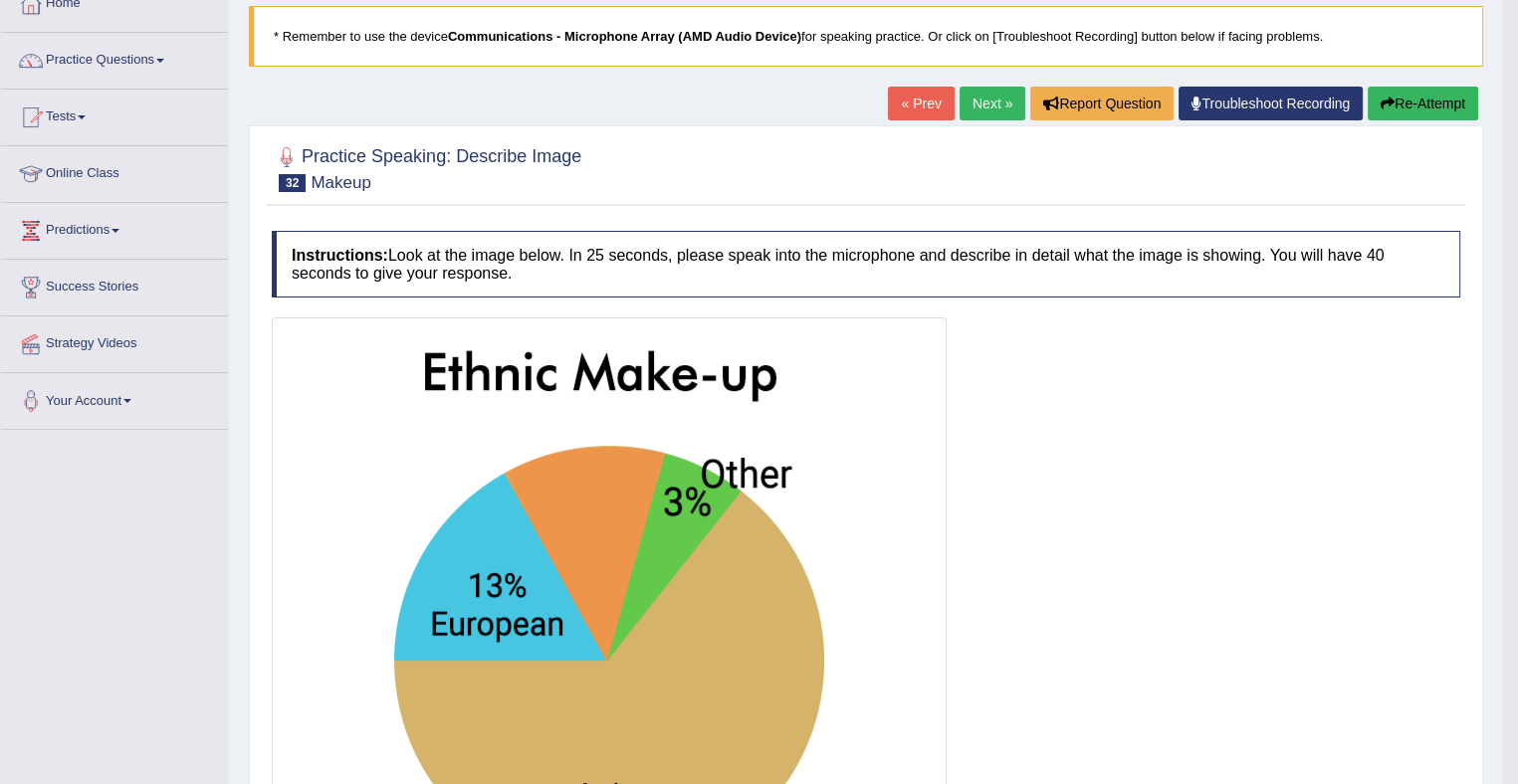 scroll, scrollTop: 0, scrollLeft: 0, axis: both 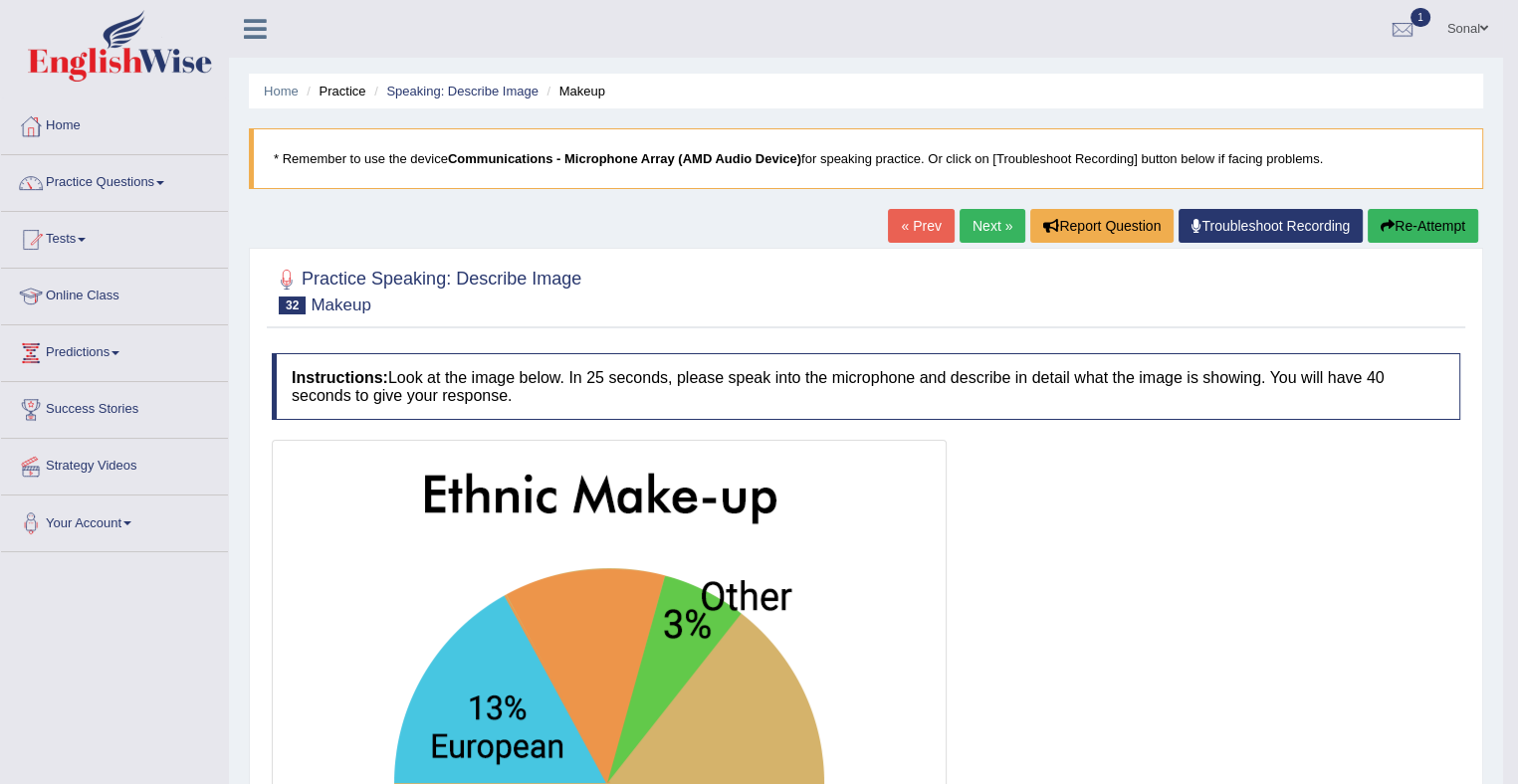click on "Next »" at bounding box center (992, 226) 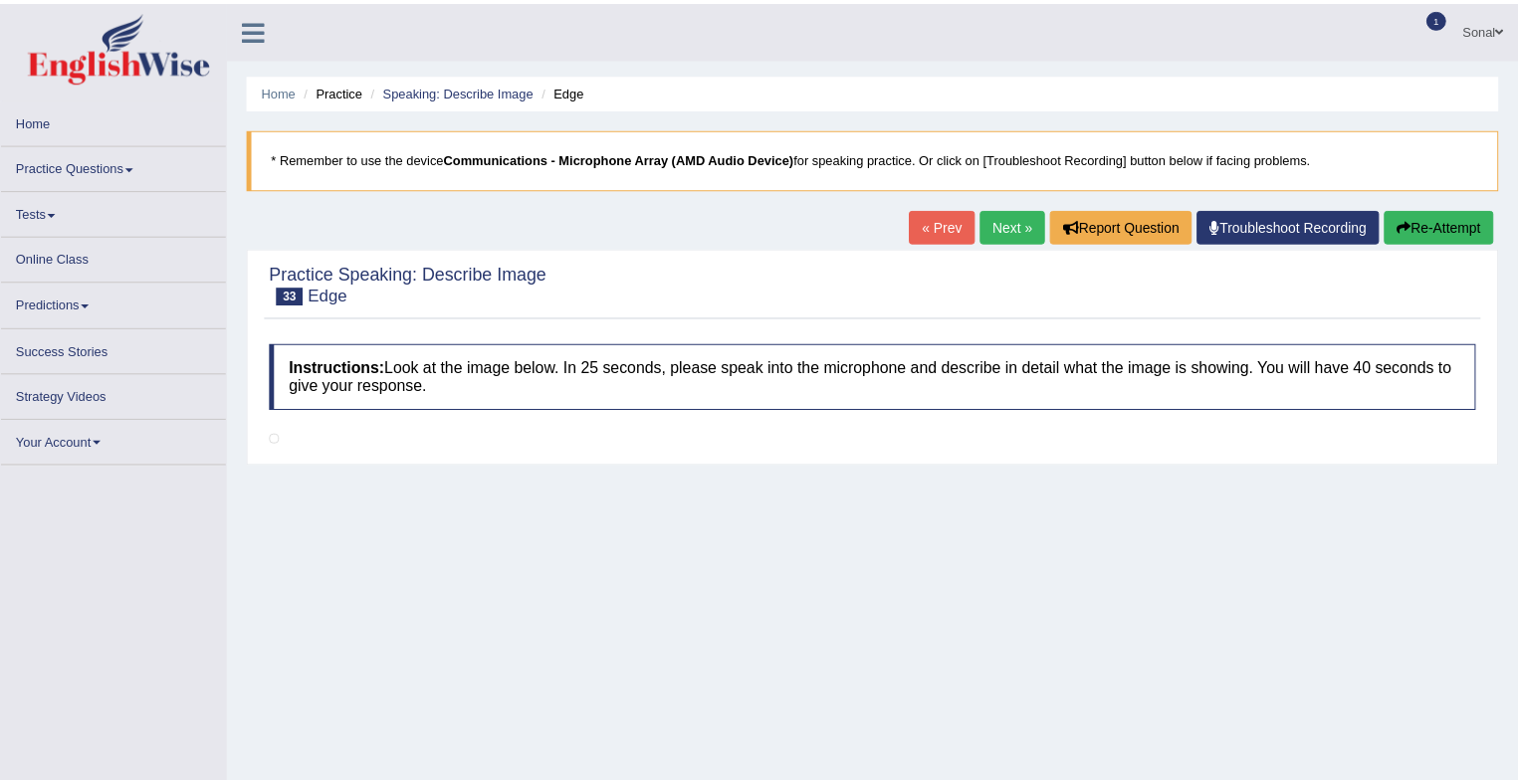 scroll, scrollTop: 0, scrollLeft: 0, axis: both 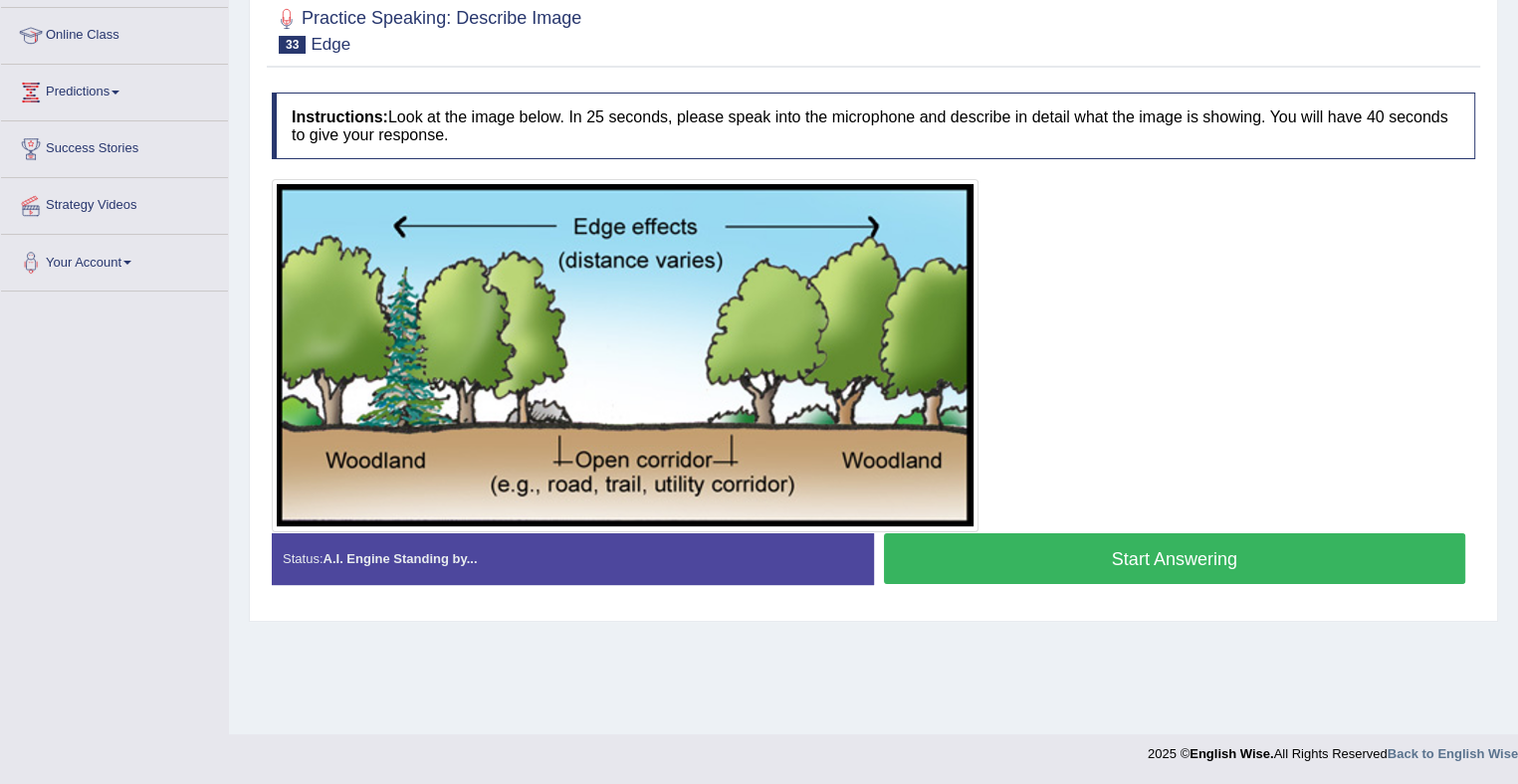 click on "Start Answering" at bounding box center [1175, 558] 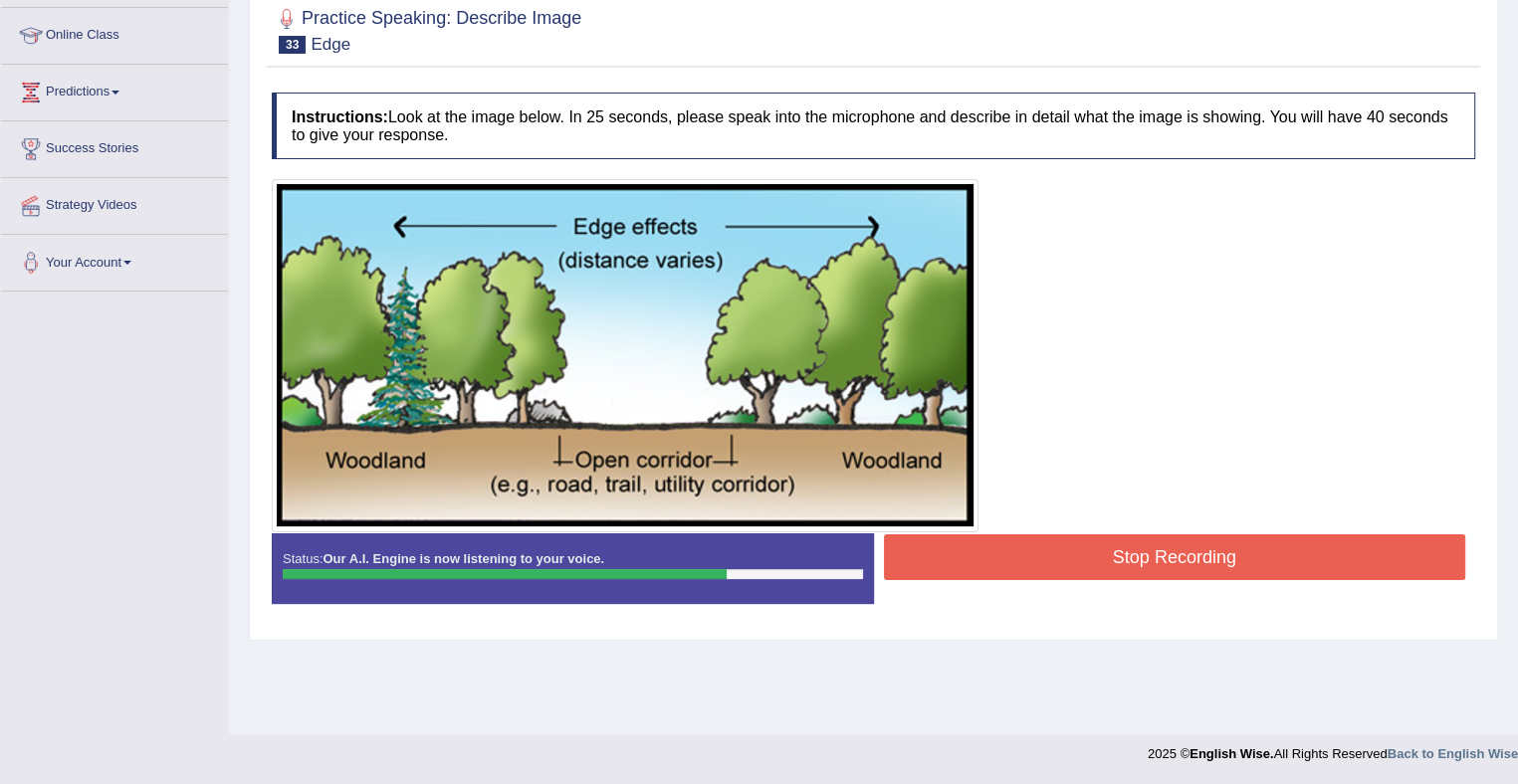 click on "Stop Recording" at bounding box center (1175, 557) 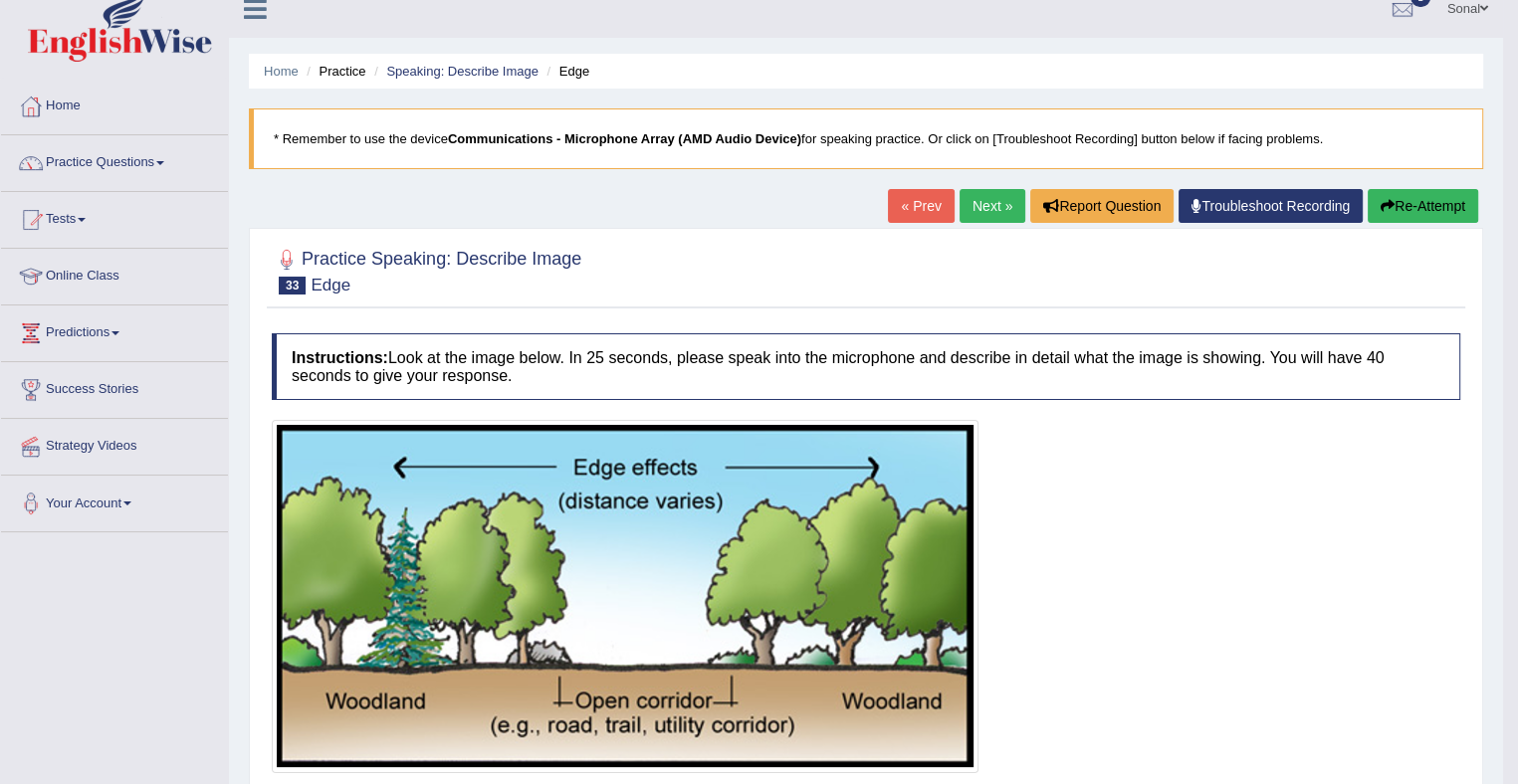 scroll, scrollTop: 16, scrollLeft: 0, axis: vertical 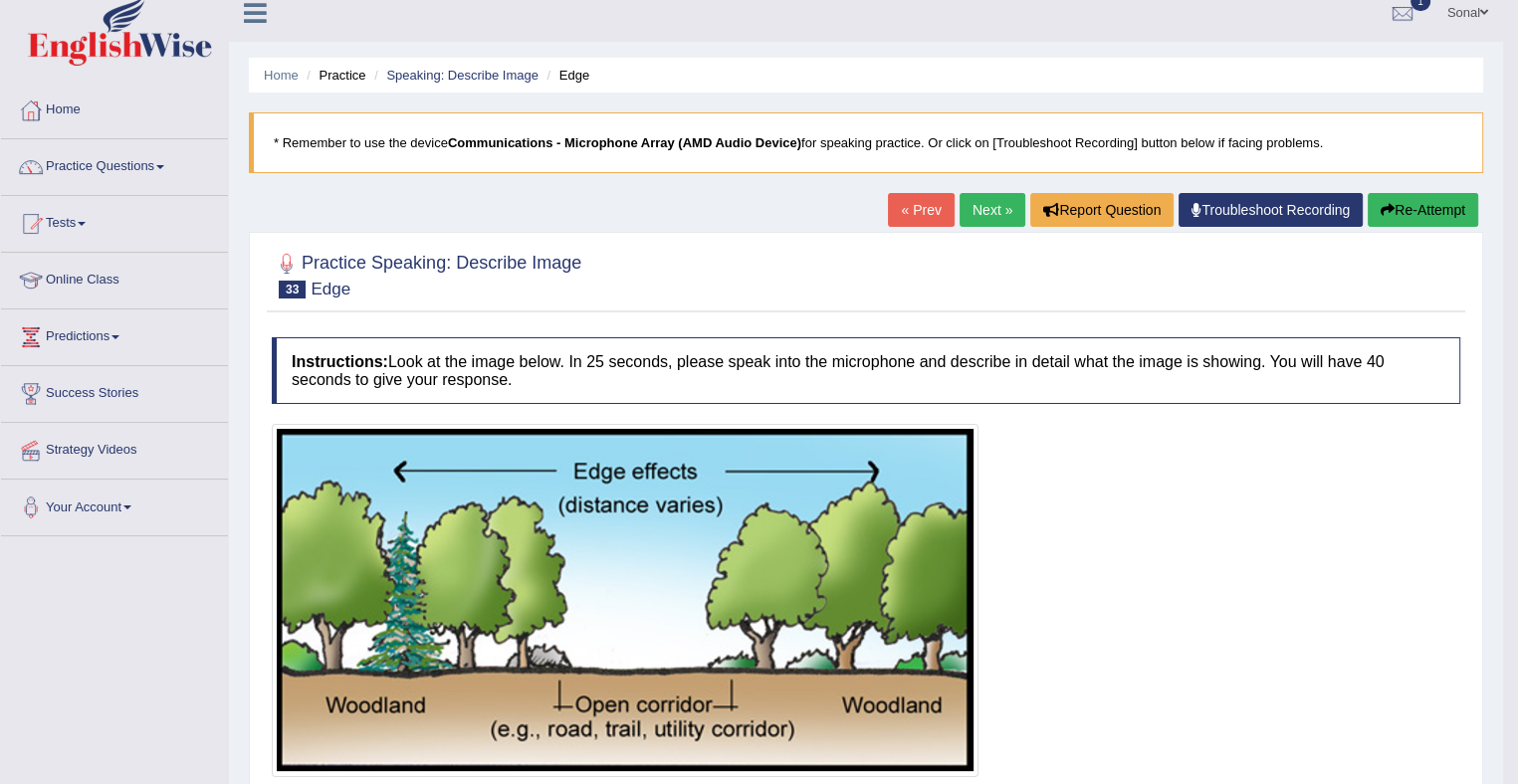 click at bounding box center [1388, 210] 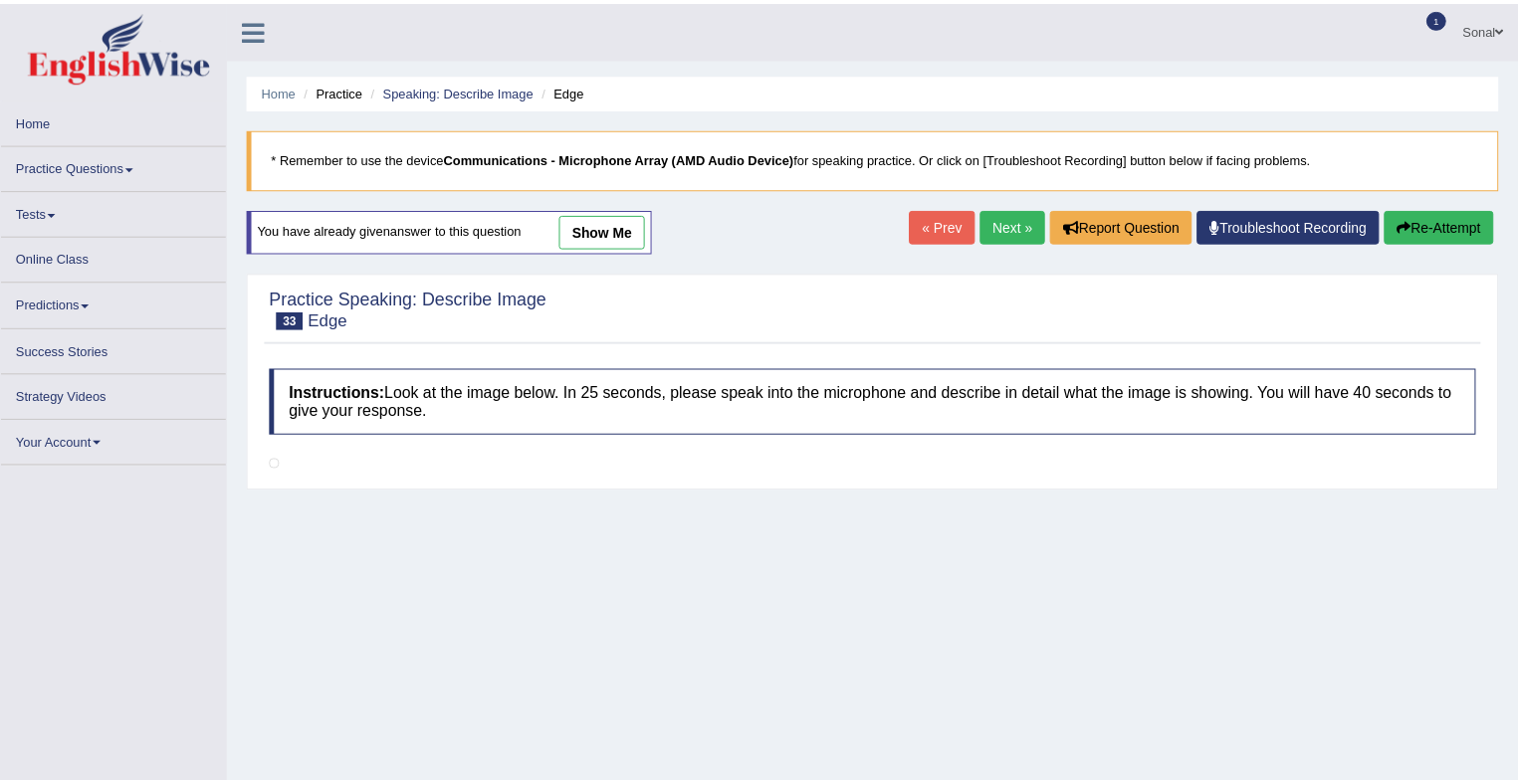 scroll, scrollTop: 16, scrollLeft: 0, axis: vertical 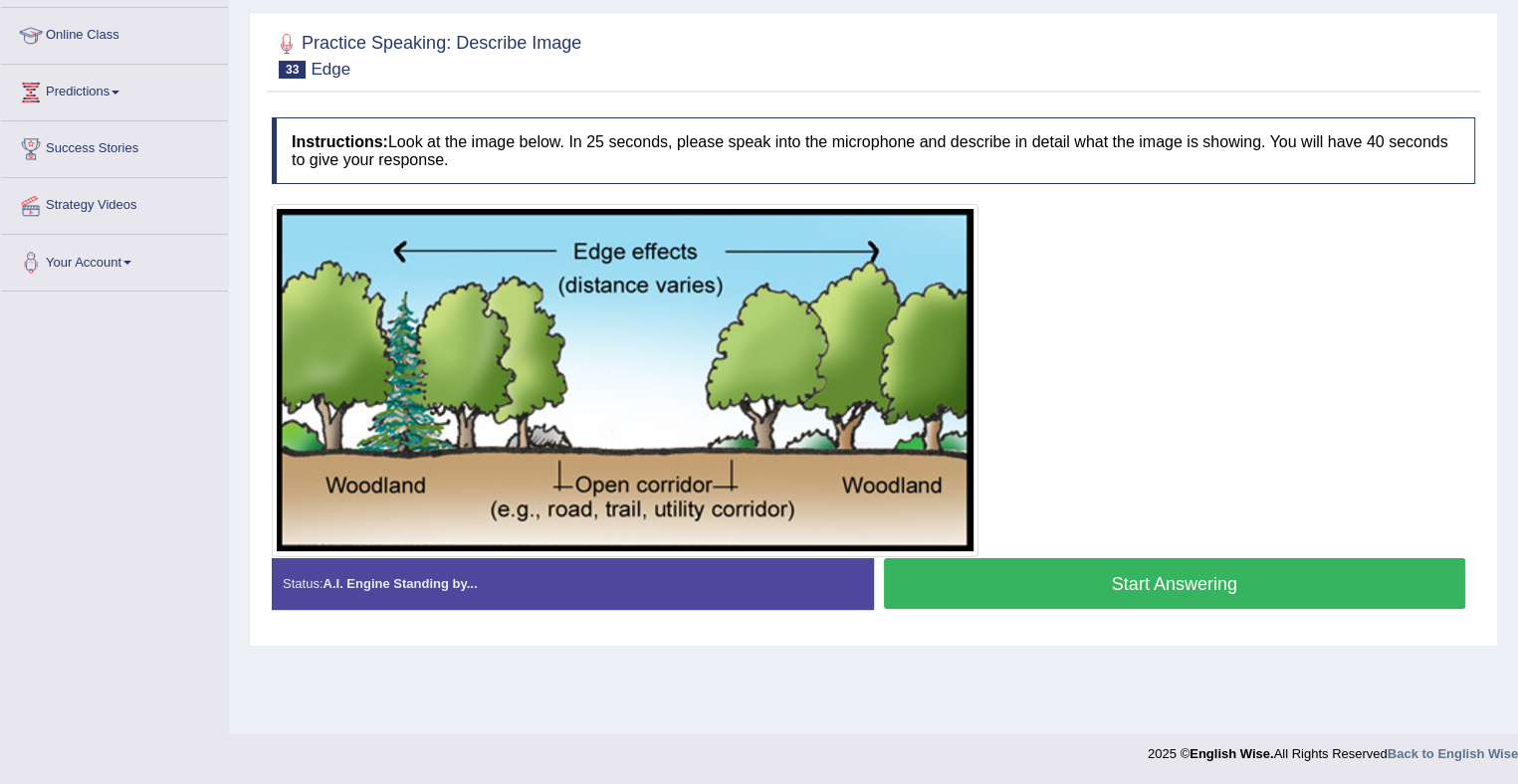 click on "Start Answering" at bounding box center [1175, 583] 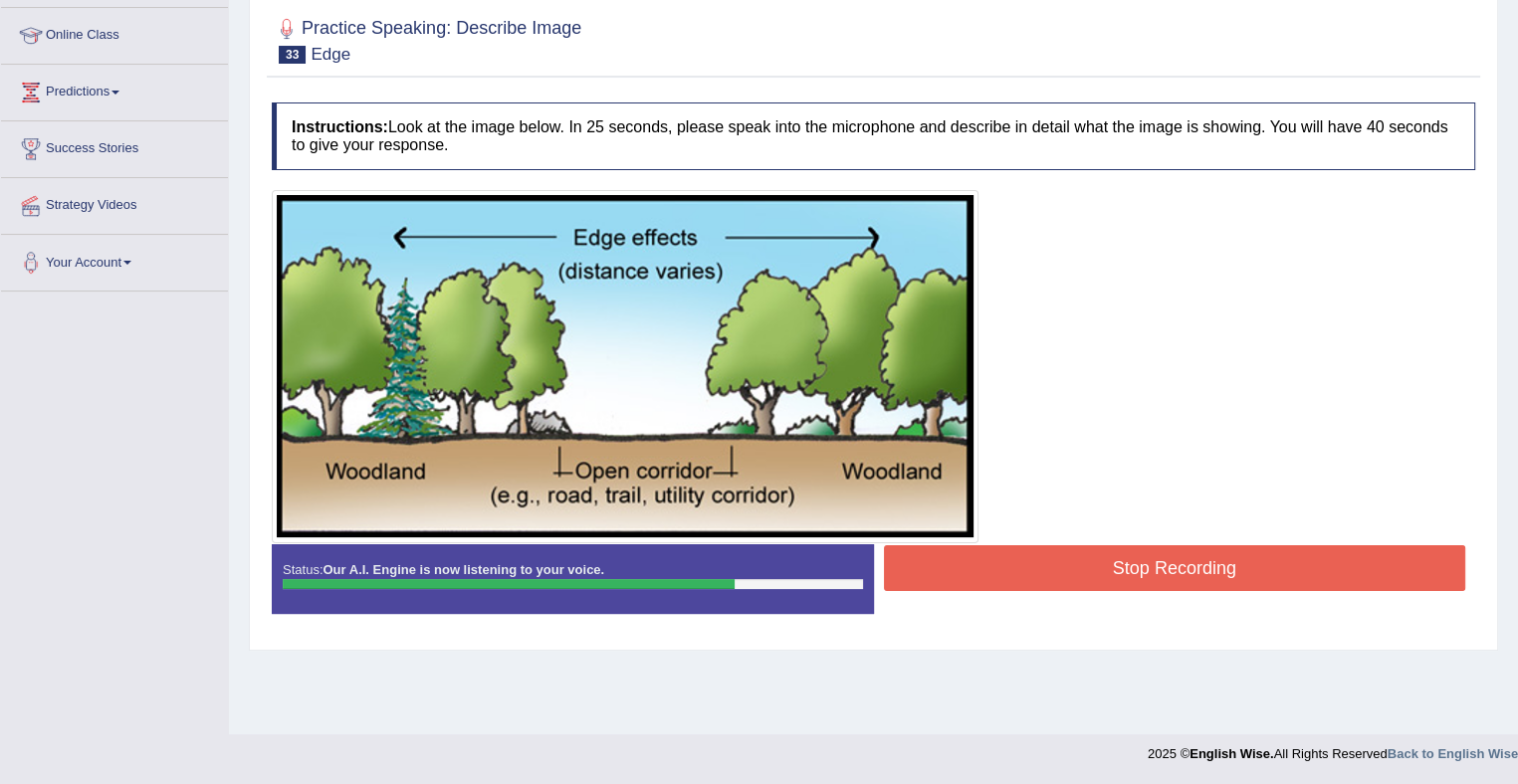 click on "Stop Recording" at bounding box center (1175, 568) 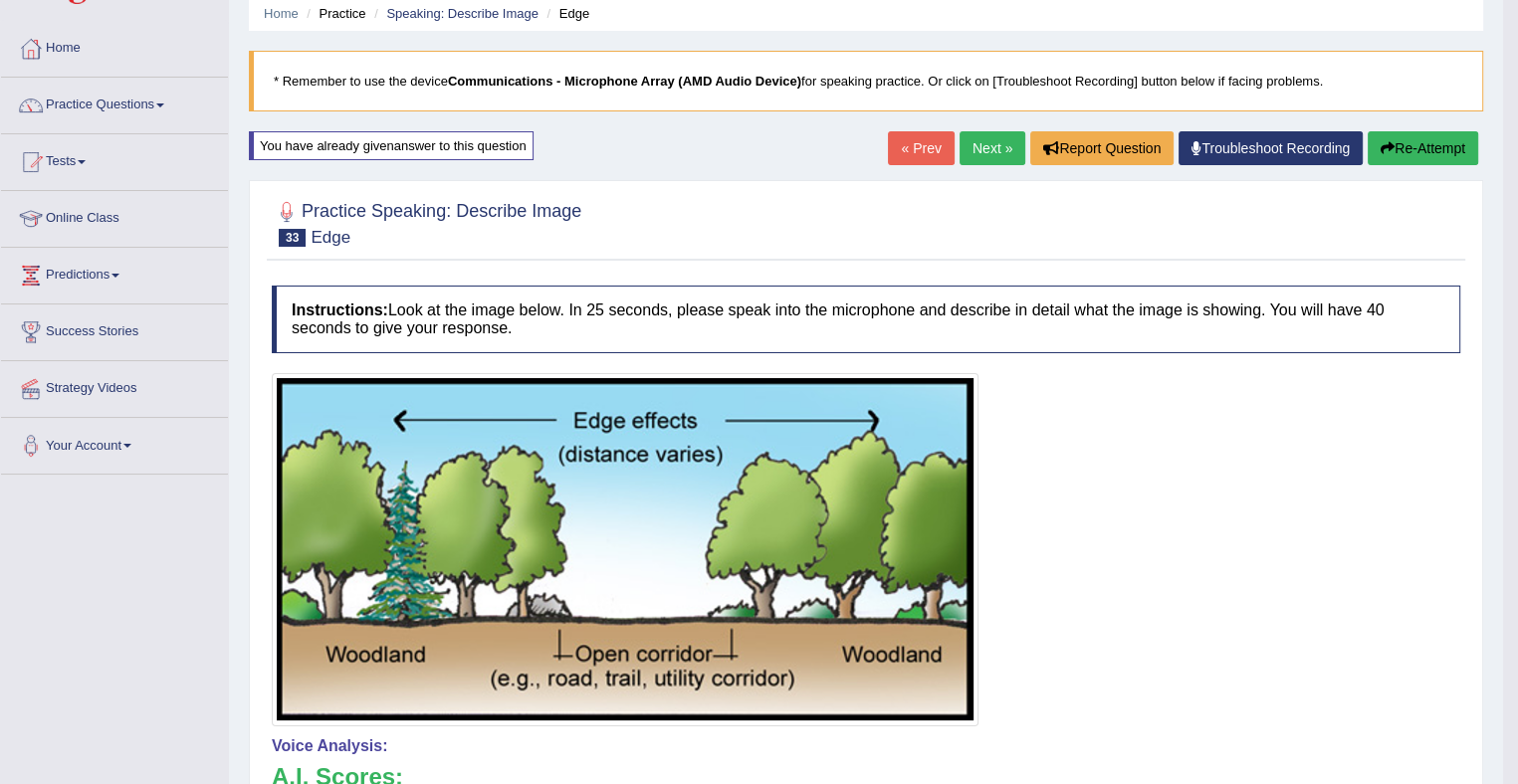 scroll, scrollTop: 0, scrollLeft: 0, axis: both 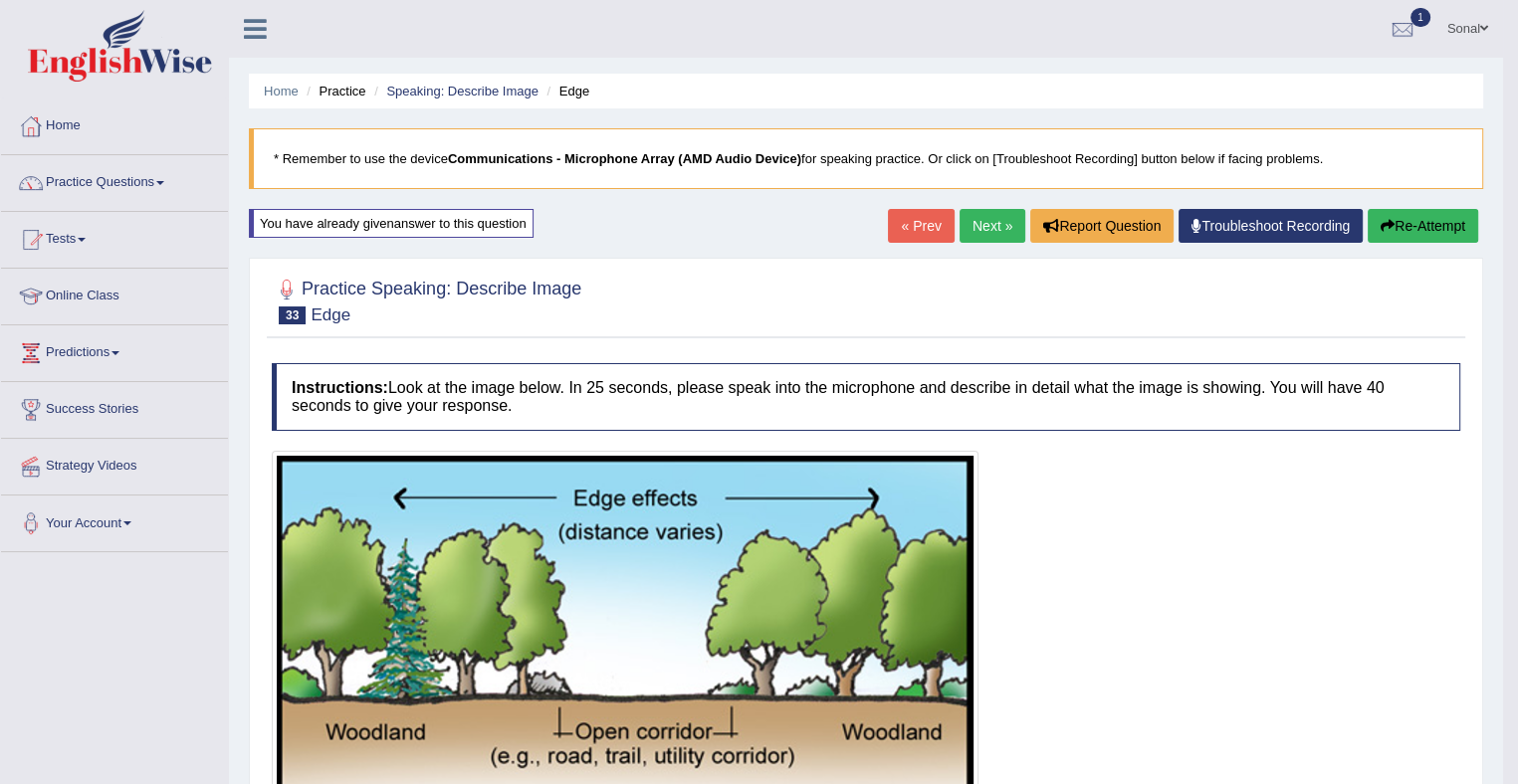 click on "Next »" at bounding box center [992, 226] 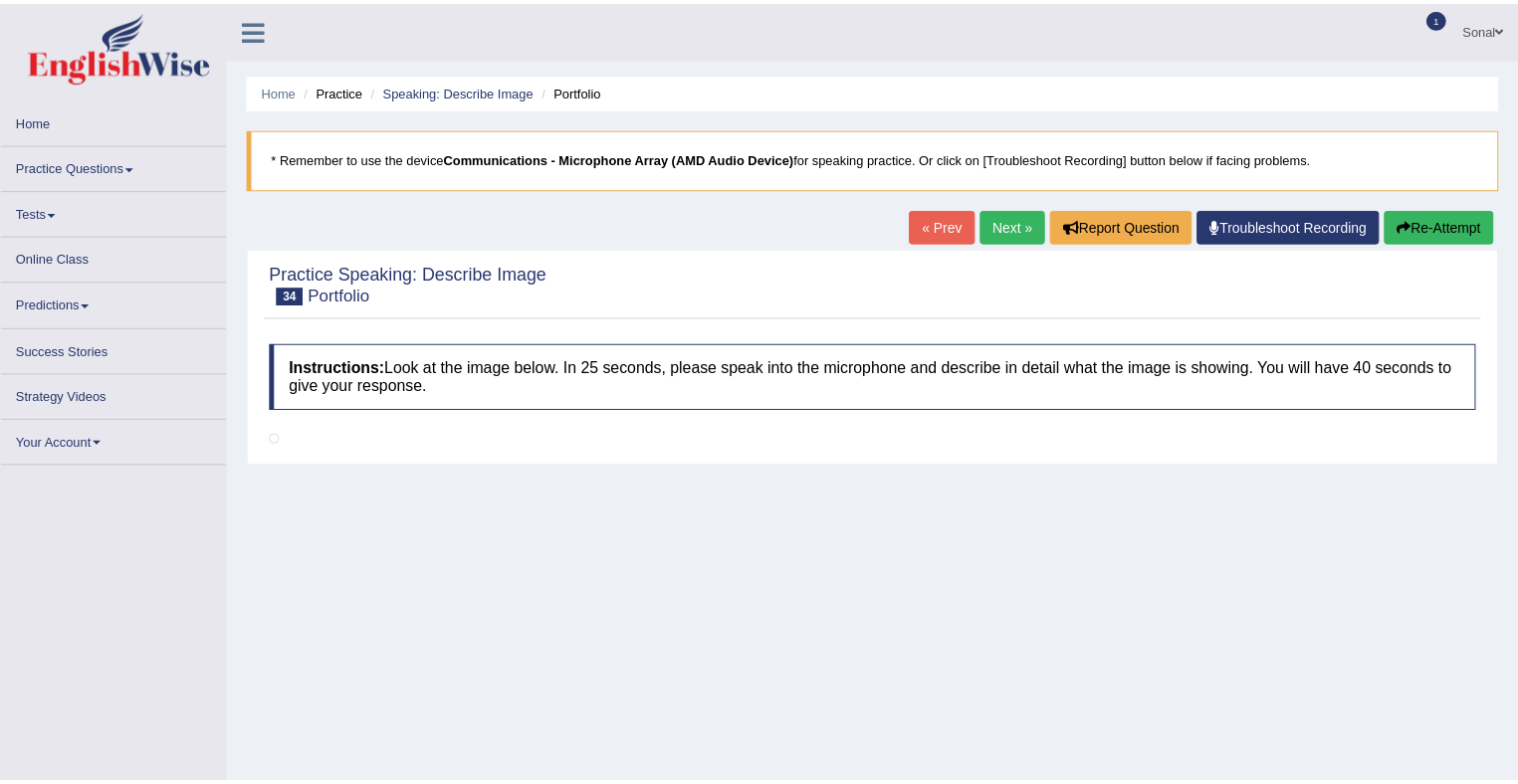 scroll, scrollTop: 0, scrollLeft: 0, axis: both 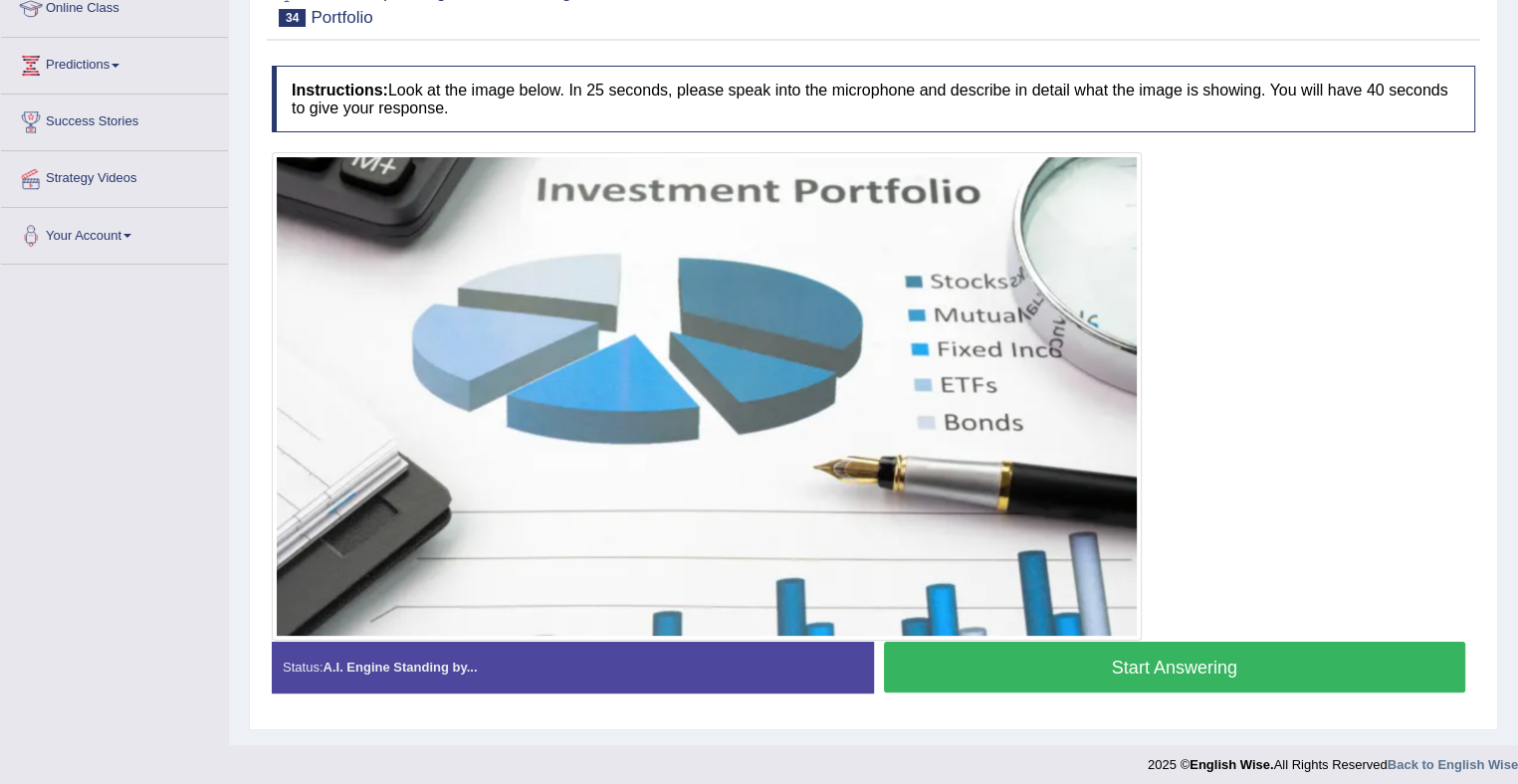 click on "Start Answering" at bounding box center [1175, 667] 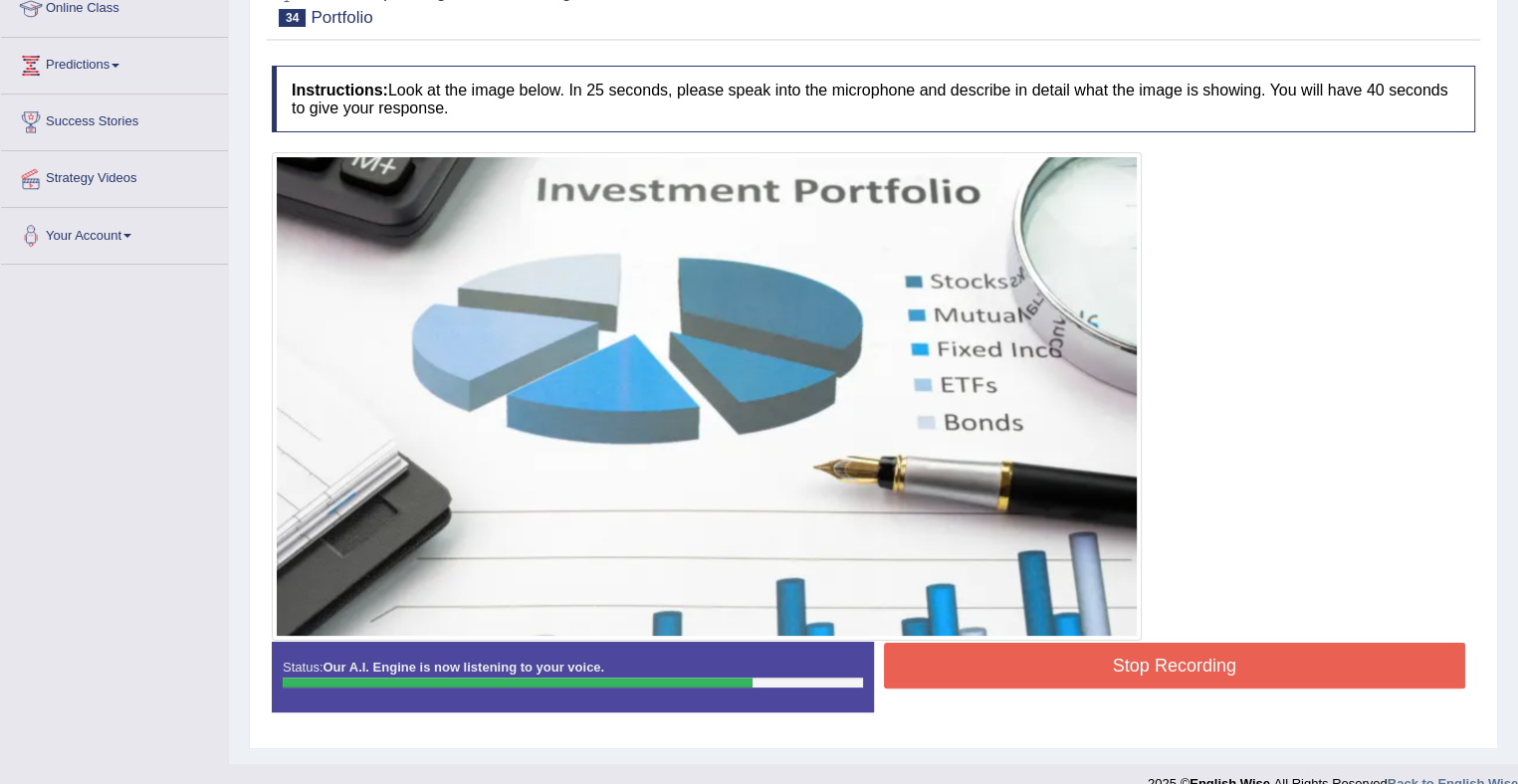 click on "Stop Recording" at bounding box center (1175, 666) 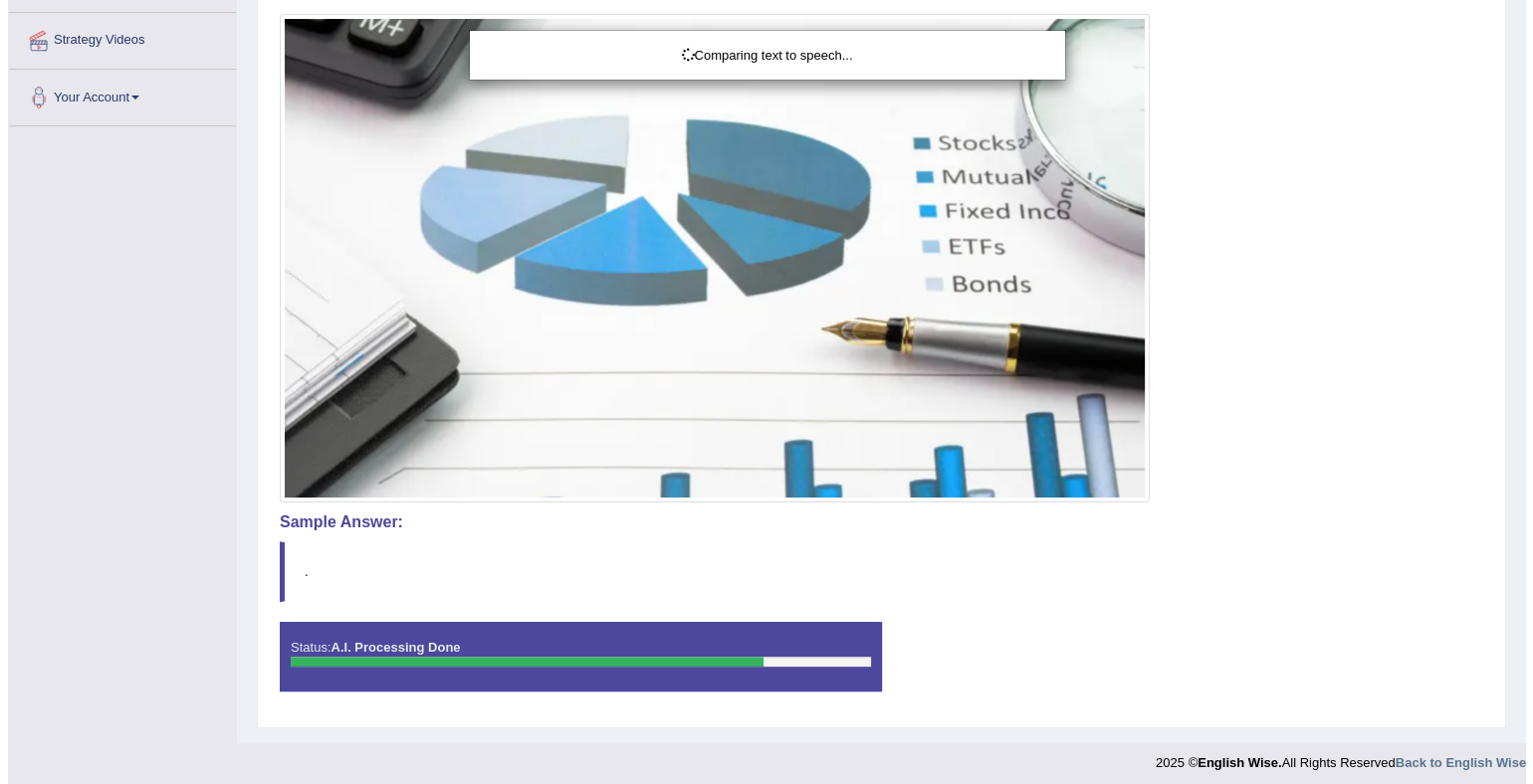 scroll, scrollTop: 432, scrollLeft: 0, axis: vertical 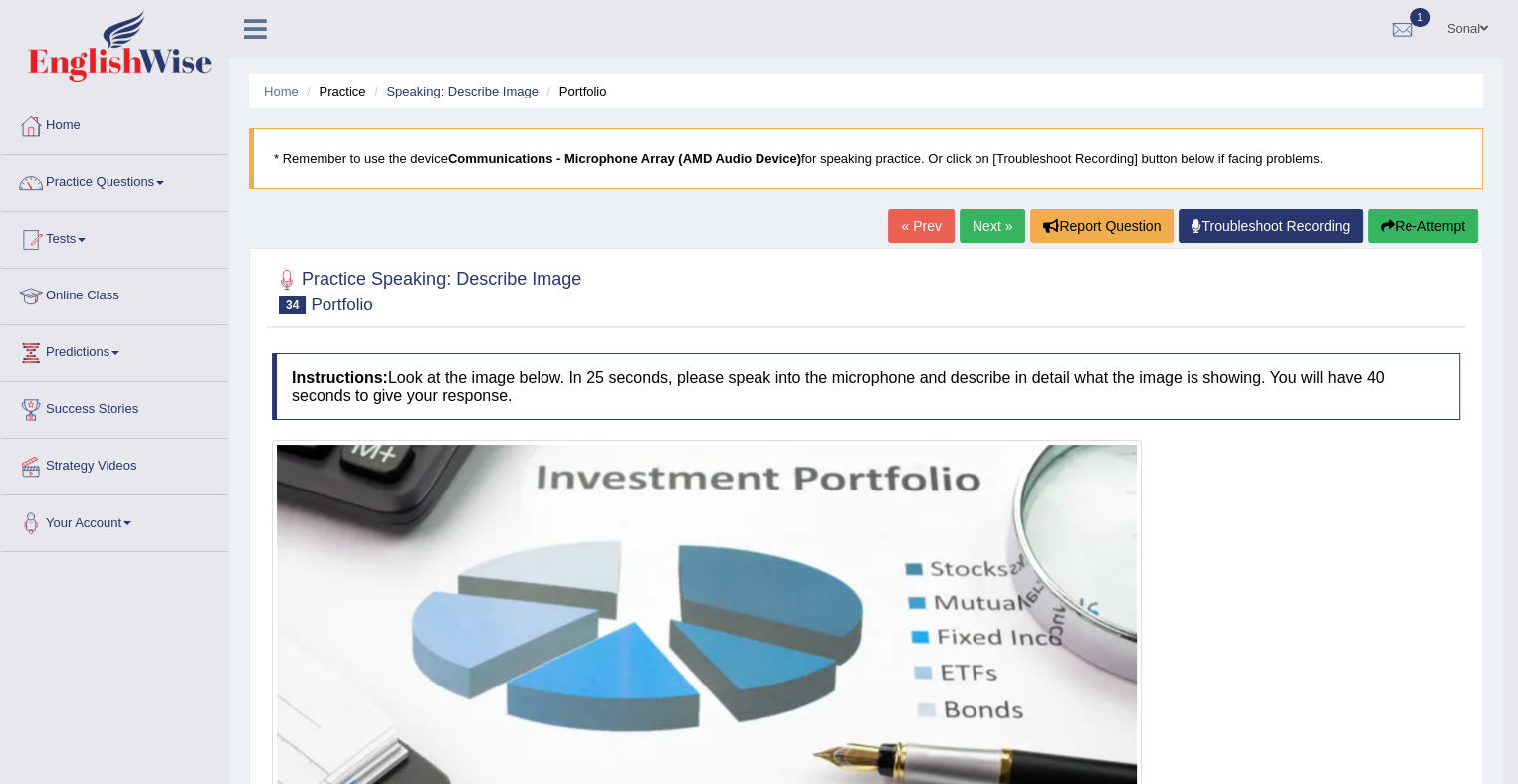 click on "Next »" at bounding box center (992, 226) 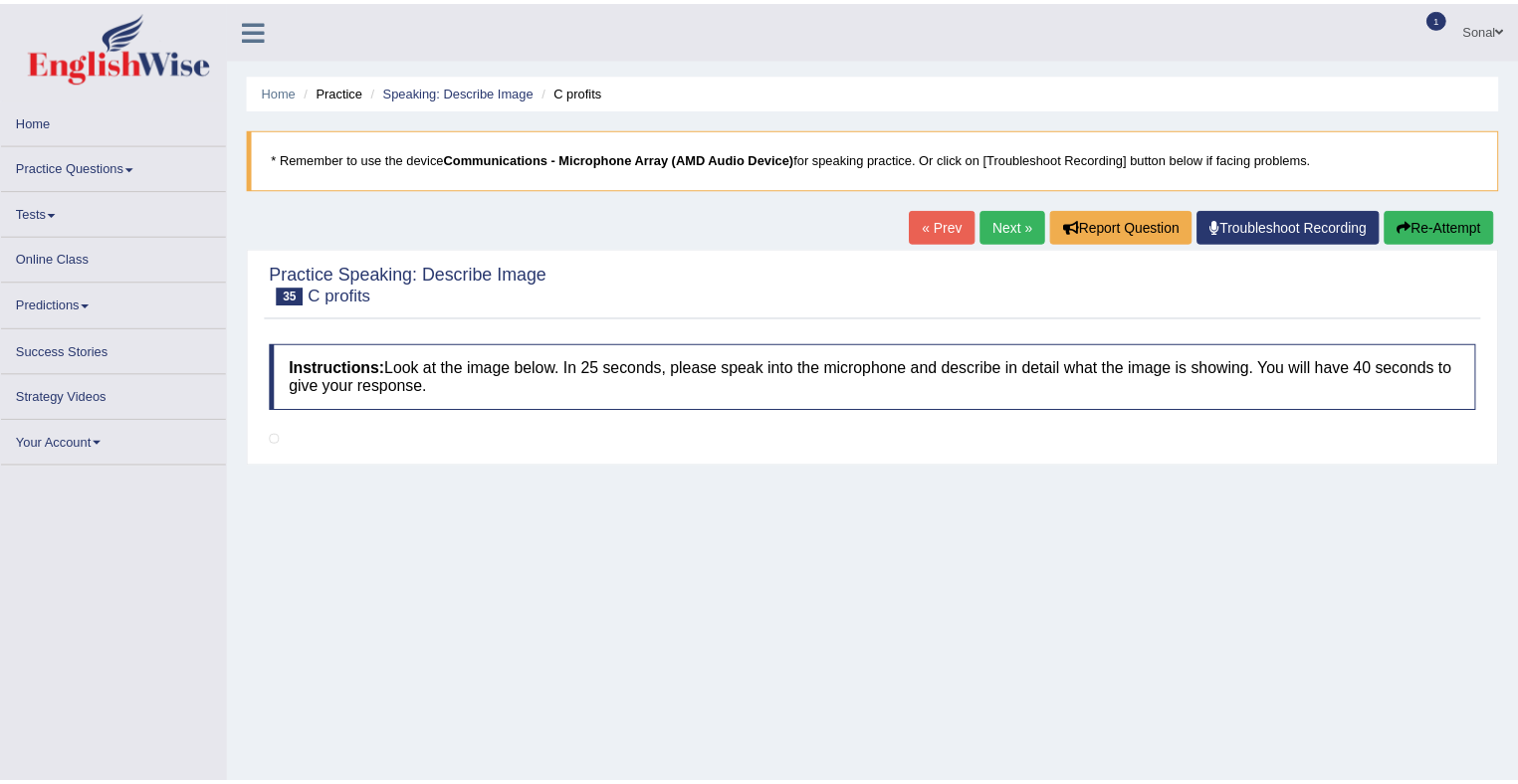 scroll, scrollTop: 0, scrollLeft: 0, axis: both 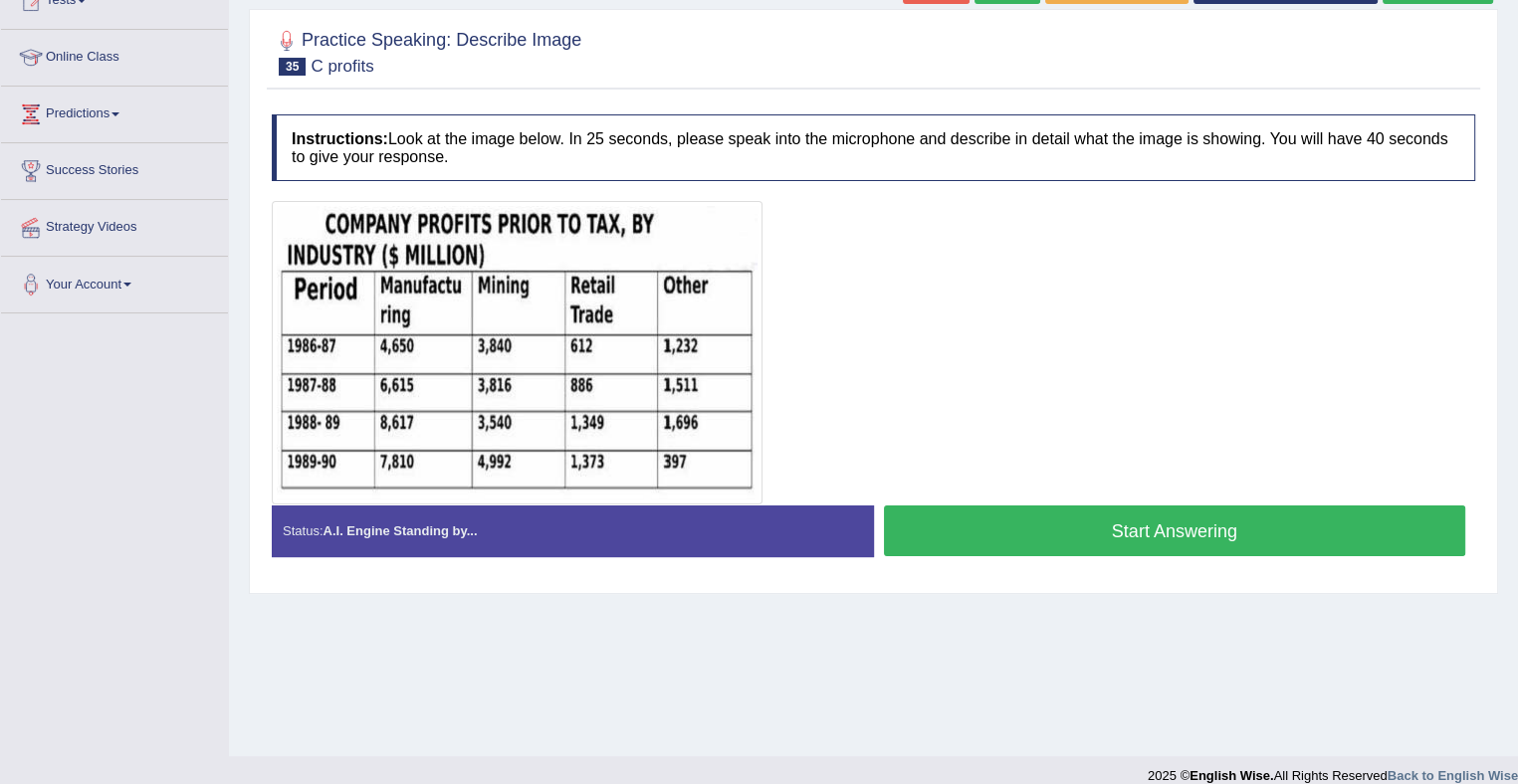click on "Start Answering" at bounding box center [1175, 530] 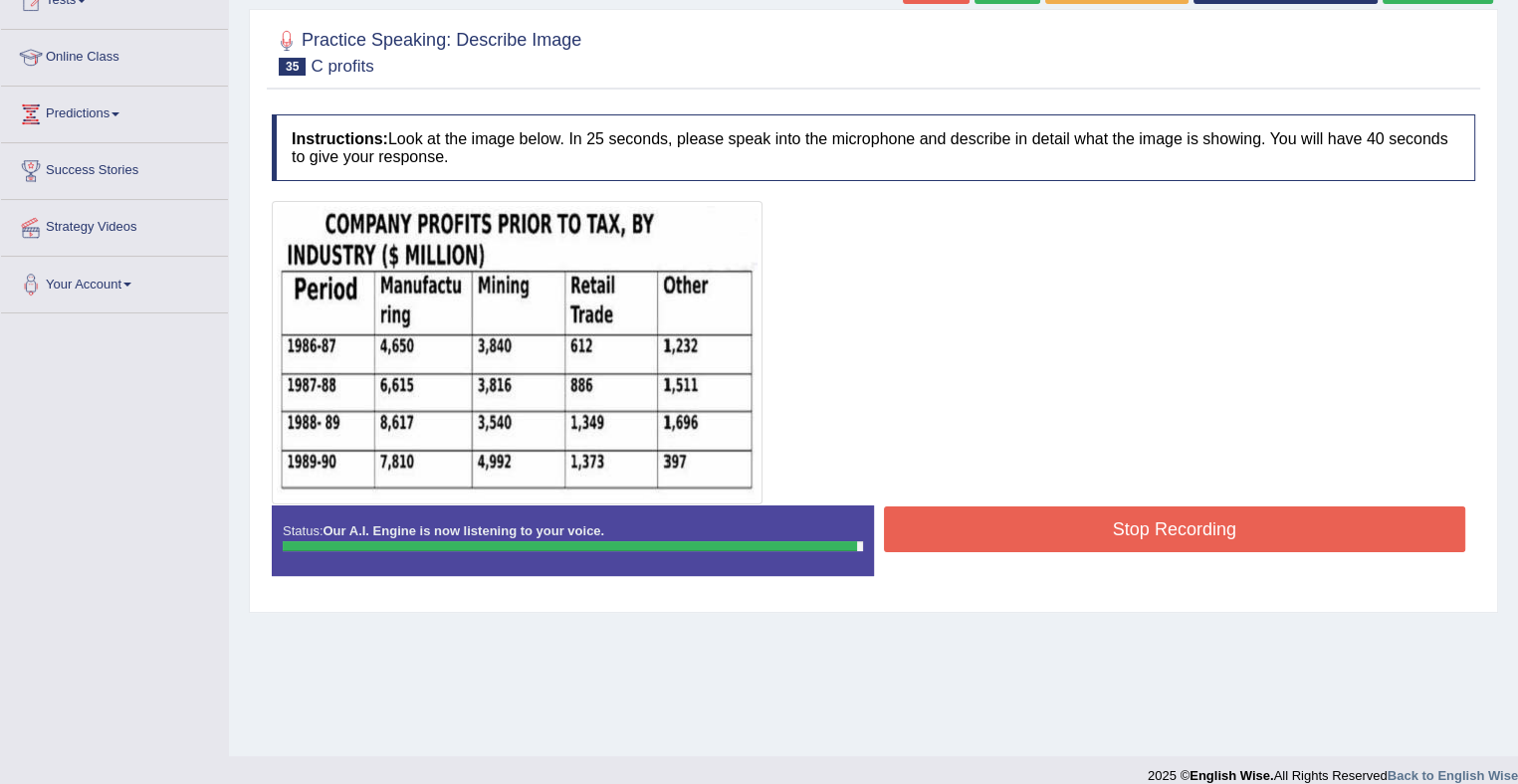 click on "Stop Recording" at bounding box center [1175, 529] 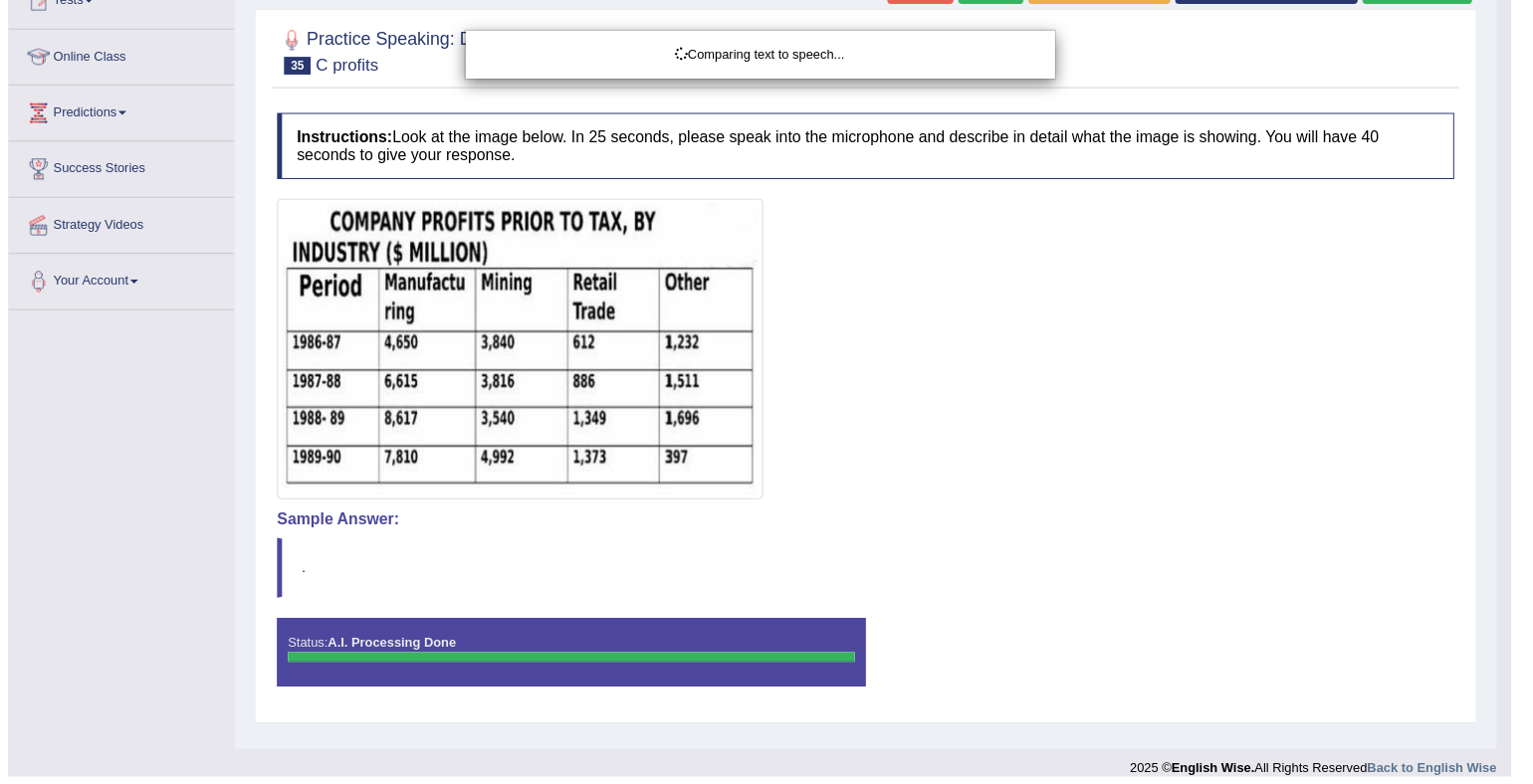 scroll, scrollTop: 261, scrollLeft: 0, axis: vertical 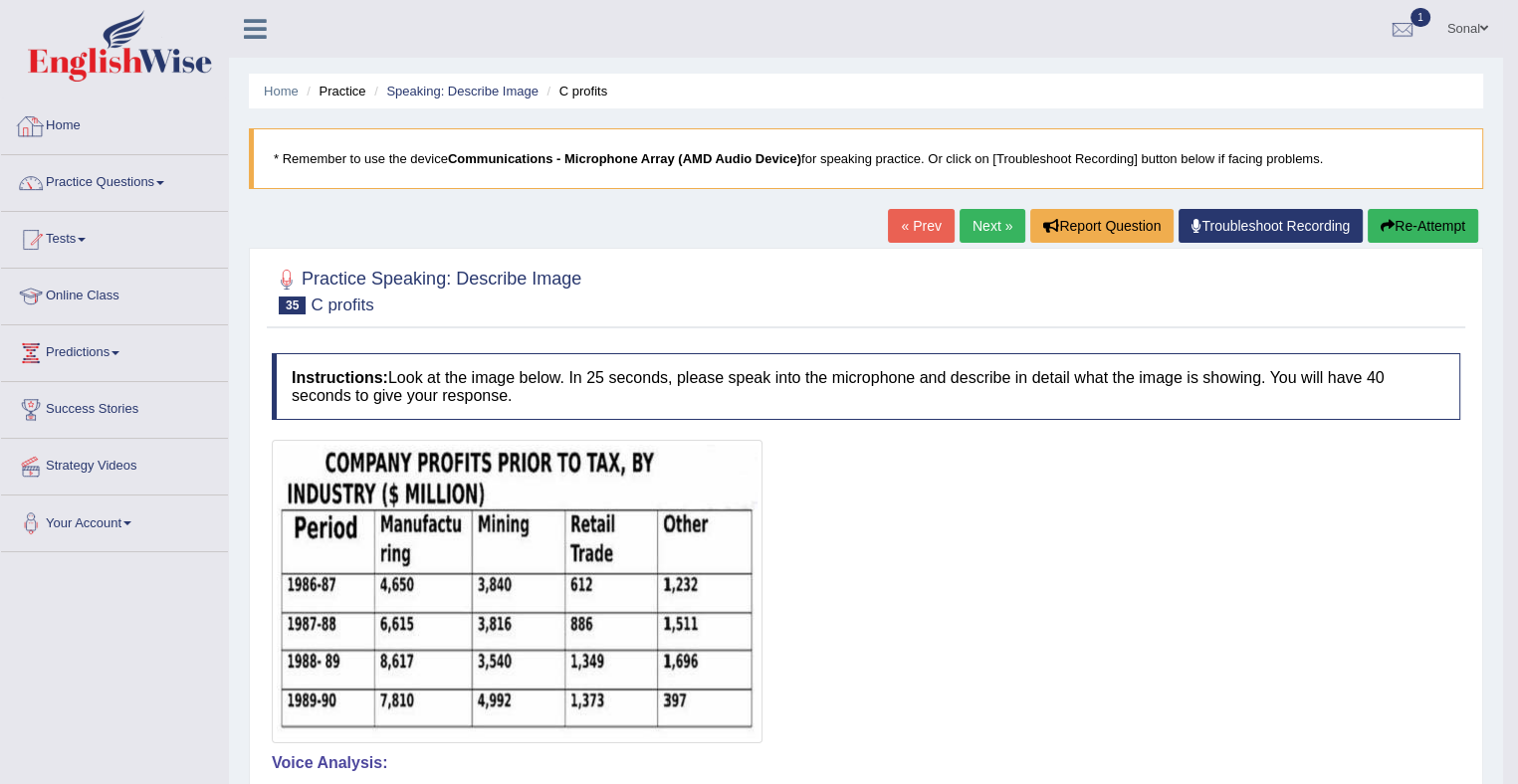 click on "Home" at bounding box center [114, 123] 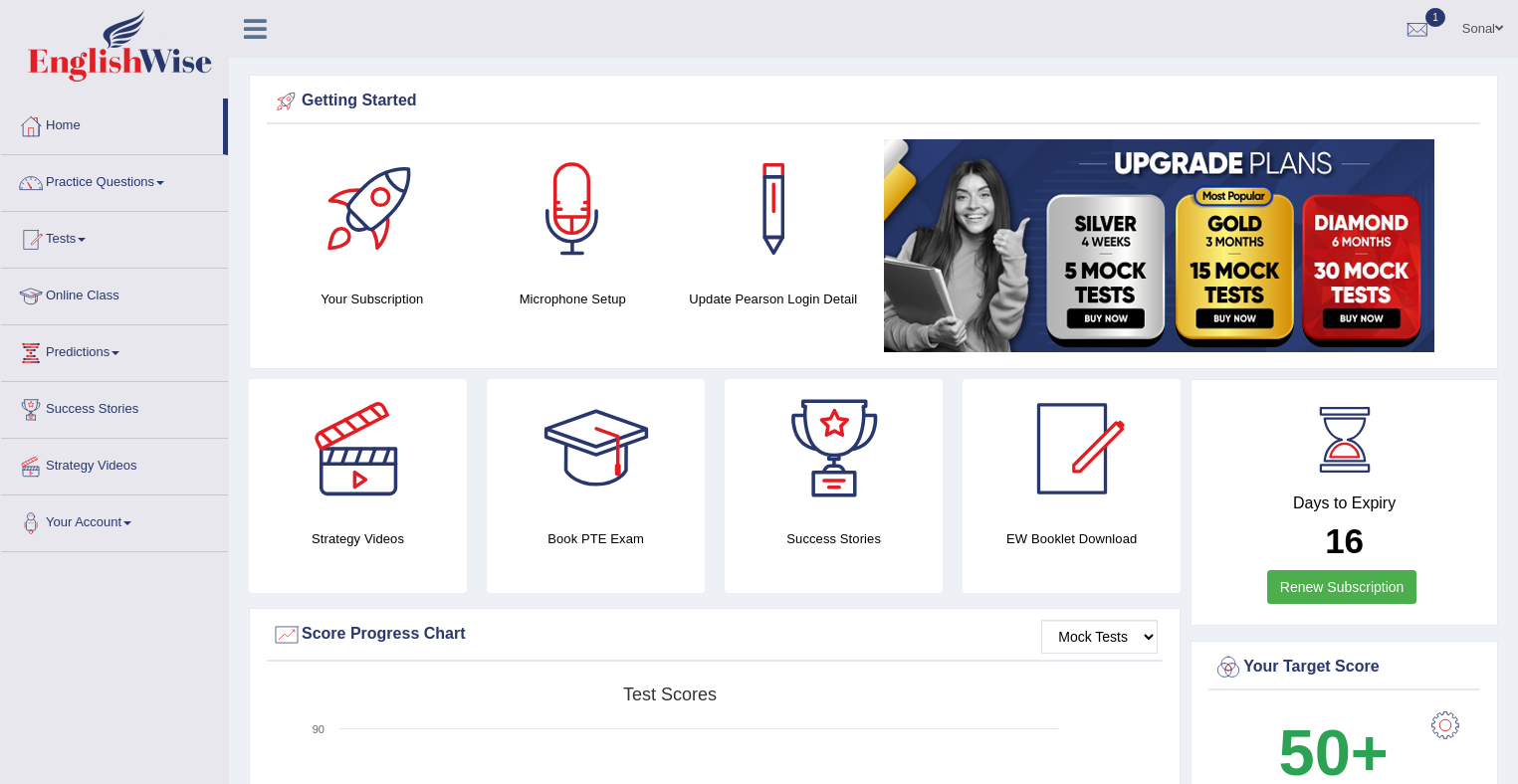 scroll, scrollTop: 0, scrollLeft: 0, axis: both 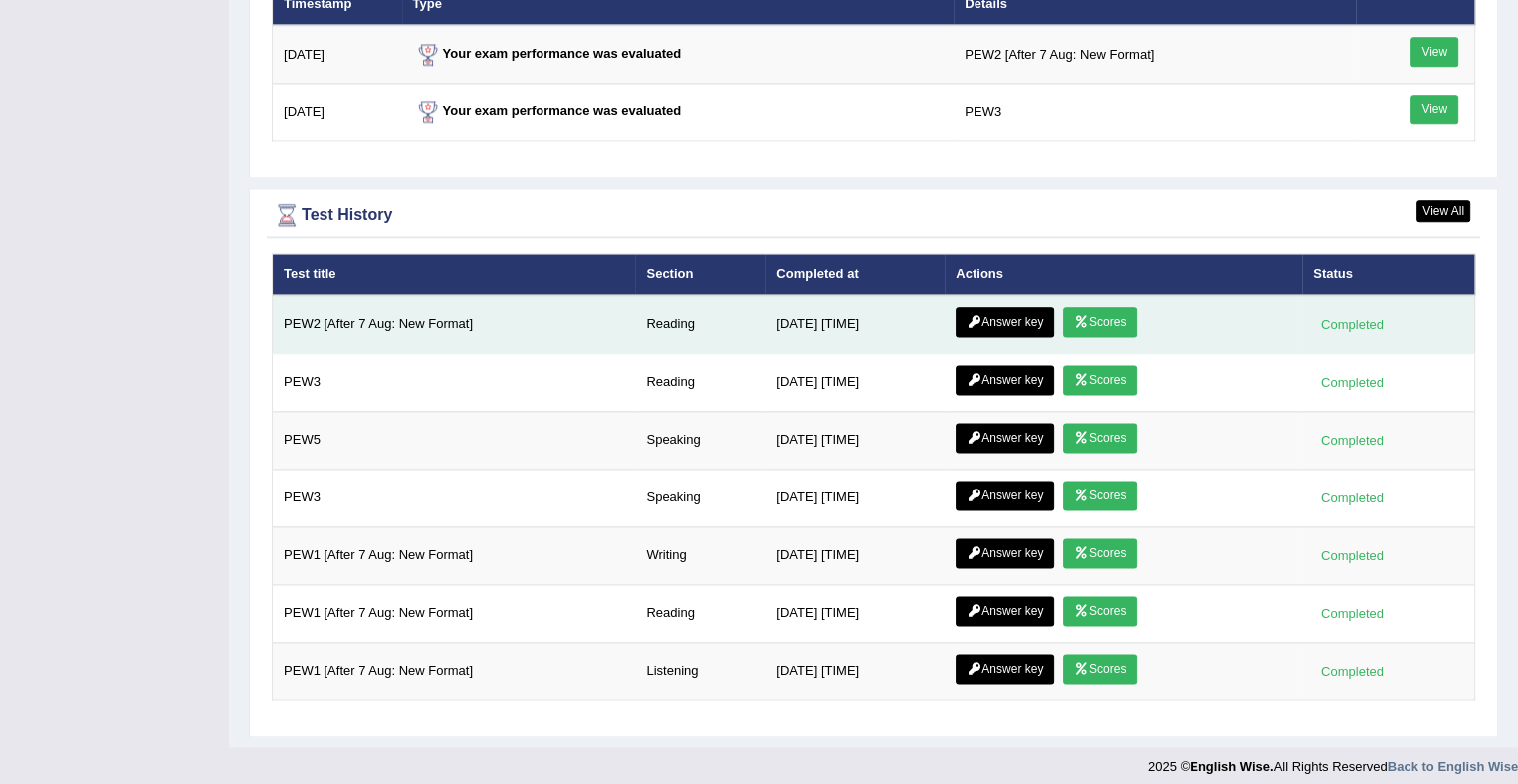 click on "Scores" at bounding box center [1100, 322] 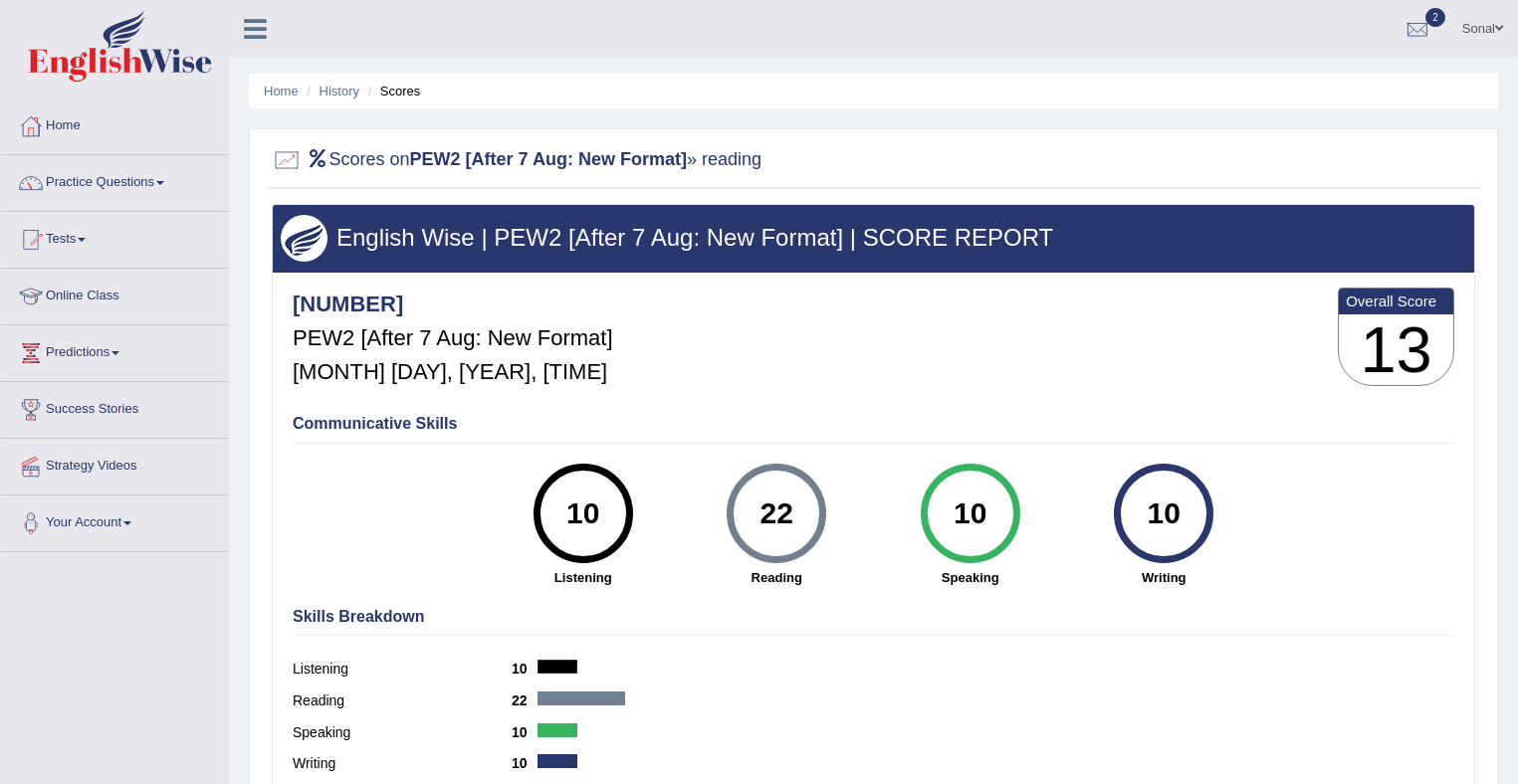 scroll, scrollTop: 0, scrollLeft: 0, axis: both 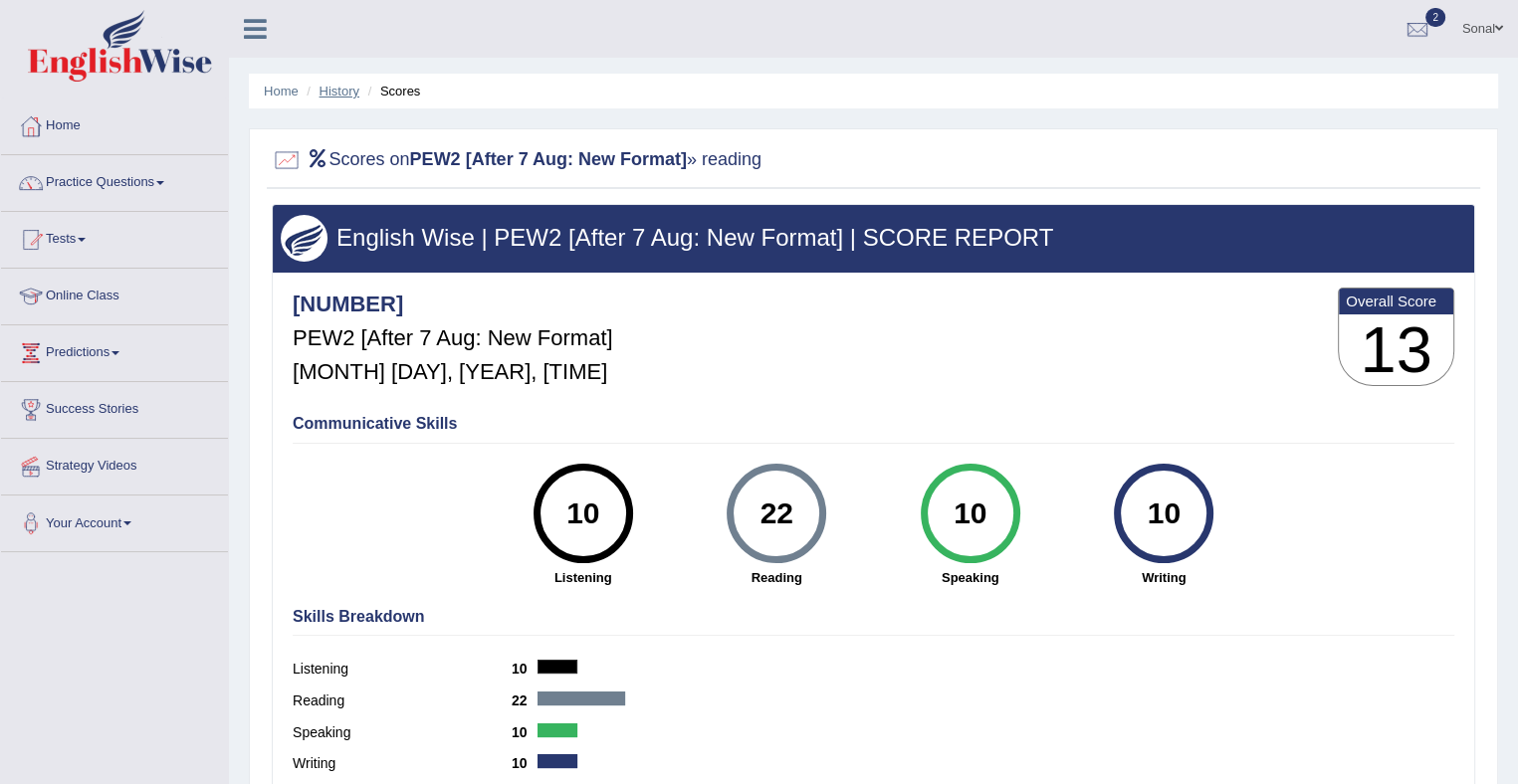 click on "History" at bounding box center (339, 91) 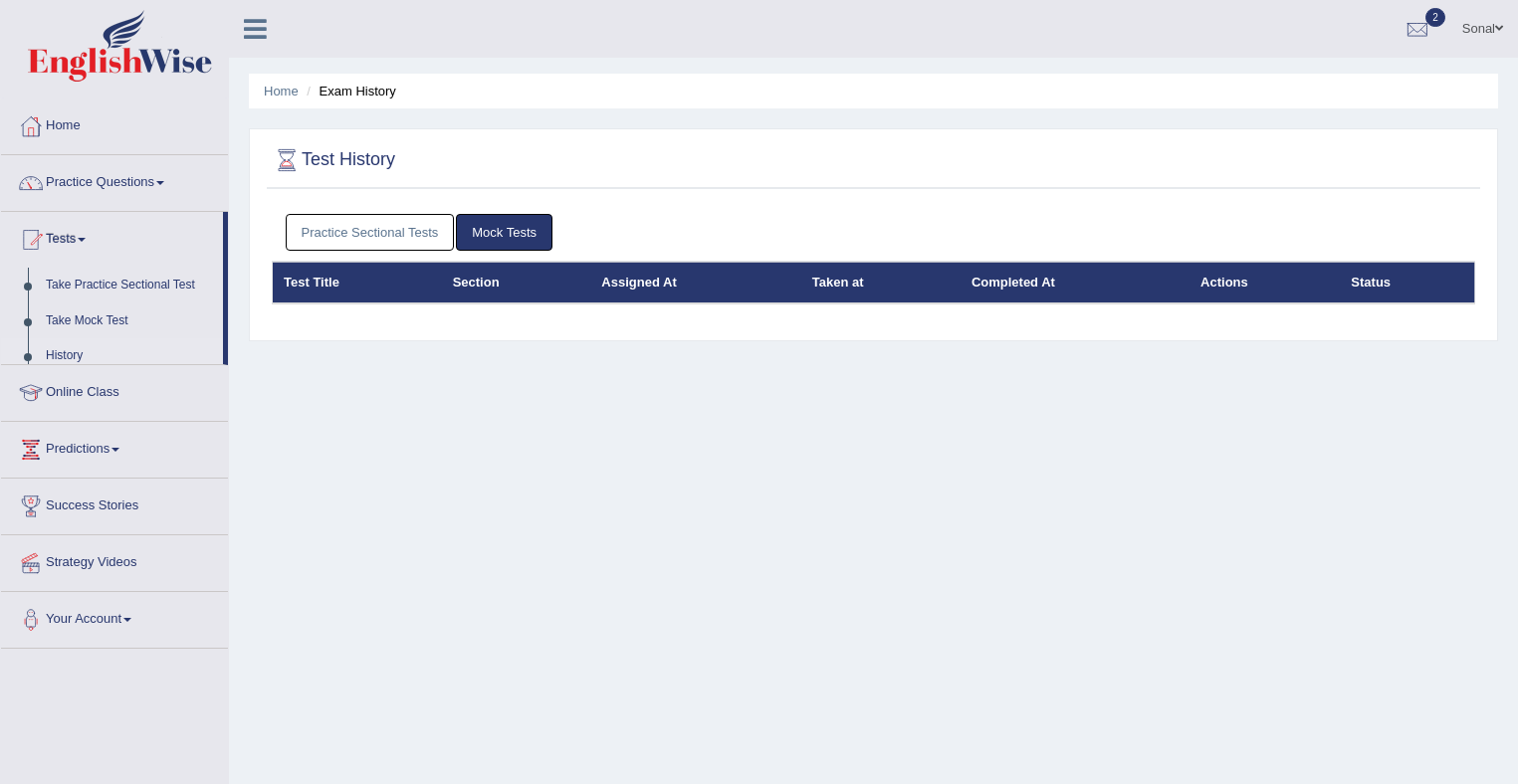 scroll, scrollTop: 0, scrollLeft: 0, axis: both 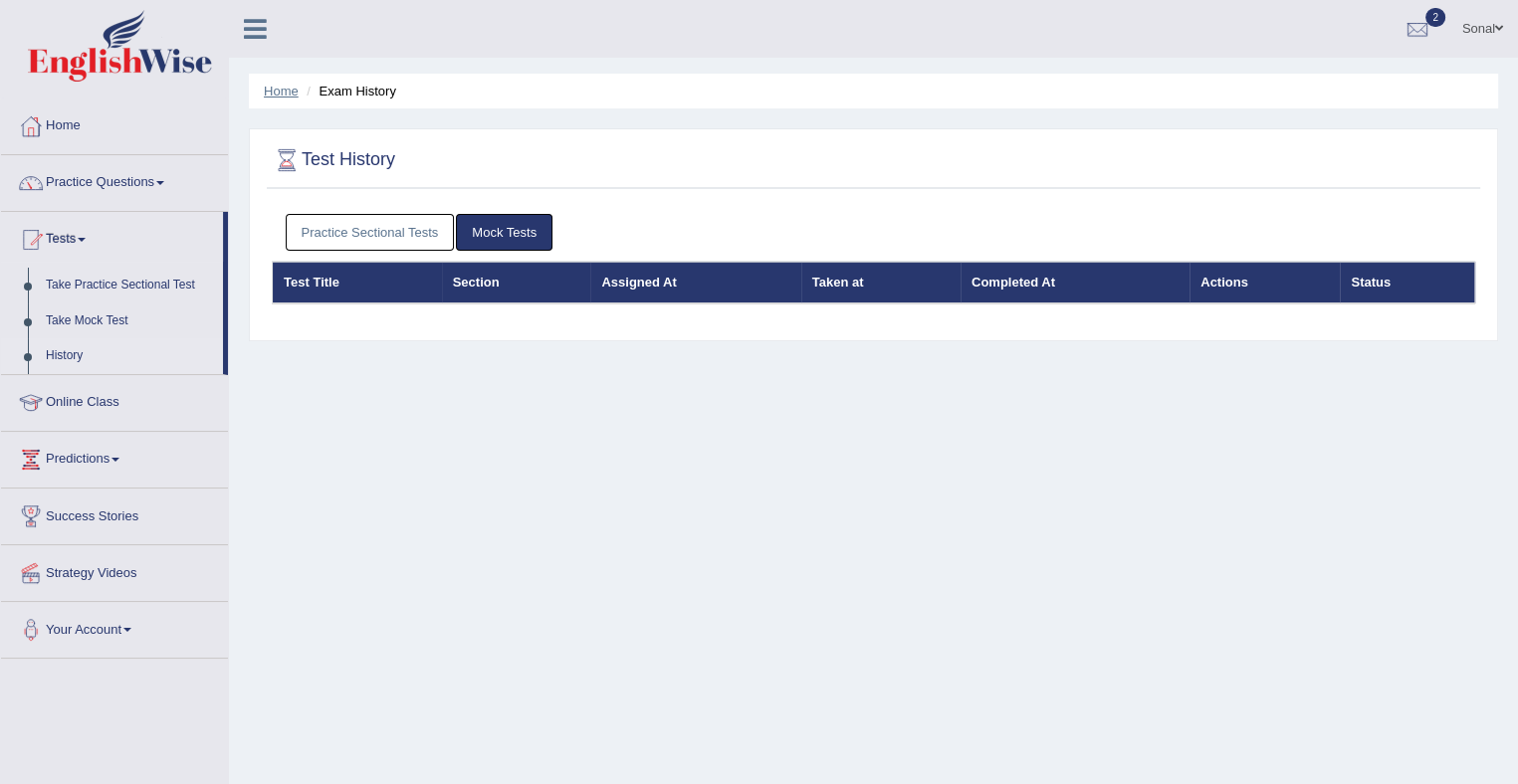 click on "Home" at bounding box center (281, 91) 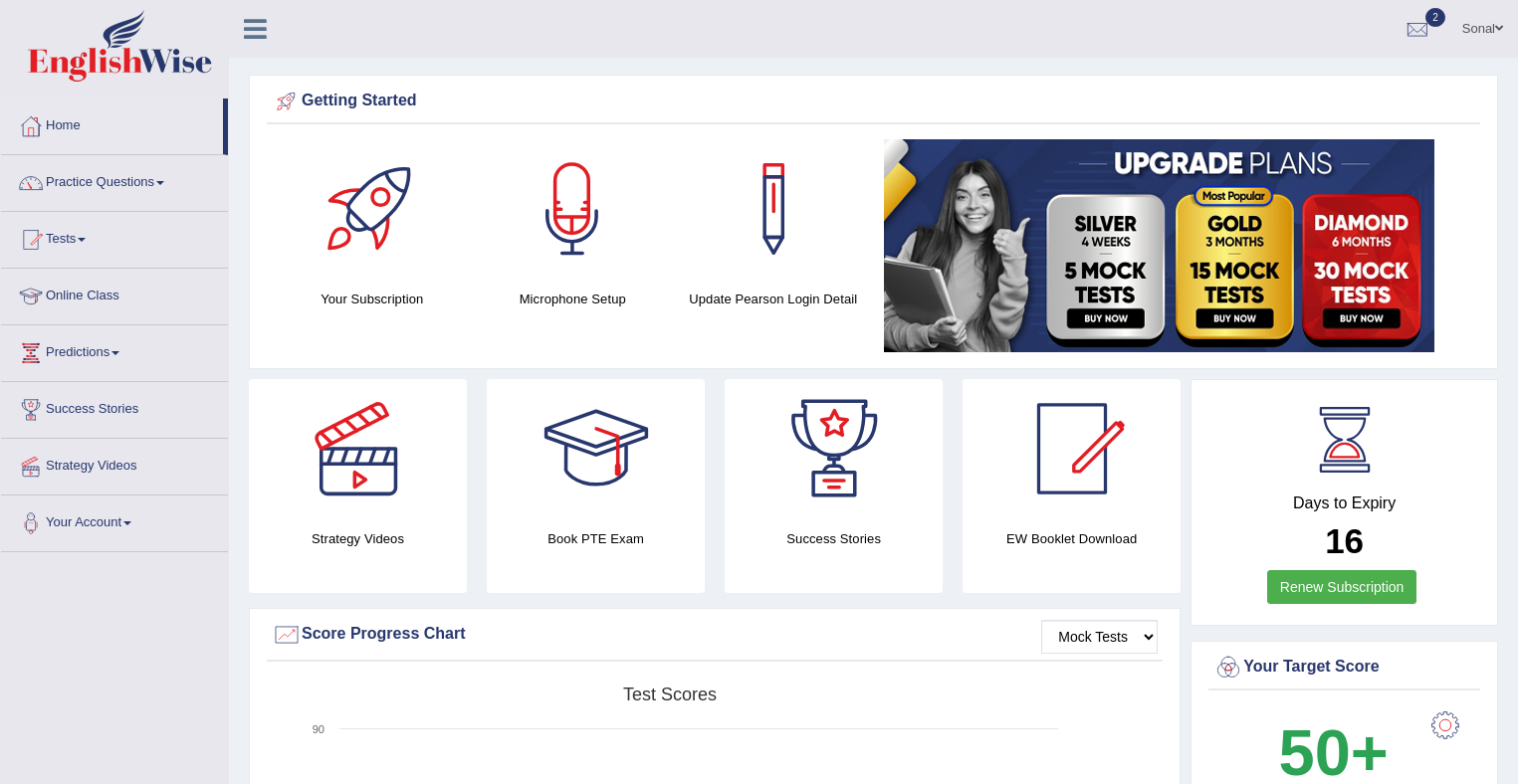 scroll, scrollTop: 0, scrollLeft: 0, axis: both 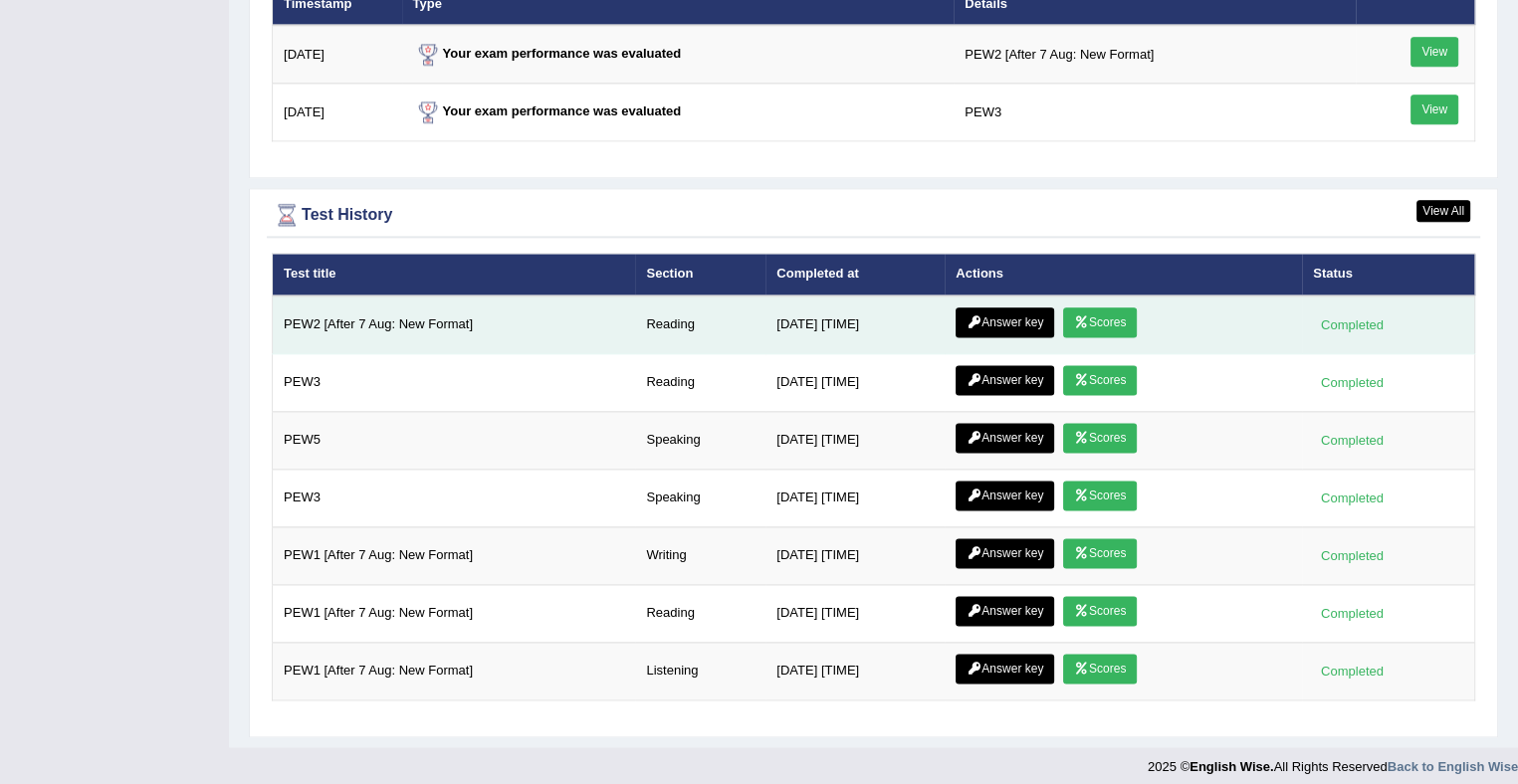 click on "Answer key" at bounding box center (1004, 322) 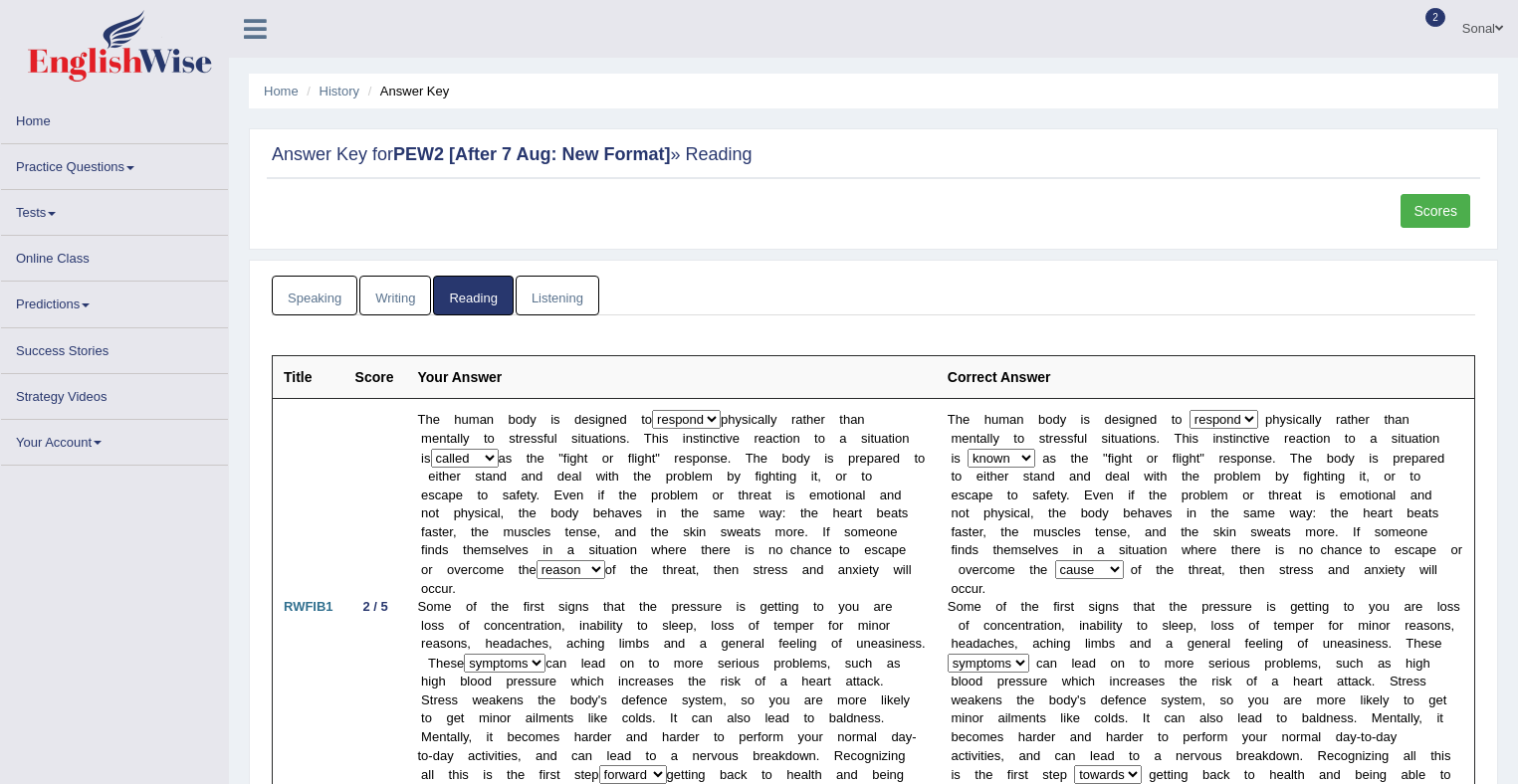 scroll, scrollTop: 0, scrollLeft: 0, axis: both 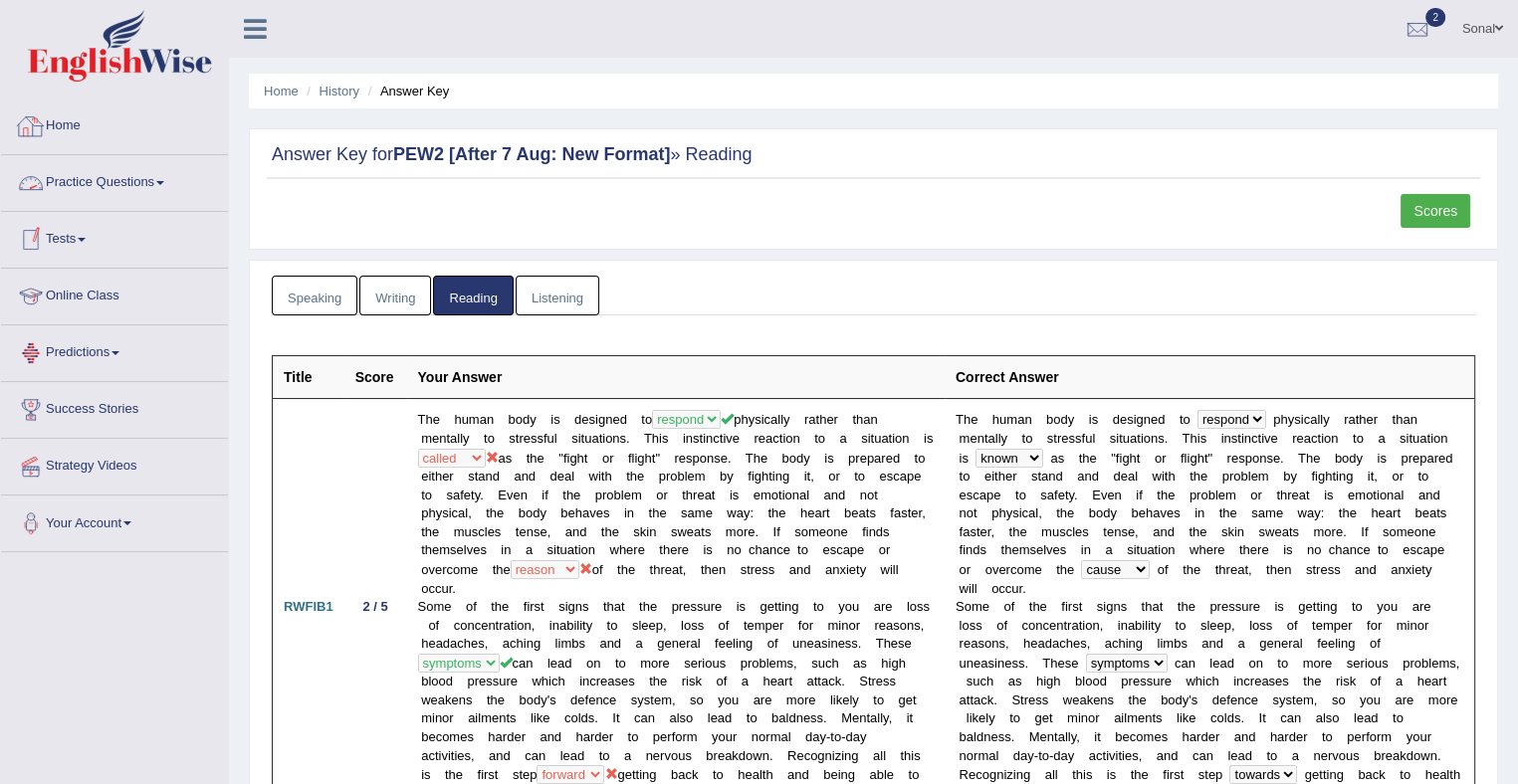 click on "Home" at bounding box center (114, 123) 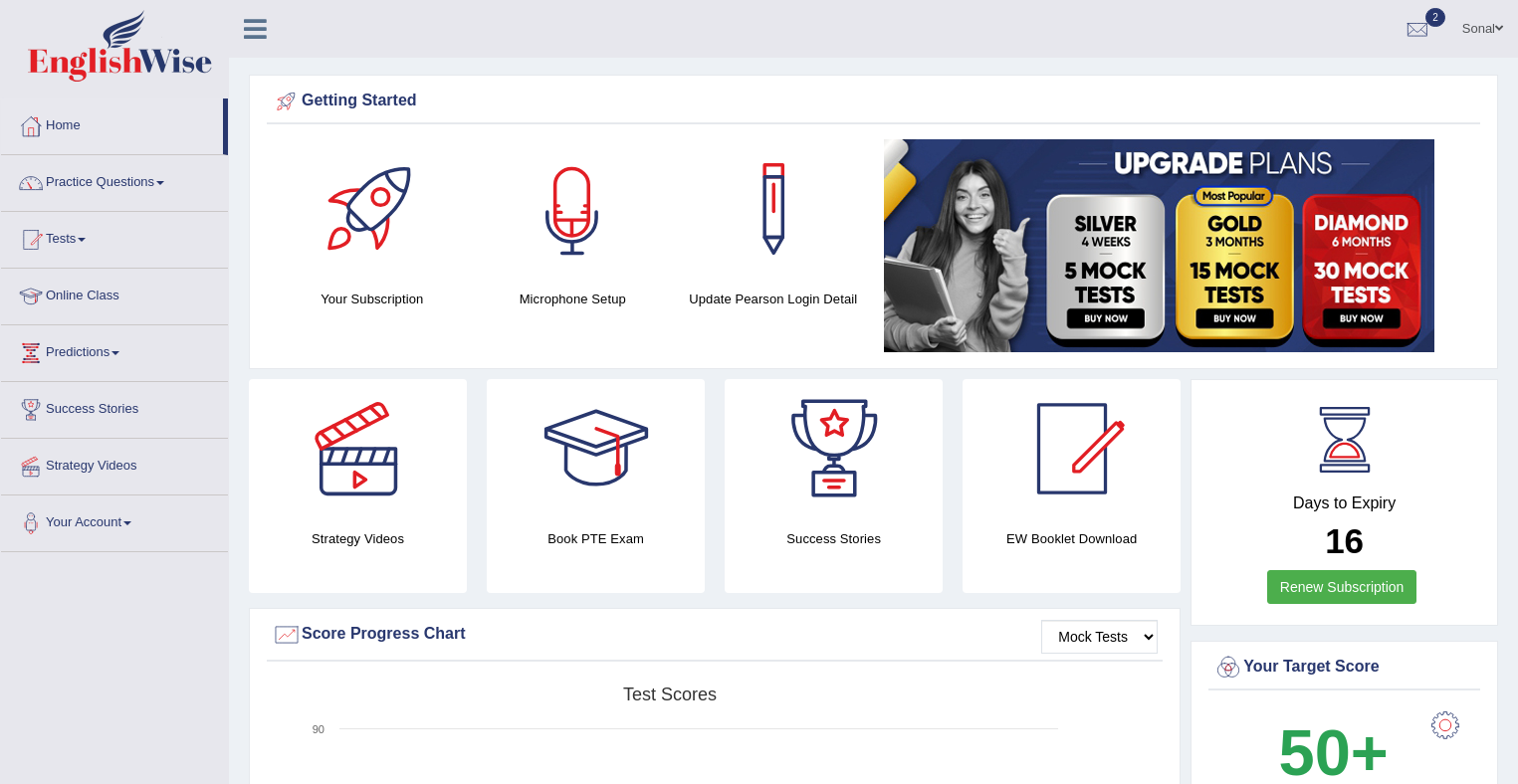 scroll, scrollTop: 0, scrollLeft: 0, axis: both 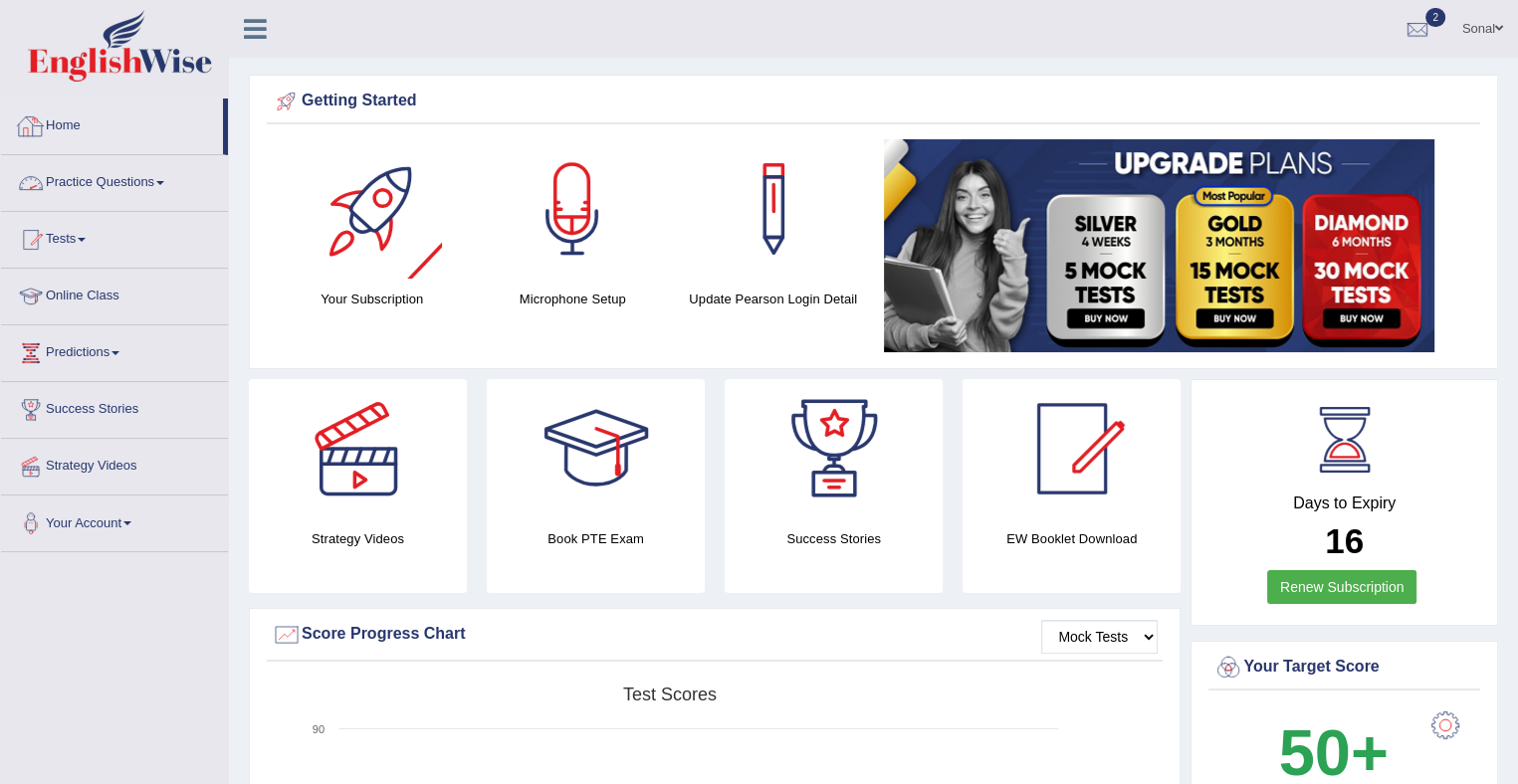 click on "Practice Questions" at bounding box center [114, 180] 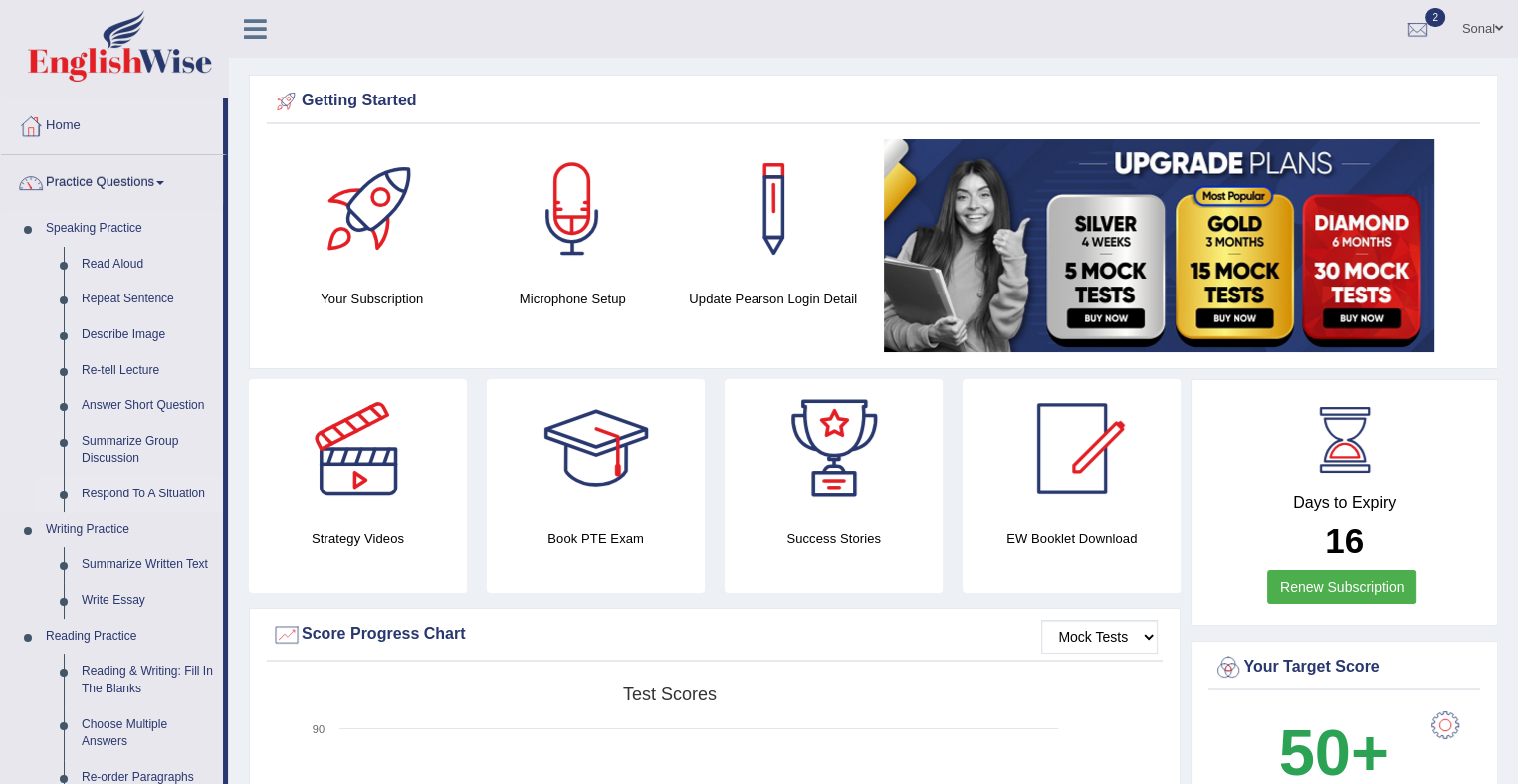 click on "Respond To A Situation" at bounding box center (147, 494) 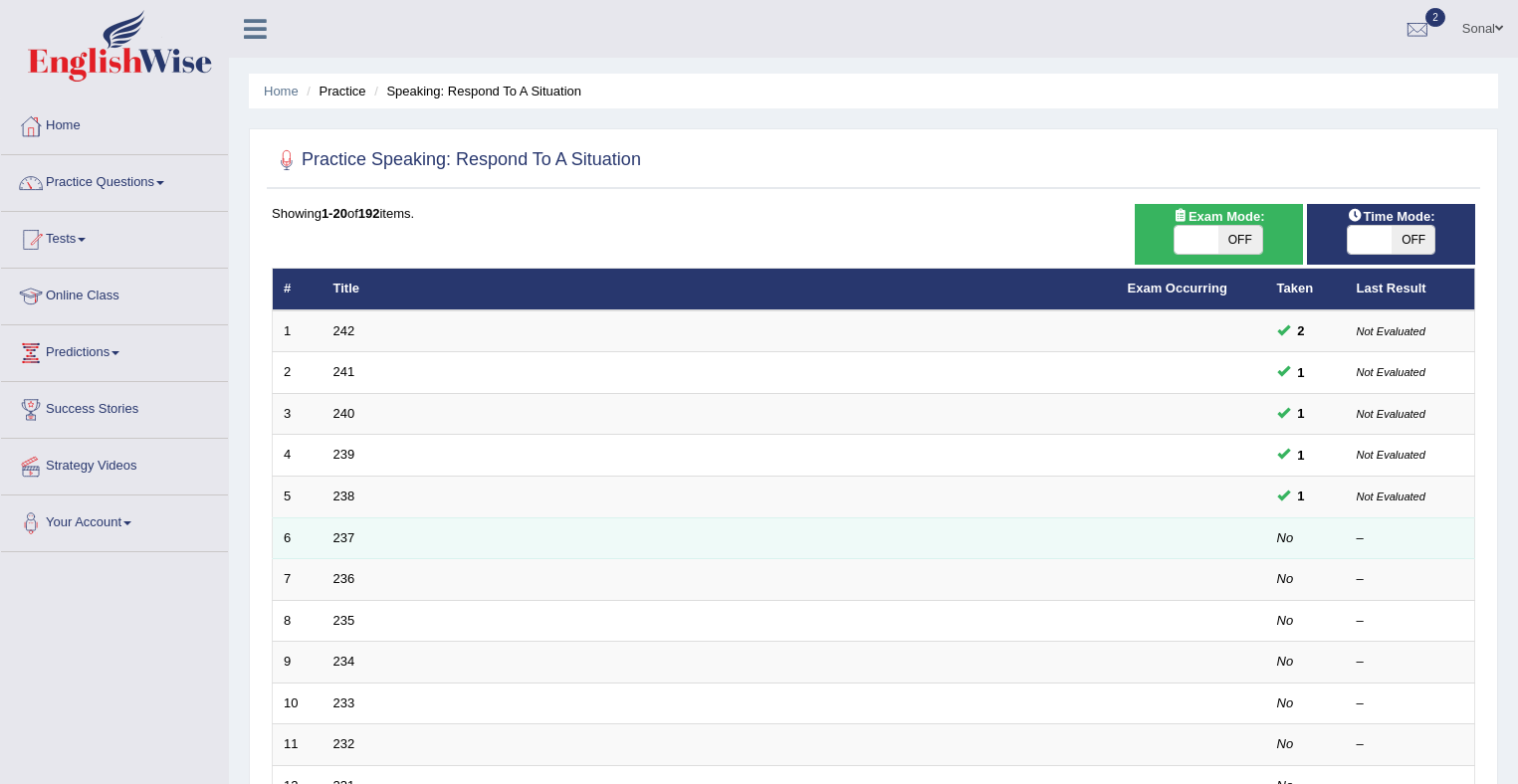 scroll, scrollTop: 0, scrollLeft: 0, axis: both 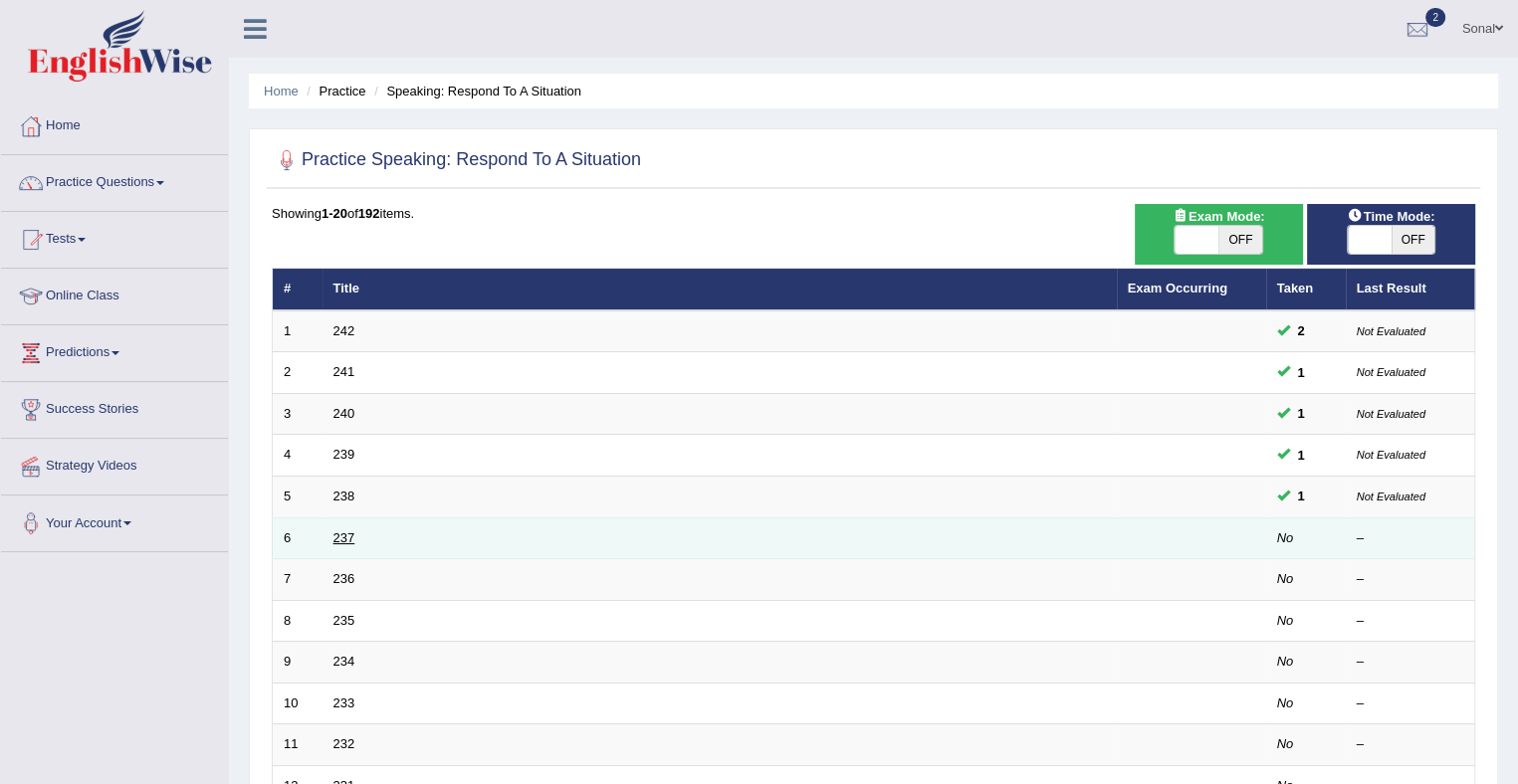 click on "237" at bounding box center (344, 537) 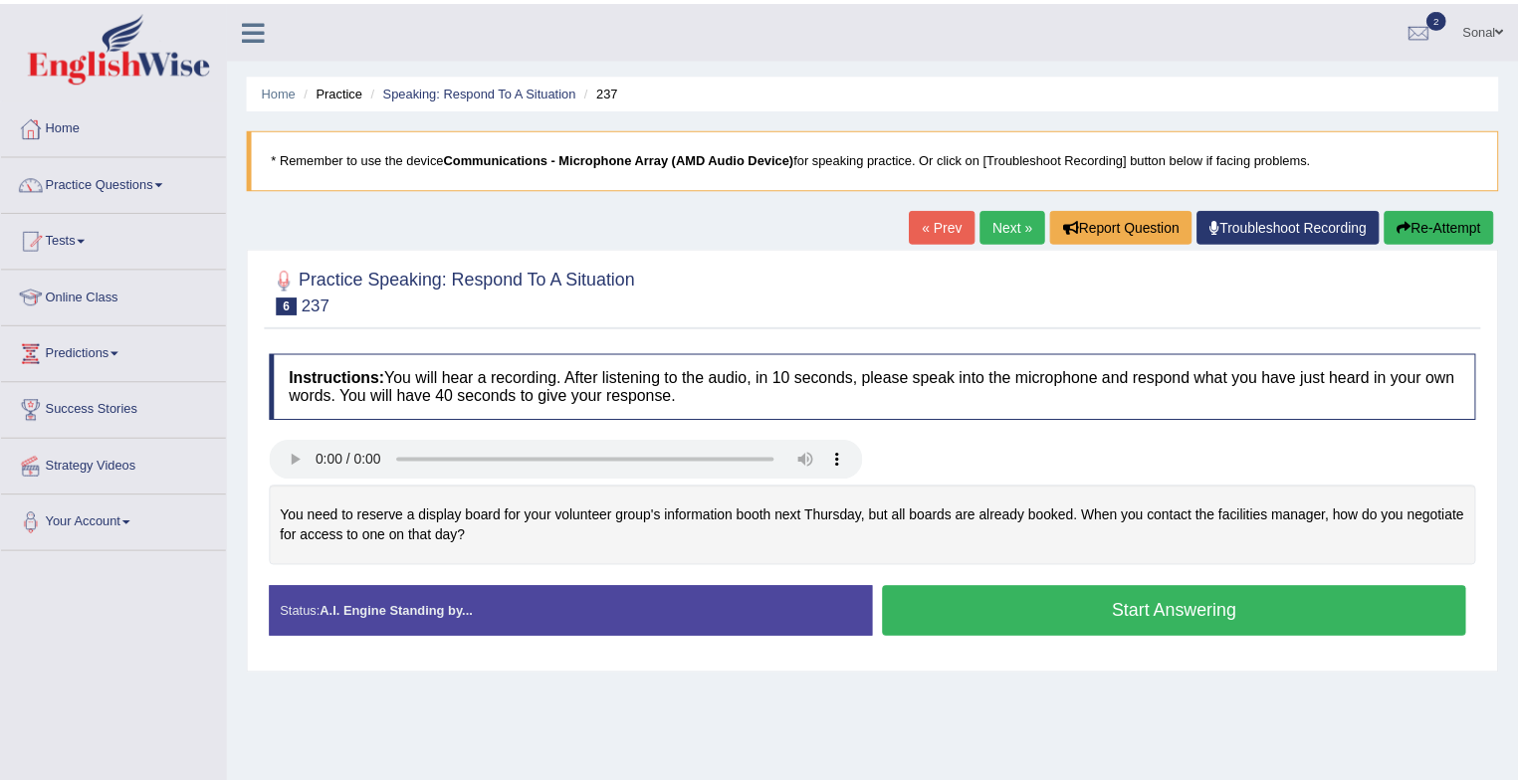 scroll, scrollTop: 0, scrollLeft: 0, axis: both 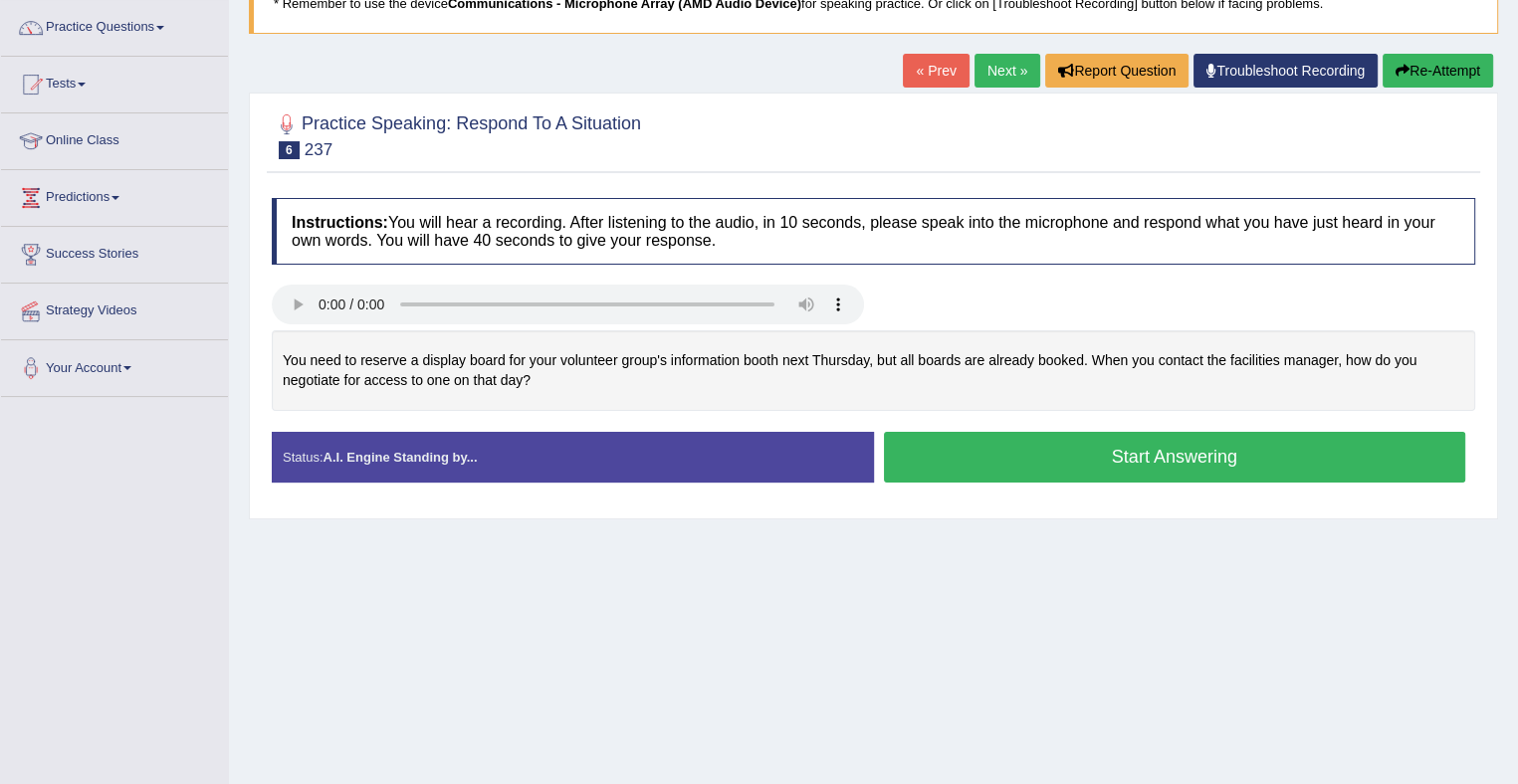 click on "Start Answering" at bounding box center [1175, 457] 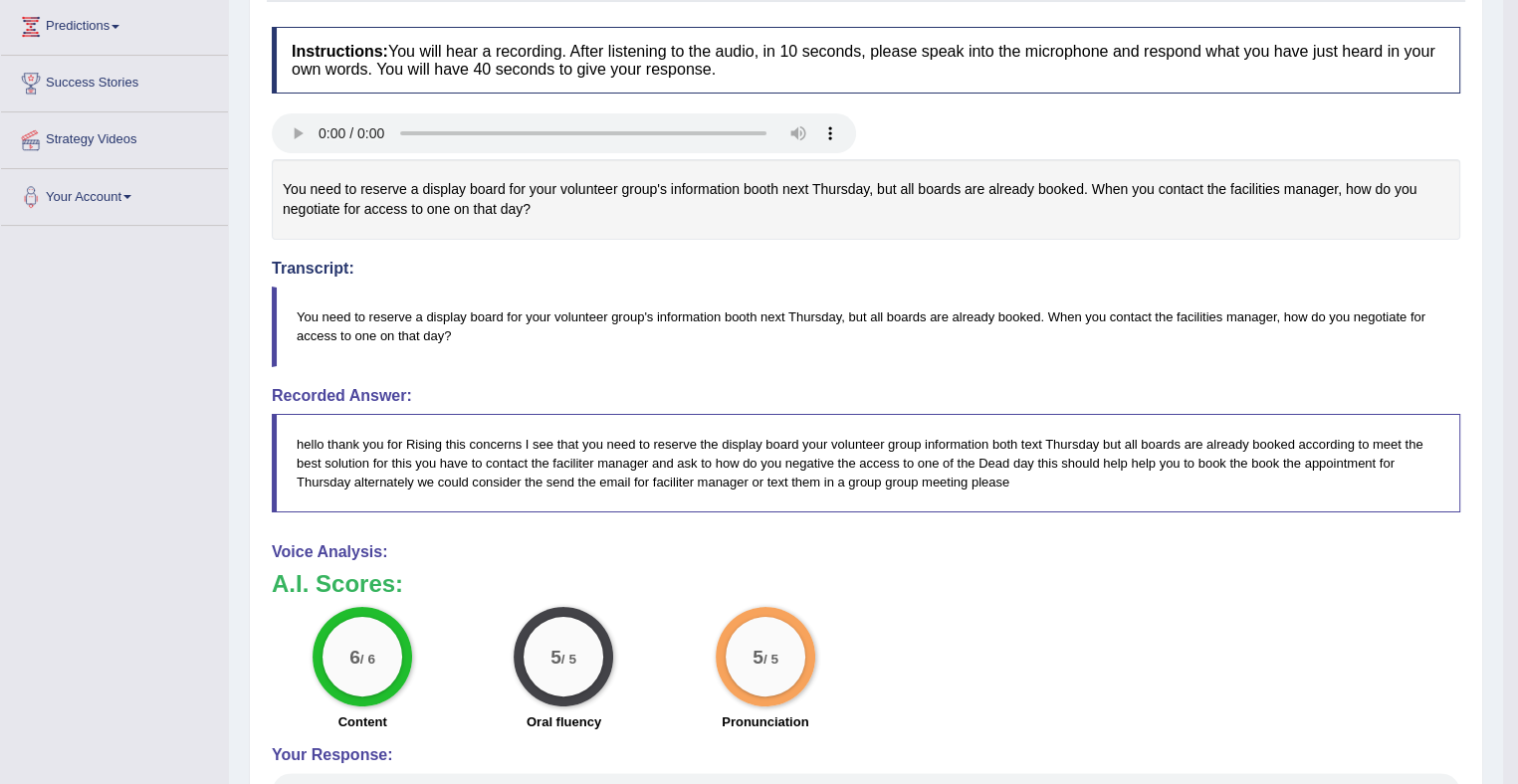 scroll, scrollTop: 0, scrollLeft: 0, axis: both 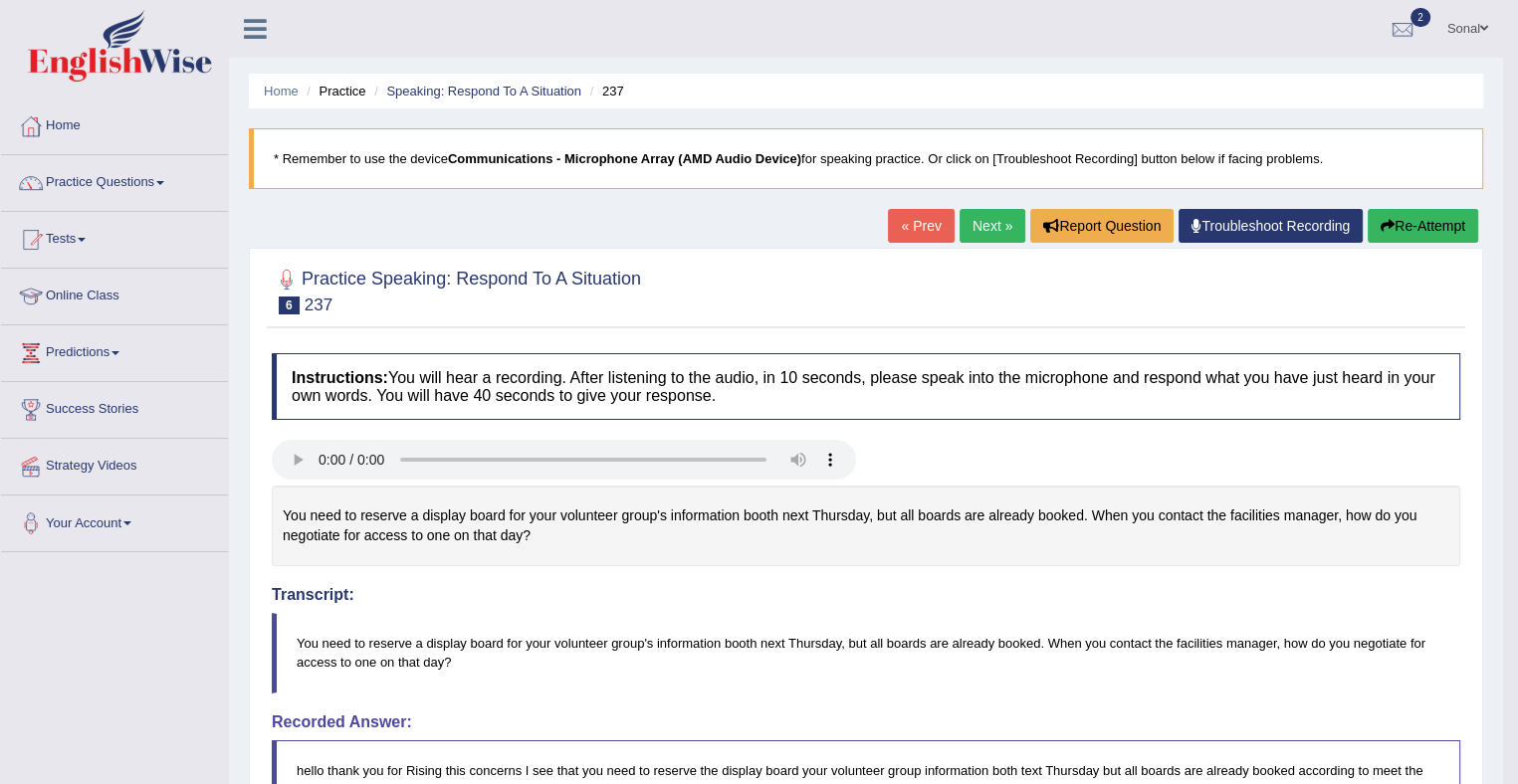 click on "Next »" at bounding box center [992, 226] 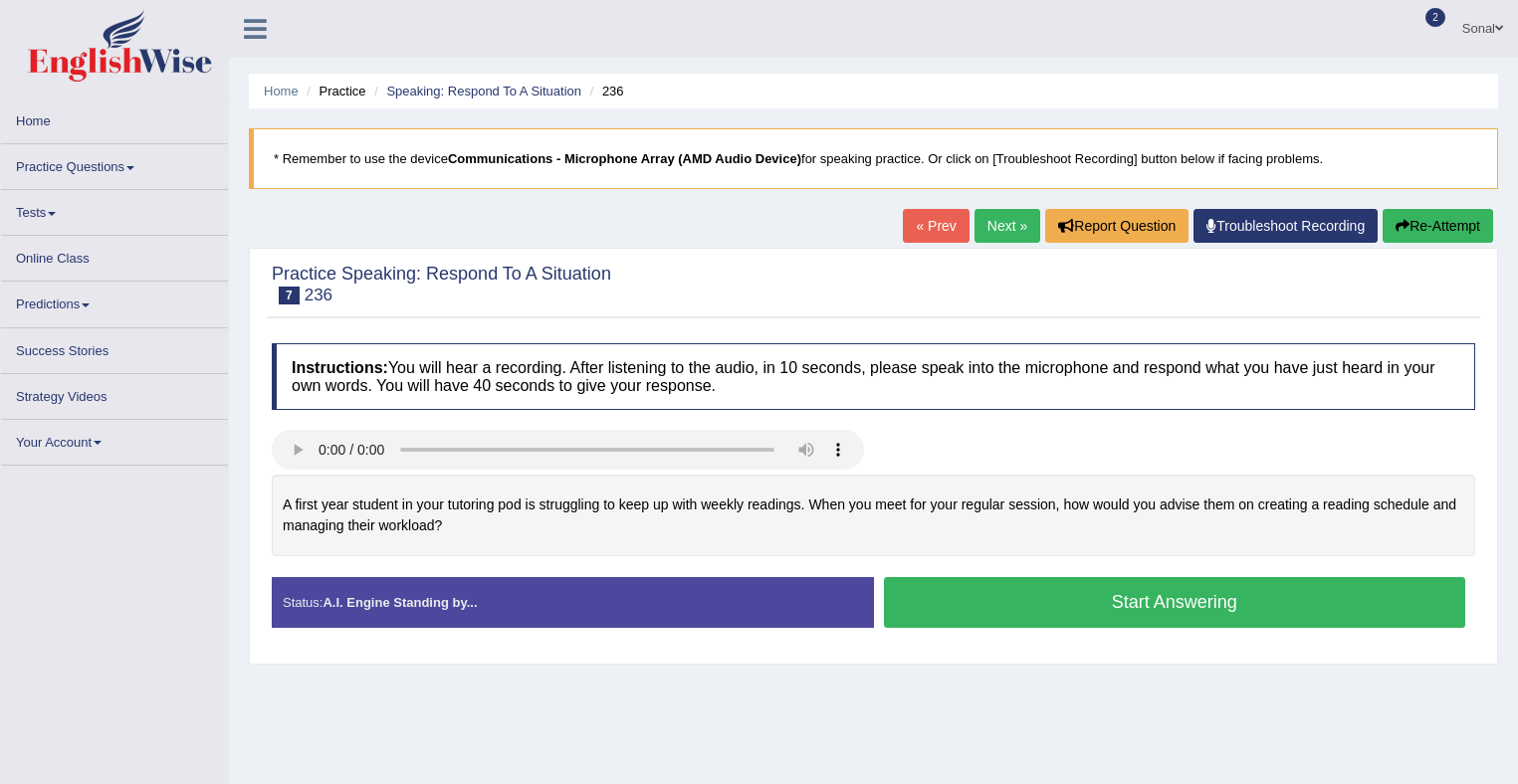 scroll, scrollTop: 0, scrollLeft: 0, axis: both 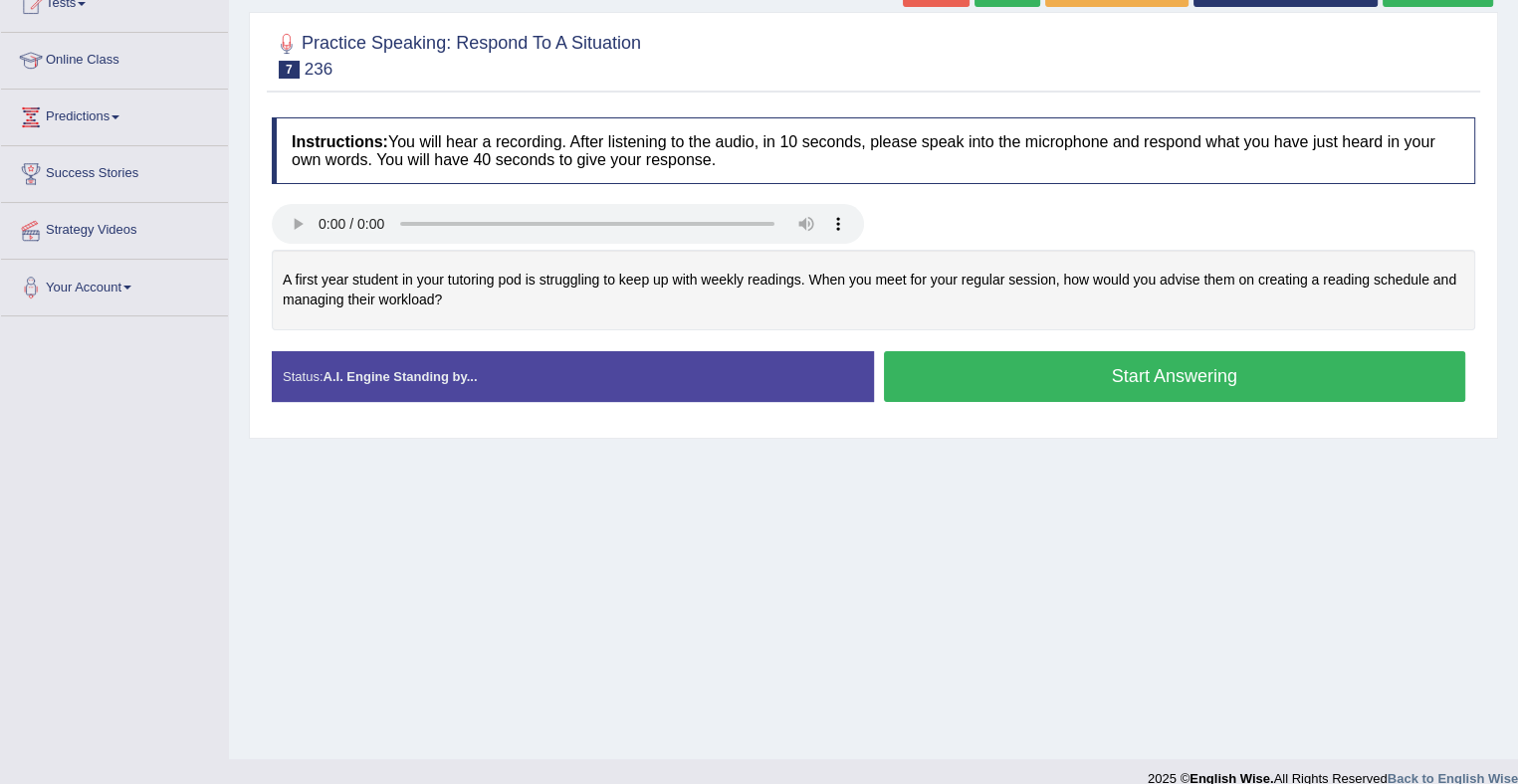 click on "Start Answering" at bounding box center [1175, 376] 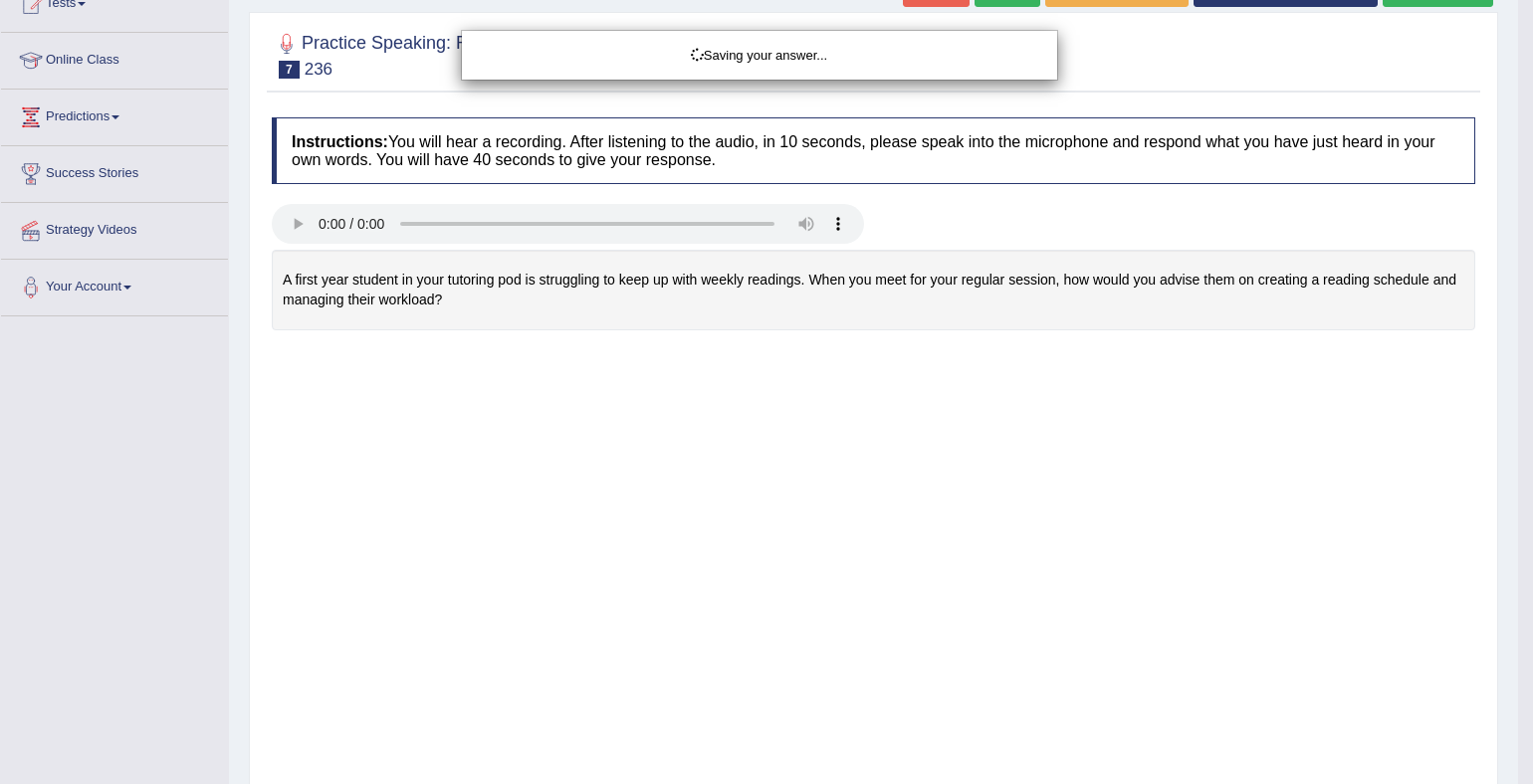 click on "Toggle navigation
Home
Practice Questions   Speaking Practice Read Aloud
Repeat Sentence
Describe Image
Re-tell Lecture
Answer Short Question
Summarize Group Discussion
Respond To A Situation
Writing Practice  Summarize Written Text
Write Essay
Reading Practice  Reading & Writing: Fill In The Blanks
Choose Multiple Answers
Re-order Paragraphs
Fill In The Blanks
Choose Single Answer
Listening Practice  Summarize Spoken Text
Highlight Incorrect Words
Highlight Correct Summary
Select Missing Word
Choose Single Answer
Choose Multiple Answers
Fill In The Blanks
Write From Dictation
Pronunciation
Tests  Take Practice Sectional Test" at bounding box center (766, 156) 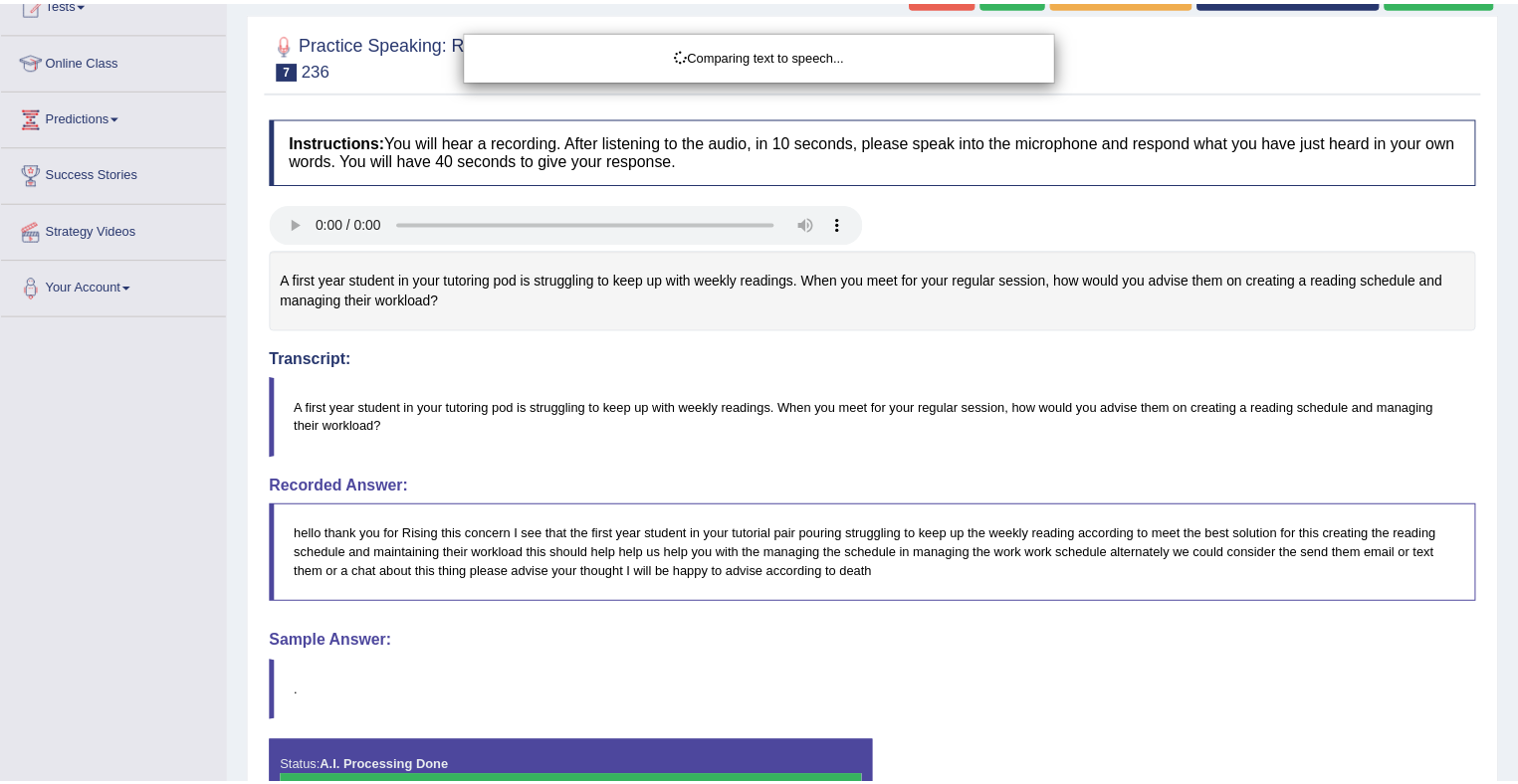 scroll, scrollTop: 283, scrollLeft: 0, axis: vertical 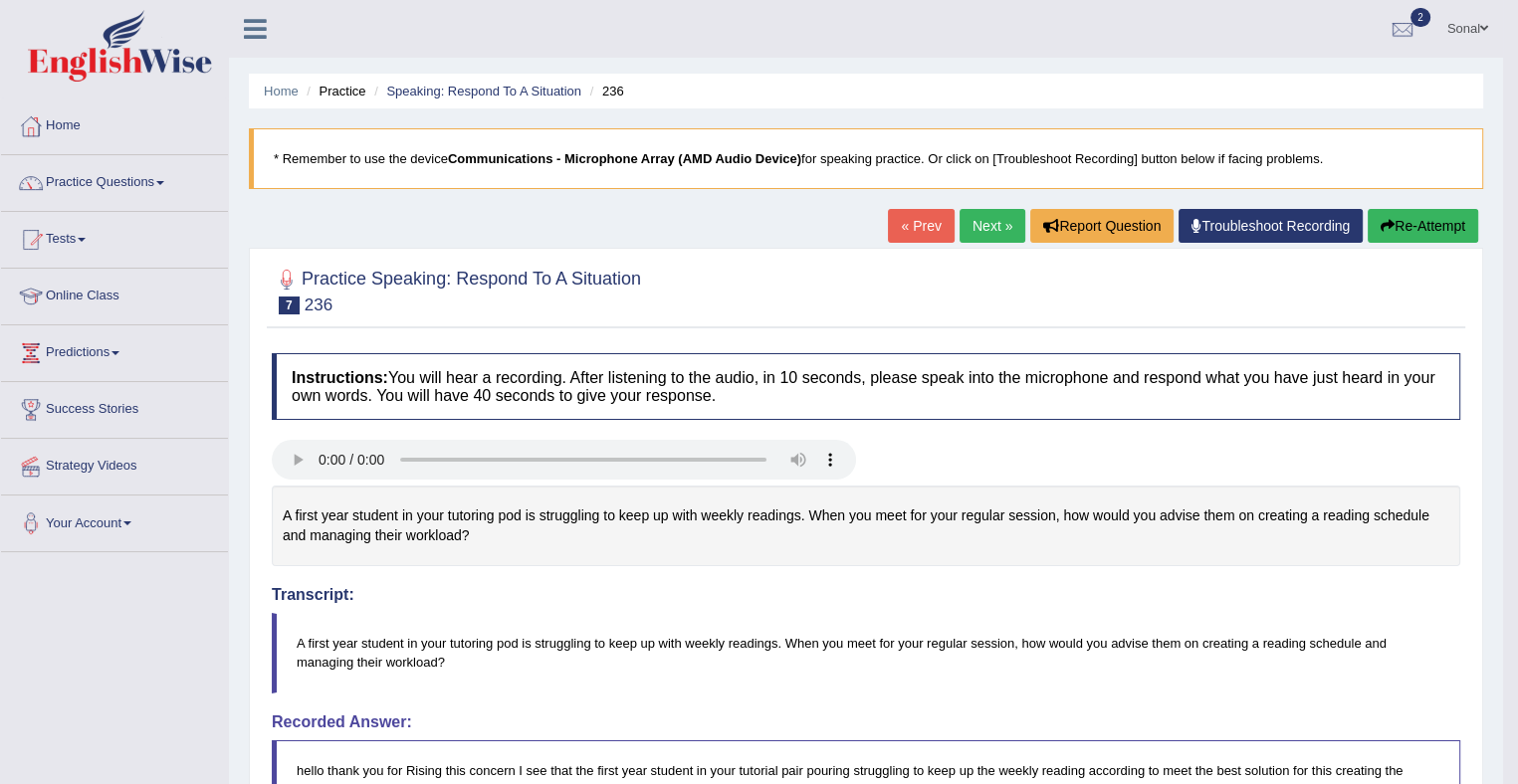 click on "Next »" at bounding box center (992, 226) 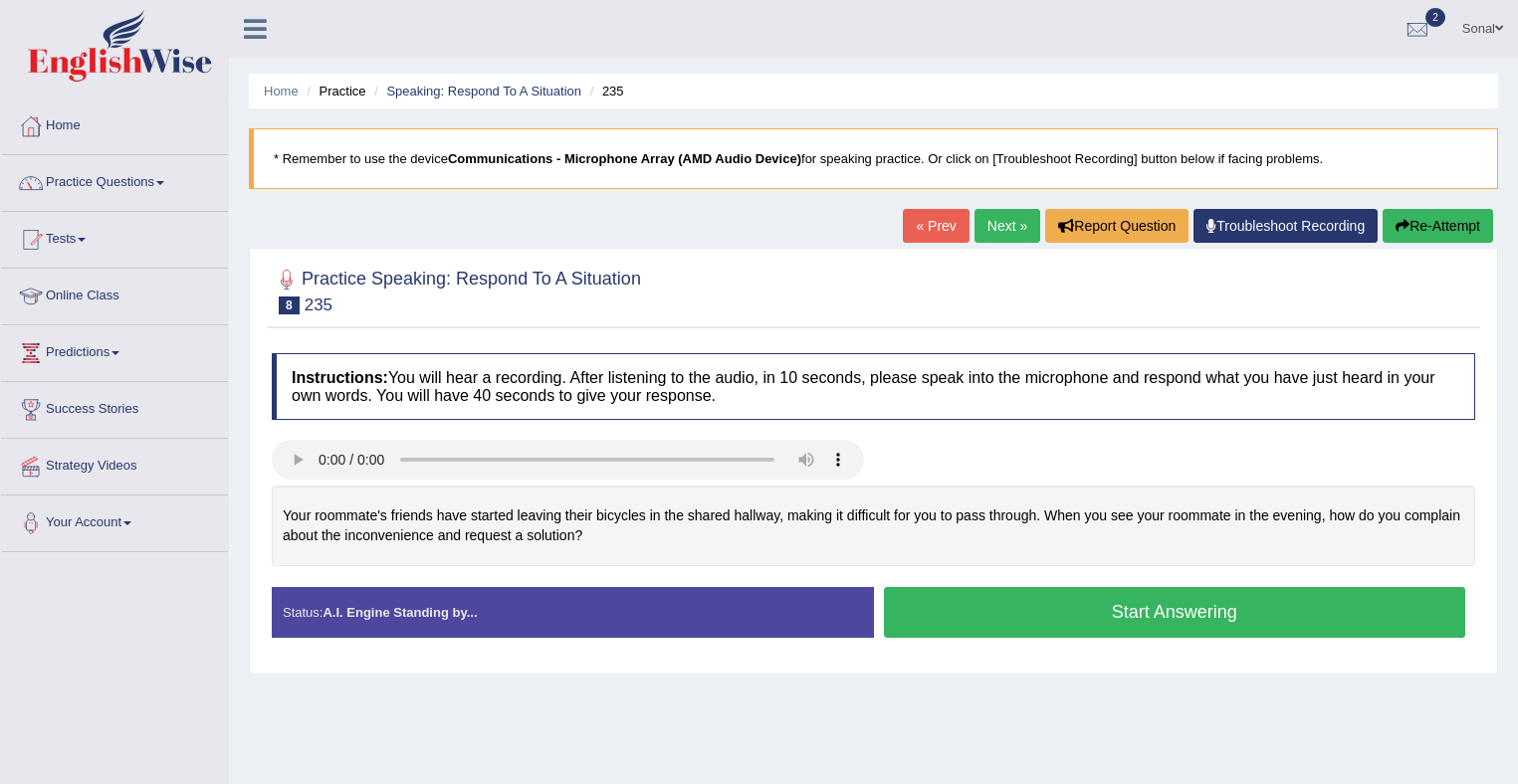 scroll, scrollTop: 0, scrollLeft: 0, axis: both 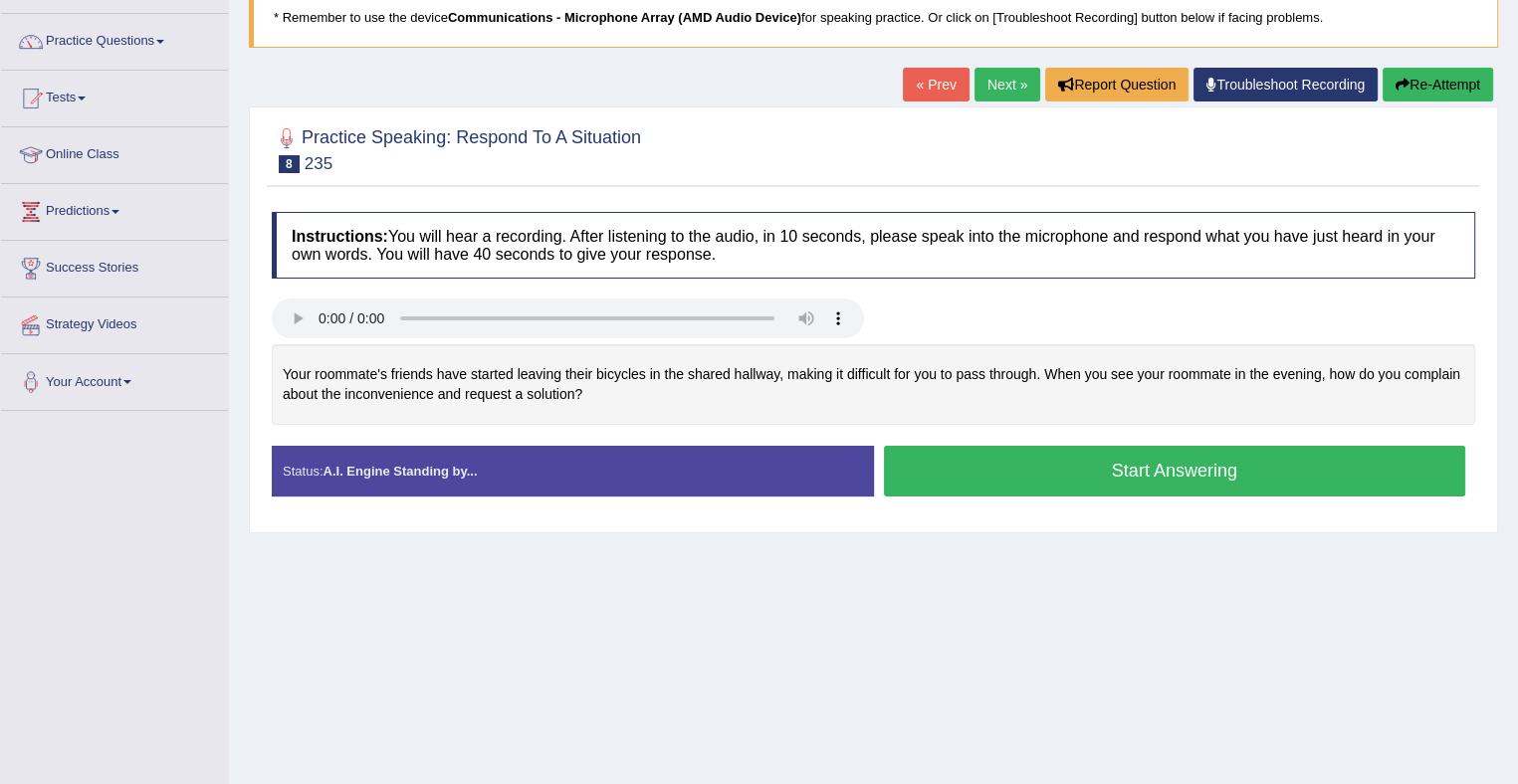 click on "Start Answering" at bounding box center [1175, 471] 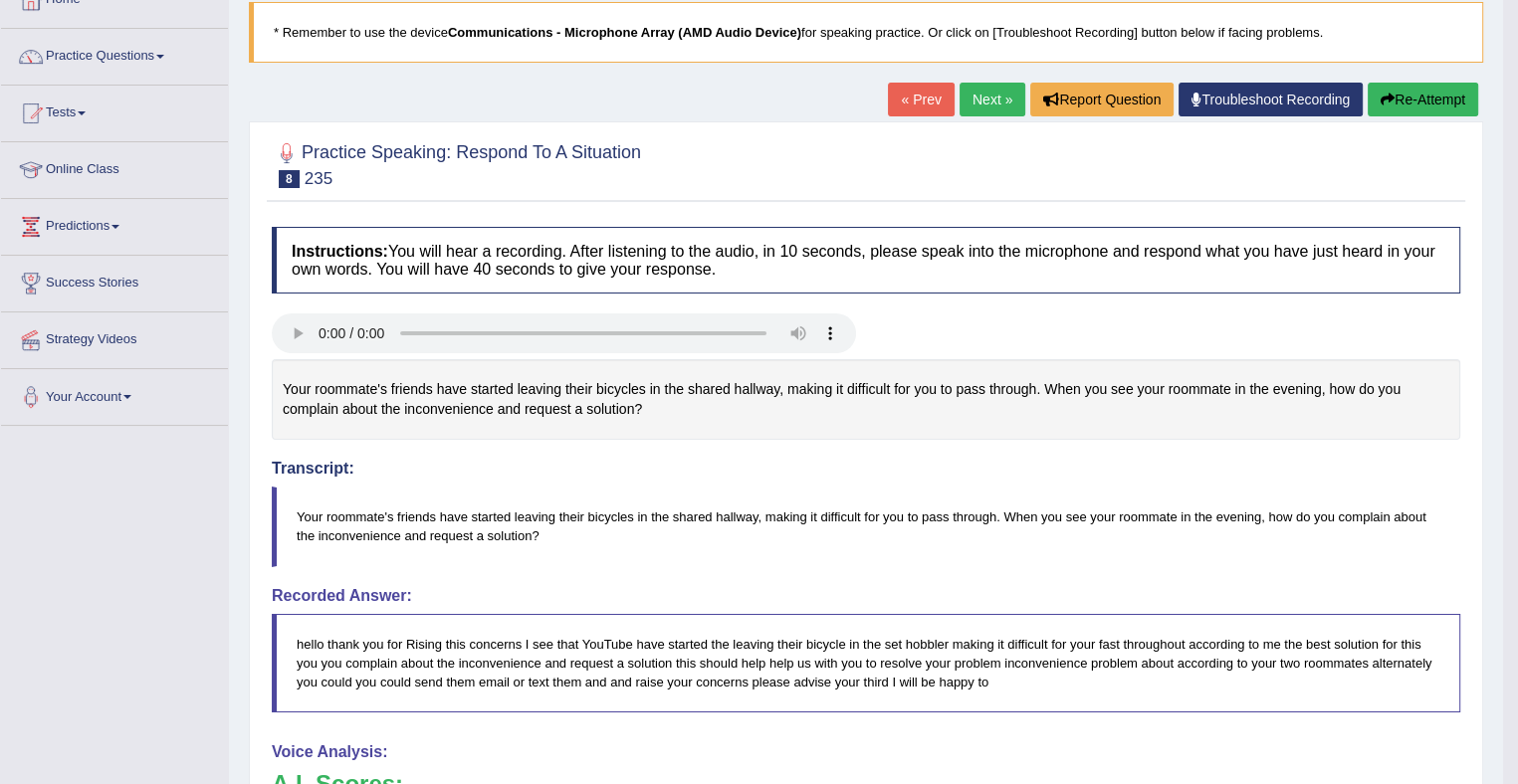 scroll, scrollTop: 0, scrollLeft: 0, axis: both 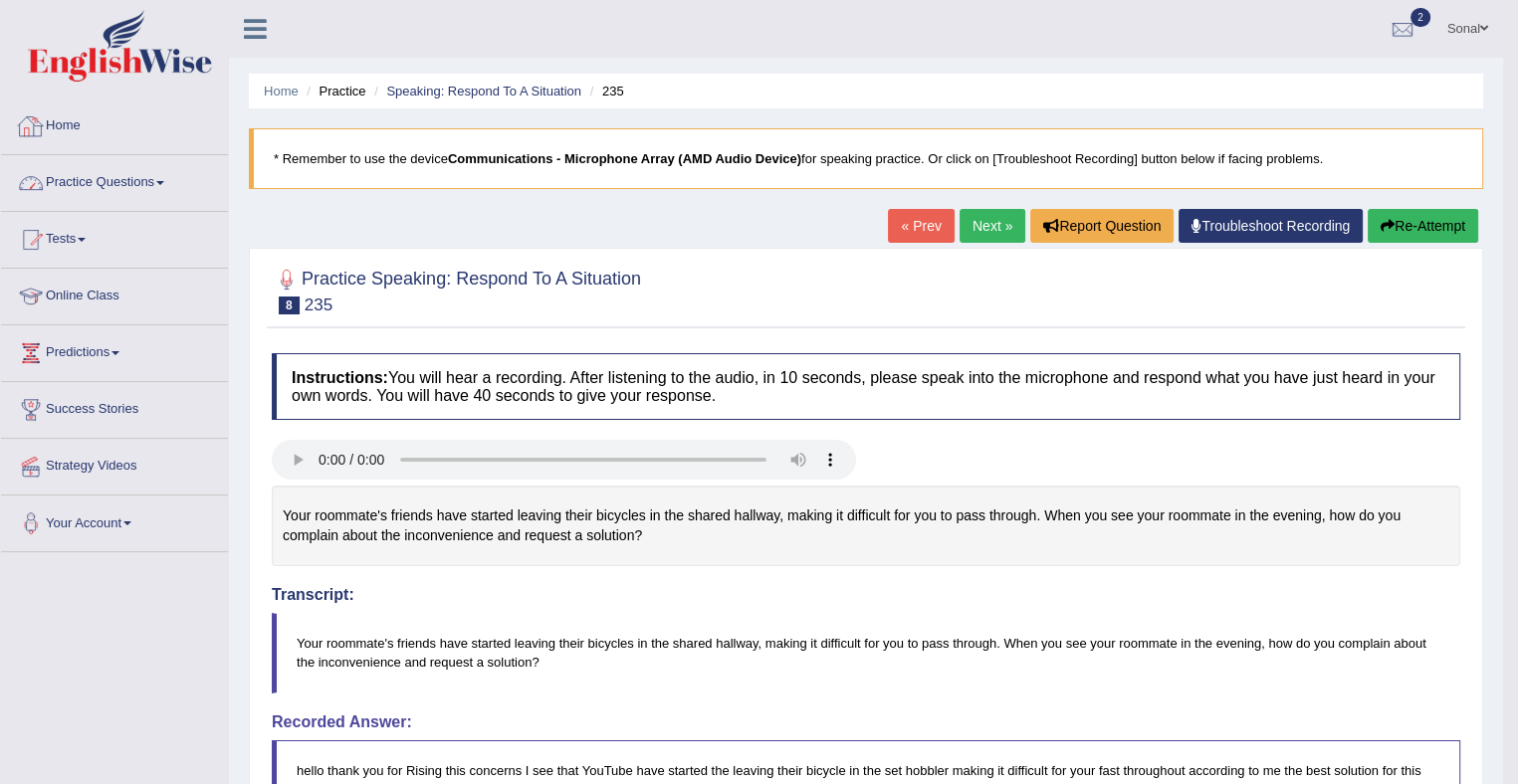 click on "Practice Questions" at bounding box center [114, 180] 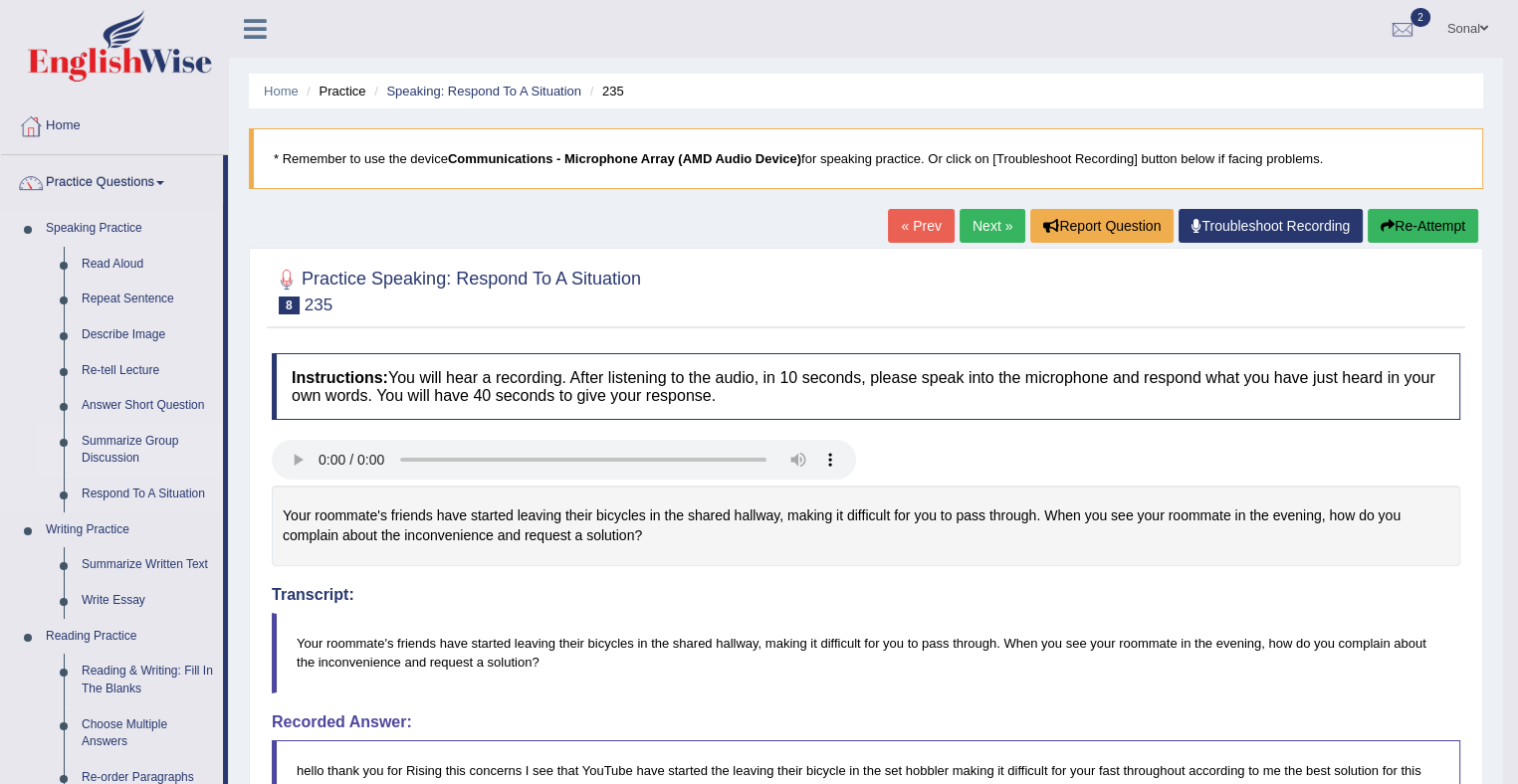 click on "Summarize Group Discussion" at bounding box center (147, 450) 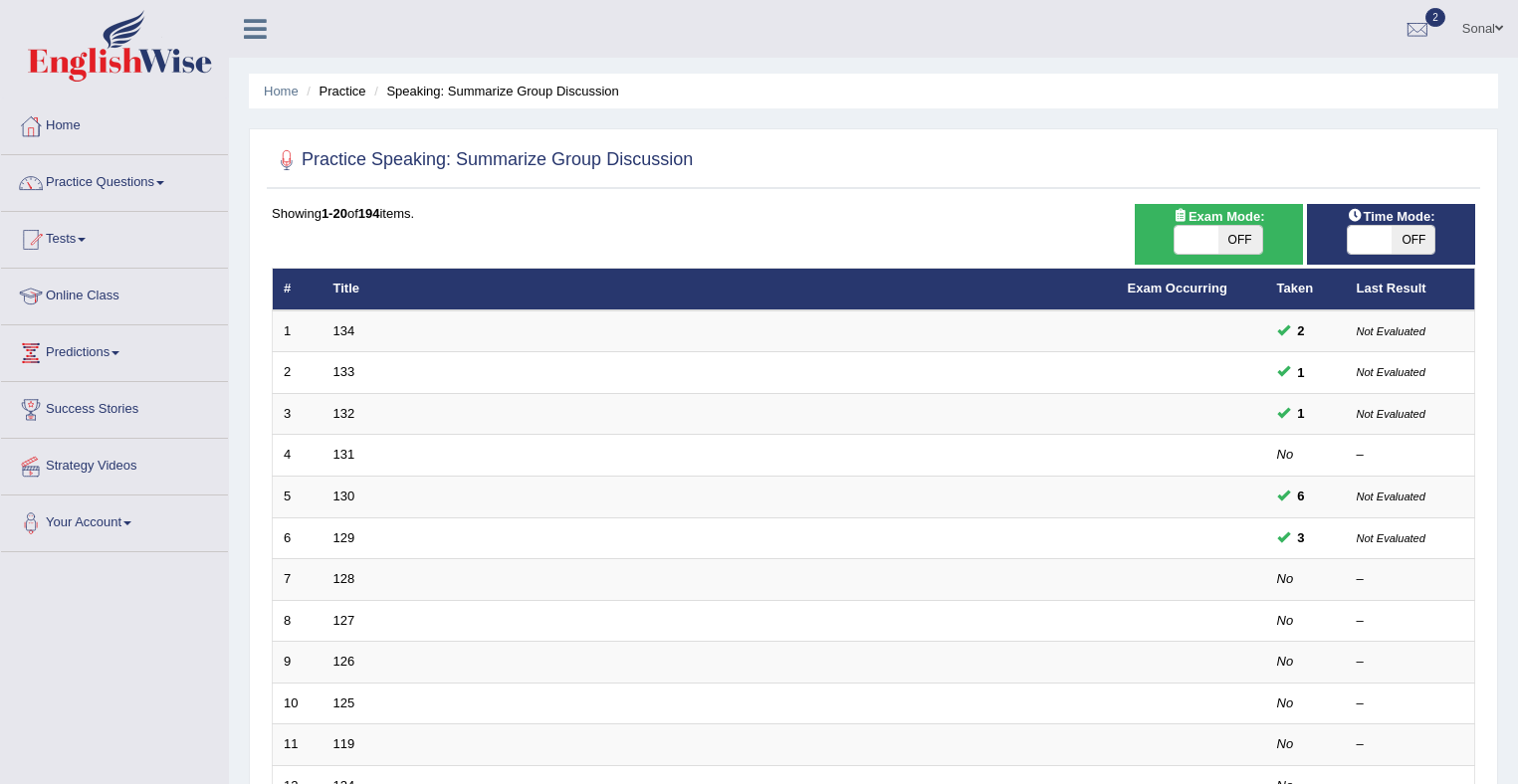 scroll, scrollTop: 0, scrollLeft: 0, axis: both 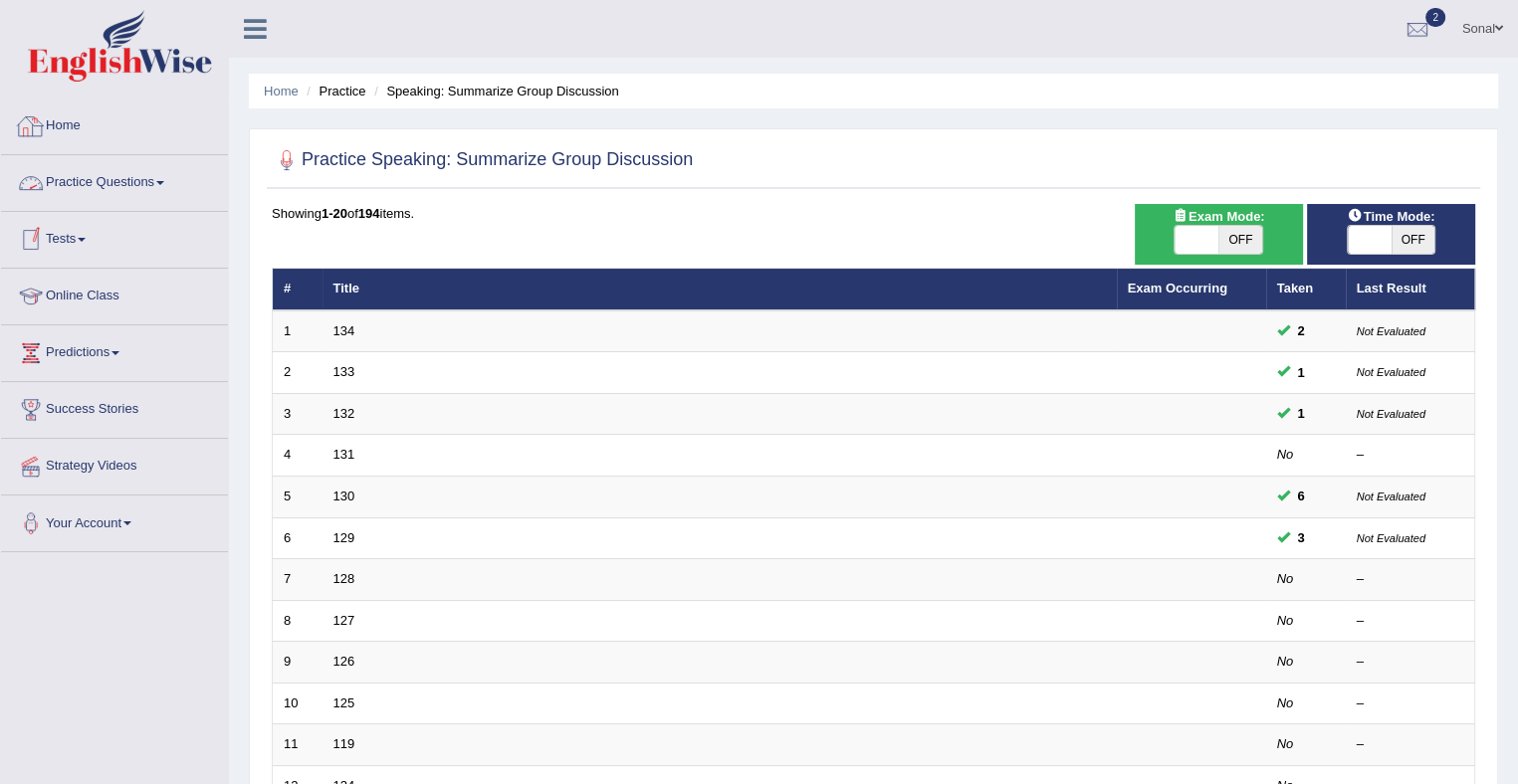 click on "Home" at bounding box center (114, 123) 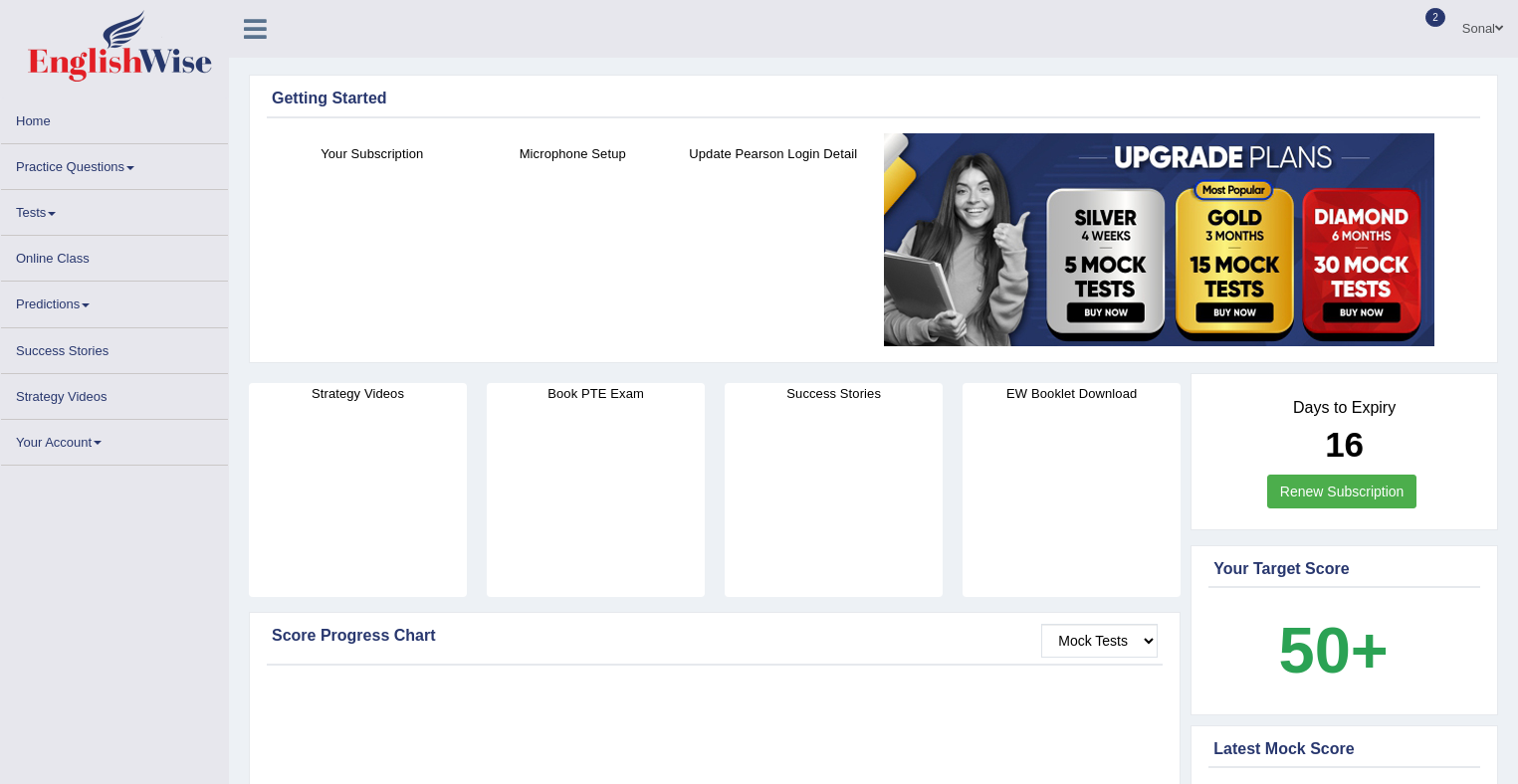 scroll, scrollTop: 0, scrollLeft: 0, axis: both 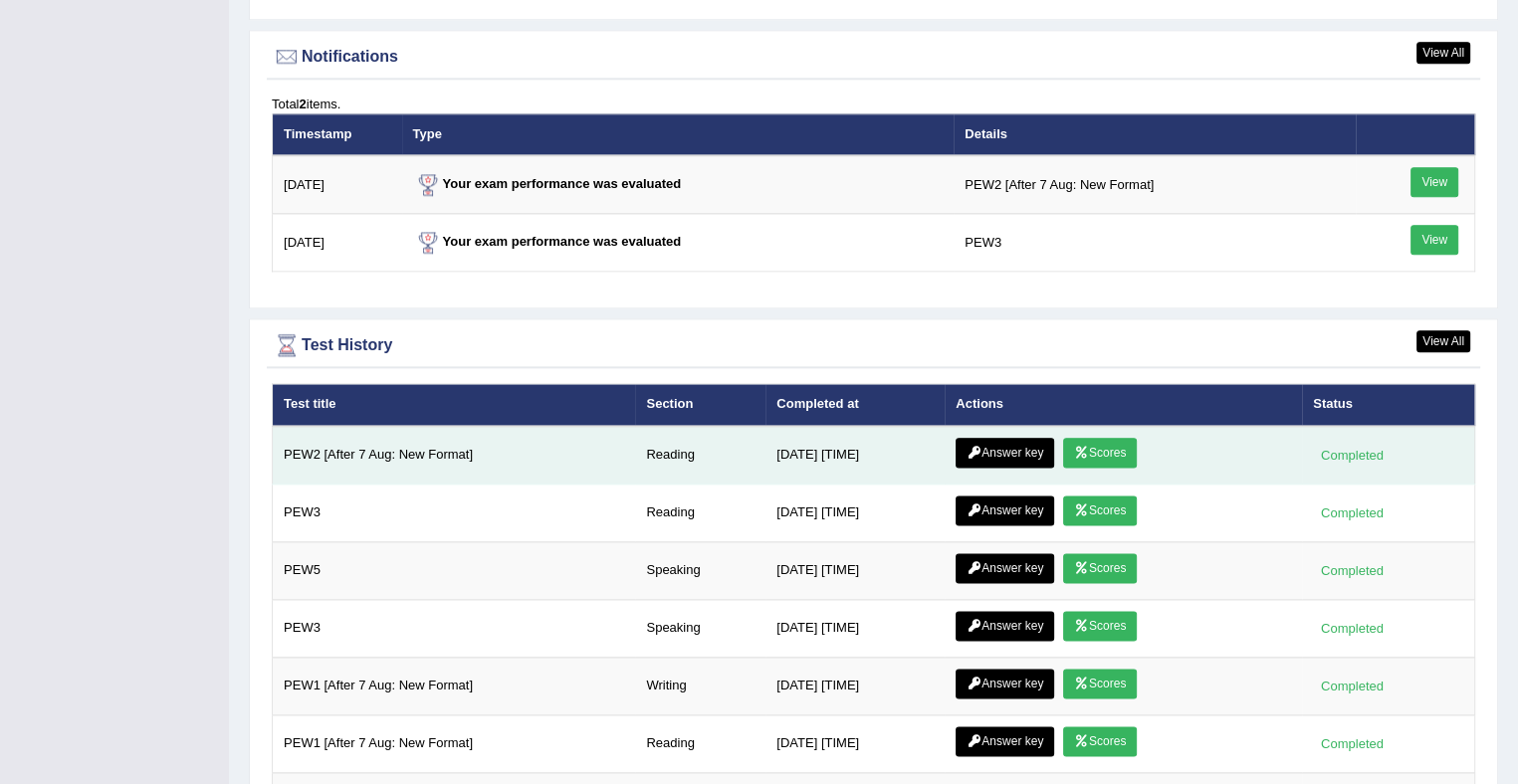 click on "Reading" at bounding box center [700, 455] 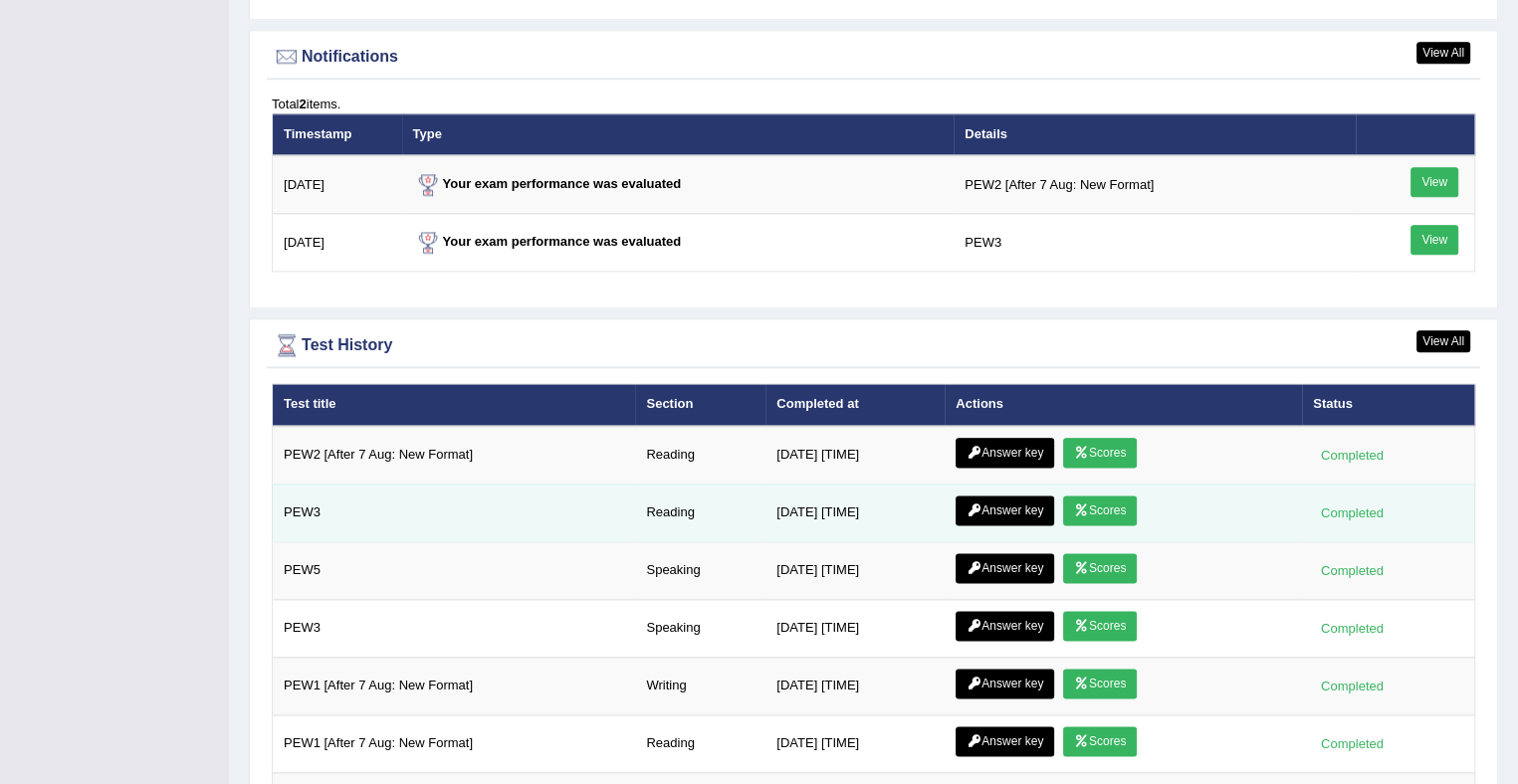 click on "Scores" at bounding box center (1100, 510) 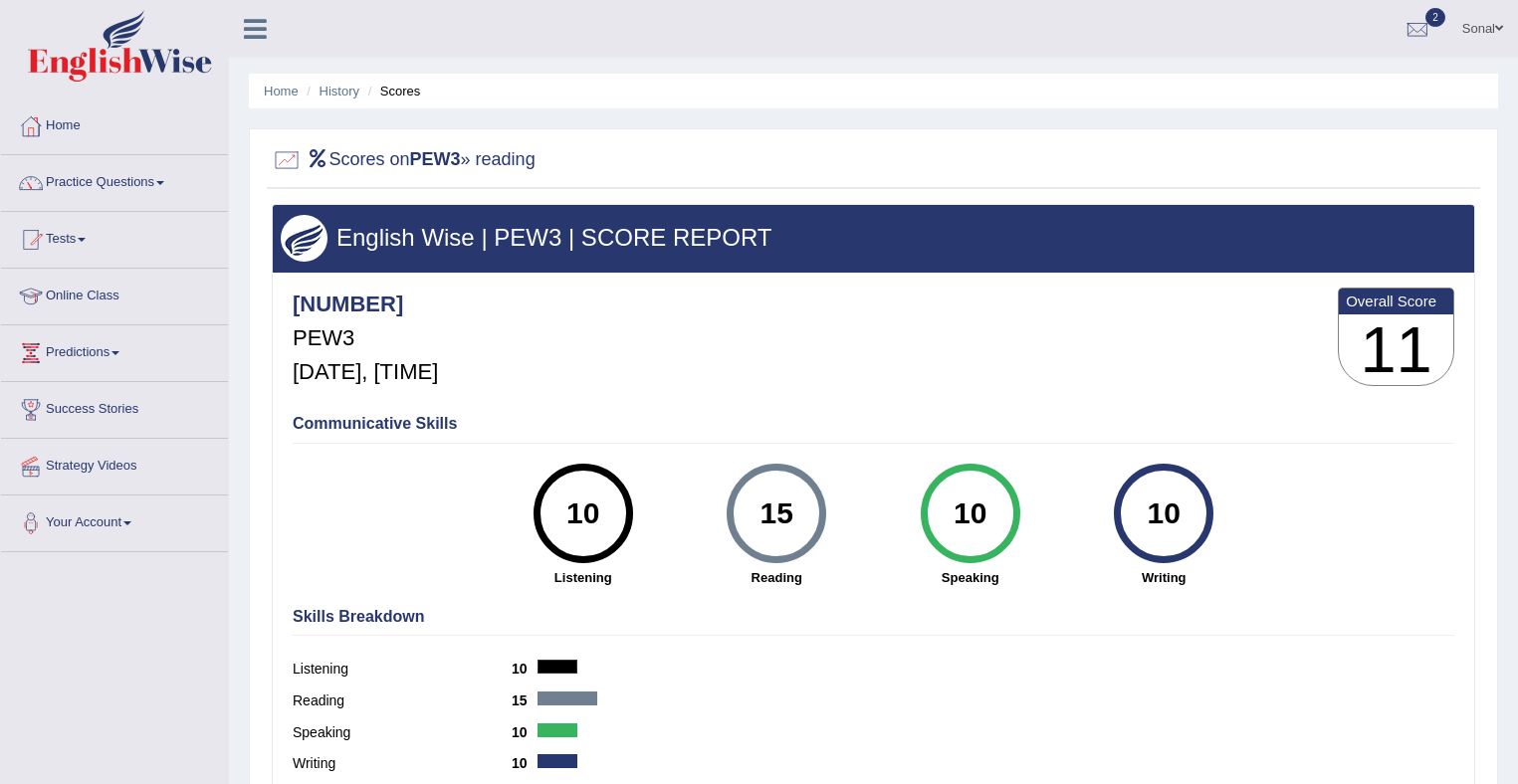 scroll, scrollTop: 0, scrollLeft: 0, axis: both 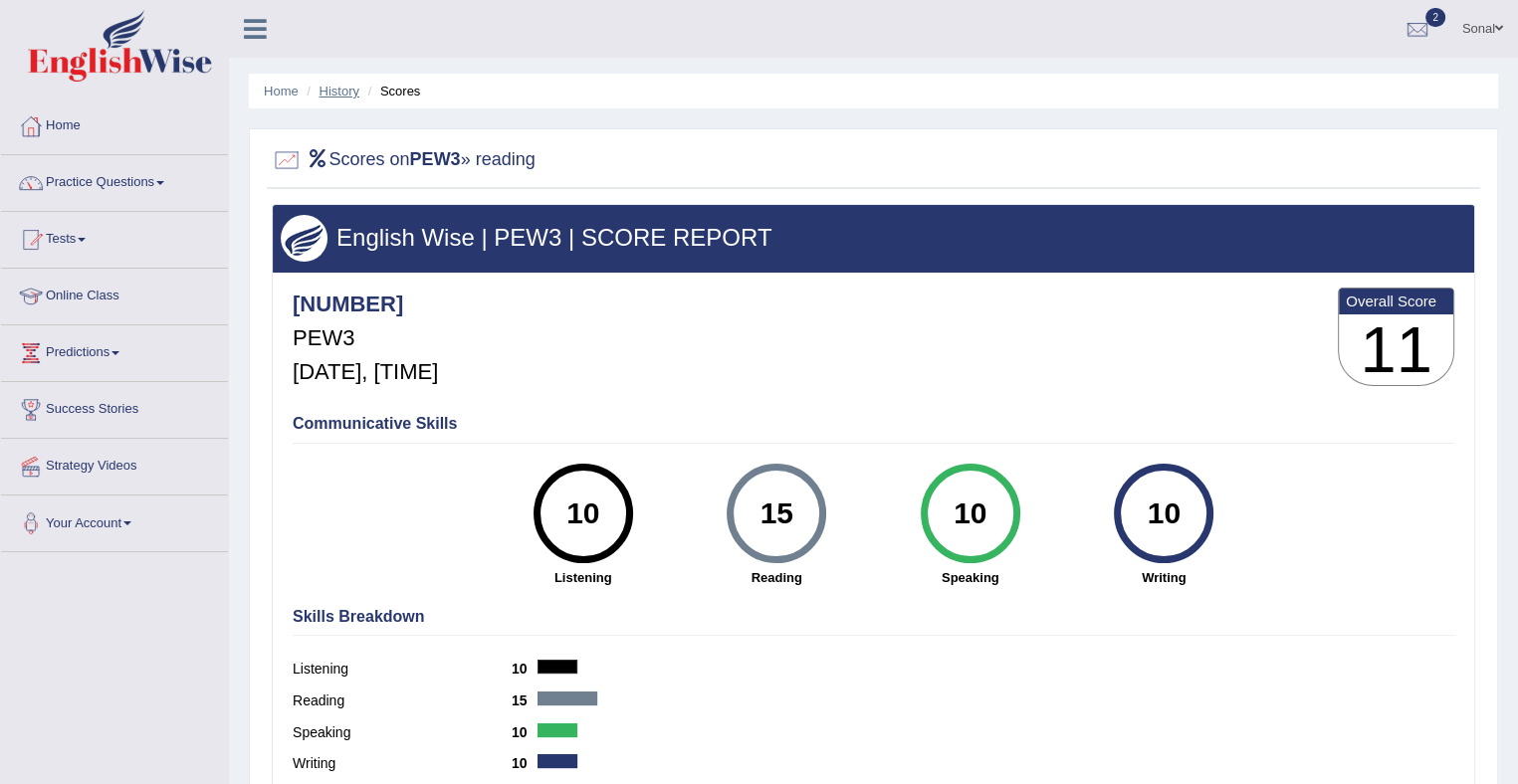 click on "History" at bounding box center [339, 91] 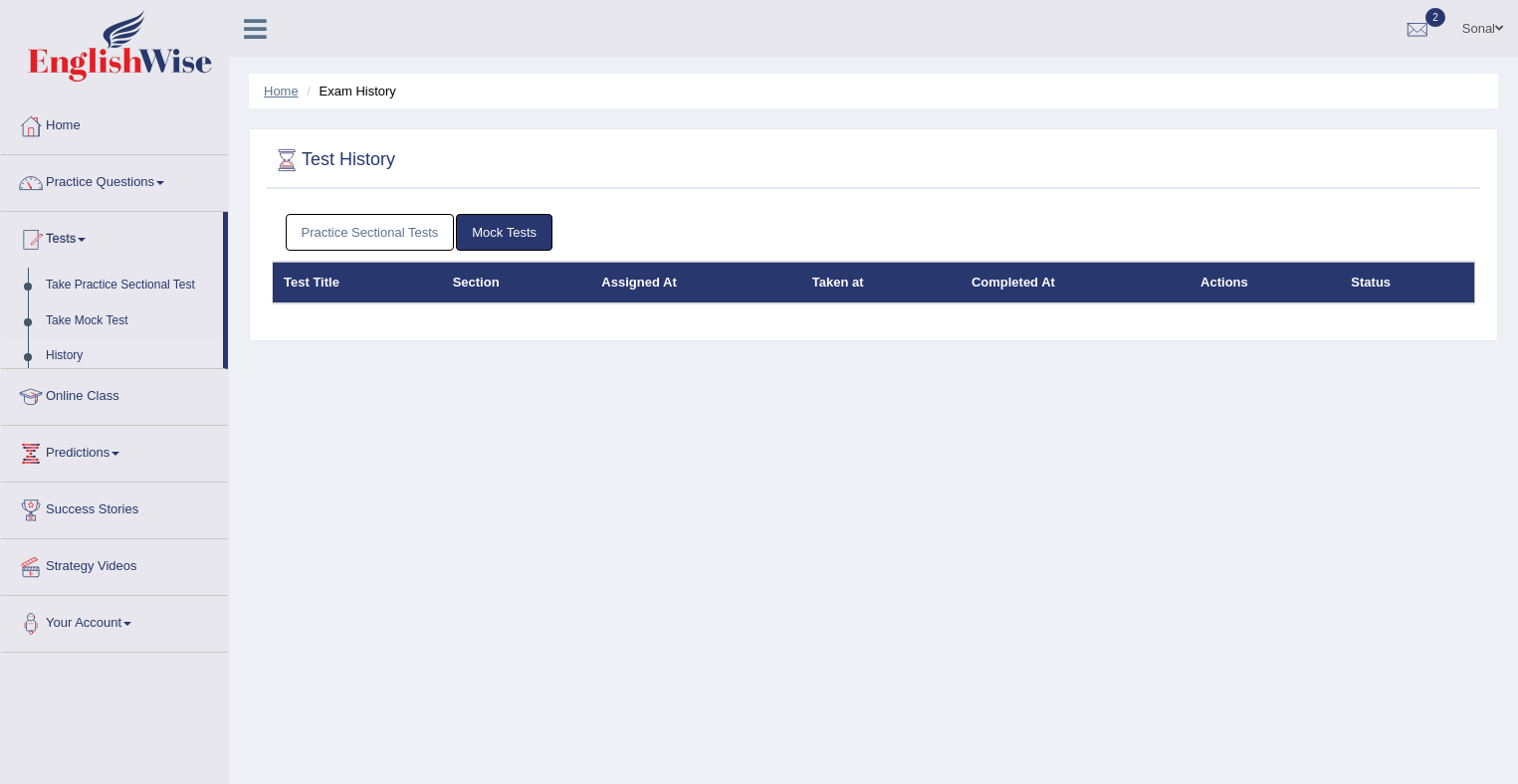 scroll, scrollTop: 0, scrollLeft: 0, axis: both 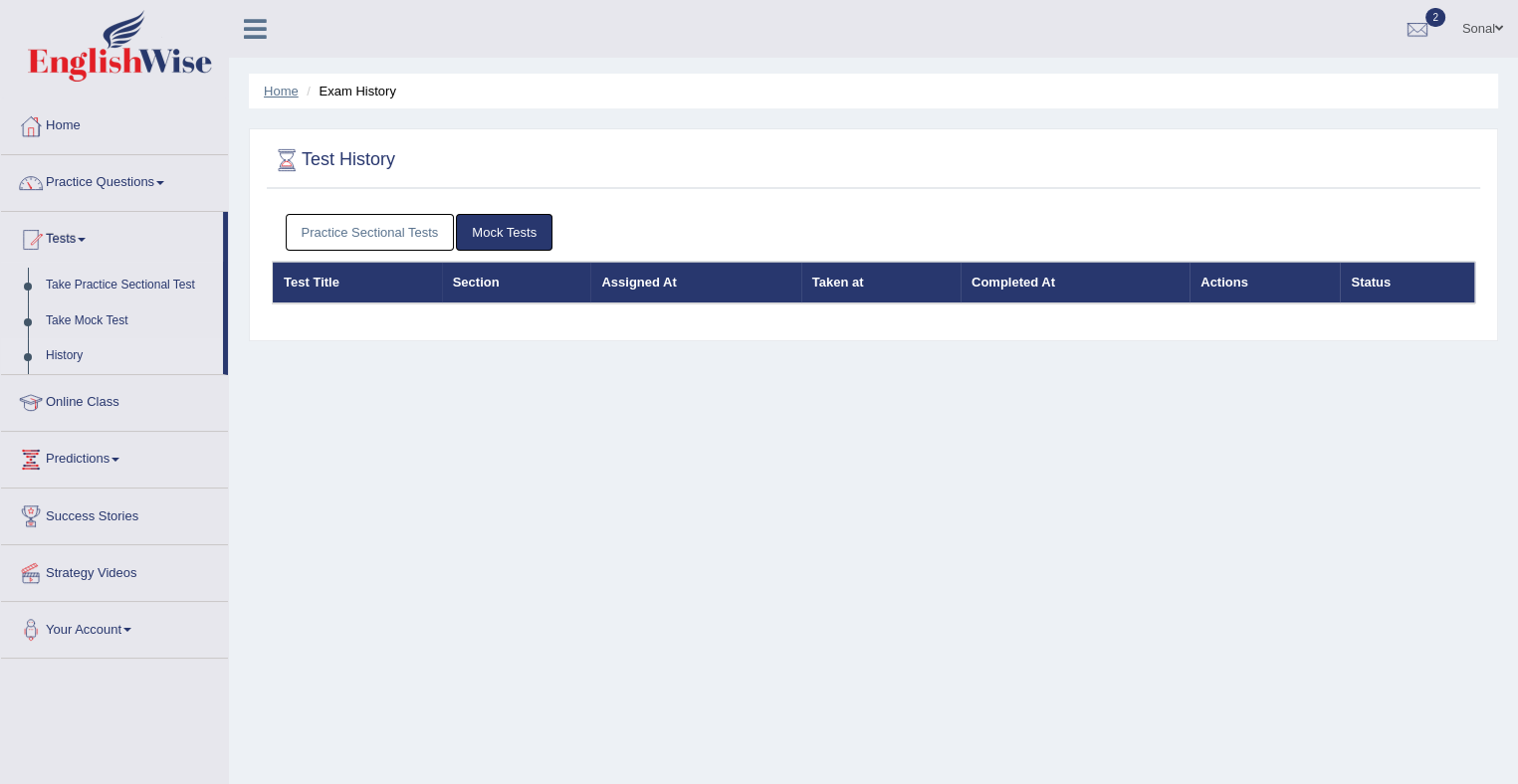 click on "Home" at bounding box center [281, 91] 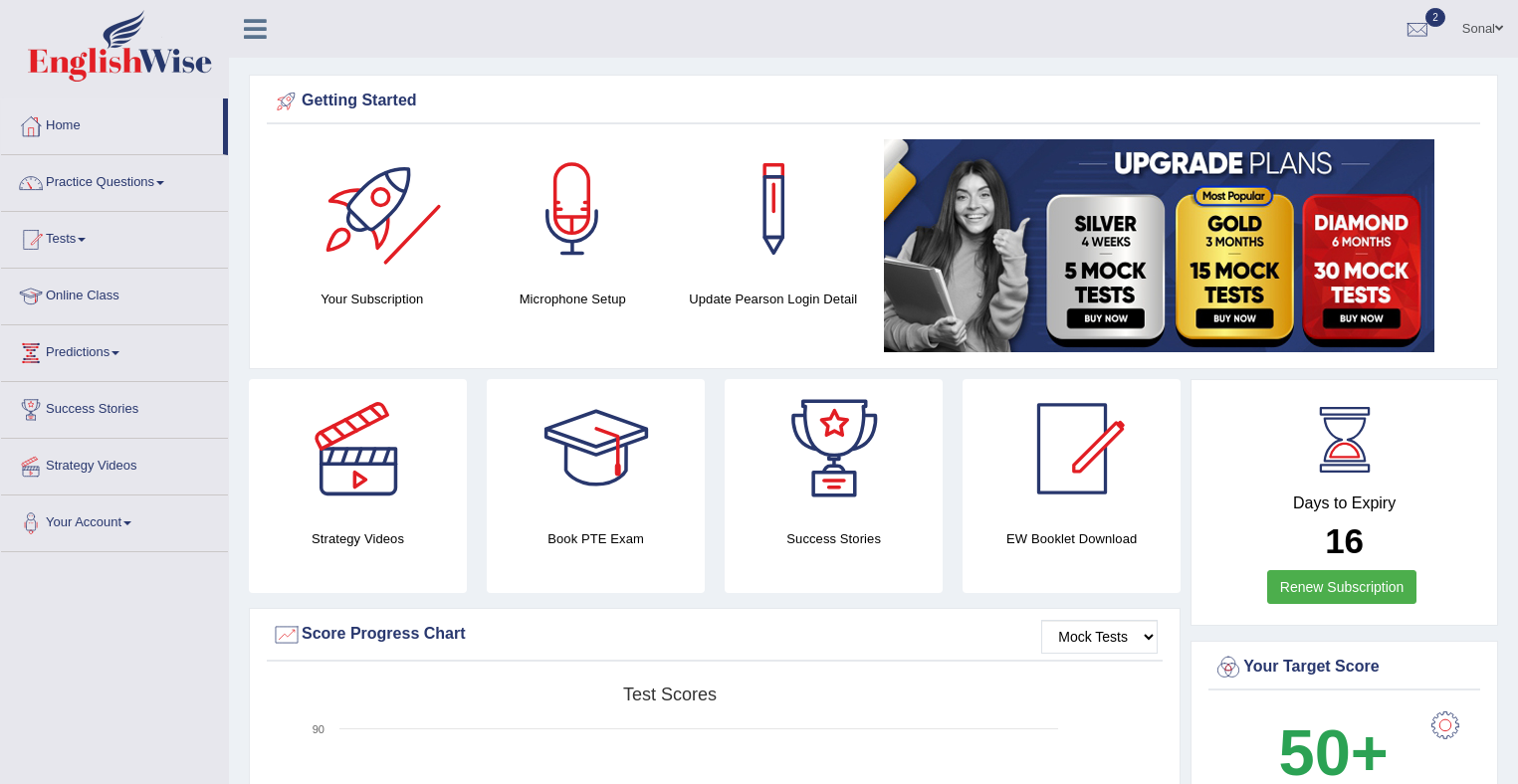 scroll, scrollTop: 0, scrollLeft: 0, axis: both 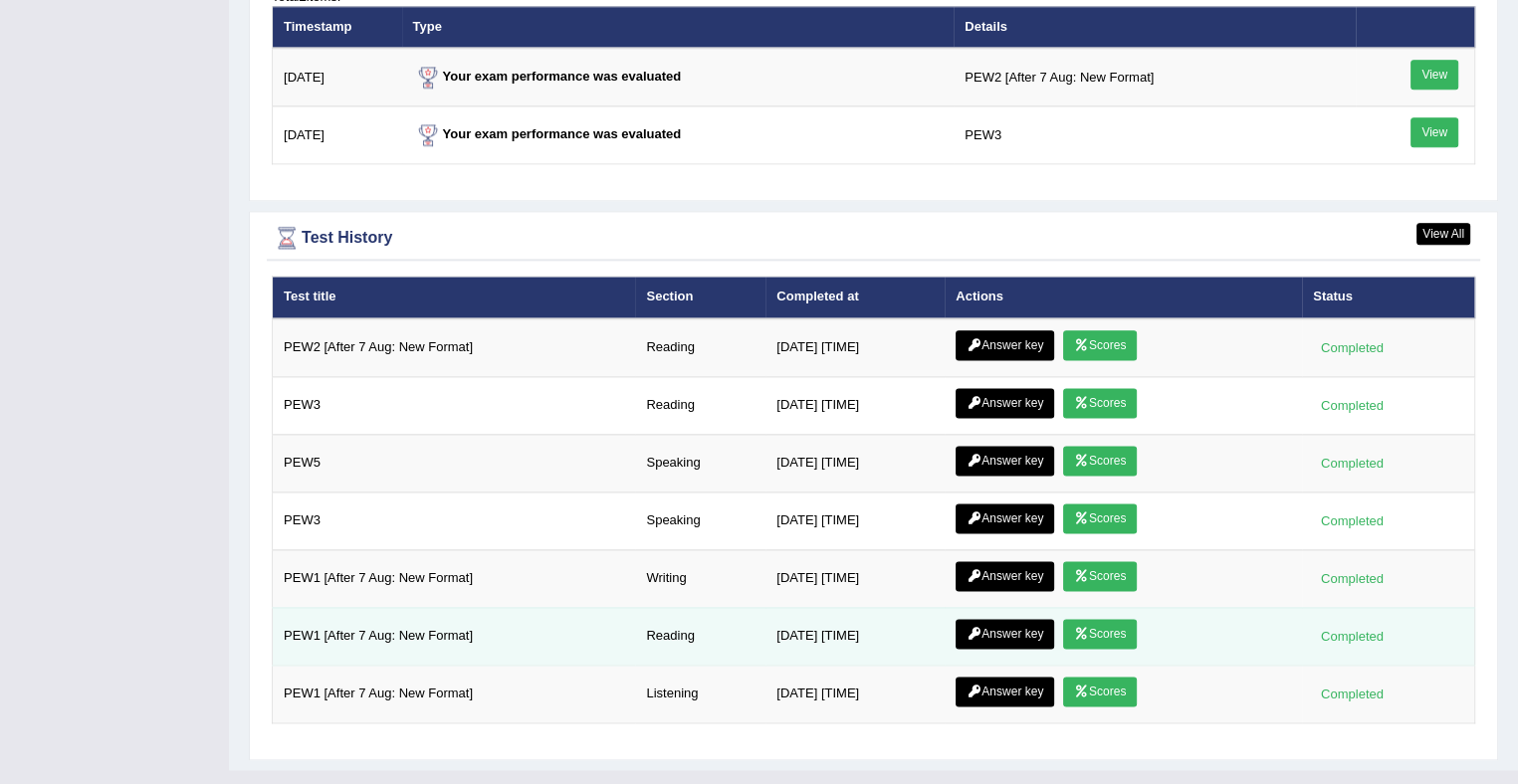 click on "Scores" at bounding box center (1100, 634) 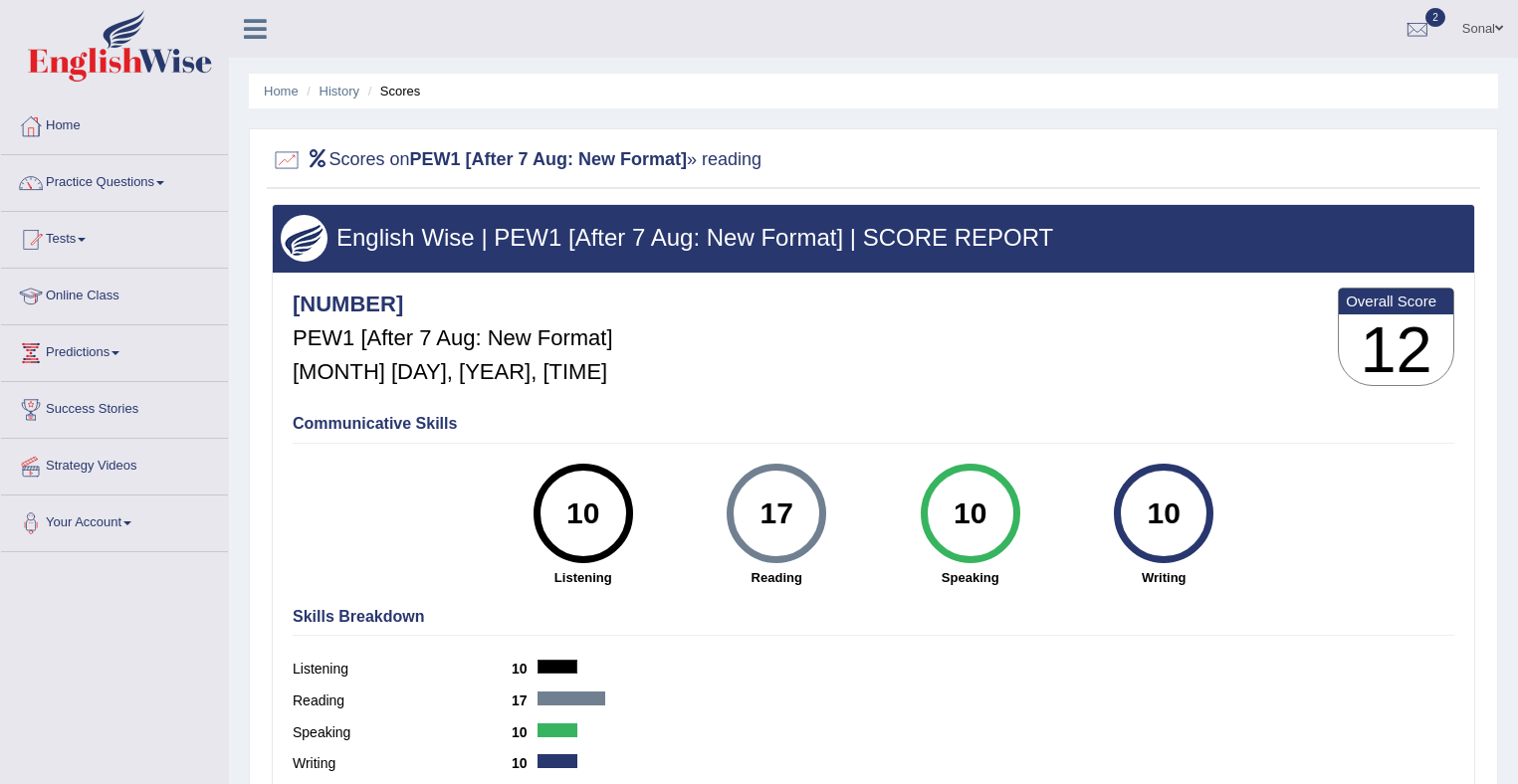 scroll, scrollTop: 0, scrollLeft: 0, axis: both 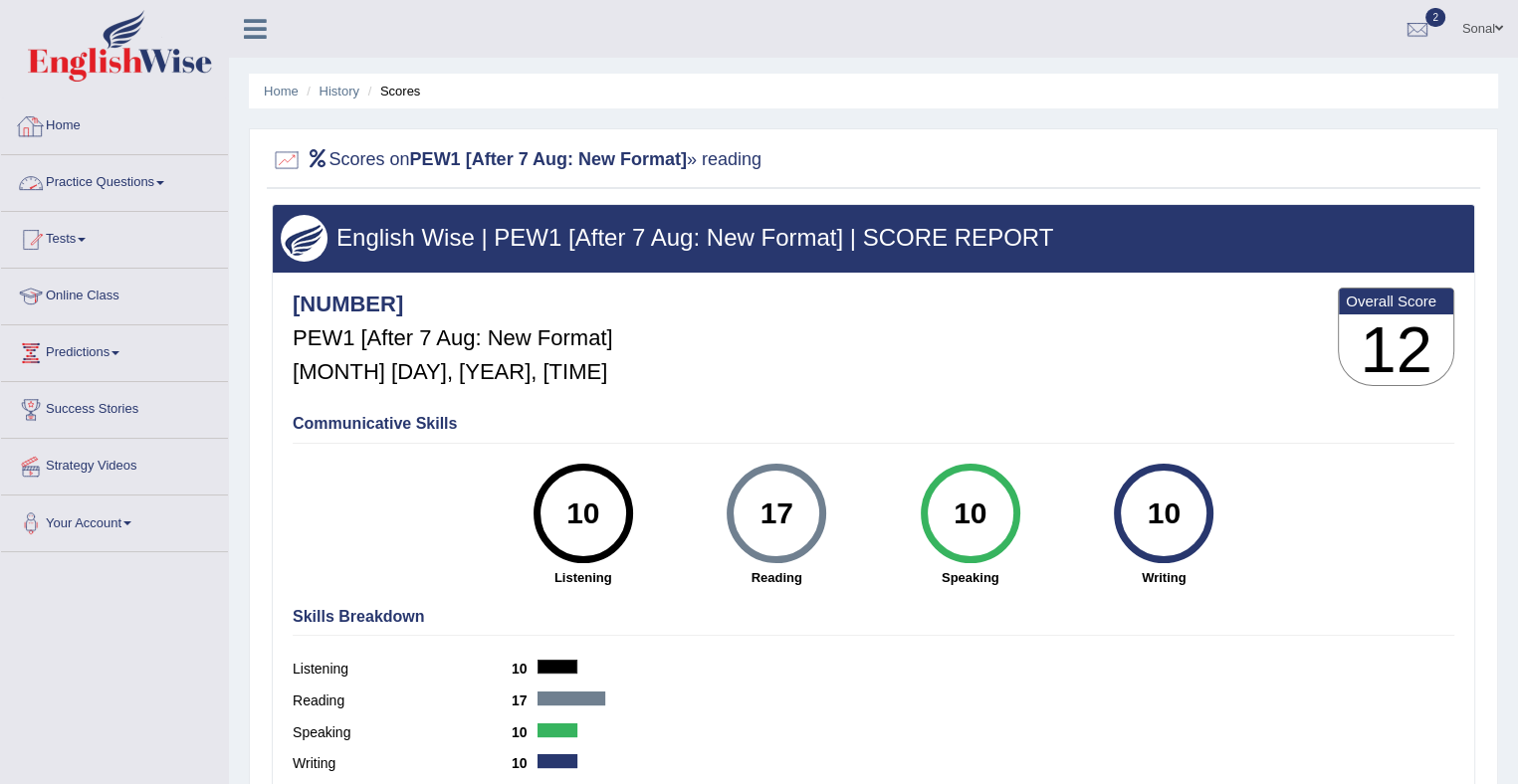 click on "Home" at bounding box center (114, 123) 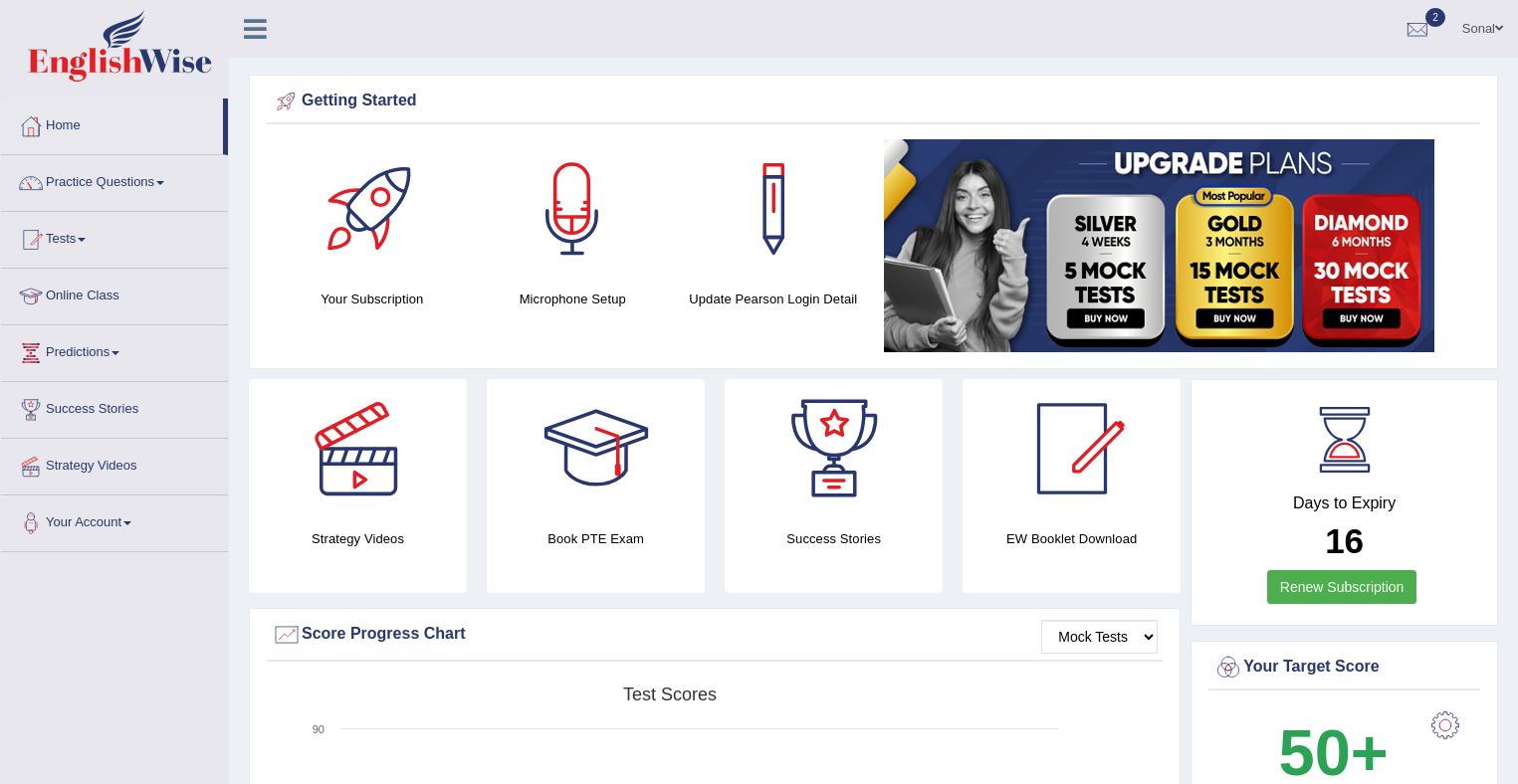 scroll, scrollTop: 0, scrollLeft: 0, axis: both 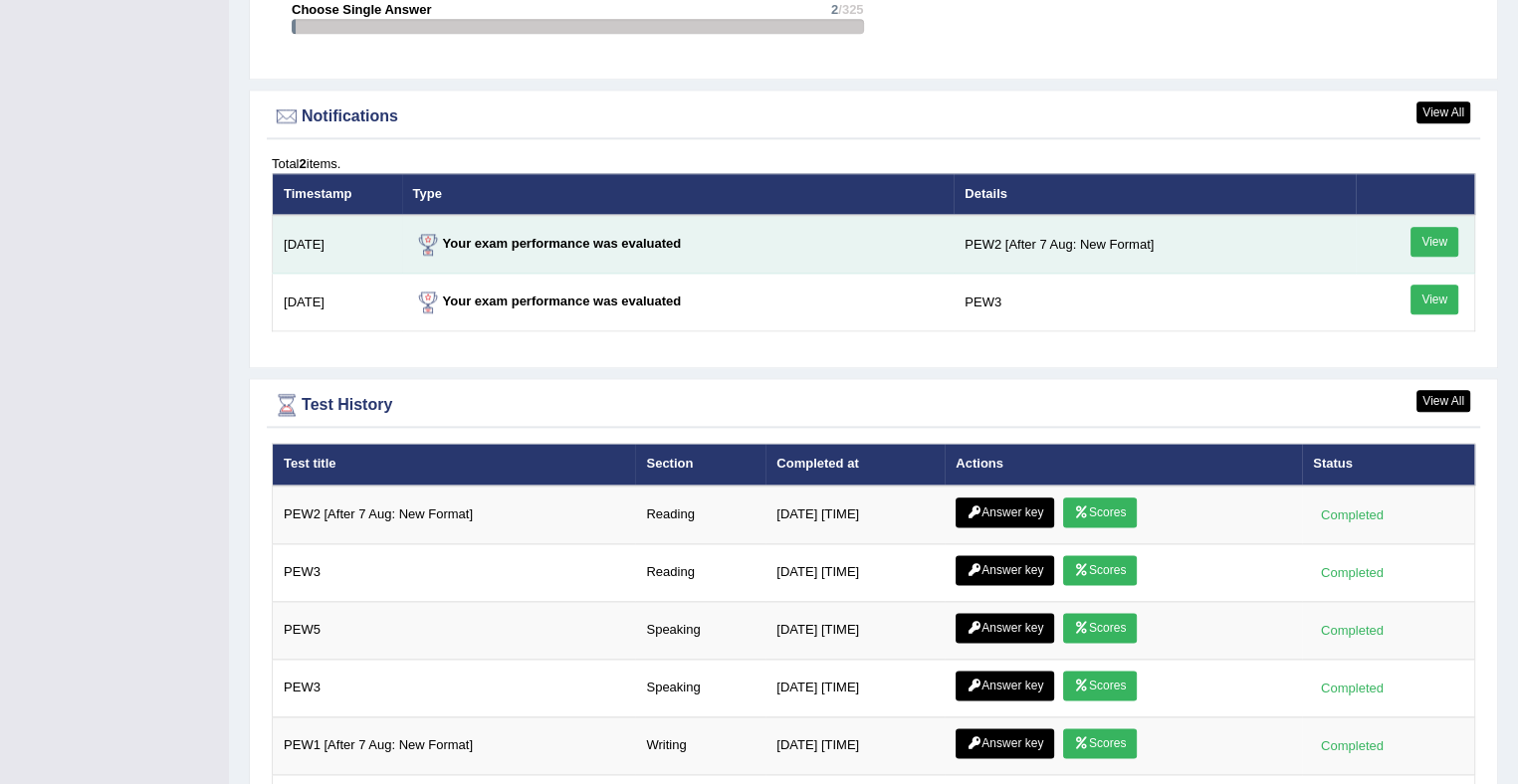click on "View" at bounding box center [1434, 242] 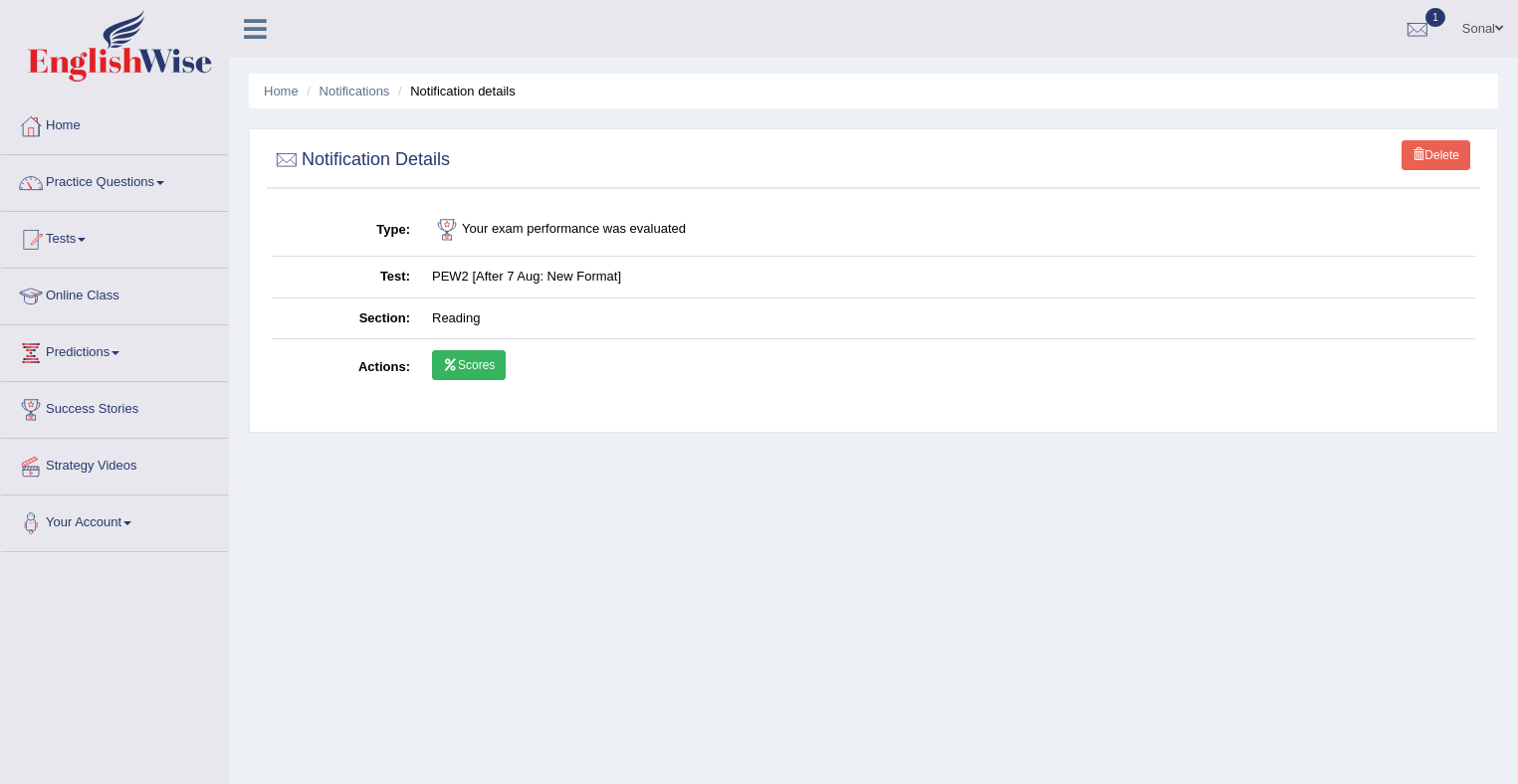 scroll, scrollTop: 0, scrollLeft: 0, axis: both 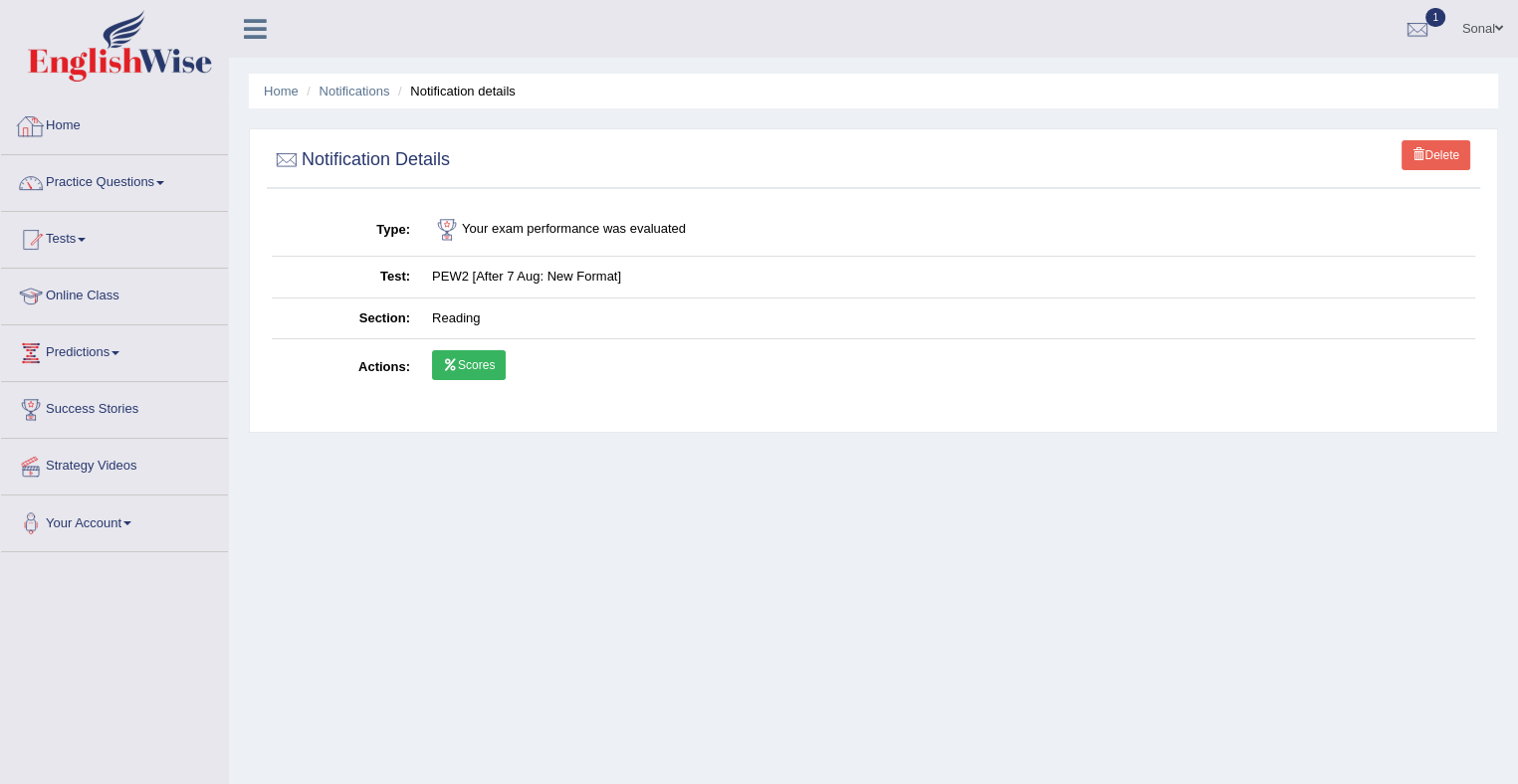 click on "Home" at bounding box center (114, 123) 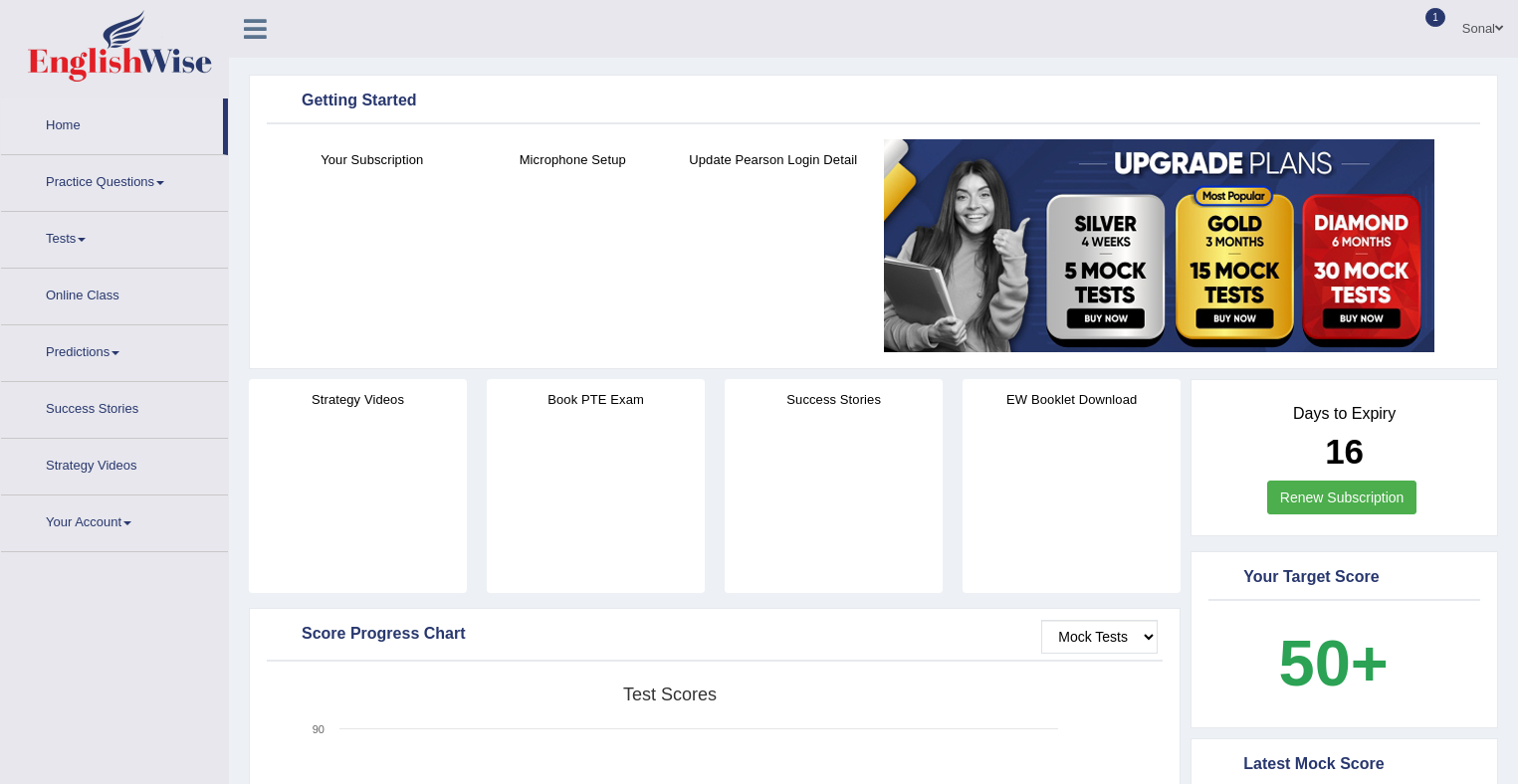 scroll, scrollTop: 0, scrollLeft: 0, axis: both 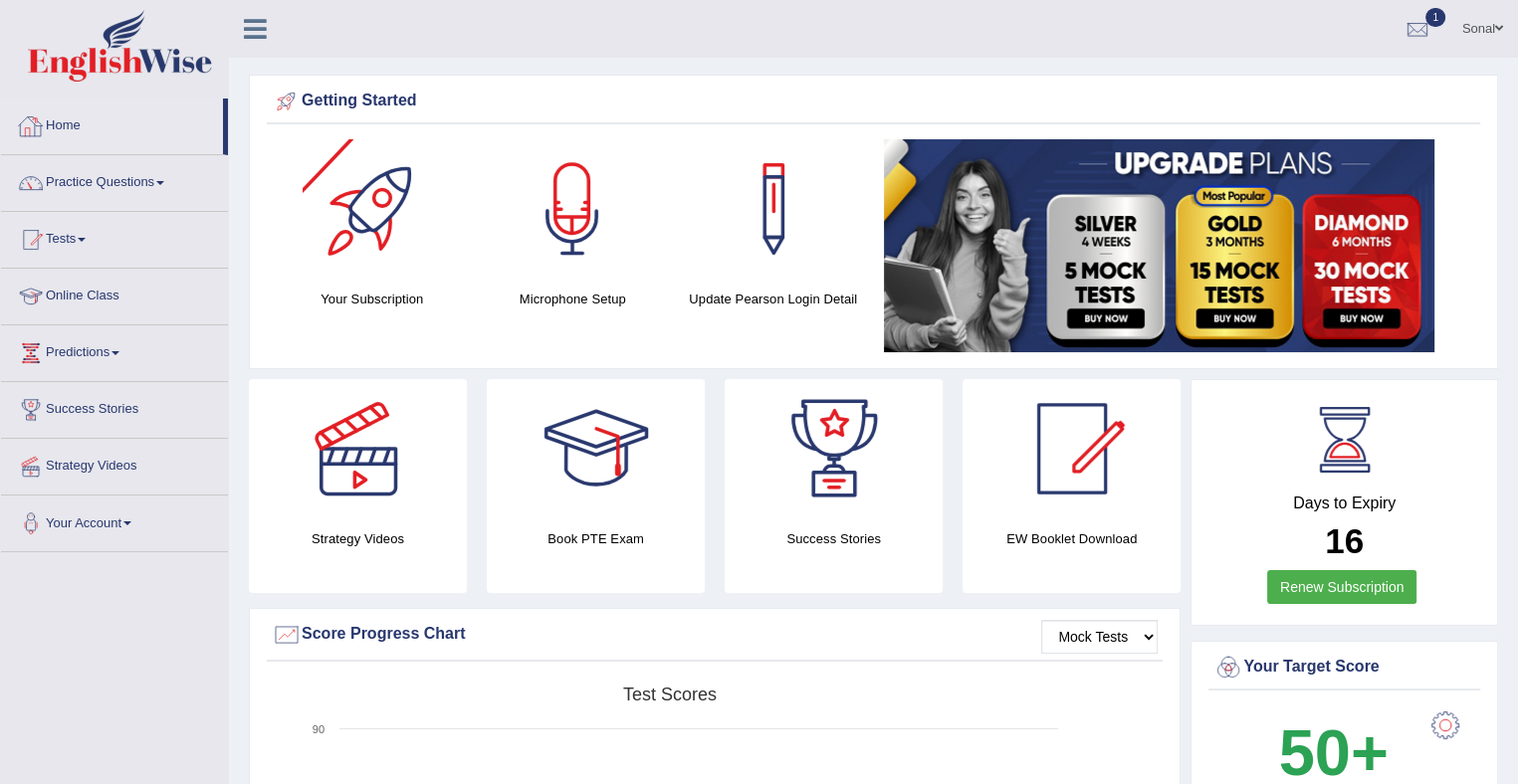 click on "Home" at bounding box center (111, 123) 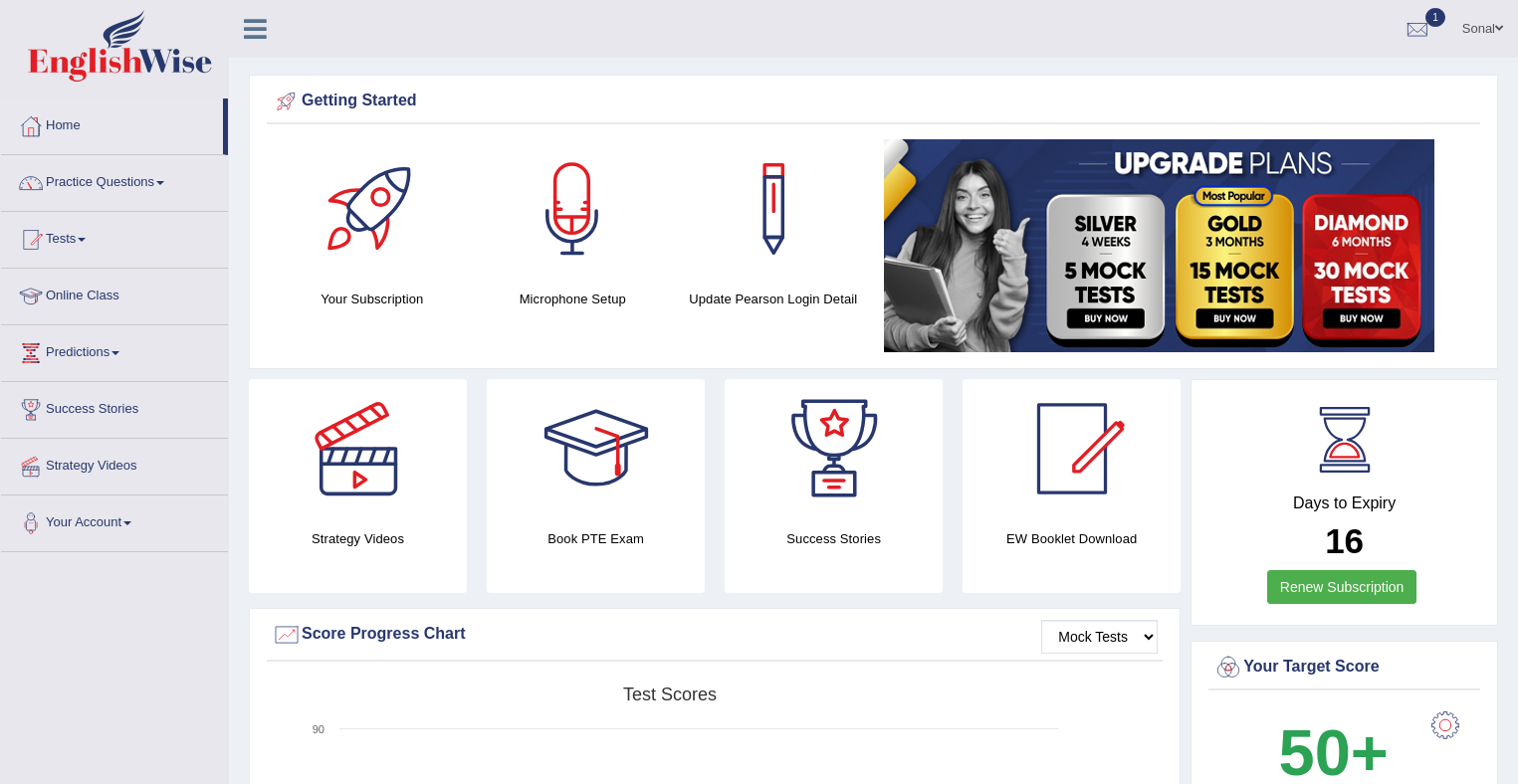 scroll, scrollTop: 0, scrollLeft: 0, axis: both 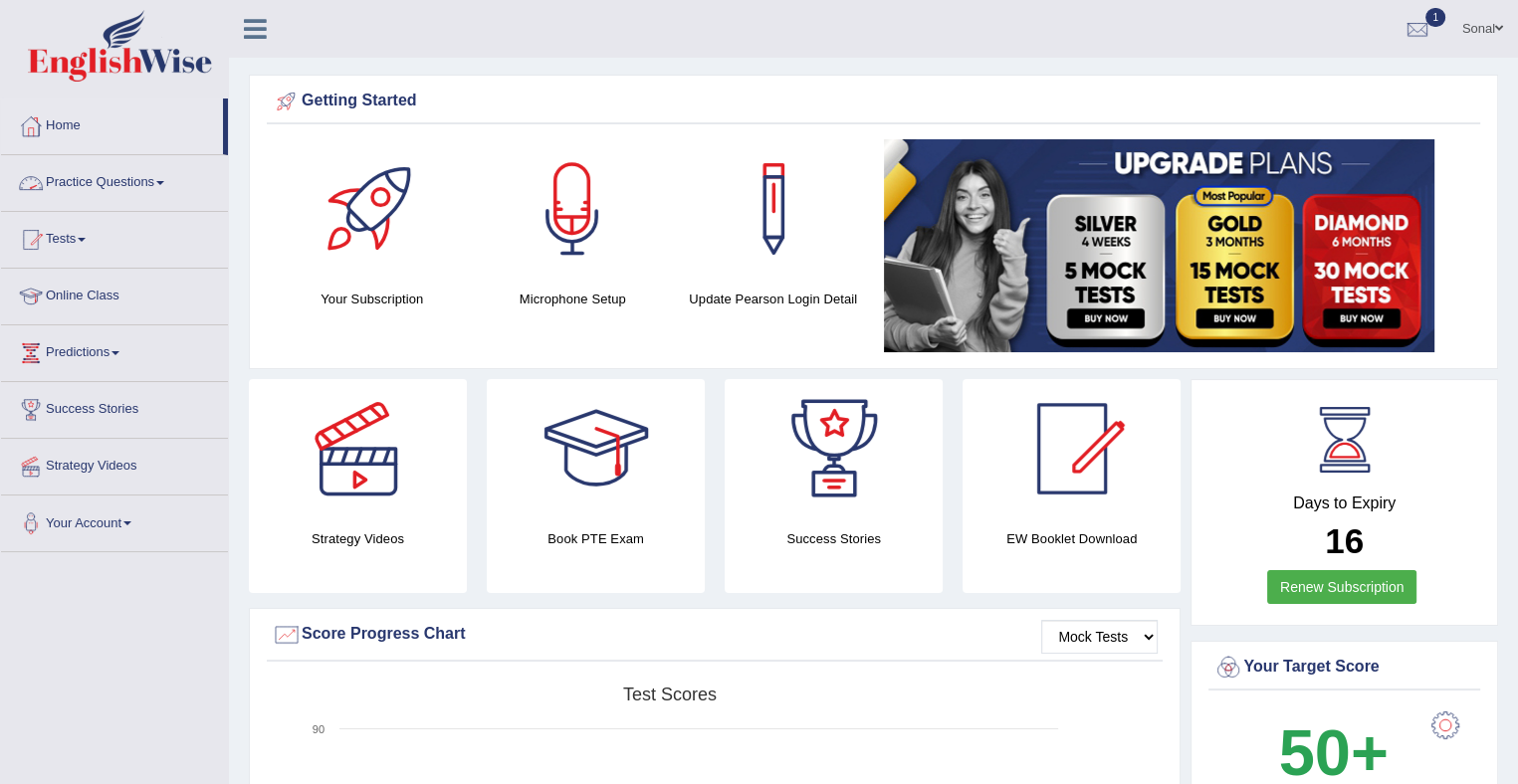 click on "Practice Questions" at bounding box center (114, 180) 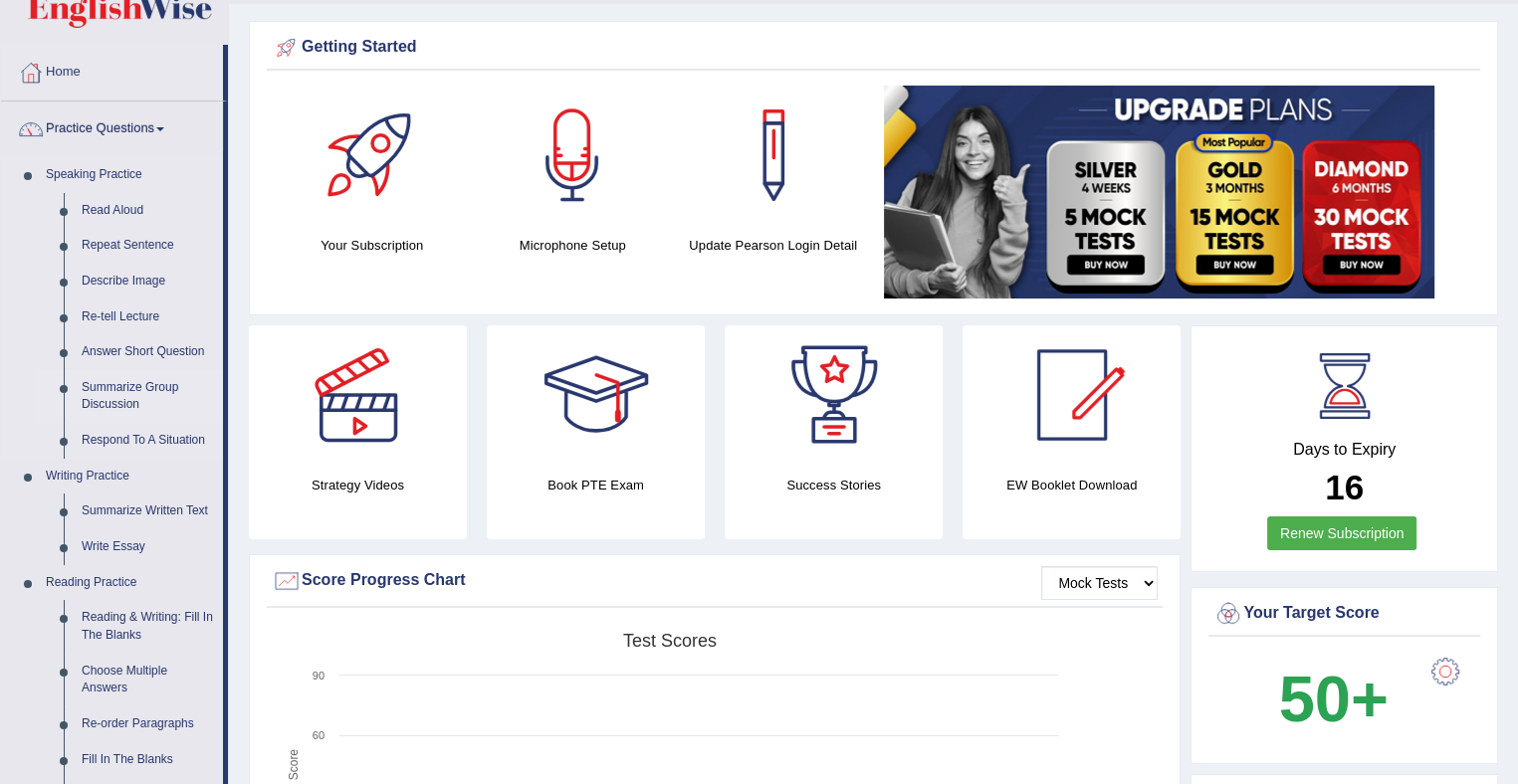 scroll, scrollTop: 60, scrollLeft: 0, axis: vertical 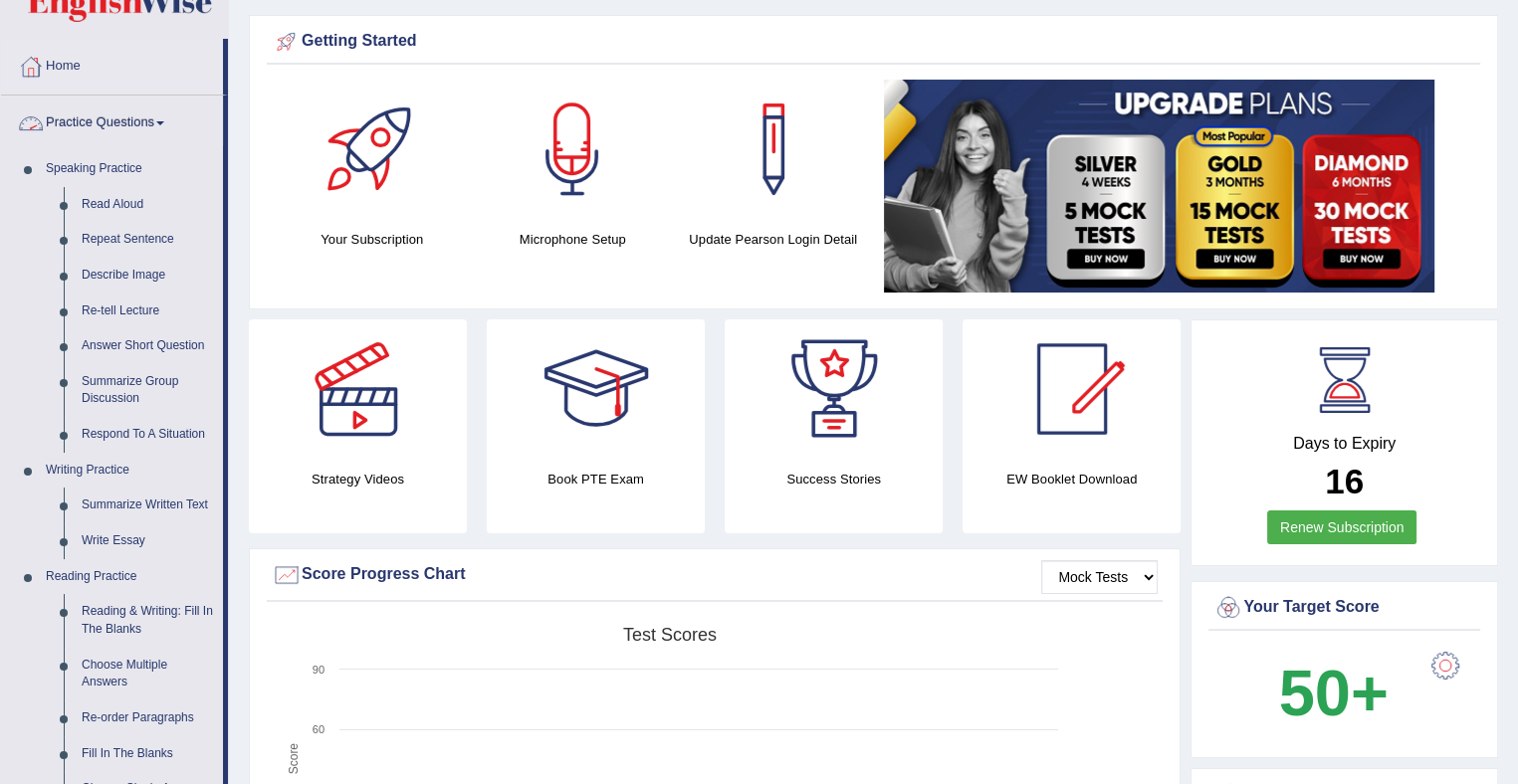 click on "Practice Questions" at bounding box center [111, 120] 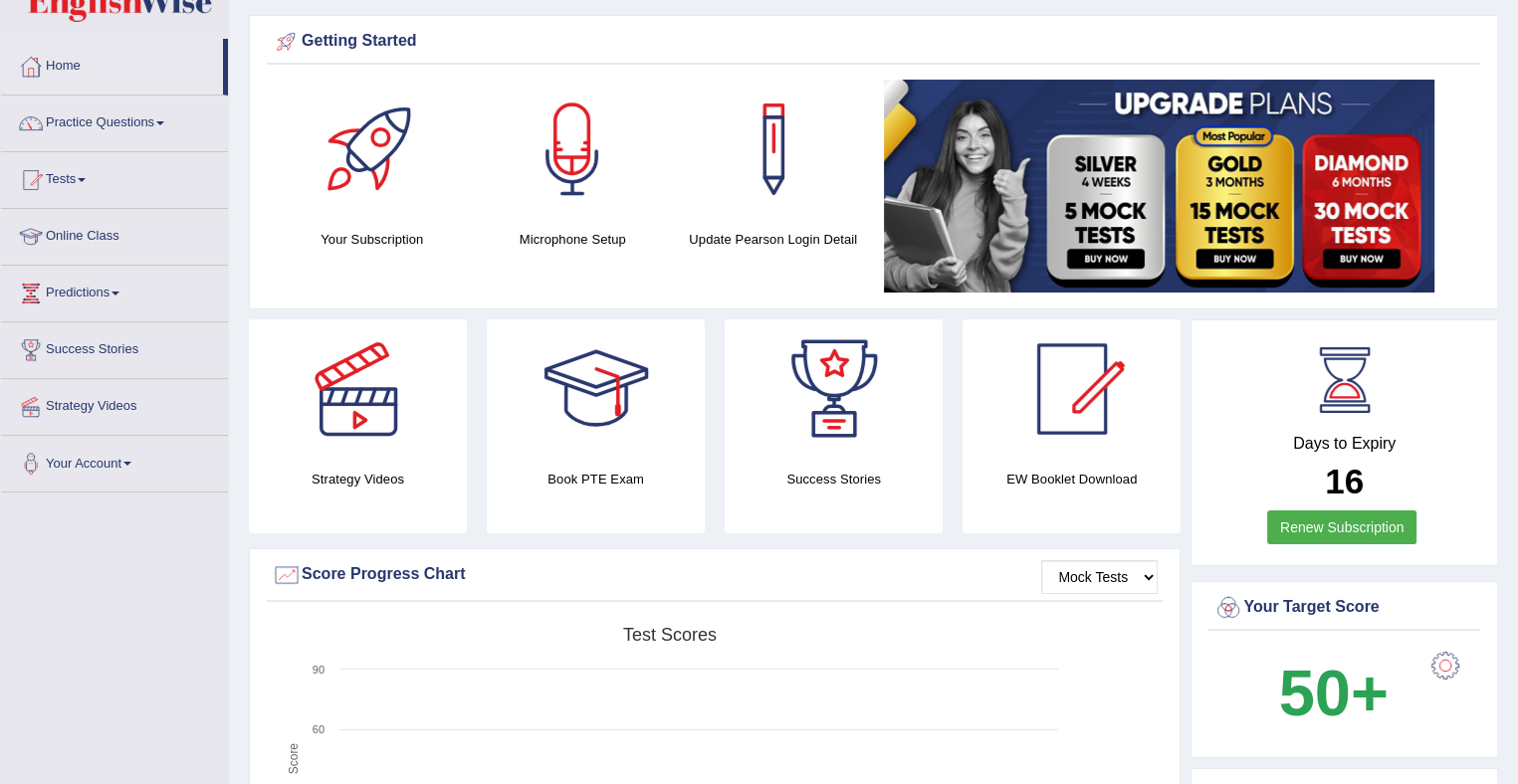 click on "Practice Questions" at bounding box center (114, 120) 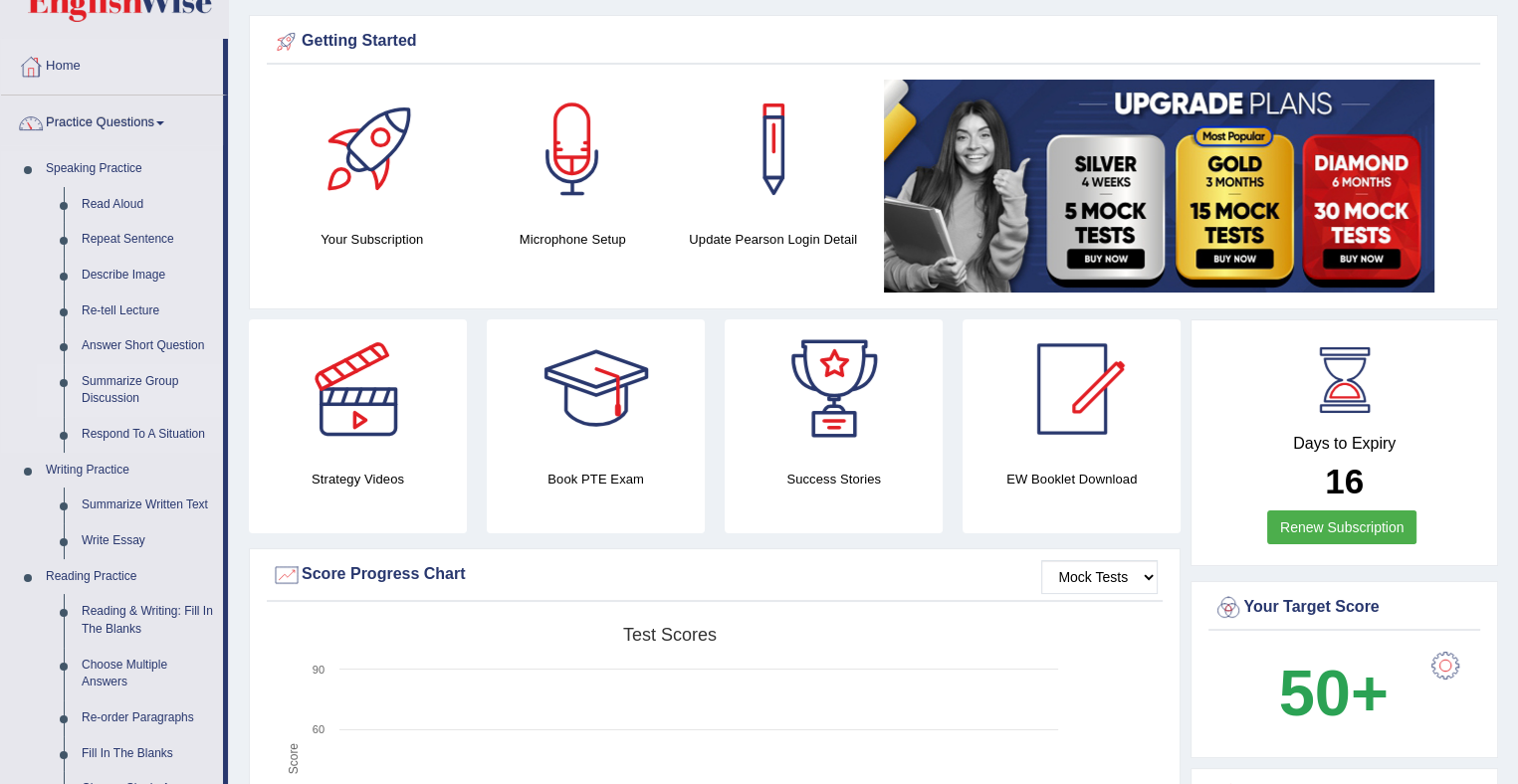 click on "Summarize Group Discussion" at bounding box center [147, 390] 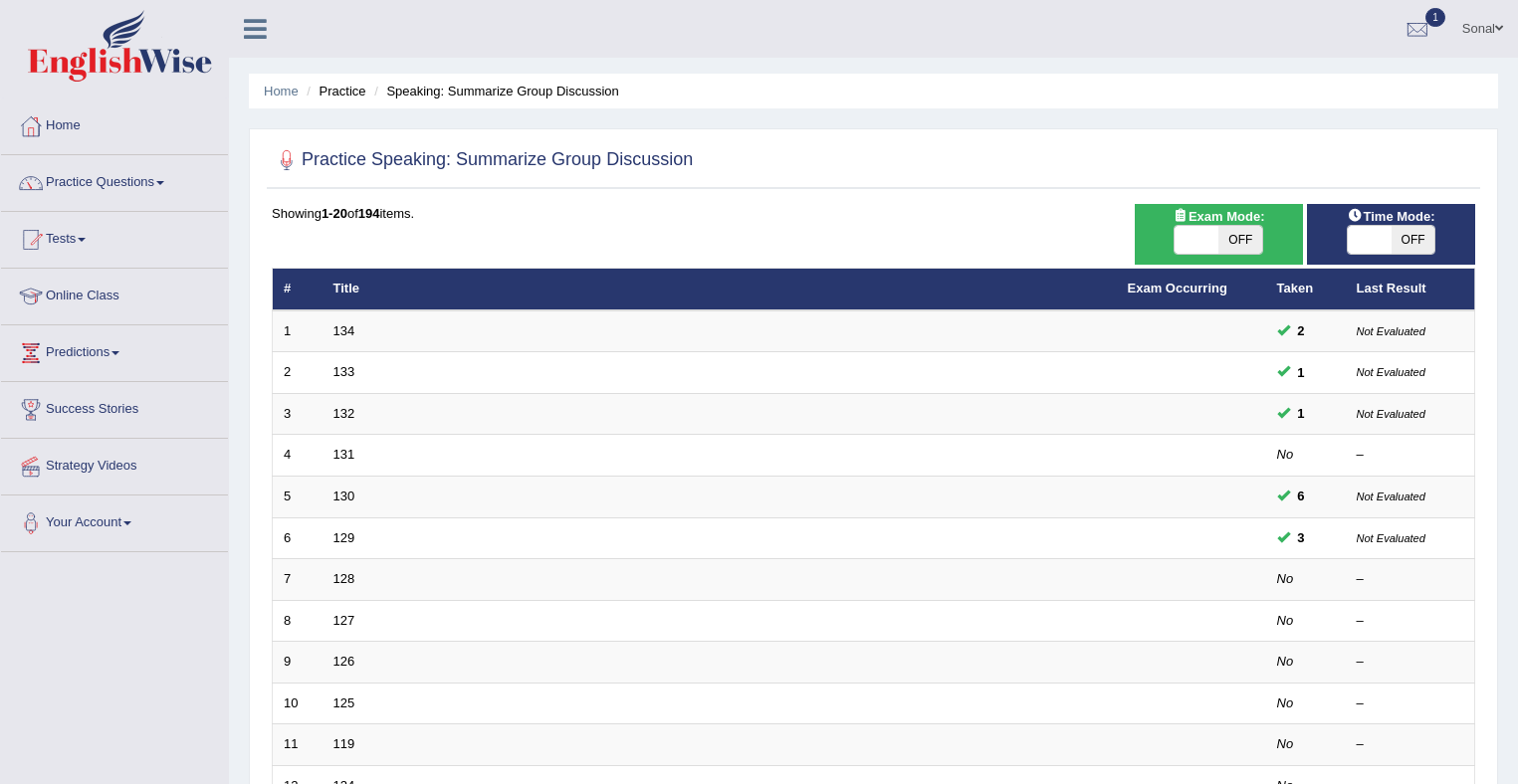 scroll, scrollTop: 0, scrollLeft: 0, axis: both 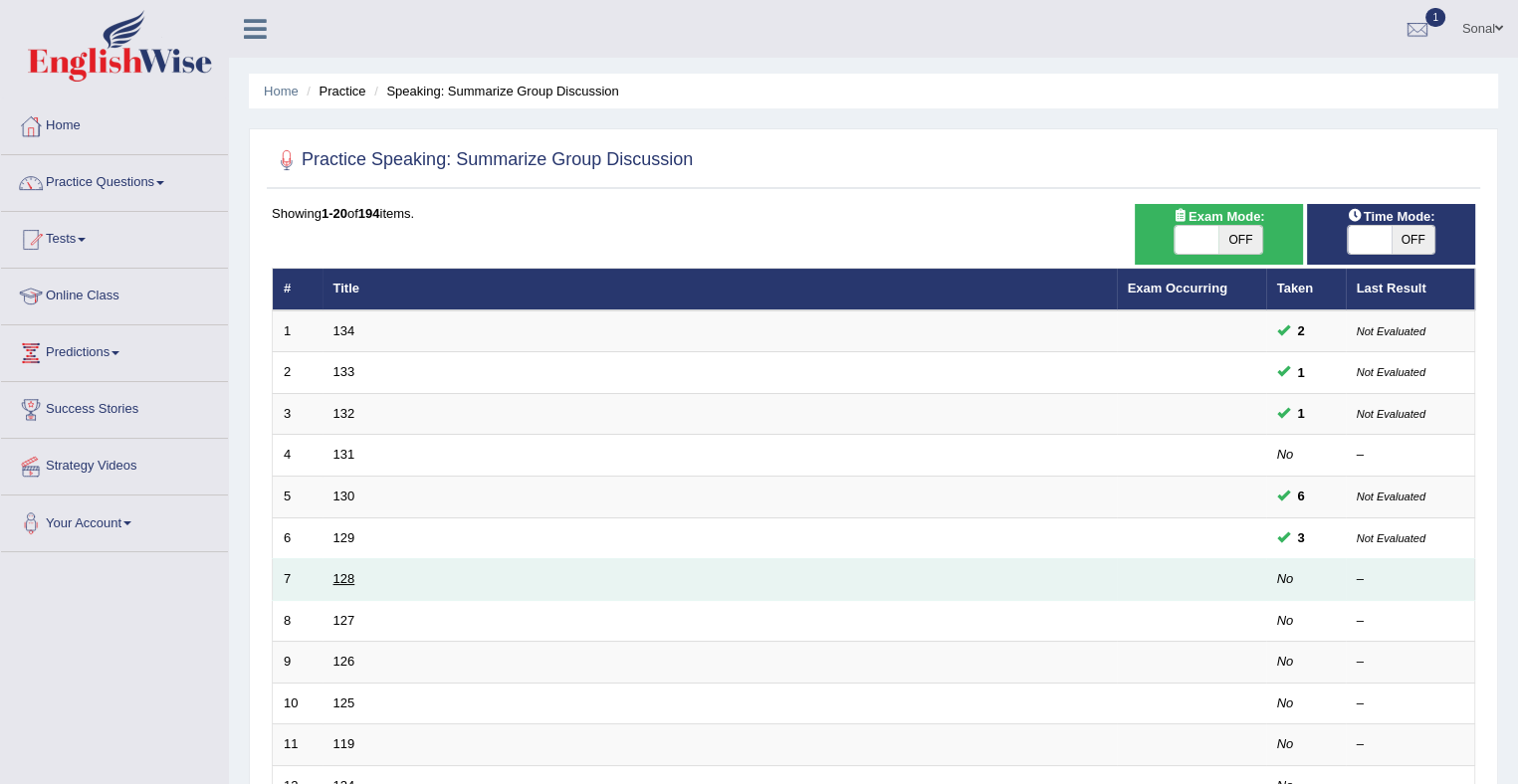 click on "128" at bounding box center (344, 578) 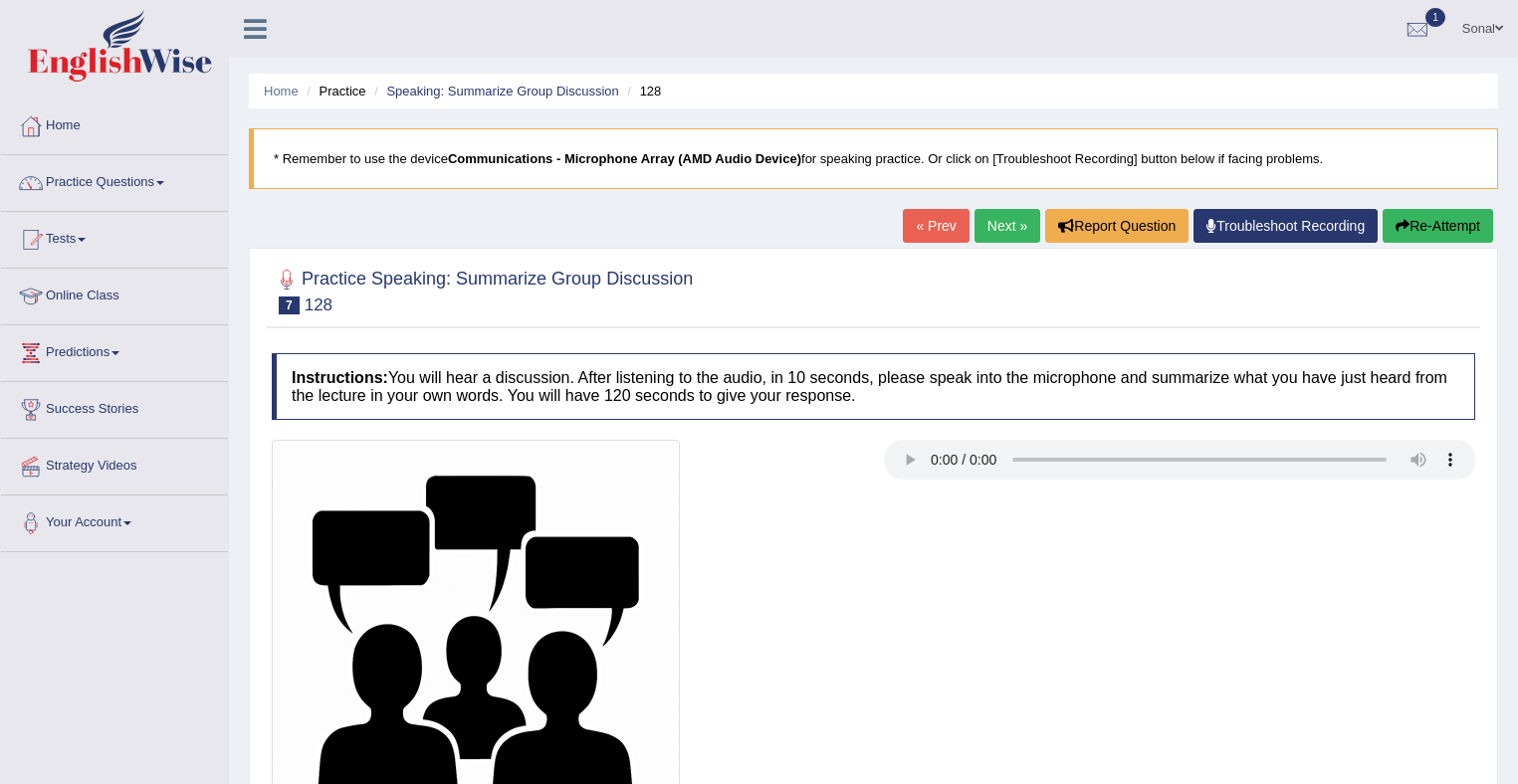scroll, scrollTop: 0, scrollLeft: 0, axis: both 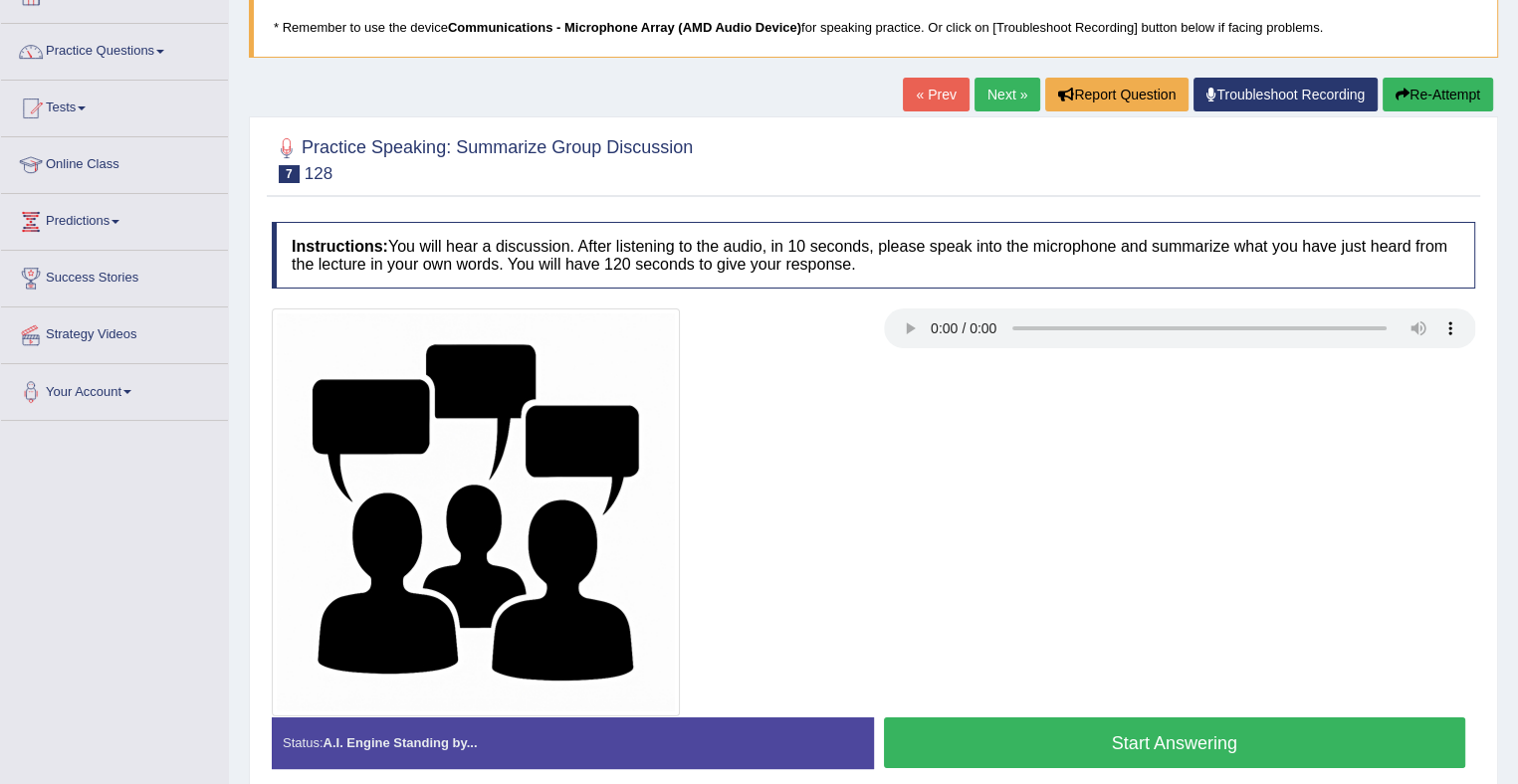 type 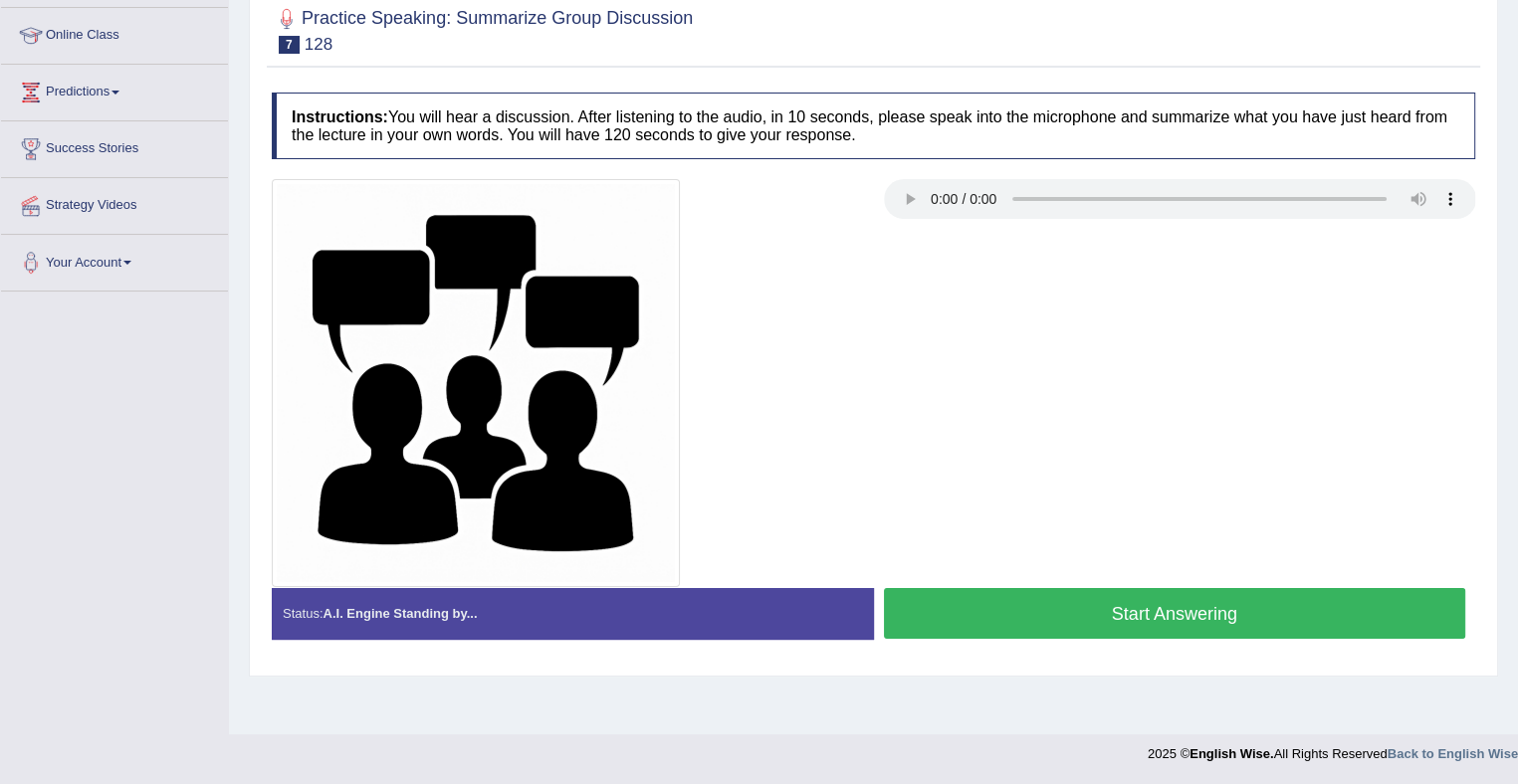 click on "Start Answering" at bounding box center [1175, 613] 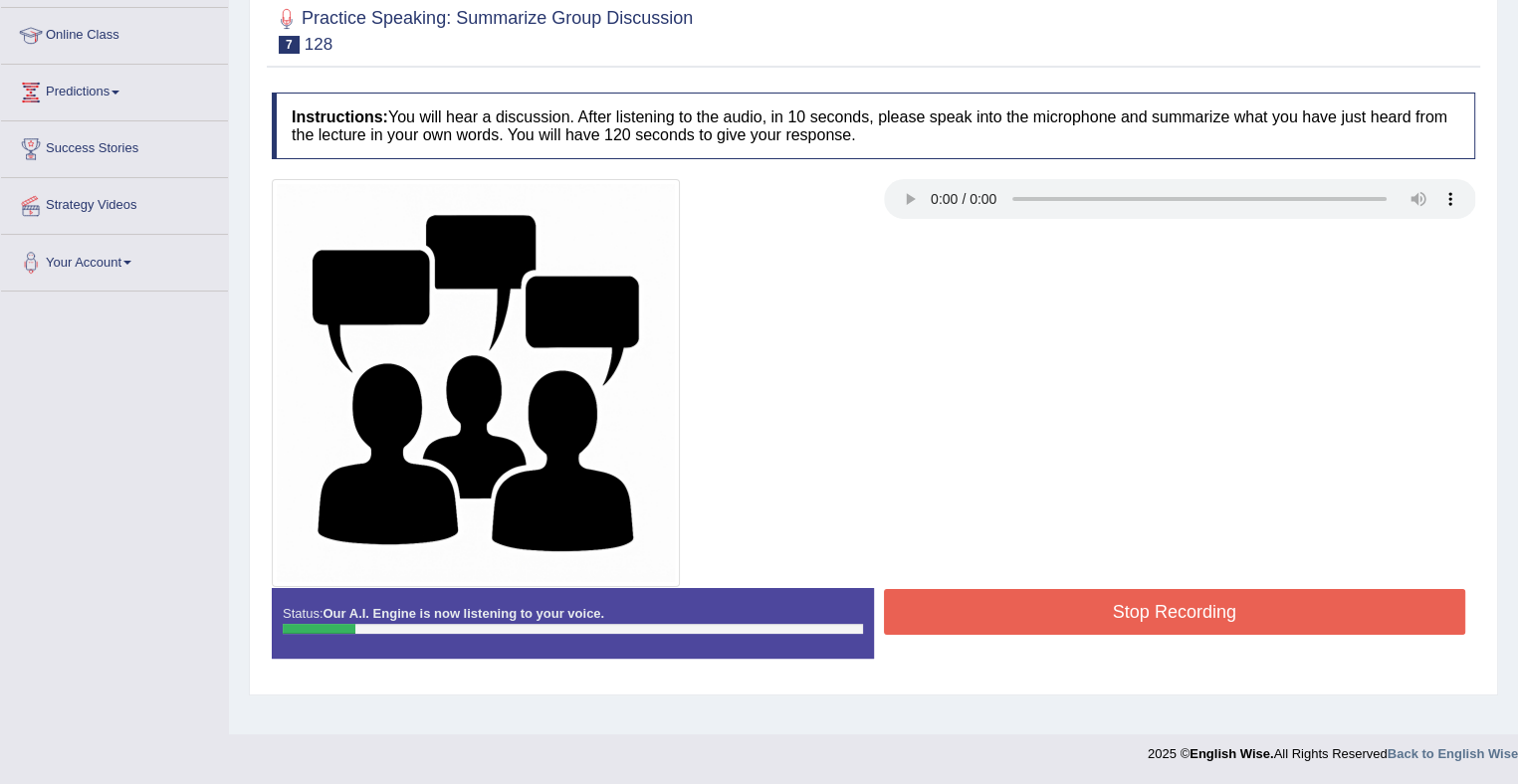 scroll, scrollTop: 0, scrollLeft: 0, axis: both 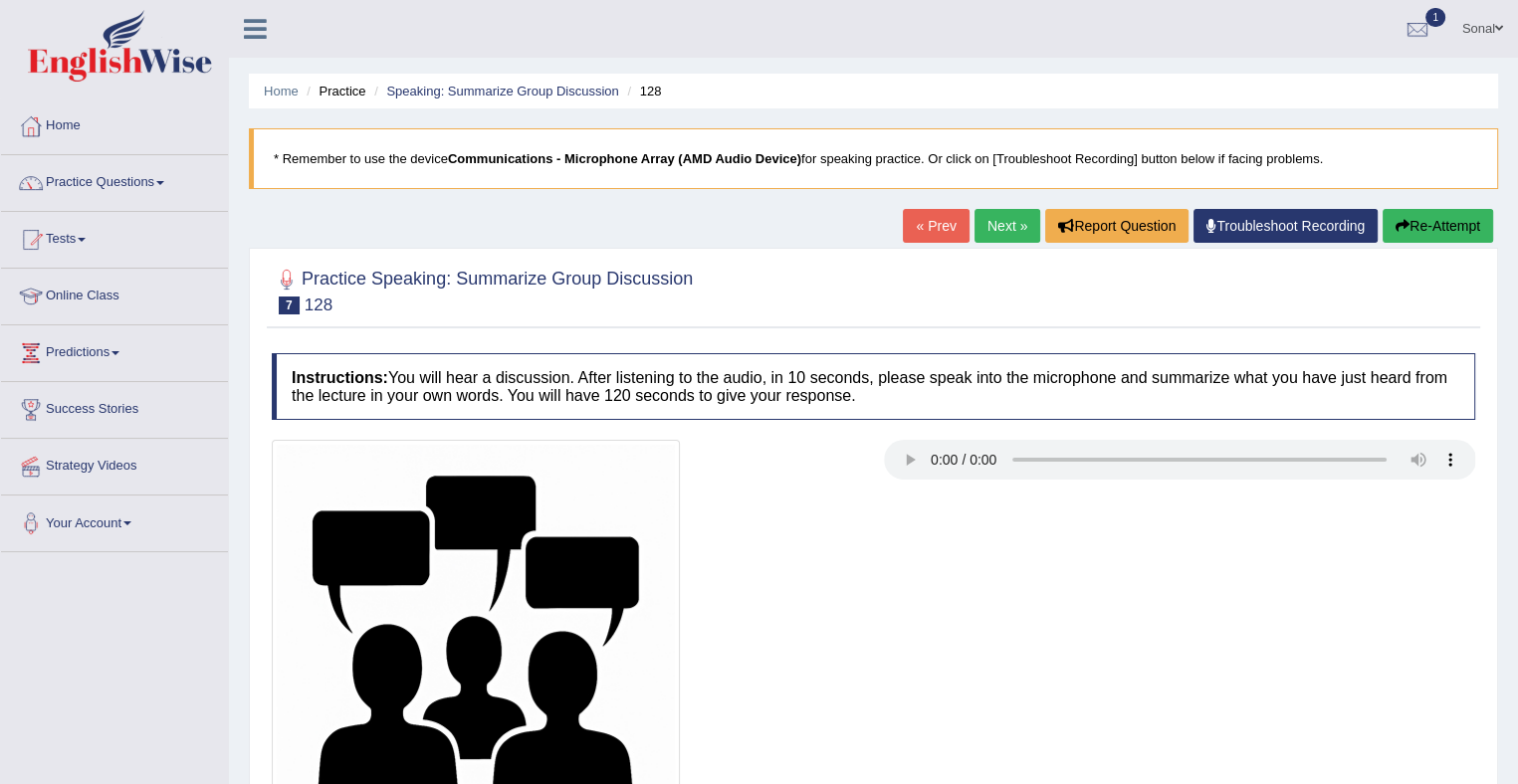 click on "Re-Attempt" at bounding box center [1437, 226] 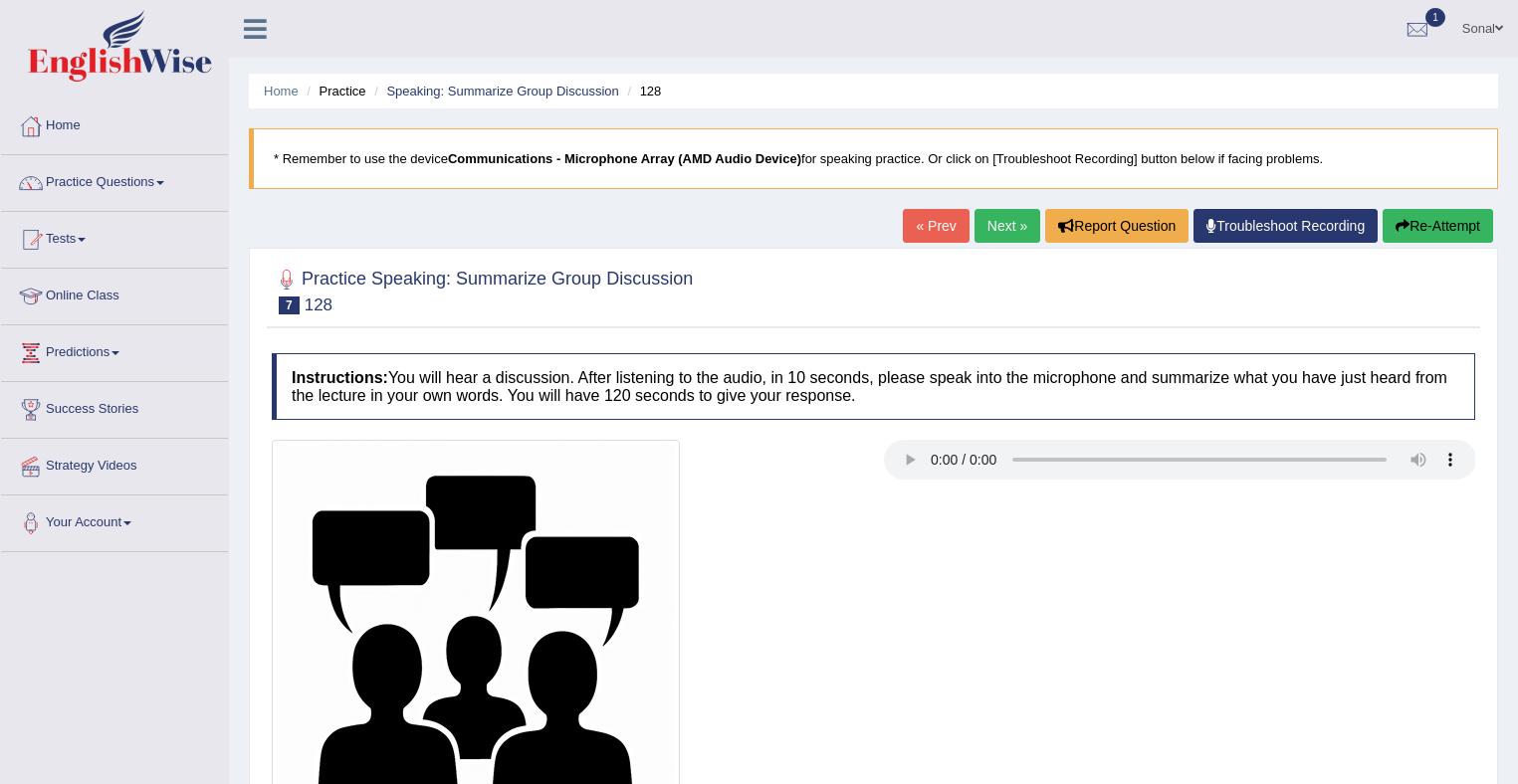 scroll, scrollTop: 0, scrollLeft: 0, axis: both 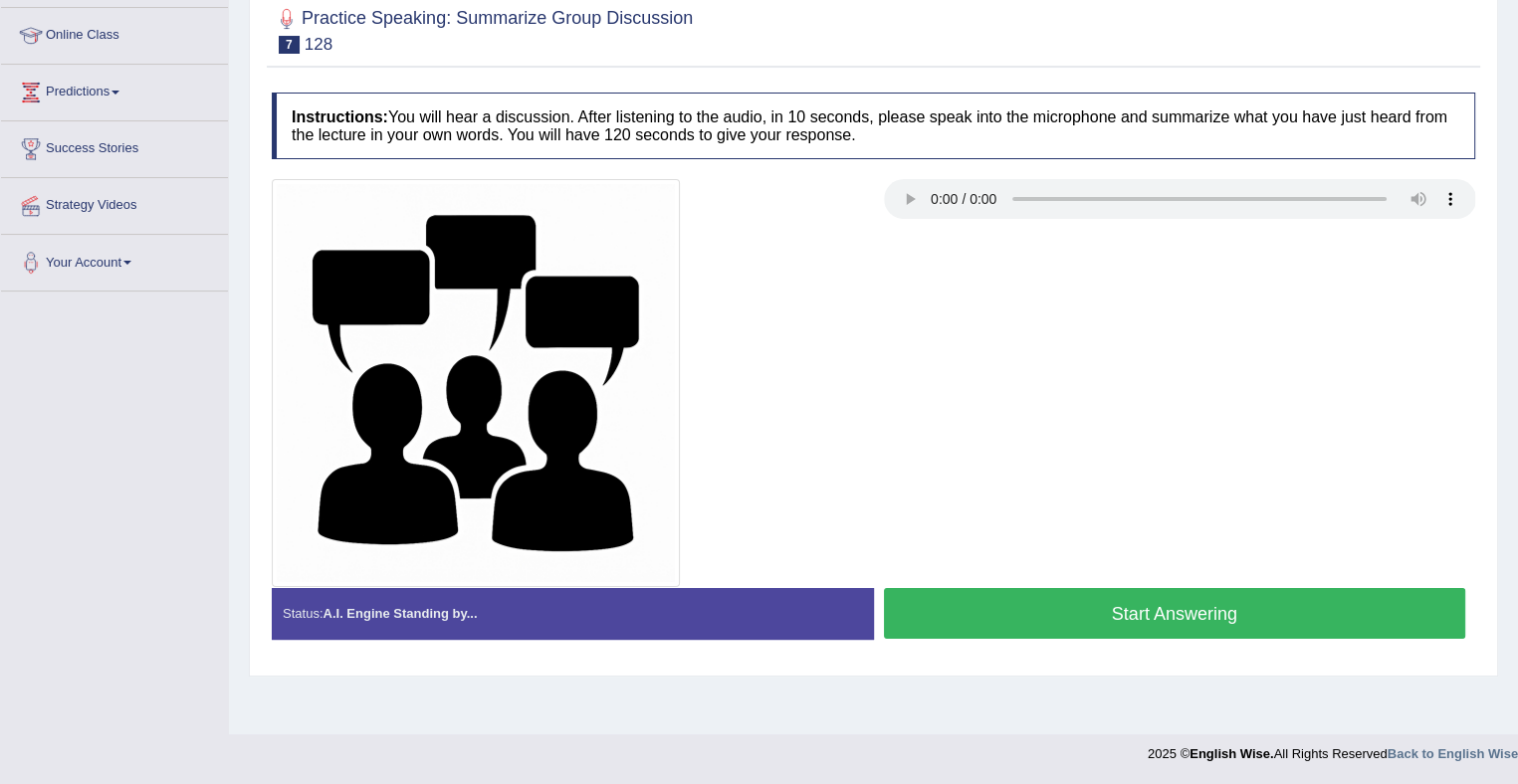 click on "Start Answering" at bounding box center (1175, 613) 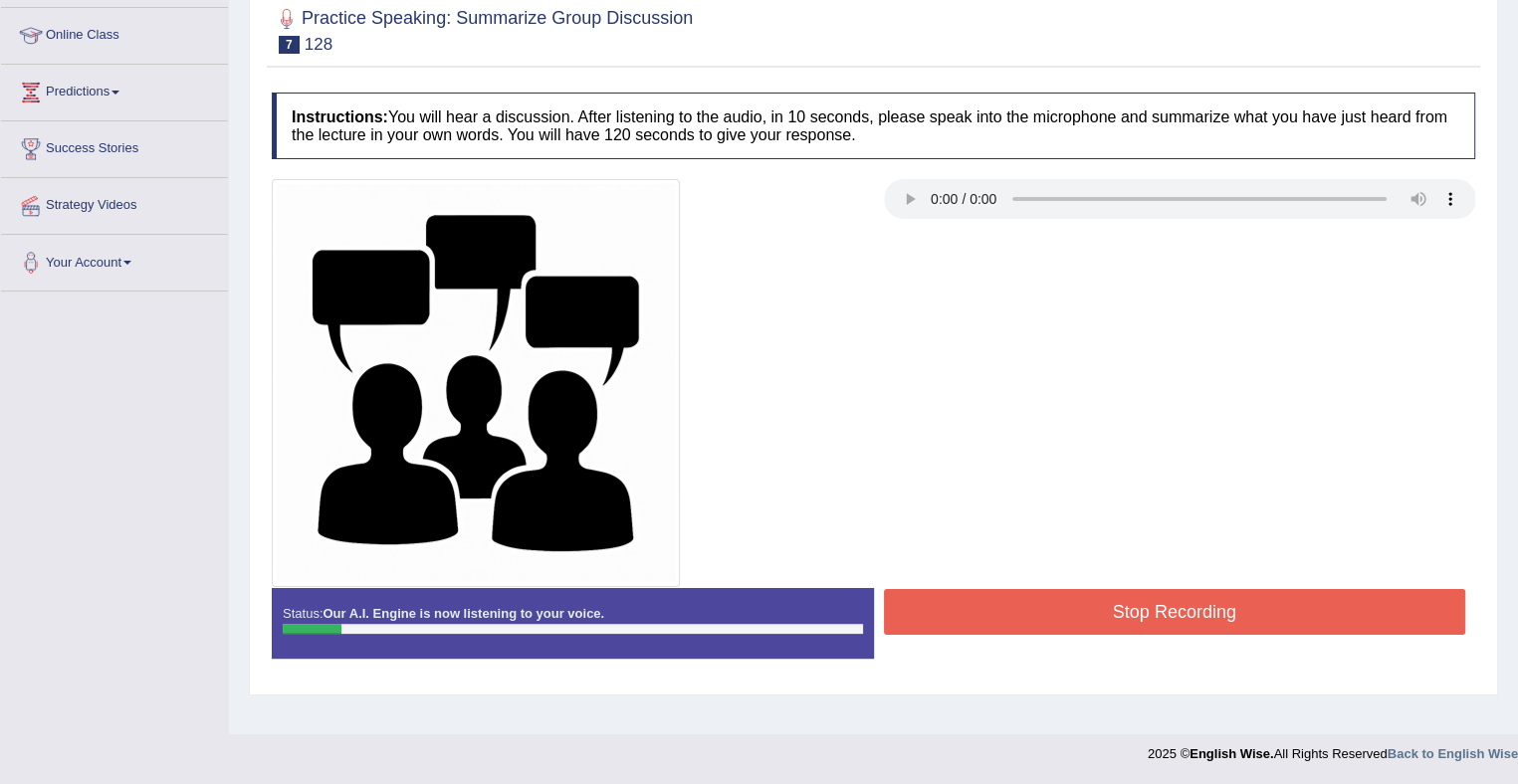 scroll, scrollTop: 0, scrollLeft: 0, axis: both 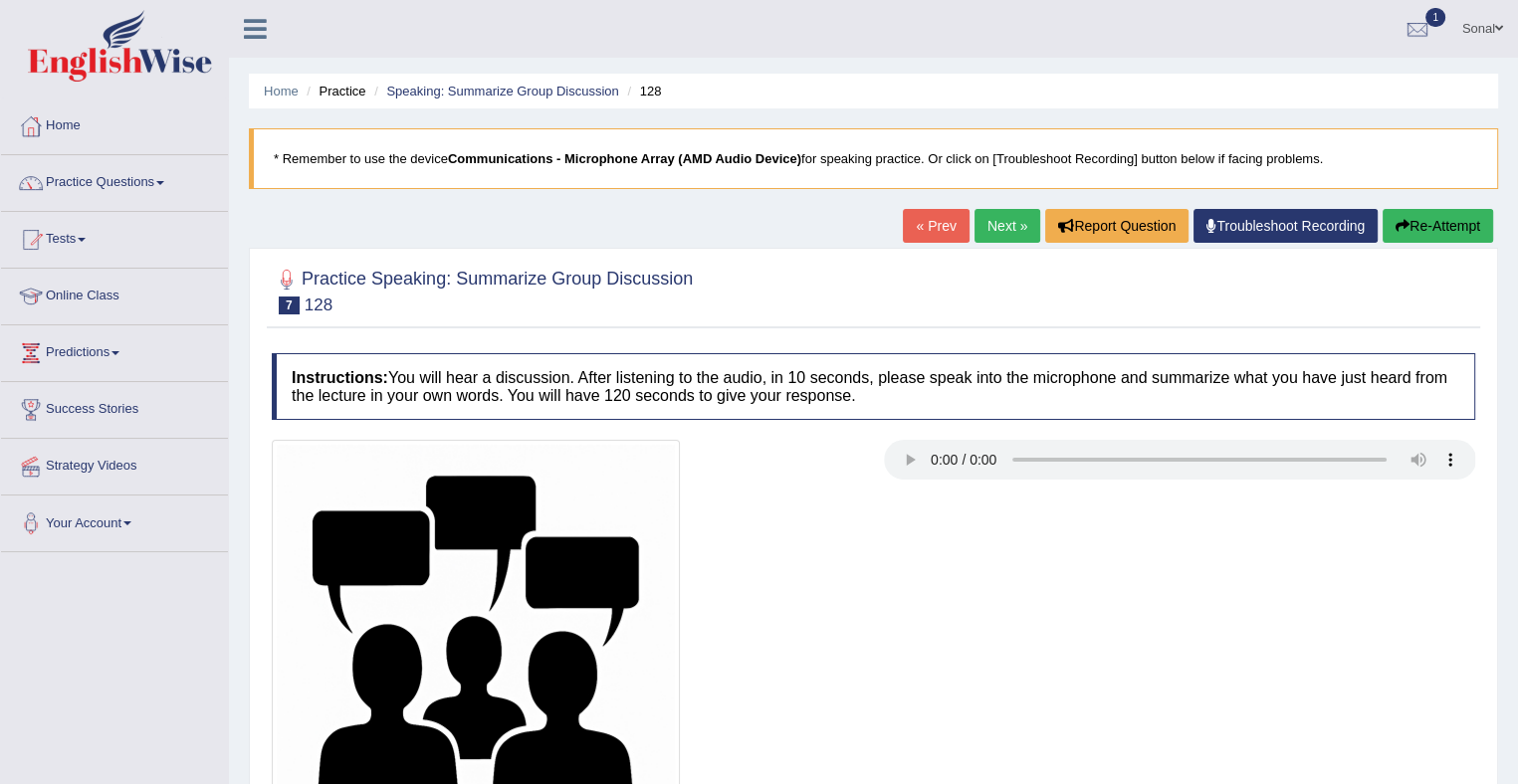 click on "Re-Attempt" at bounding box center (1437, 226) 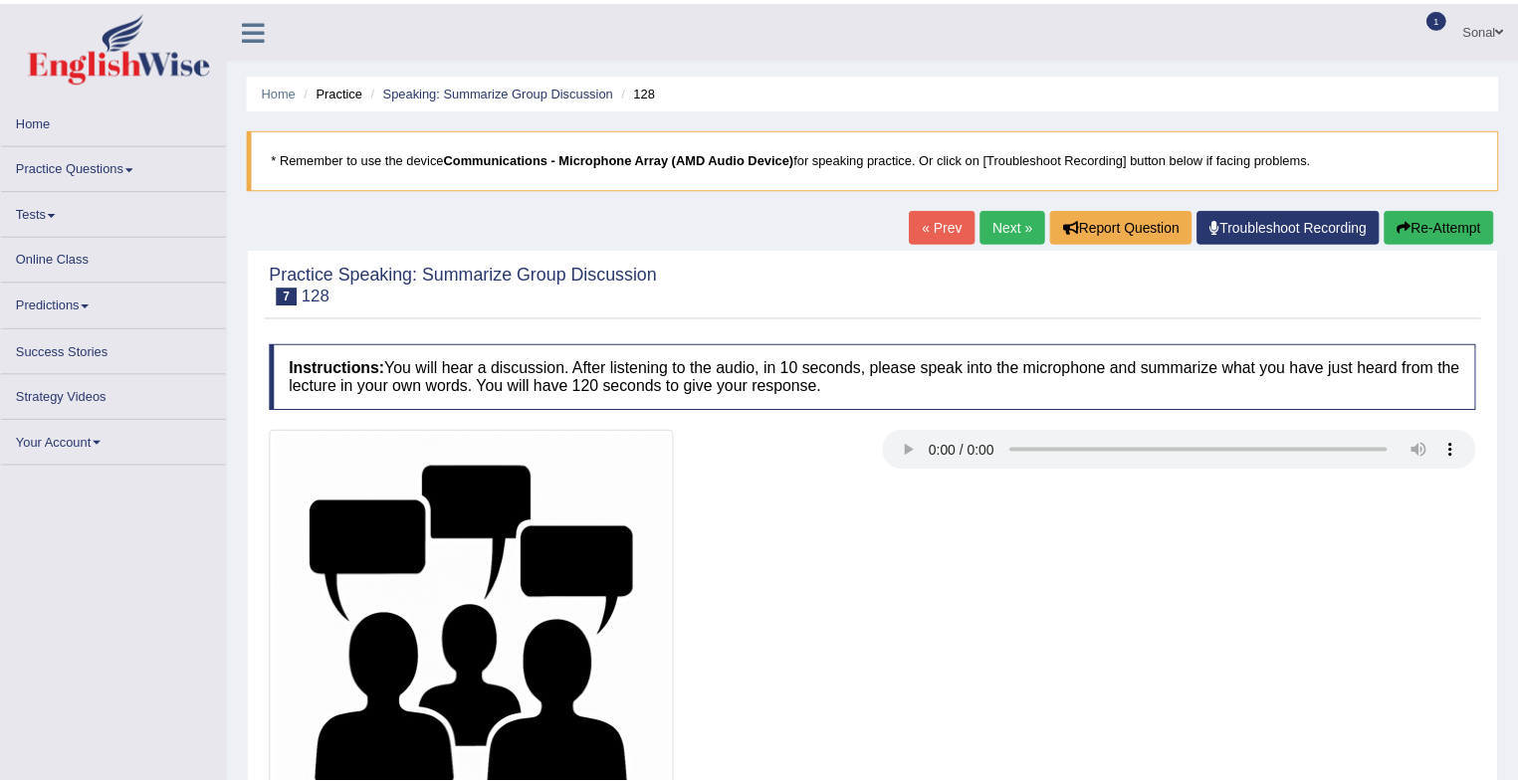 scroll, scrollTop: 0, scrollLeft: 0, axis: both 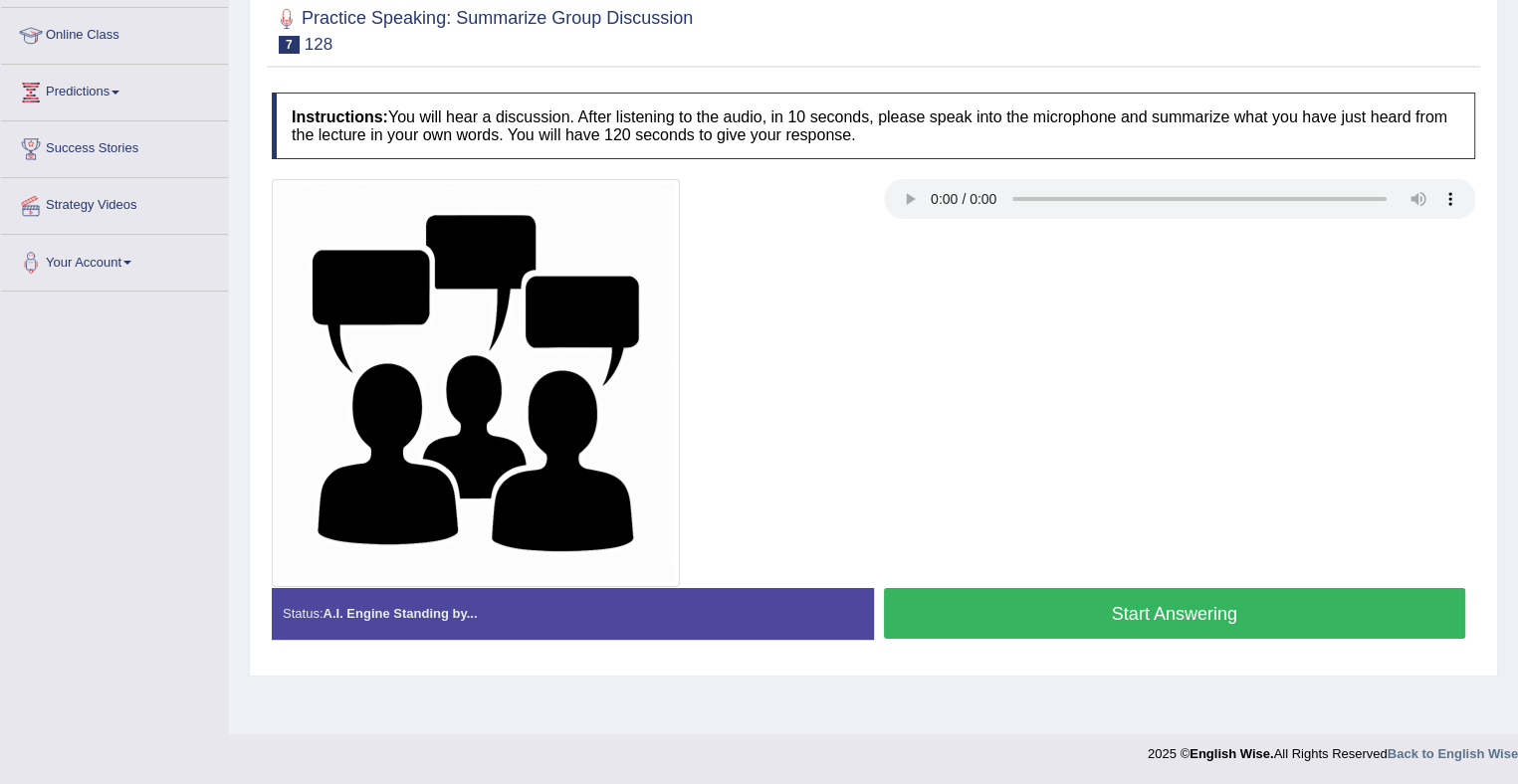 click on "Start Answering" at bounding box center [1175, 613] 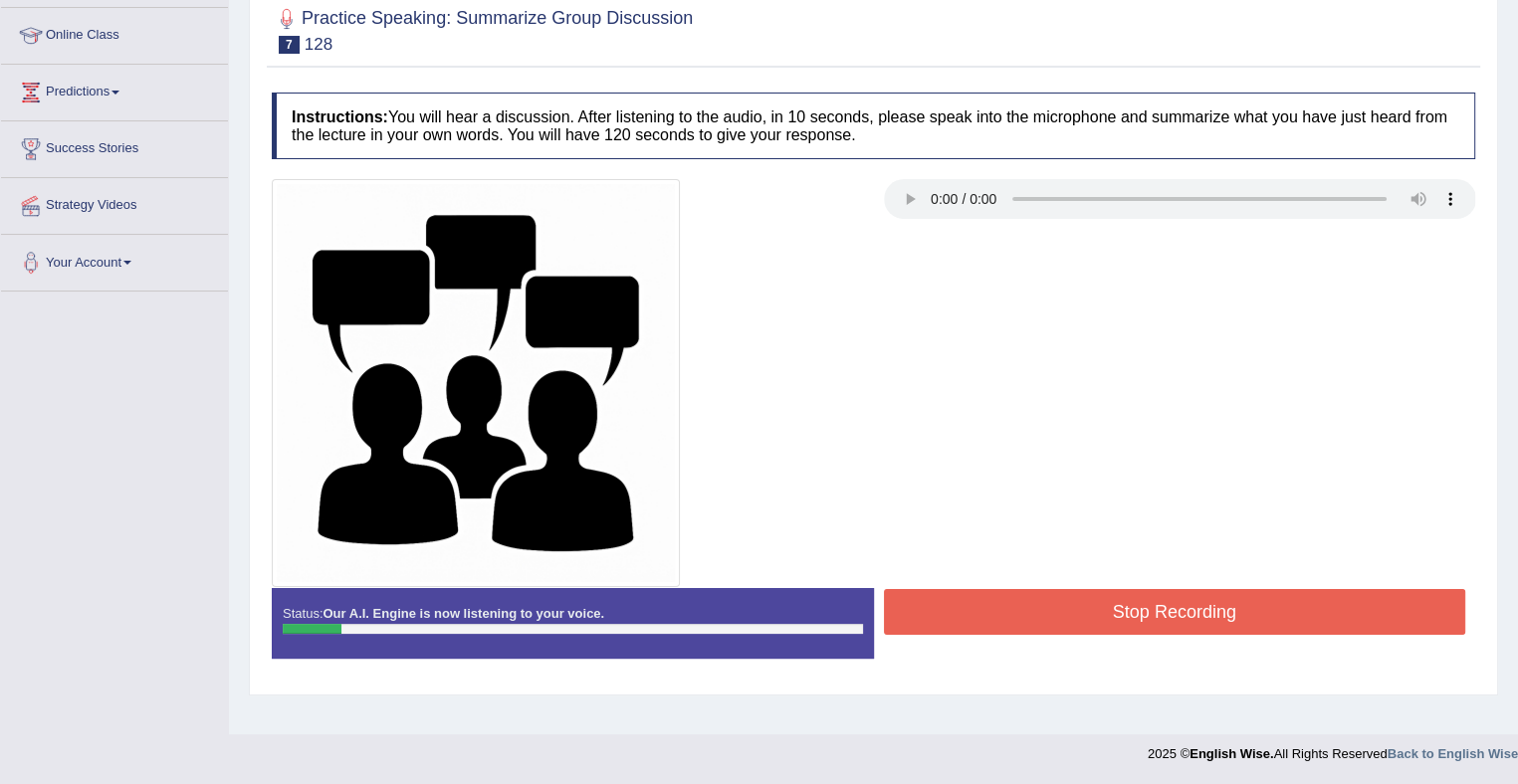 scroll, scrollTop: 0, scrollLeft: 0, axis: both 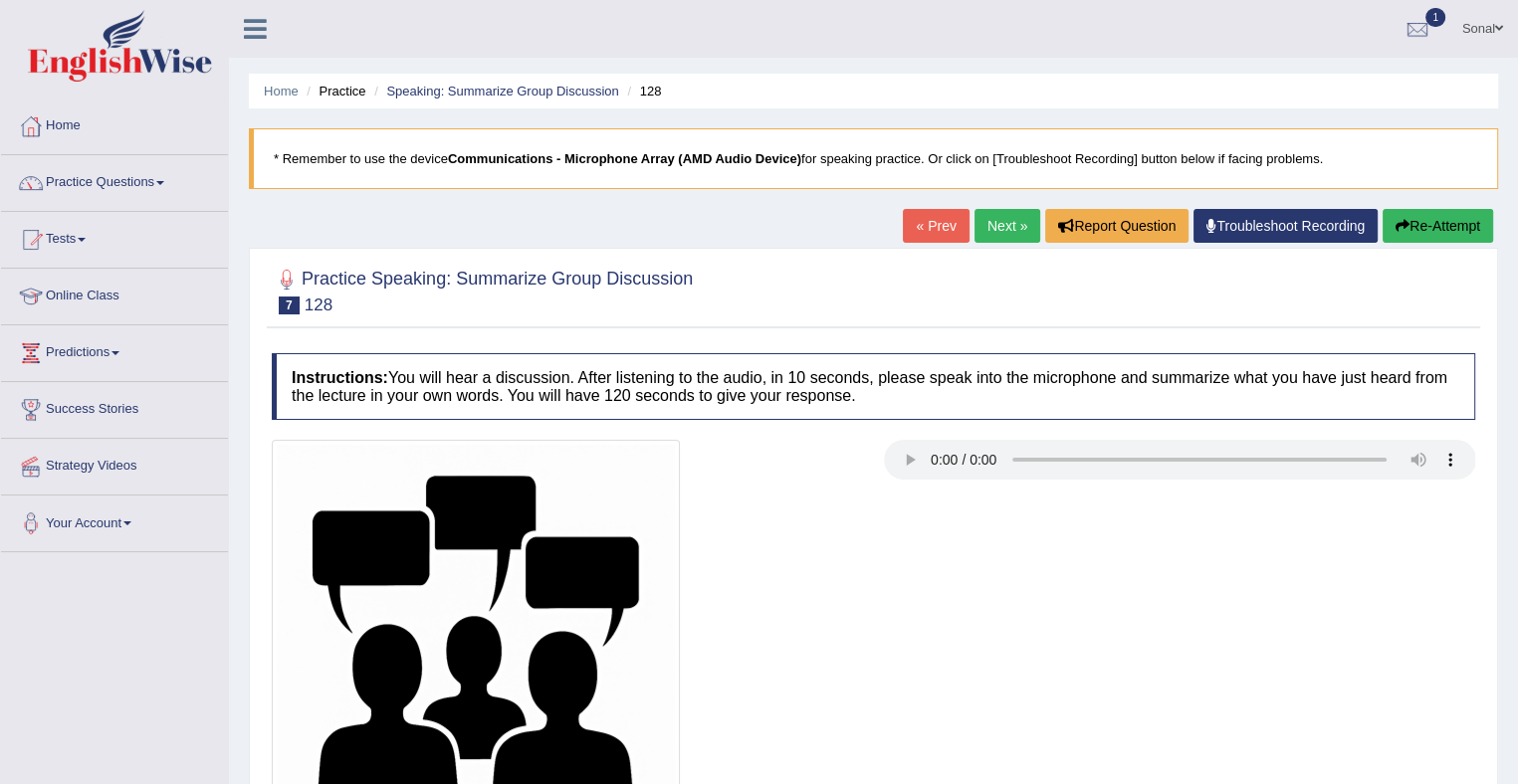 click on "Re-Attempt" at bounding box center (1437, 226) 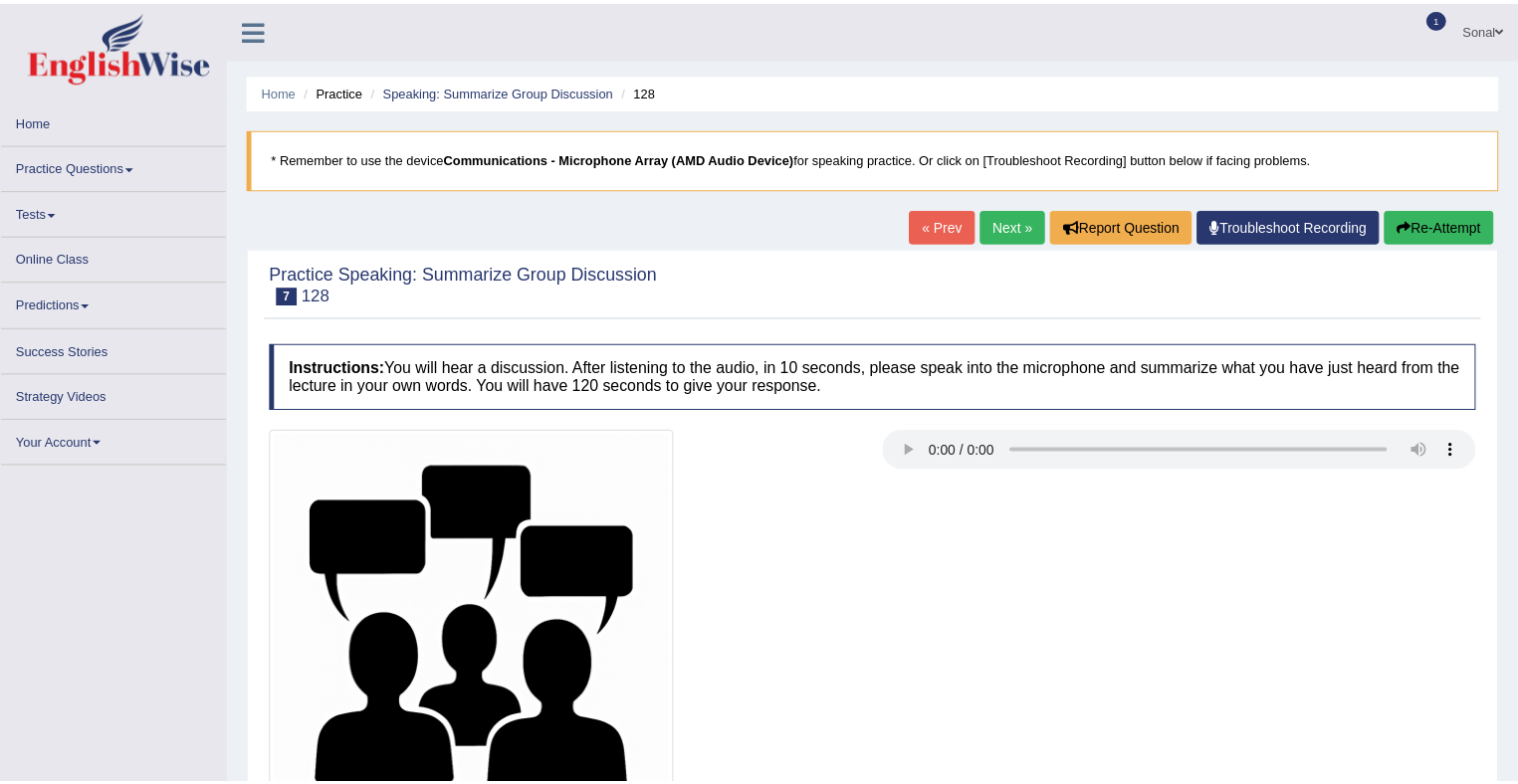 scroll, scrollTop: 0, scrollLeft: 0, axis: both 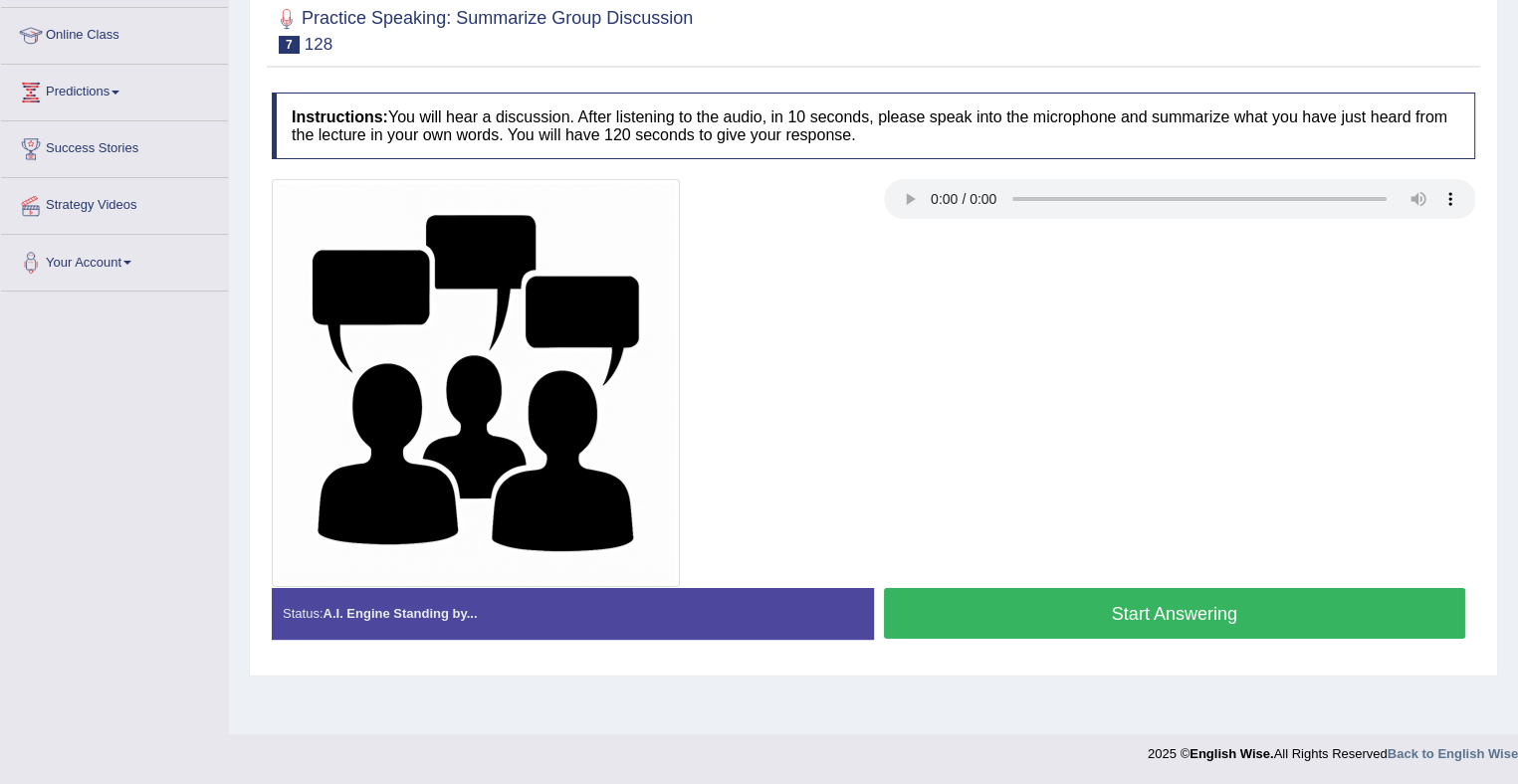 click on "Start Answering" at bounding box center (1175, 613) 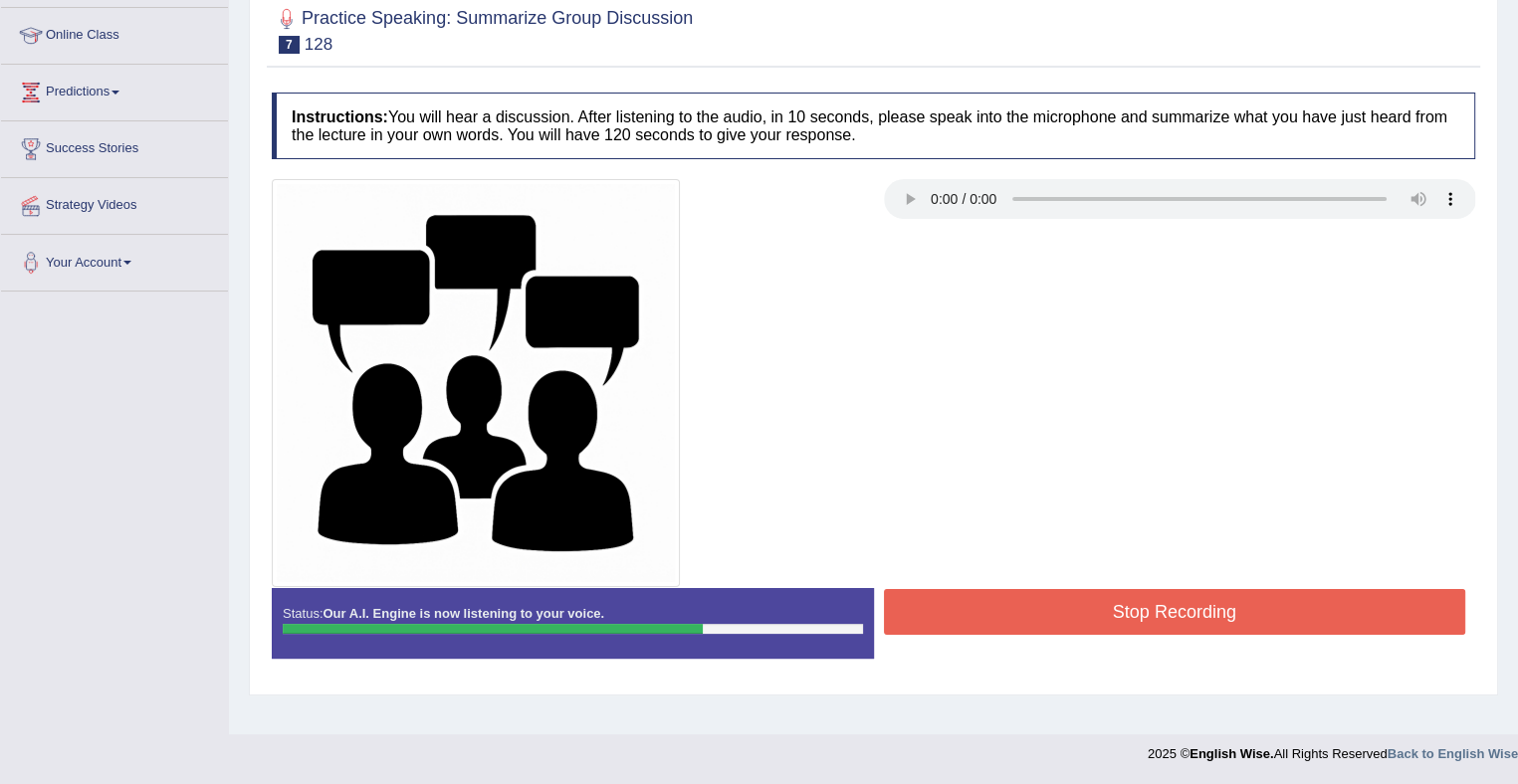 click on "Stop Recording" at bounding box center (1175, 612) 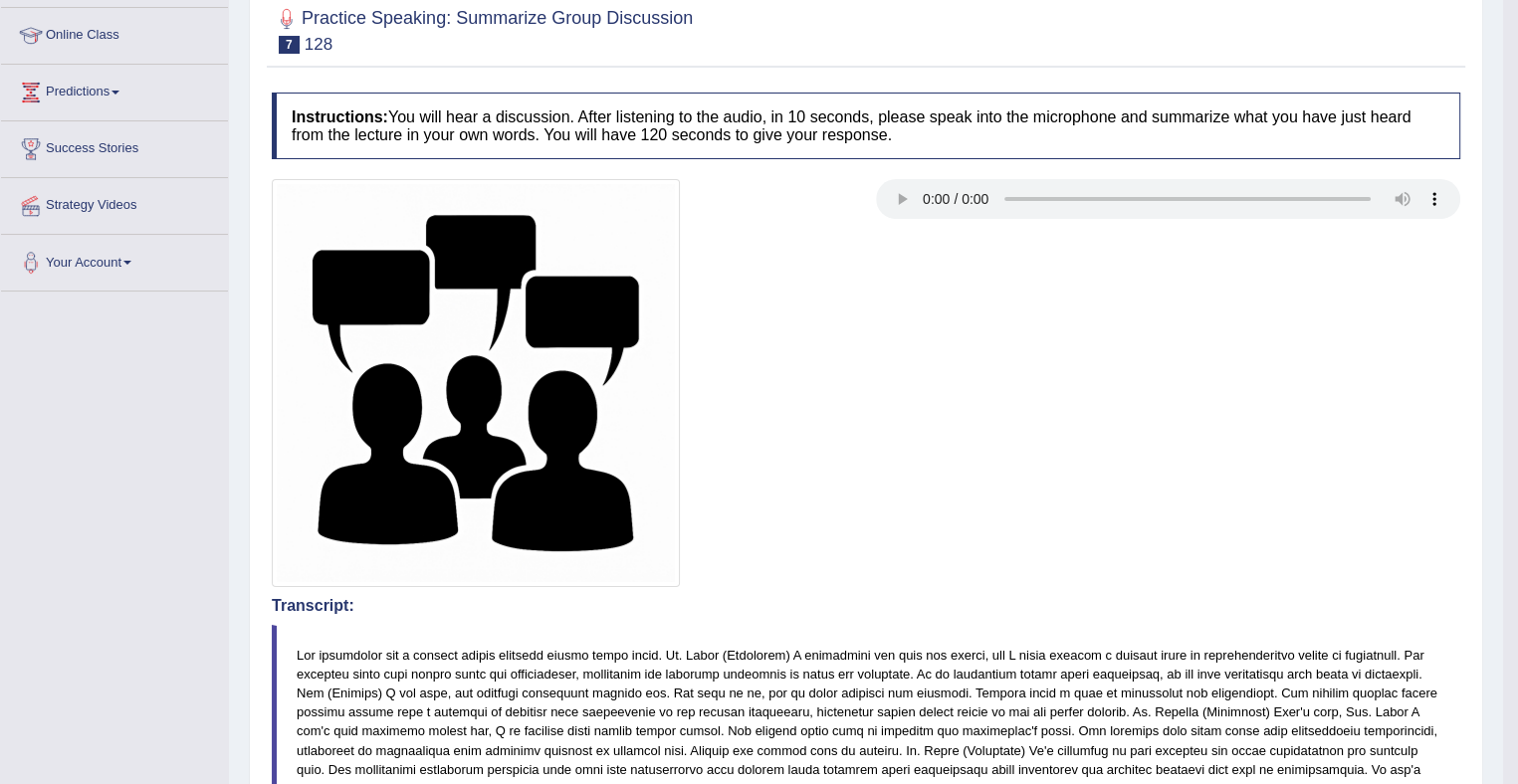 scroll, scrollTop: 0, scrollLeft: 0, axis: both 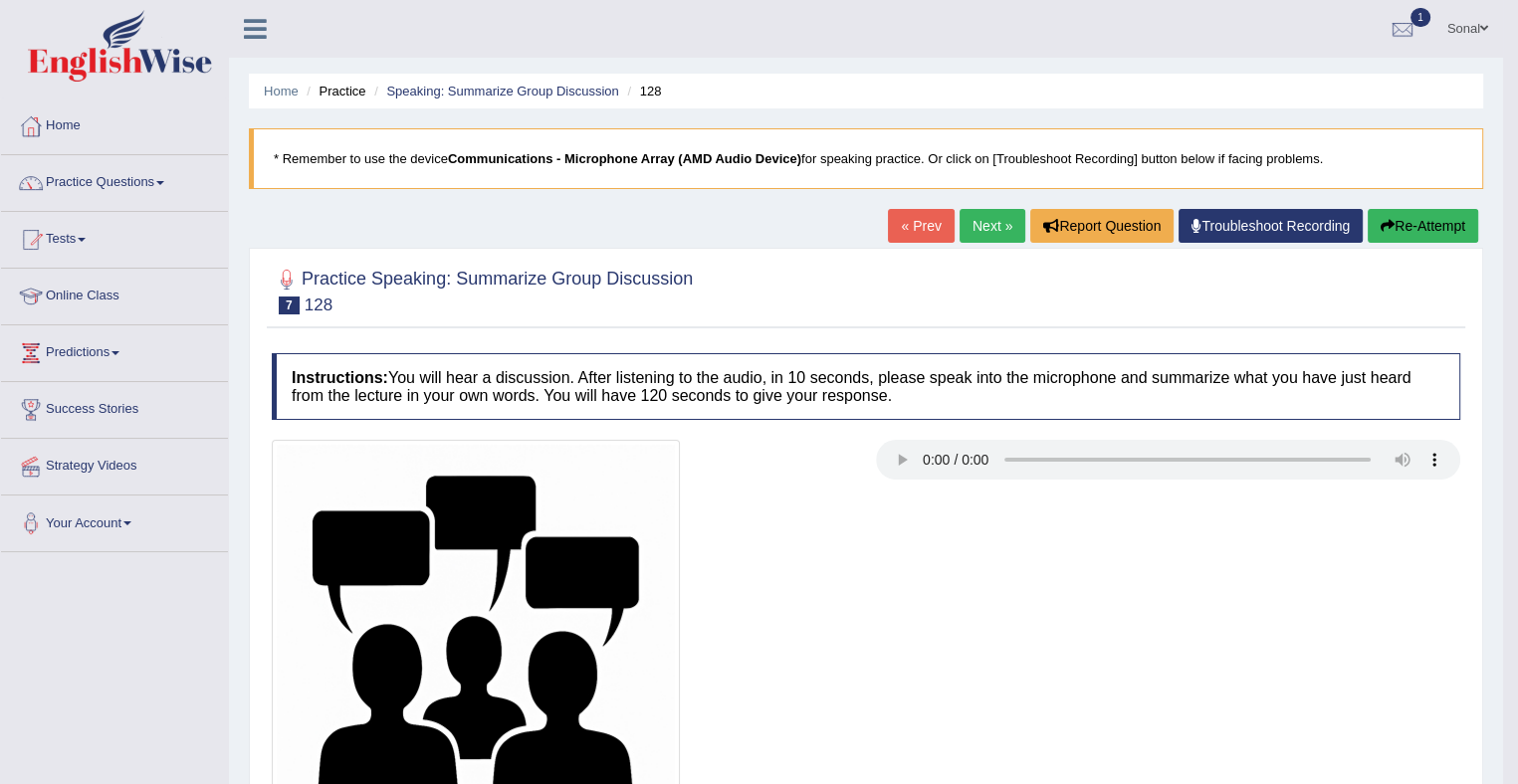 click on "Re-Attempt" at bounding box center (1422, 226) 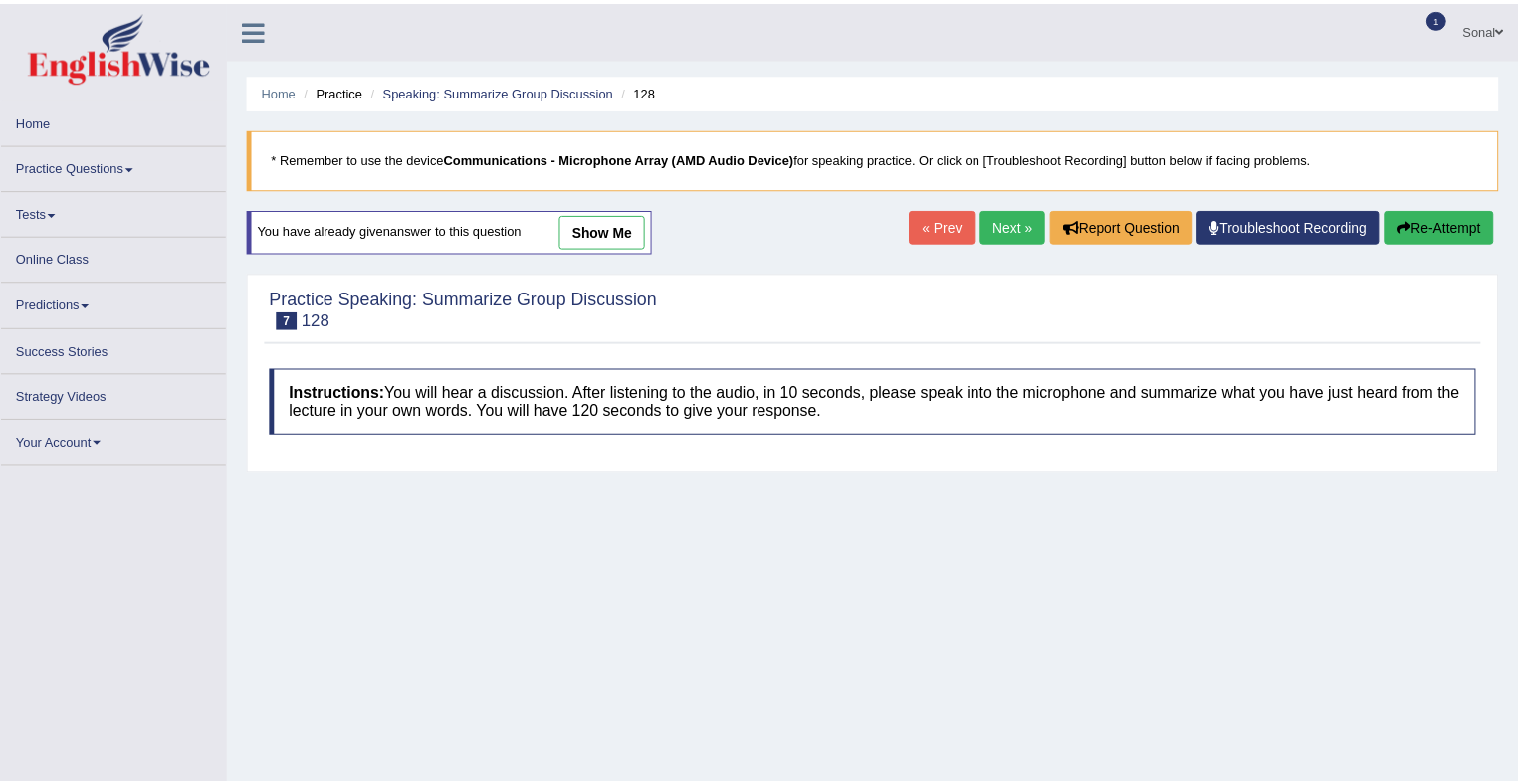scroll, scrollTop: 0, scrollLeft: 0, axis: both 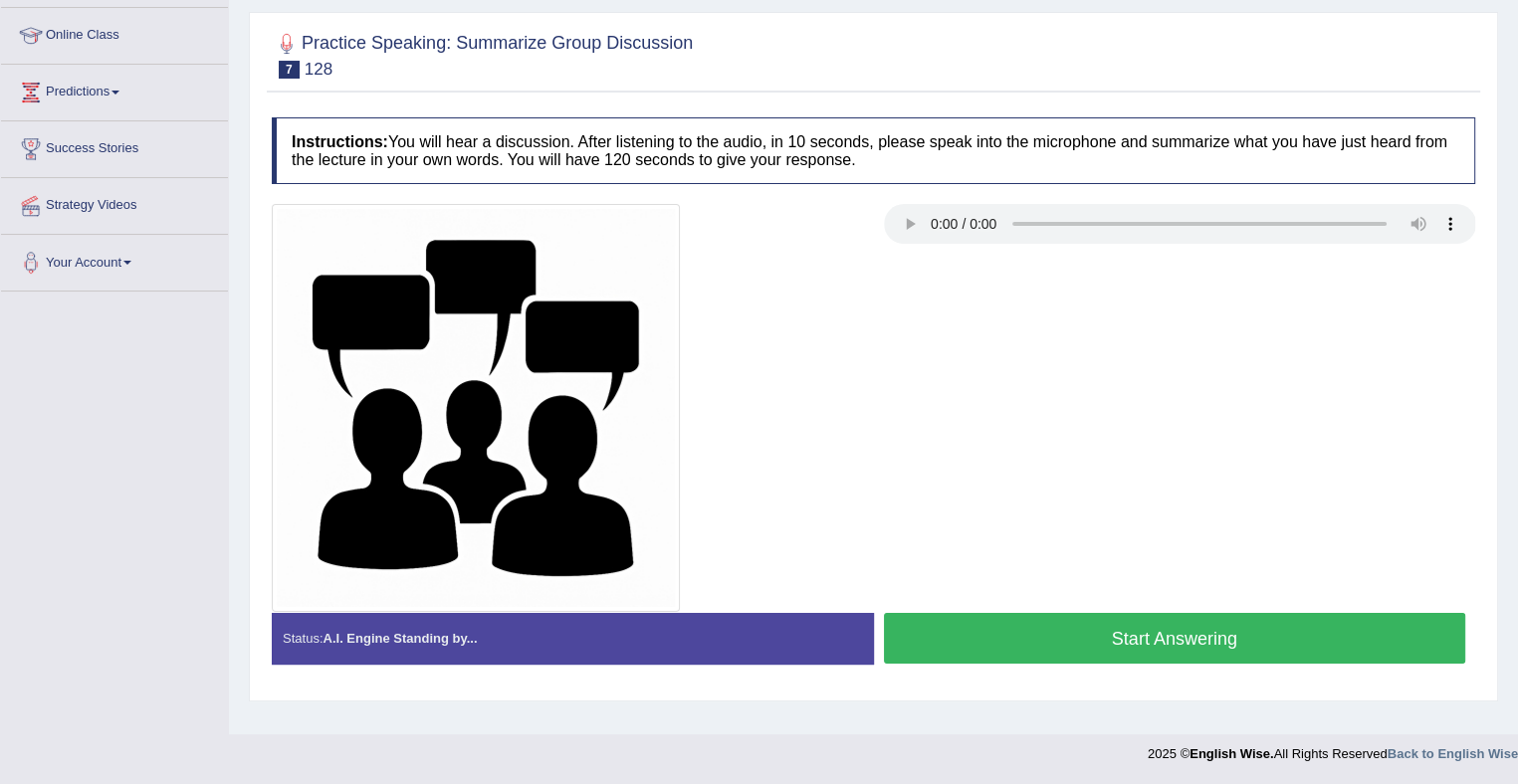click on "Start Answering" at bounding box center (1175, 638) 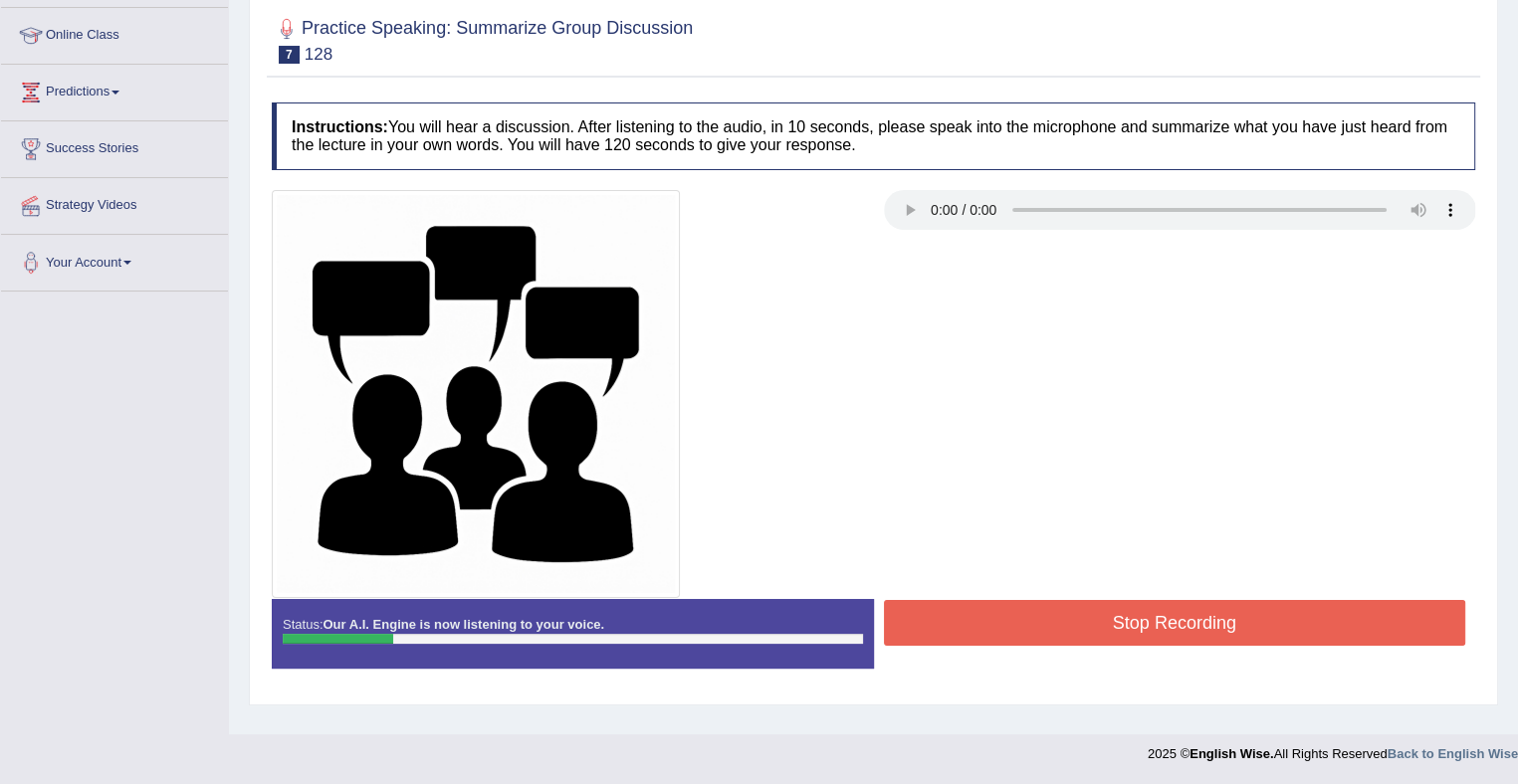 scroll, scrollTop: 0, scrollLeft: 0, axis: both 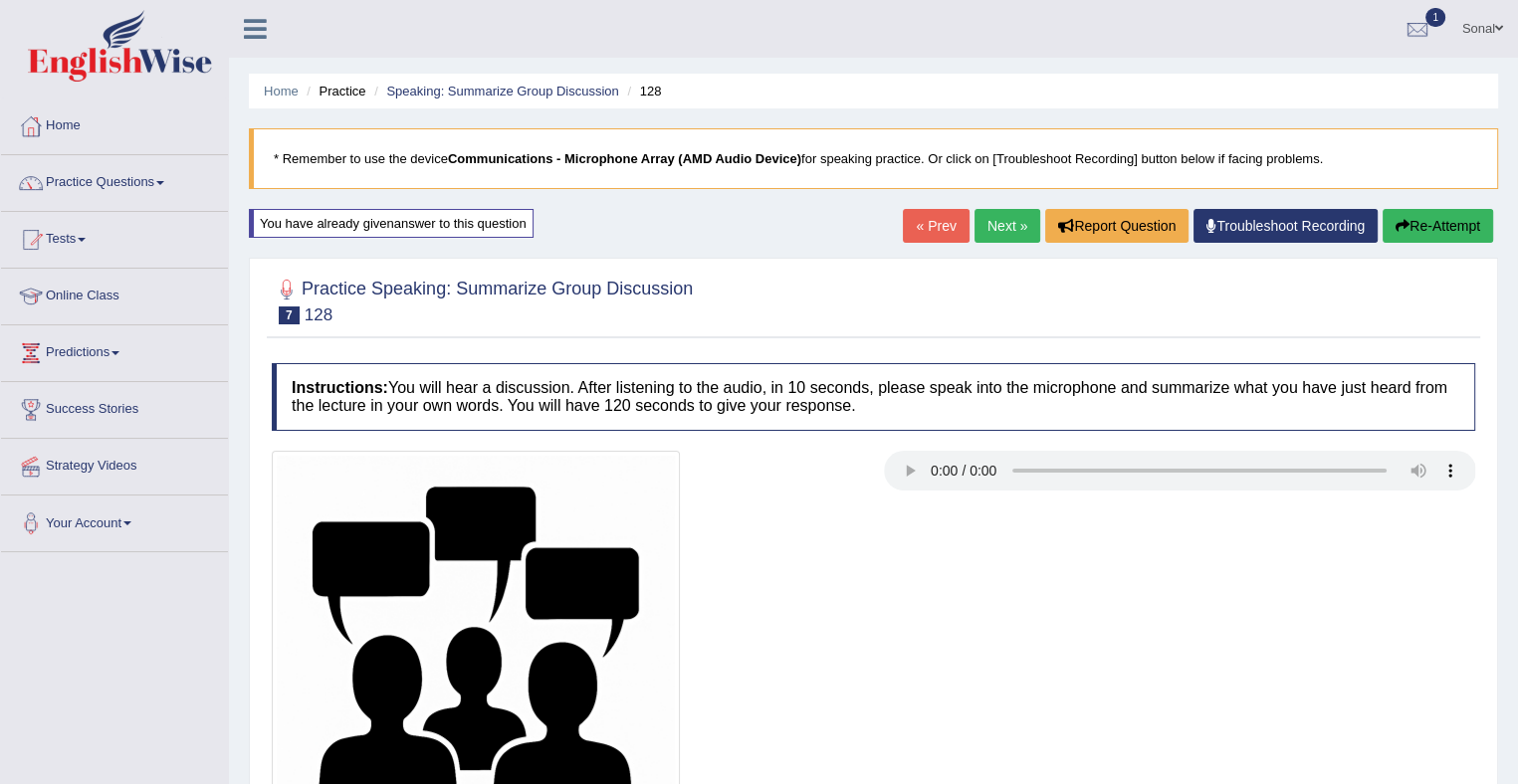 click at bounding box center (1403, 226) 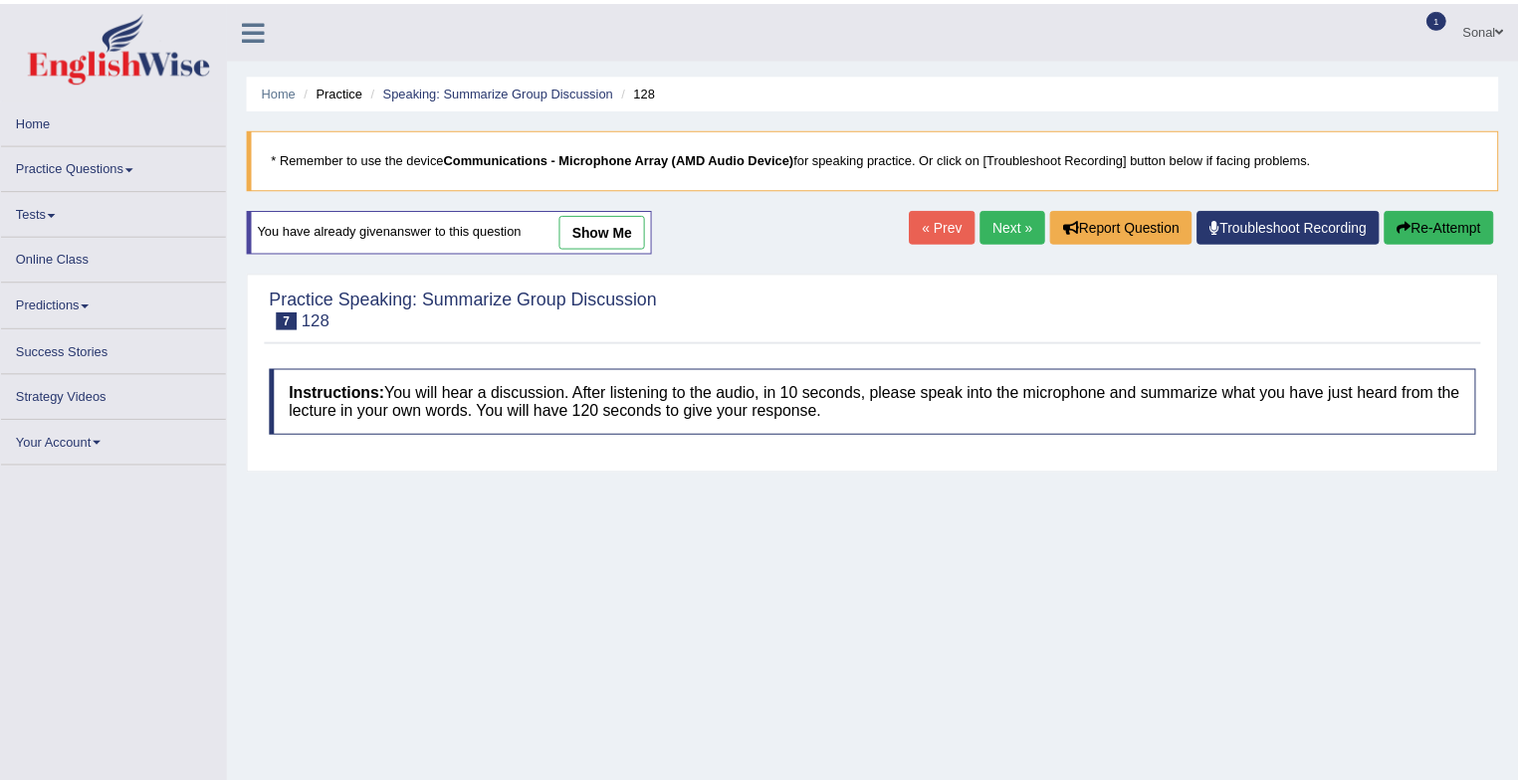 scroll, scrollTop: 0, scrollLeft: 0, axis: both 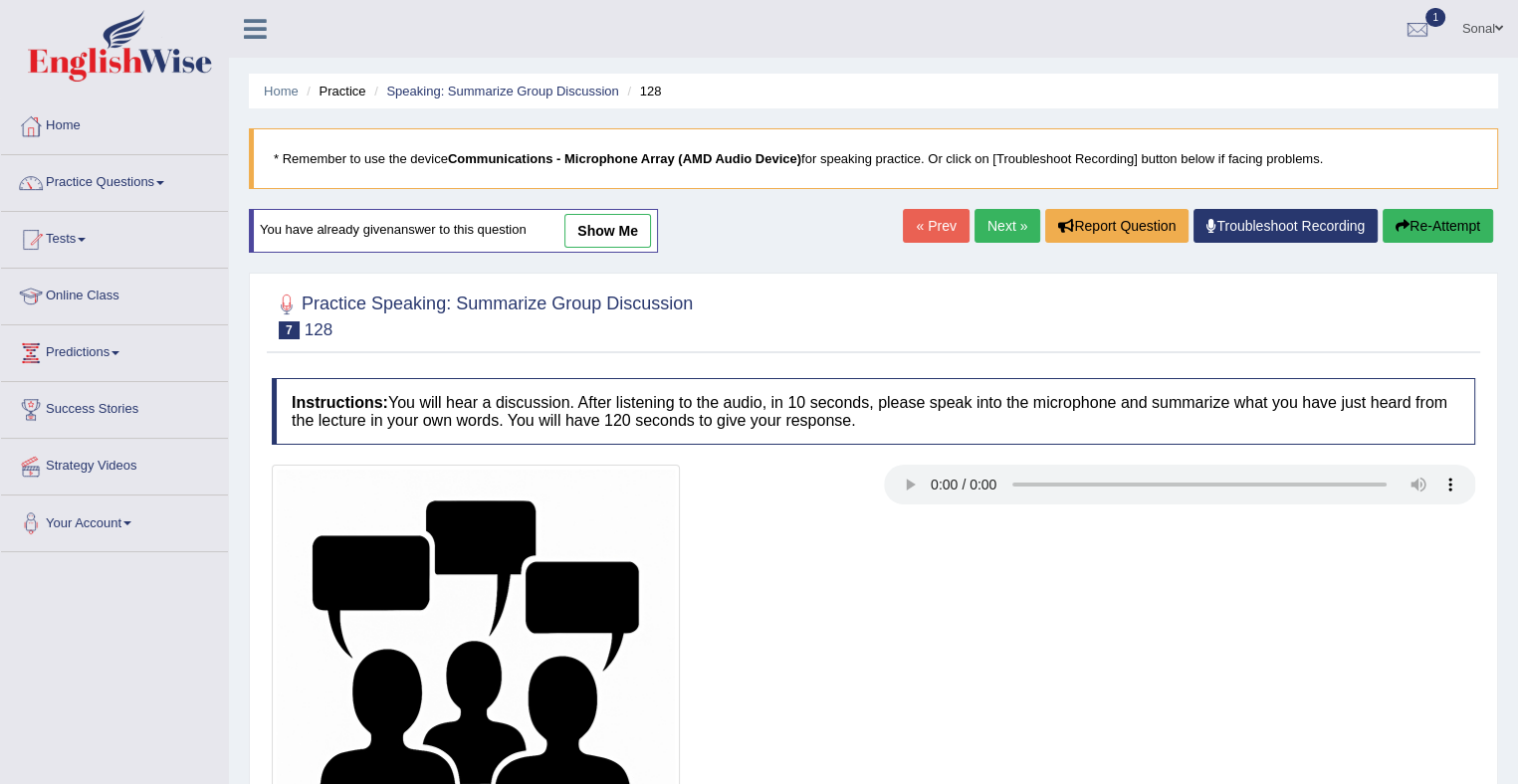 click on "show me" at bounding box center [607, 231] 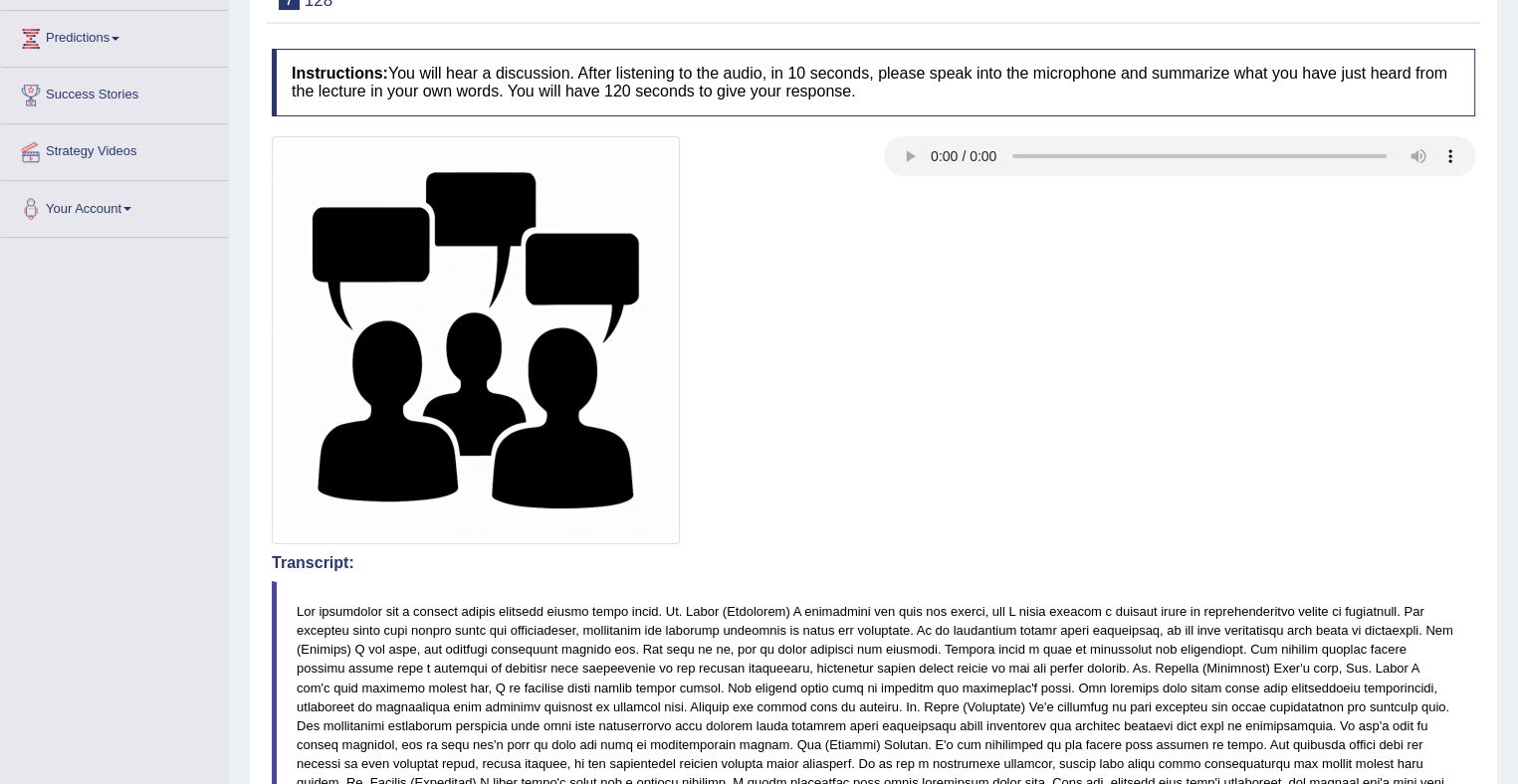scroll, scrollTop: 0, scrollLeft: 0, axis: both 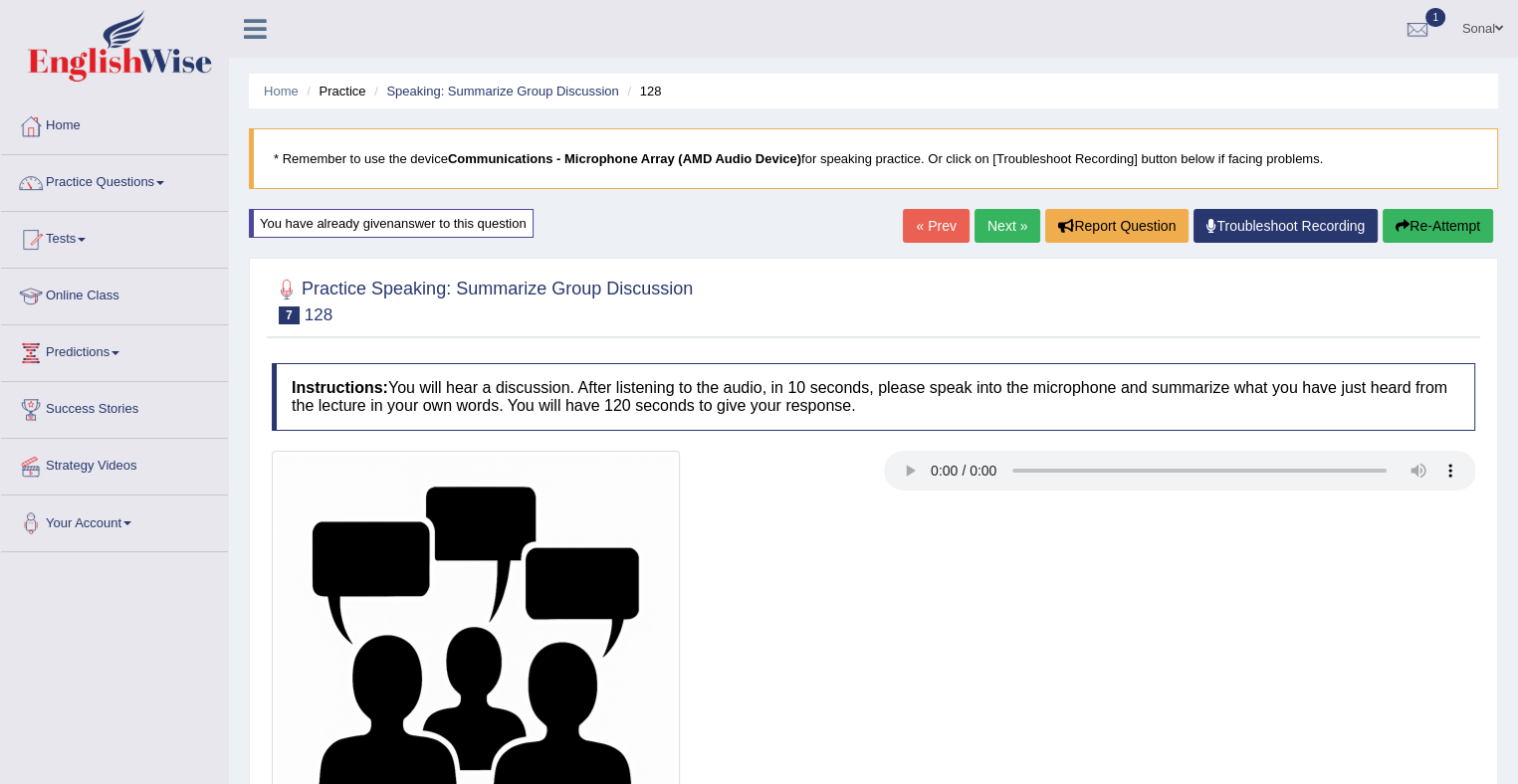 click on "Re-Attempt" at bounding box center [1437, 226] 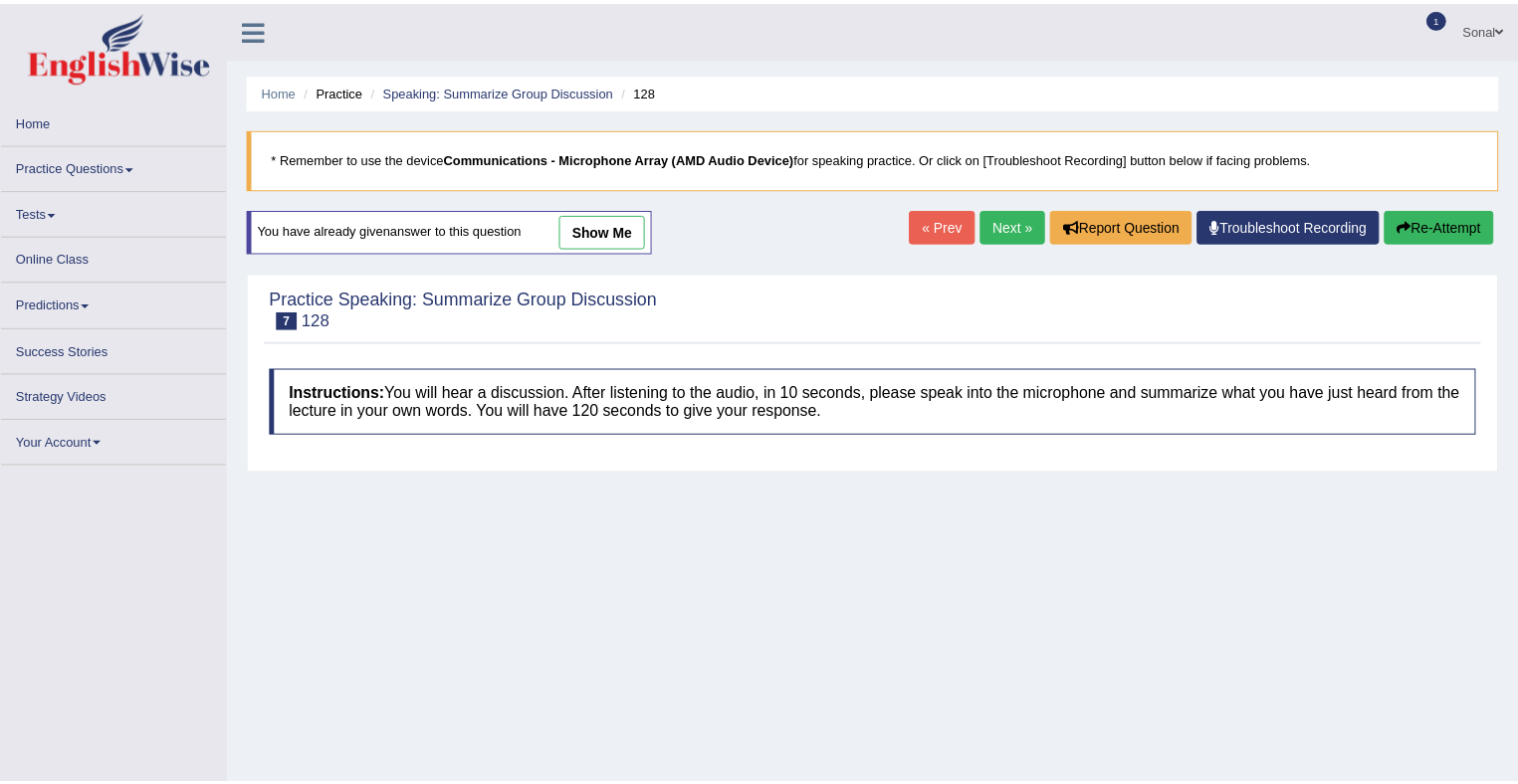 scroll, scrollTop: 0, scrollLeft: 0, axis: both 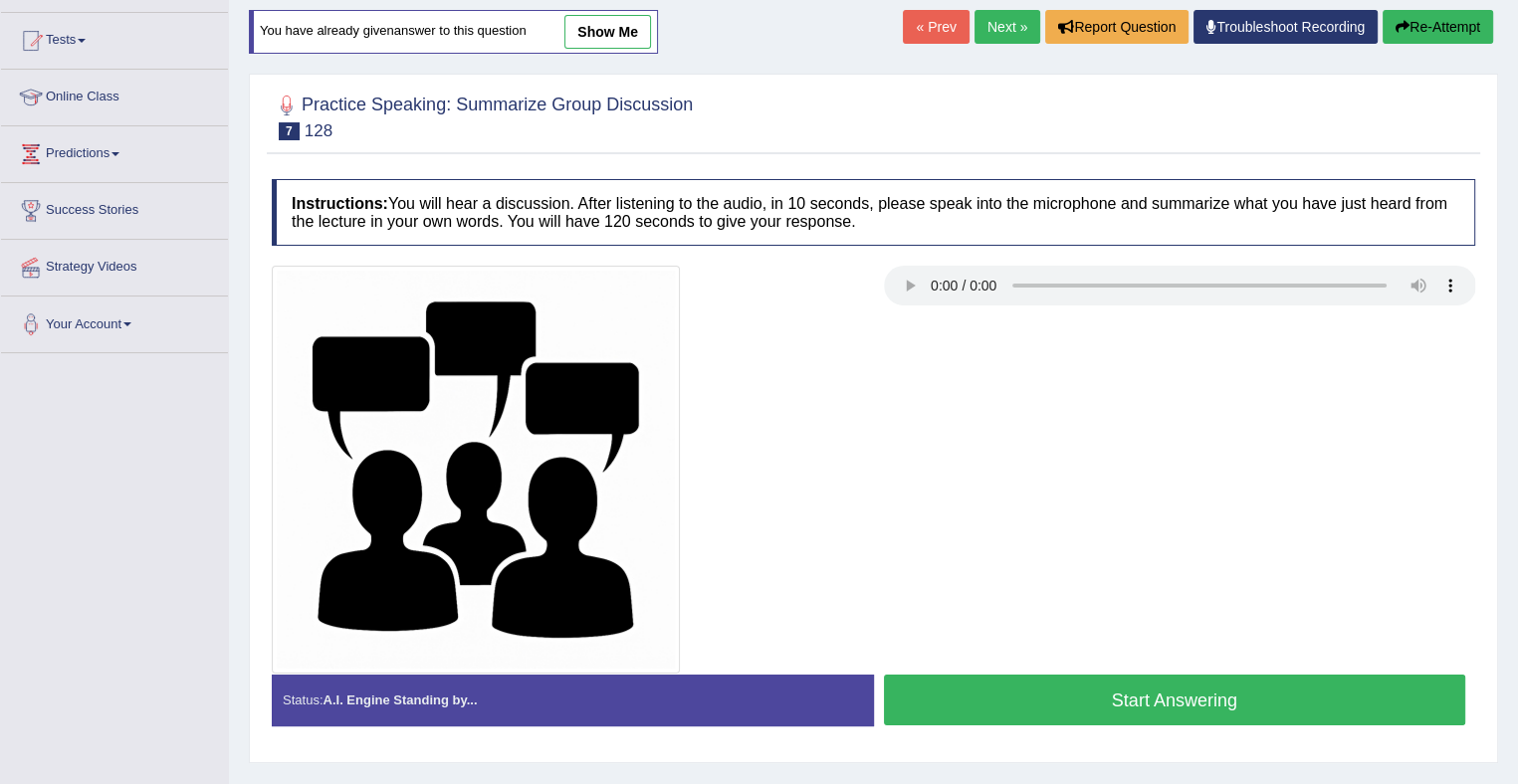 click on "Start Answering" at bounding box center [1175, 699] 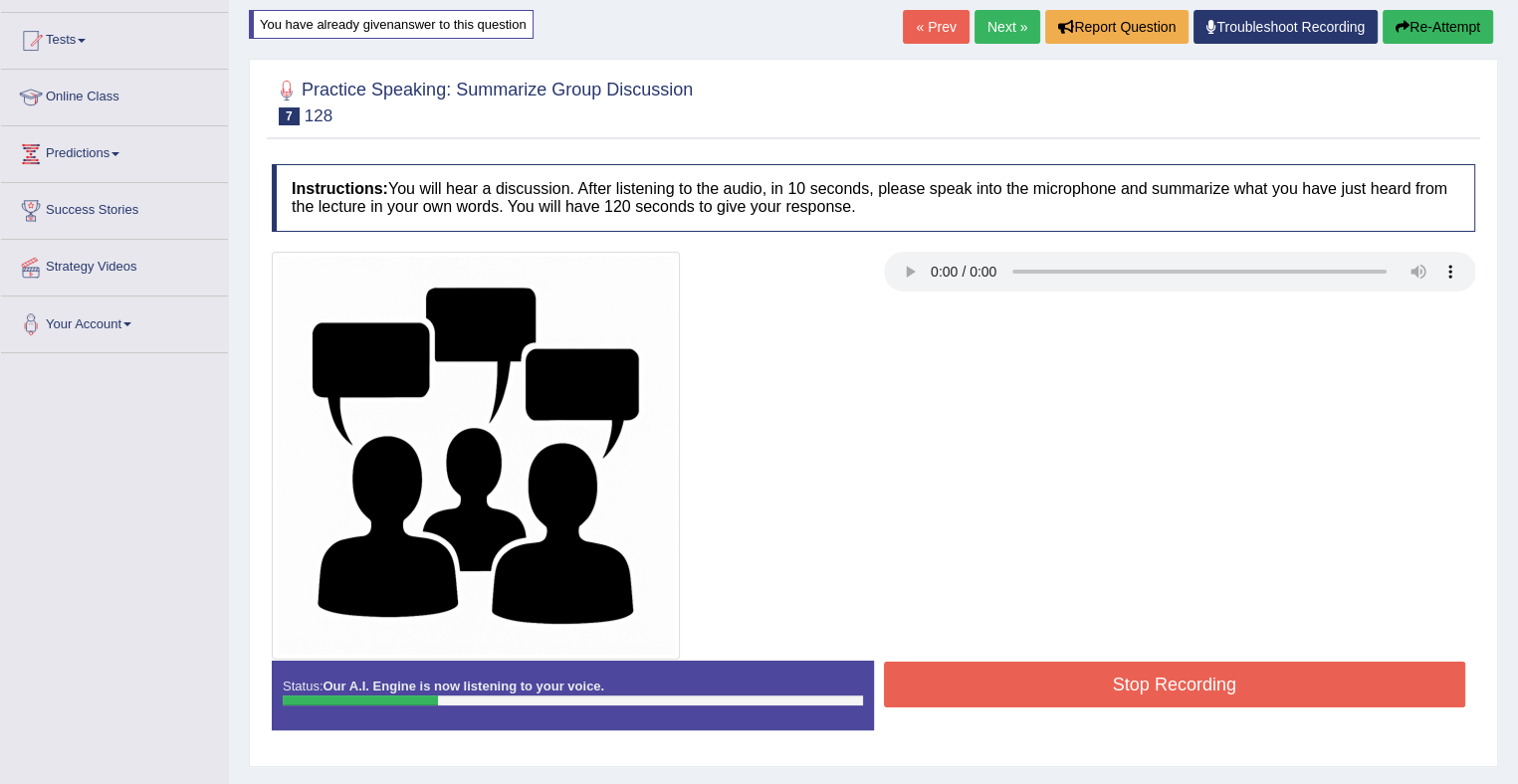 drag, startPoint x: 1419, startPoint y: 3, endPoint x: 1419, endPoint y: 38, distance: 35 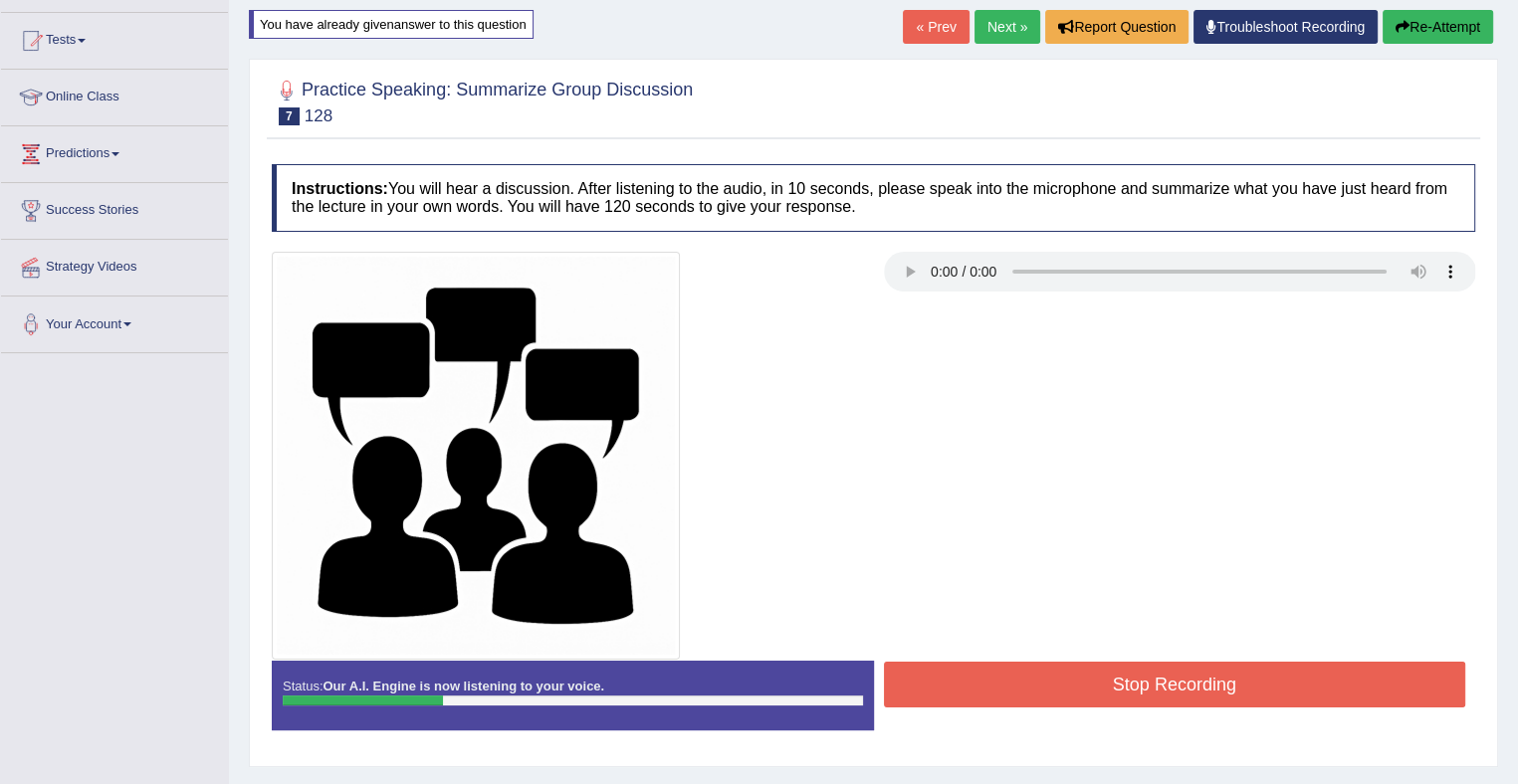 click on "Re-Attempt" at bounding box center (1437, 27) 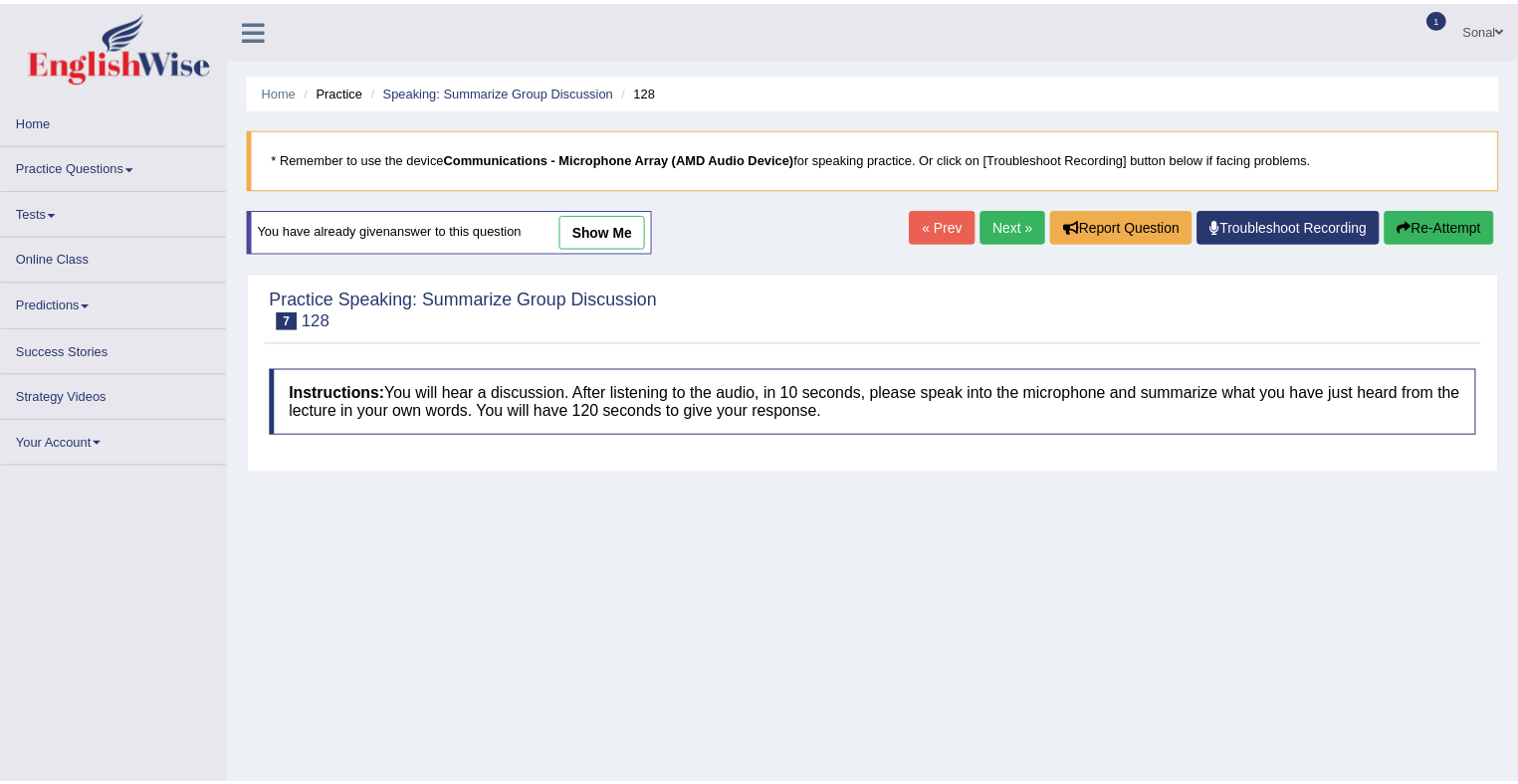 scroll, scrollTop: 187, scrollLeft: 0, axis: vertical 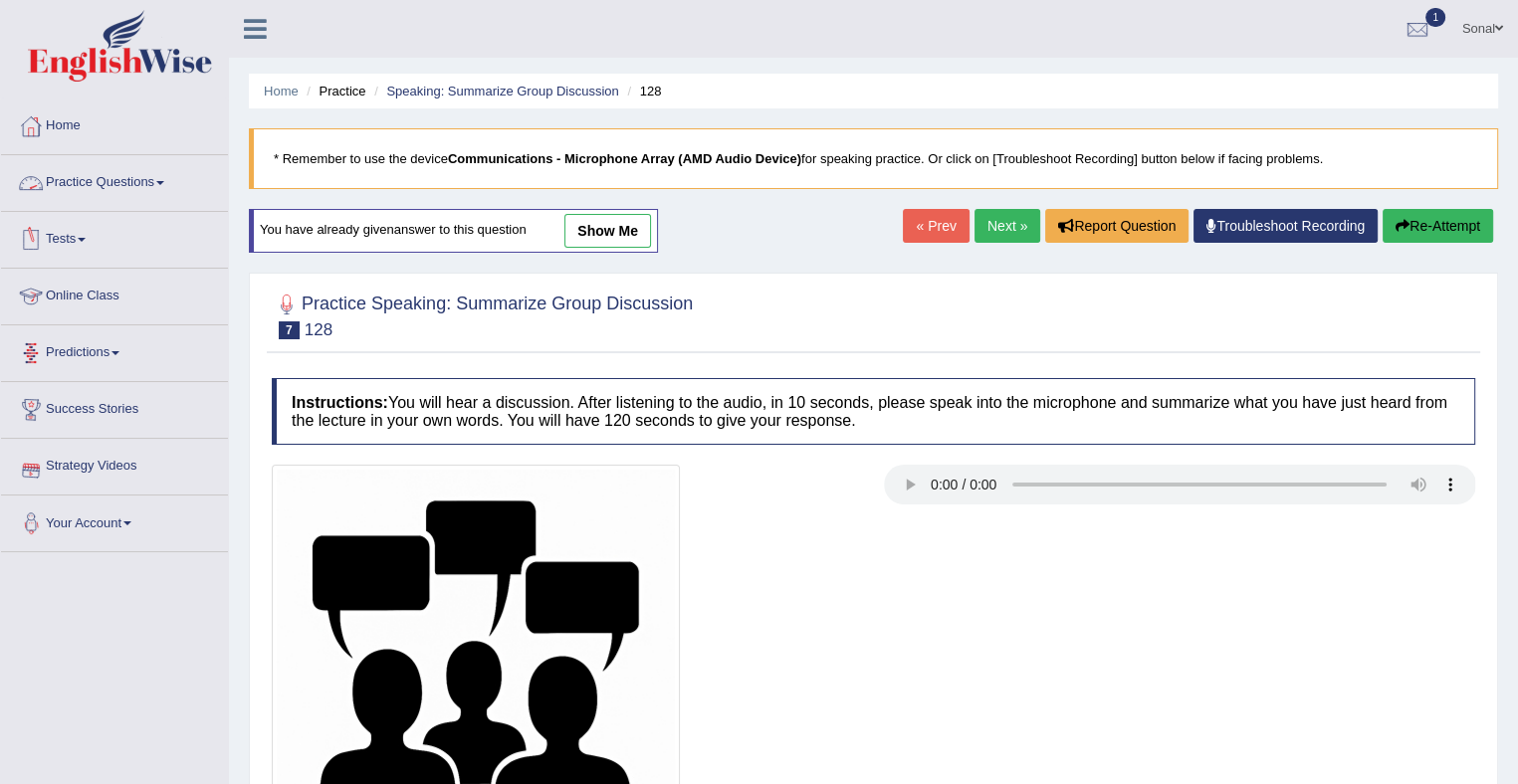 click at bounding box center (160, 183) 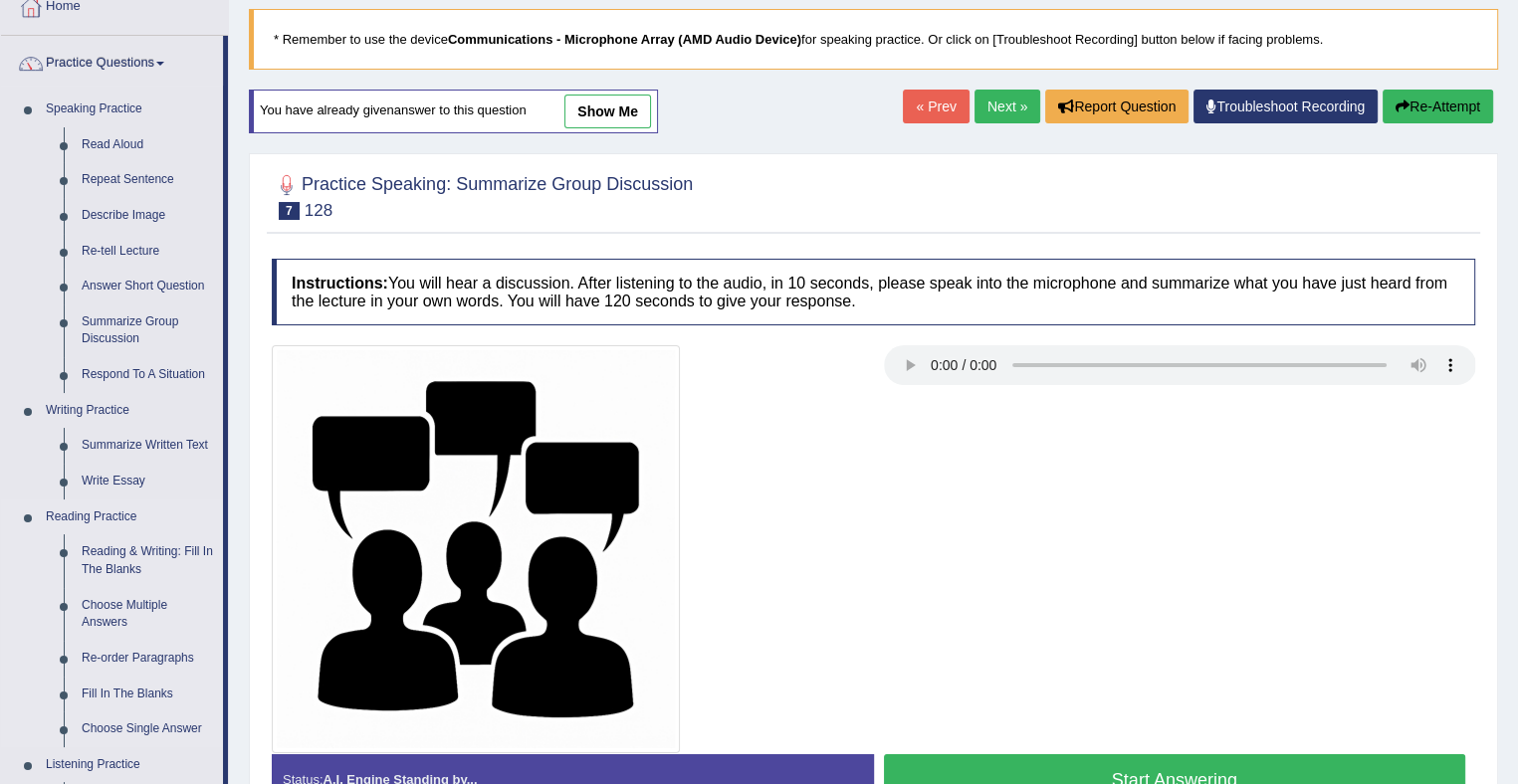 scroll, scrollTop: 118, scrollLeft: 0, axis: vertical 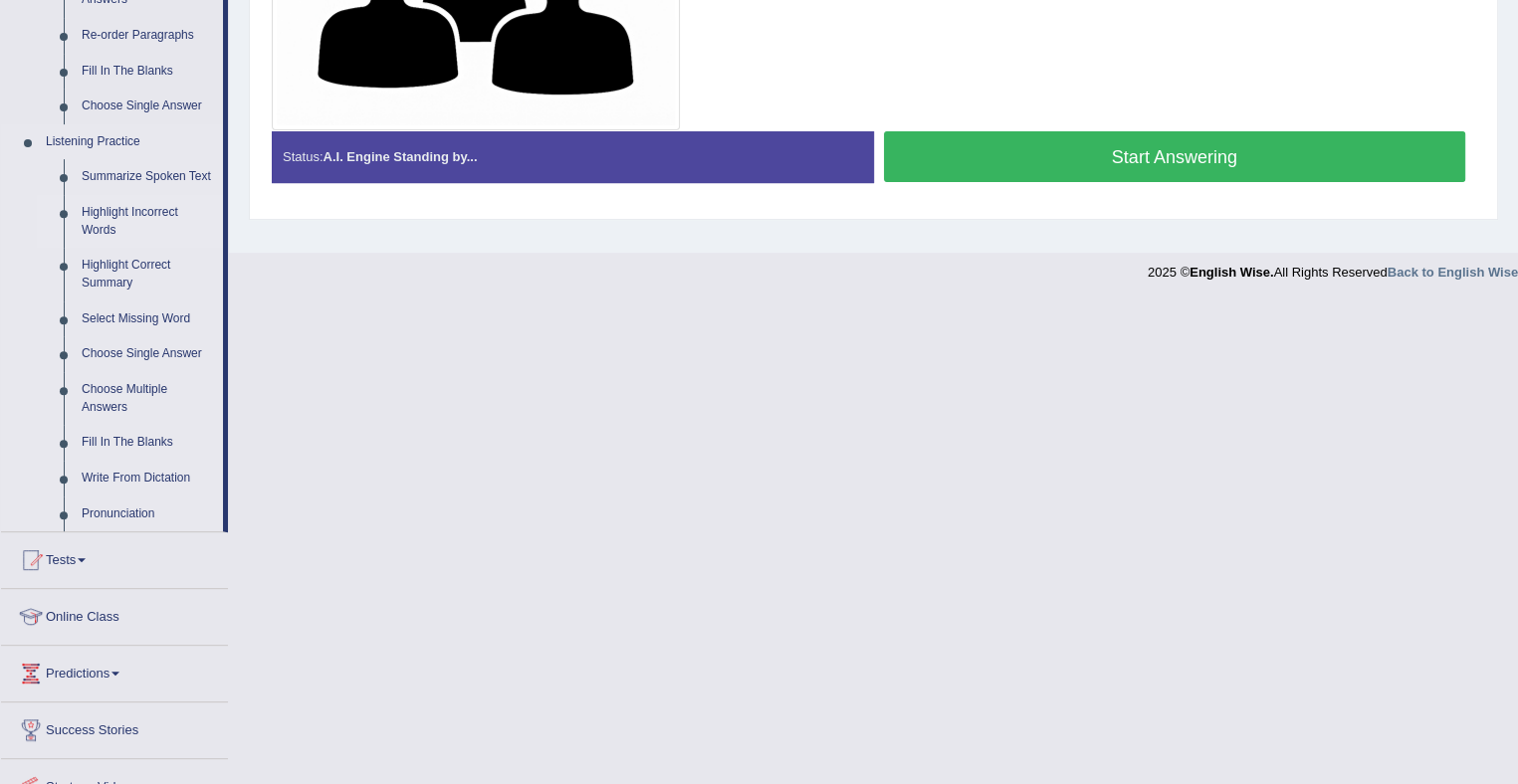 click on "Highlight Incorrect Words" at bounding box center (147, 221) 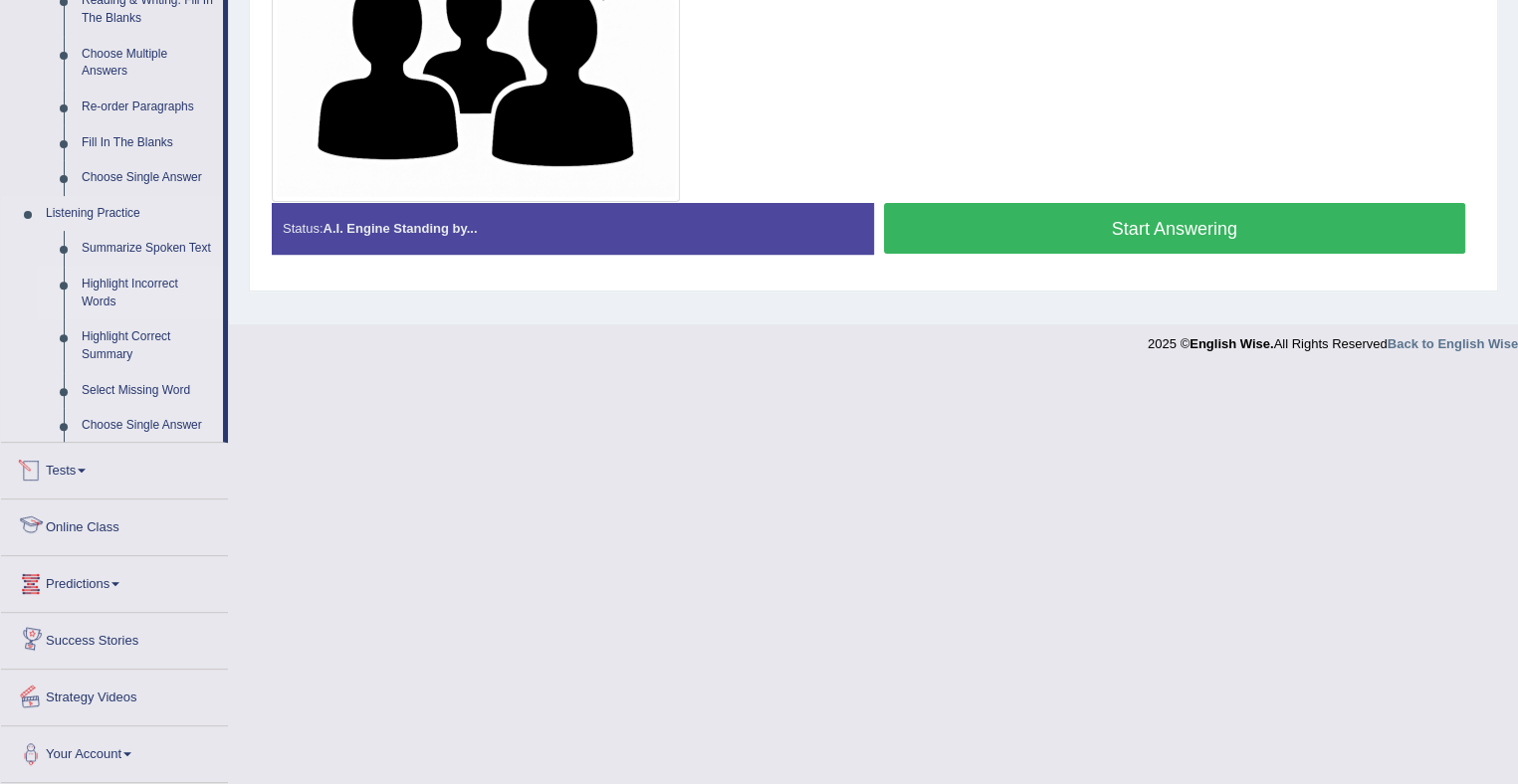 scroll, scrollTop: 497, scrollLeft: 0, axis: vertical 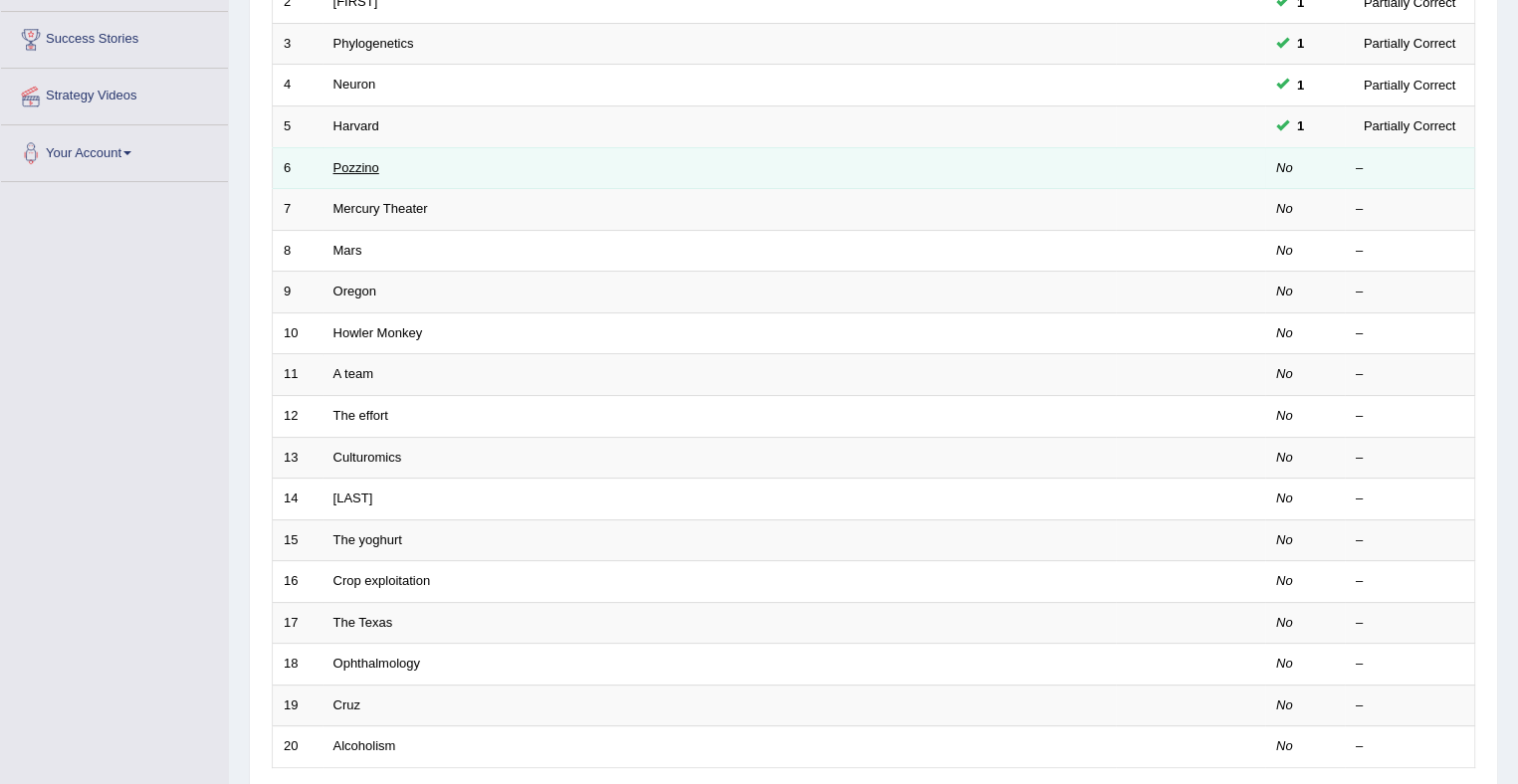 click on "Pozzino" at bounding box center [356, 167] 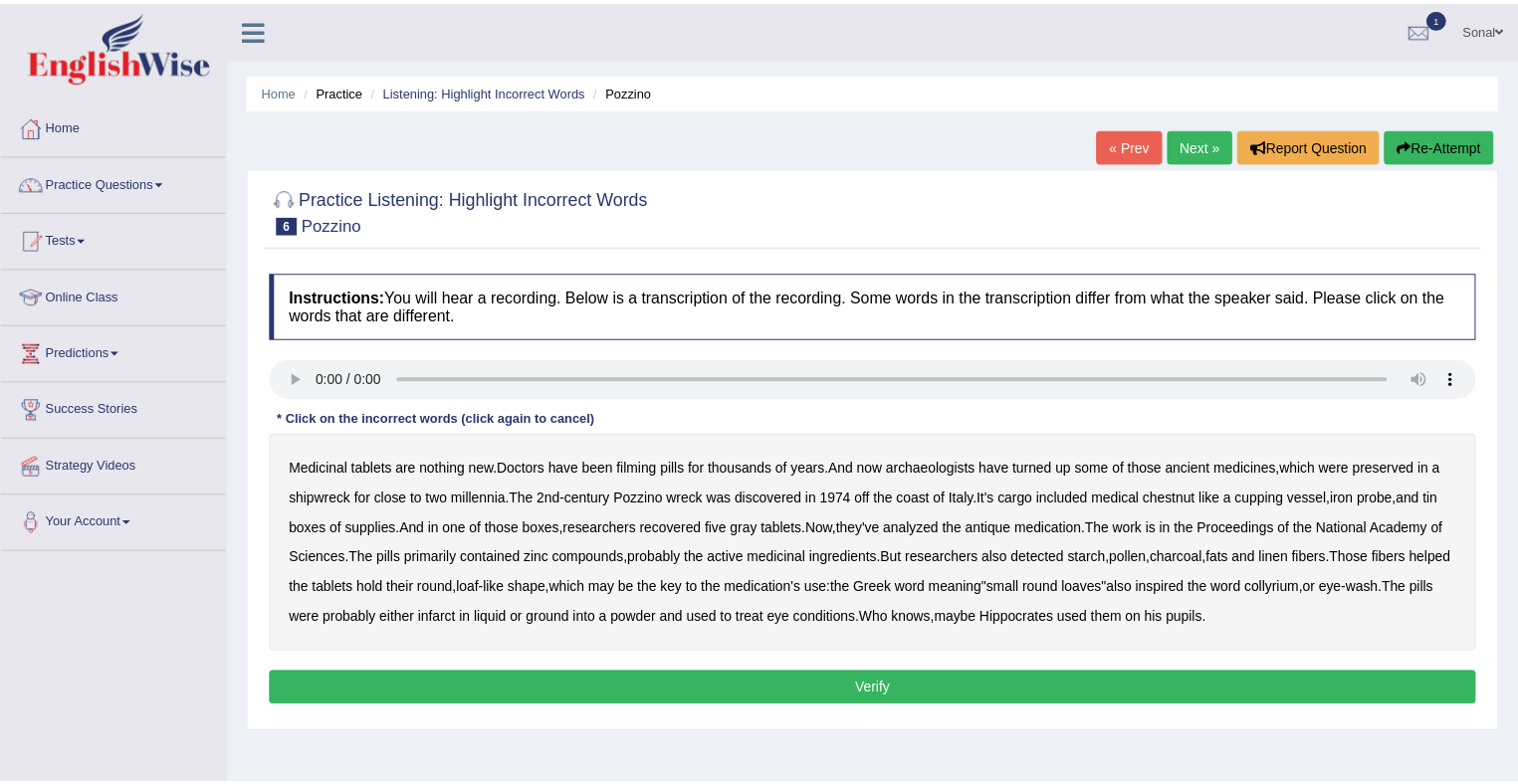 scroll, scrollTop: 0, scrollLeft: 0, axis: both 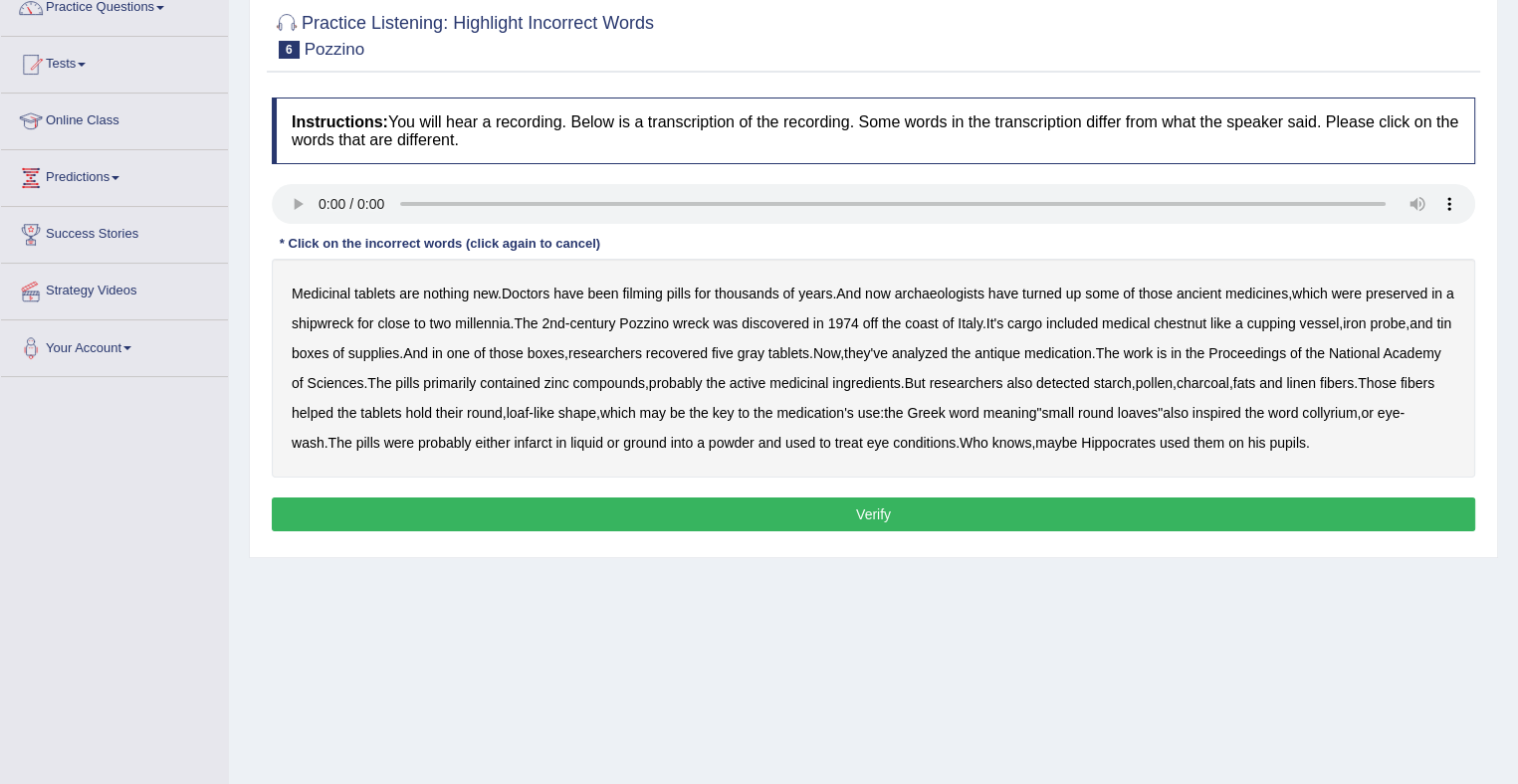 click on "filming" at bounding box center [642, 294] 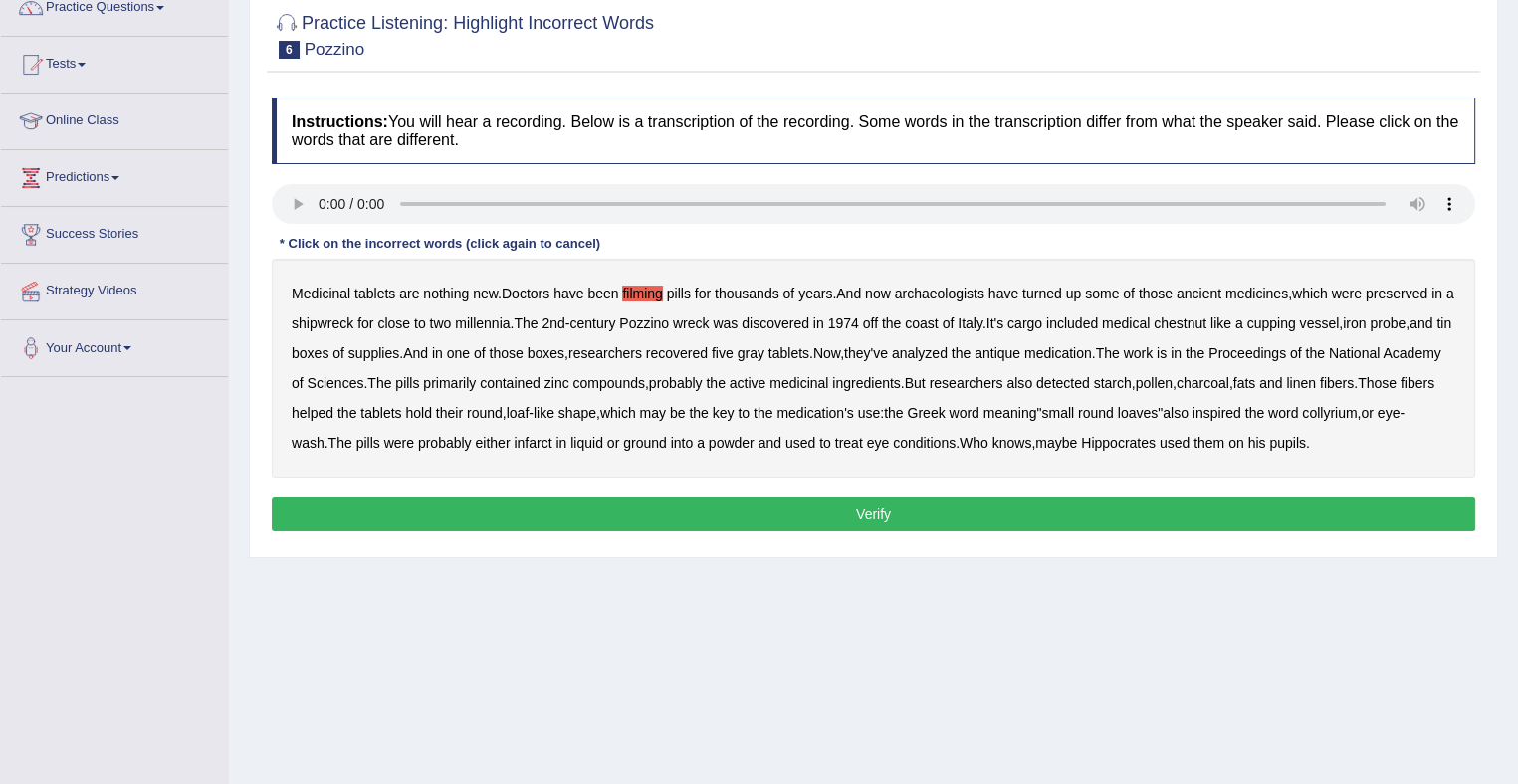 click on "chestnut" at bounding box center (1180, 323) 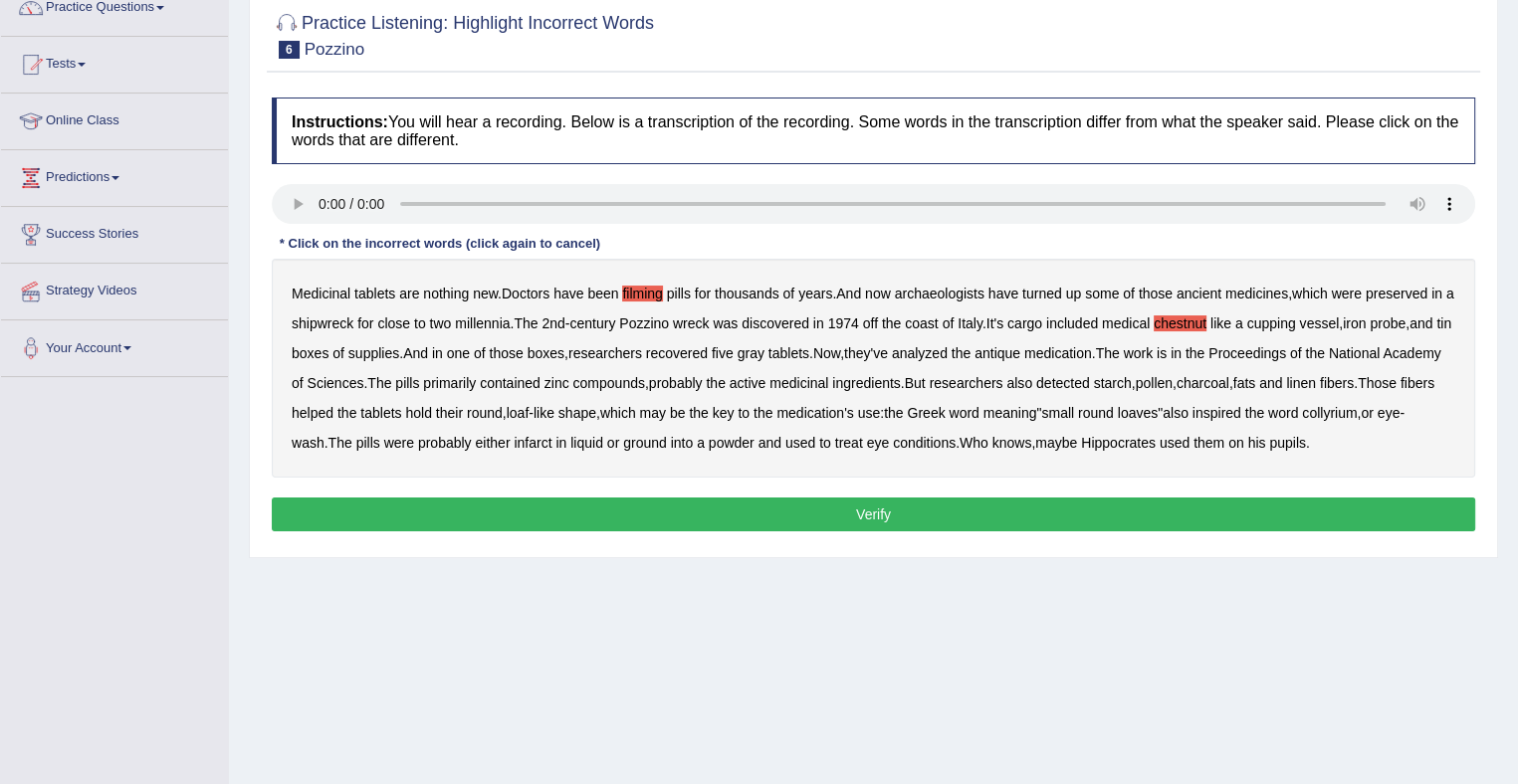 click on "infarct" at bounding box center (533, 443) 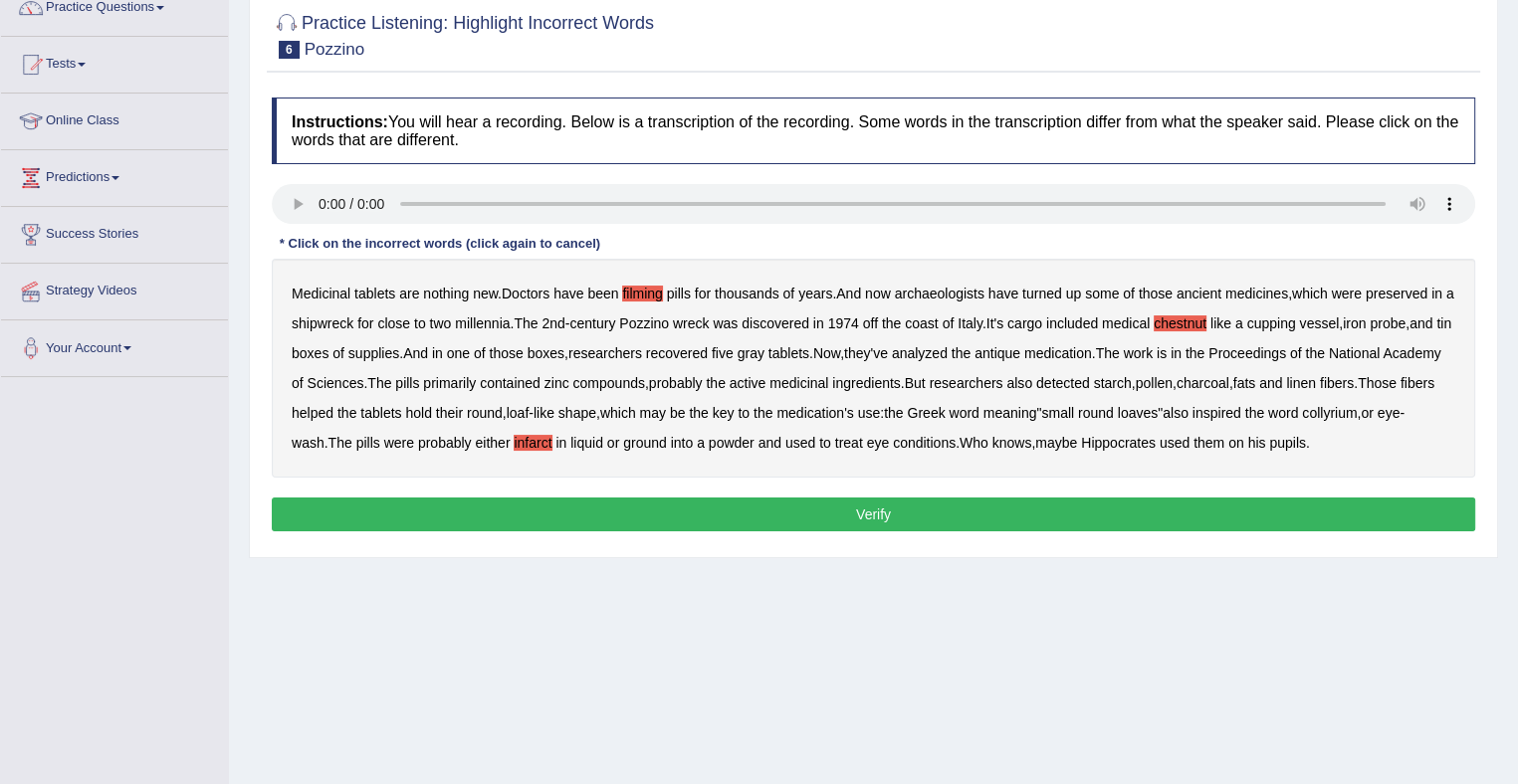 click on "Verify" at bounding box center (873, 514) 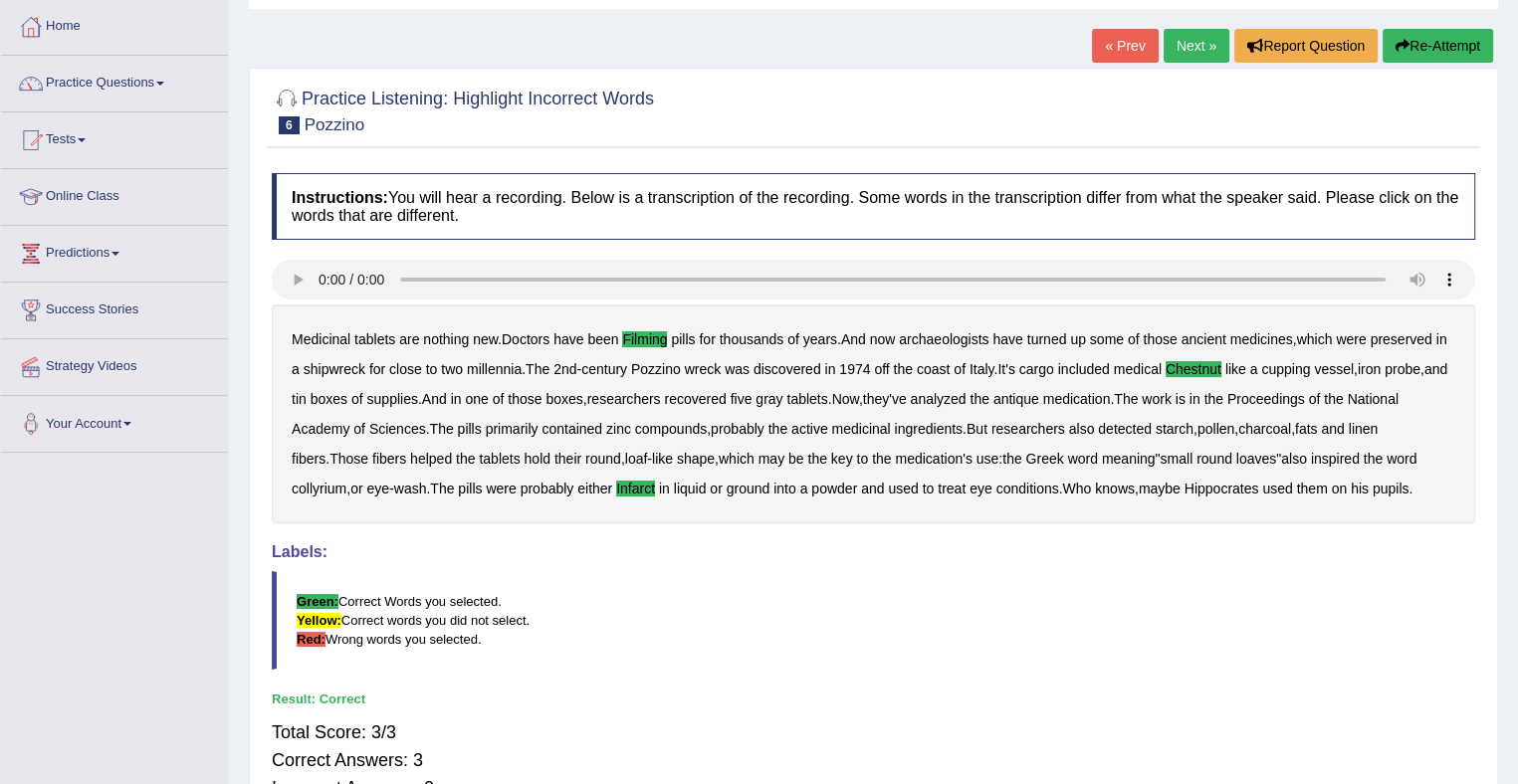 scroll, scrollTop: 96, scrollLeft: 0, axis: vertical 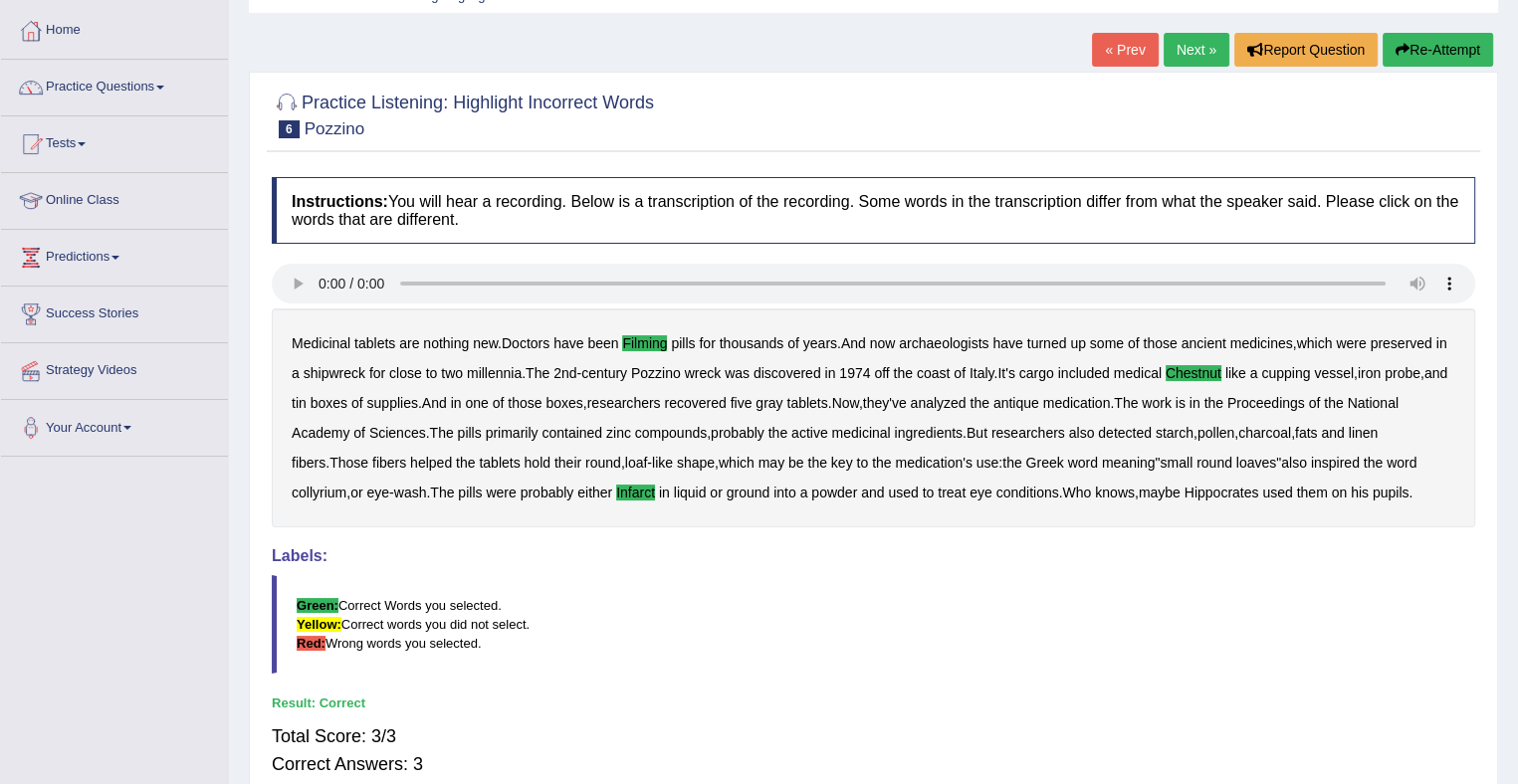 click on "Next »" at bounding box center (1196, 50) 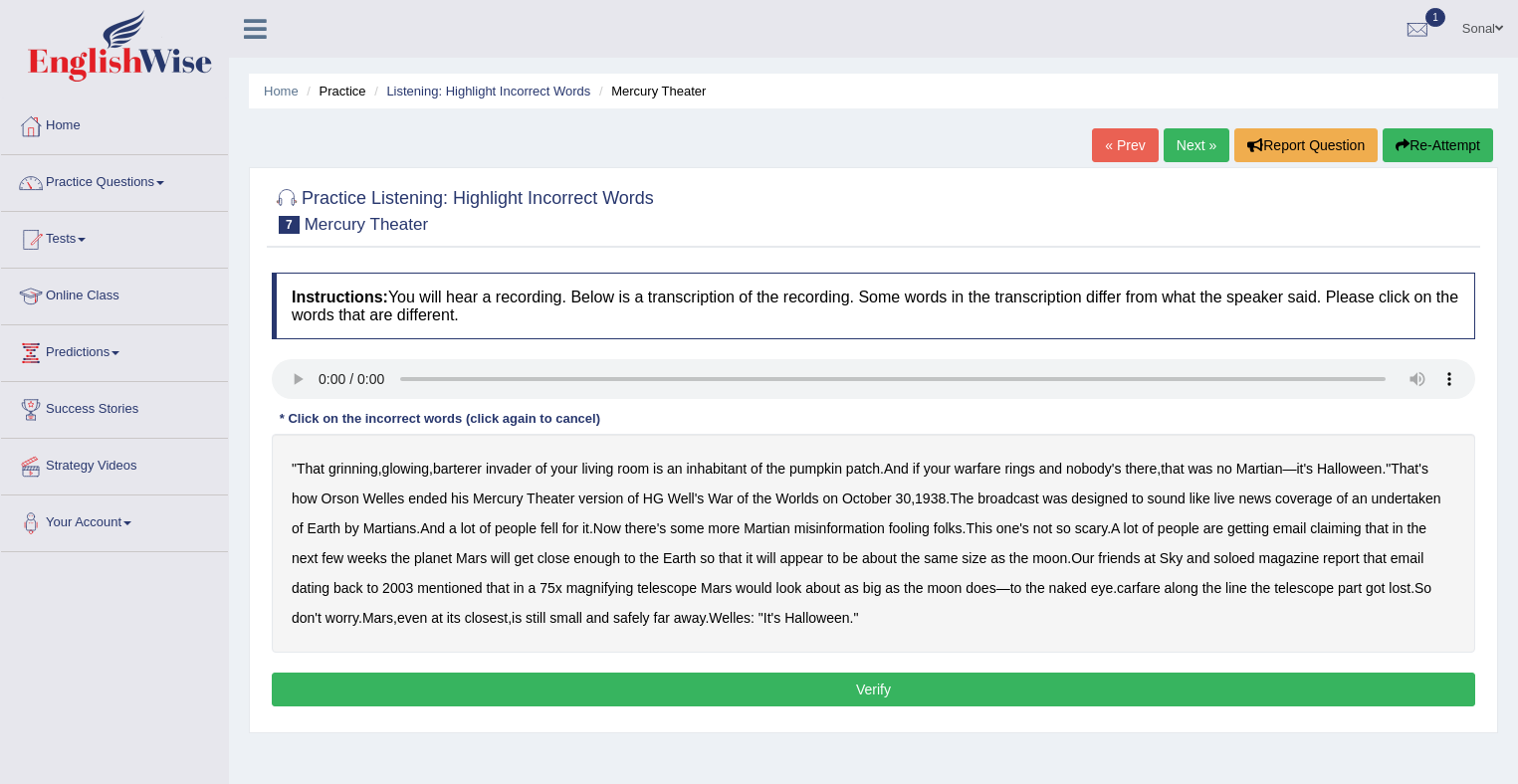 scroll, scrollTop: 0, scrollLeft: 0, axis: both 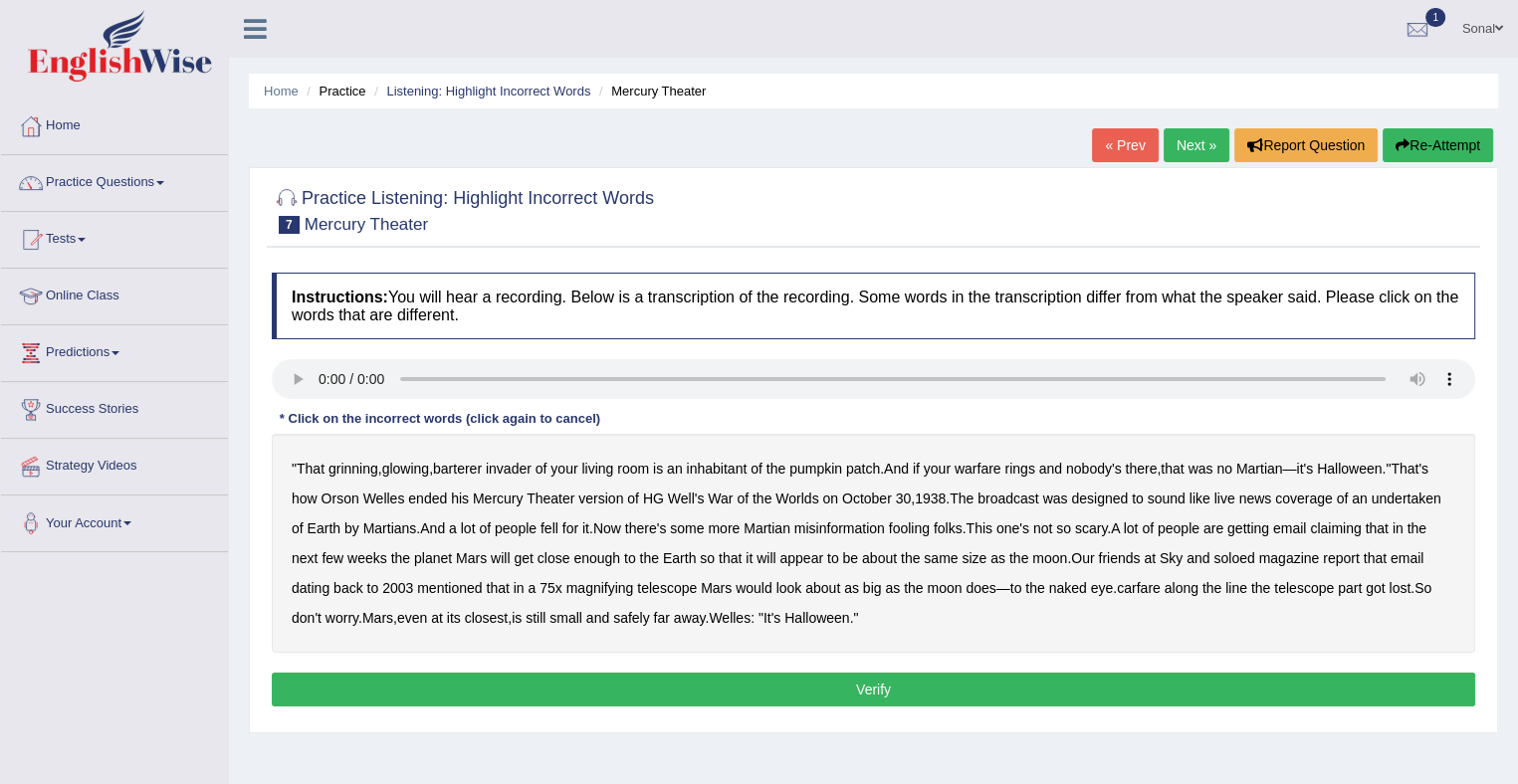 click on "barterer" at bounding box center [457, 469] 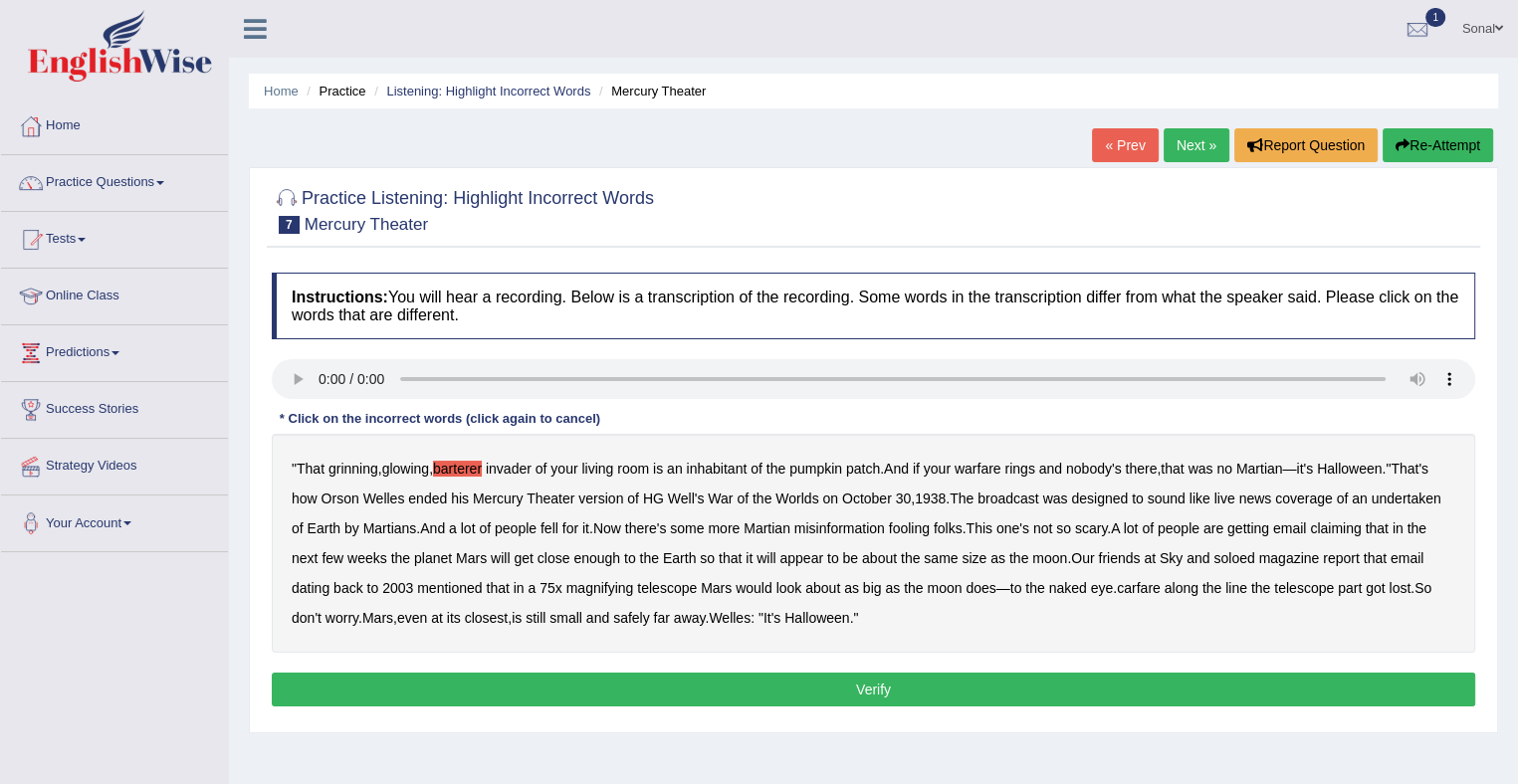 click on "undertaken" at bounding box center (1407, 498) 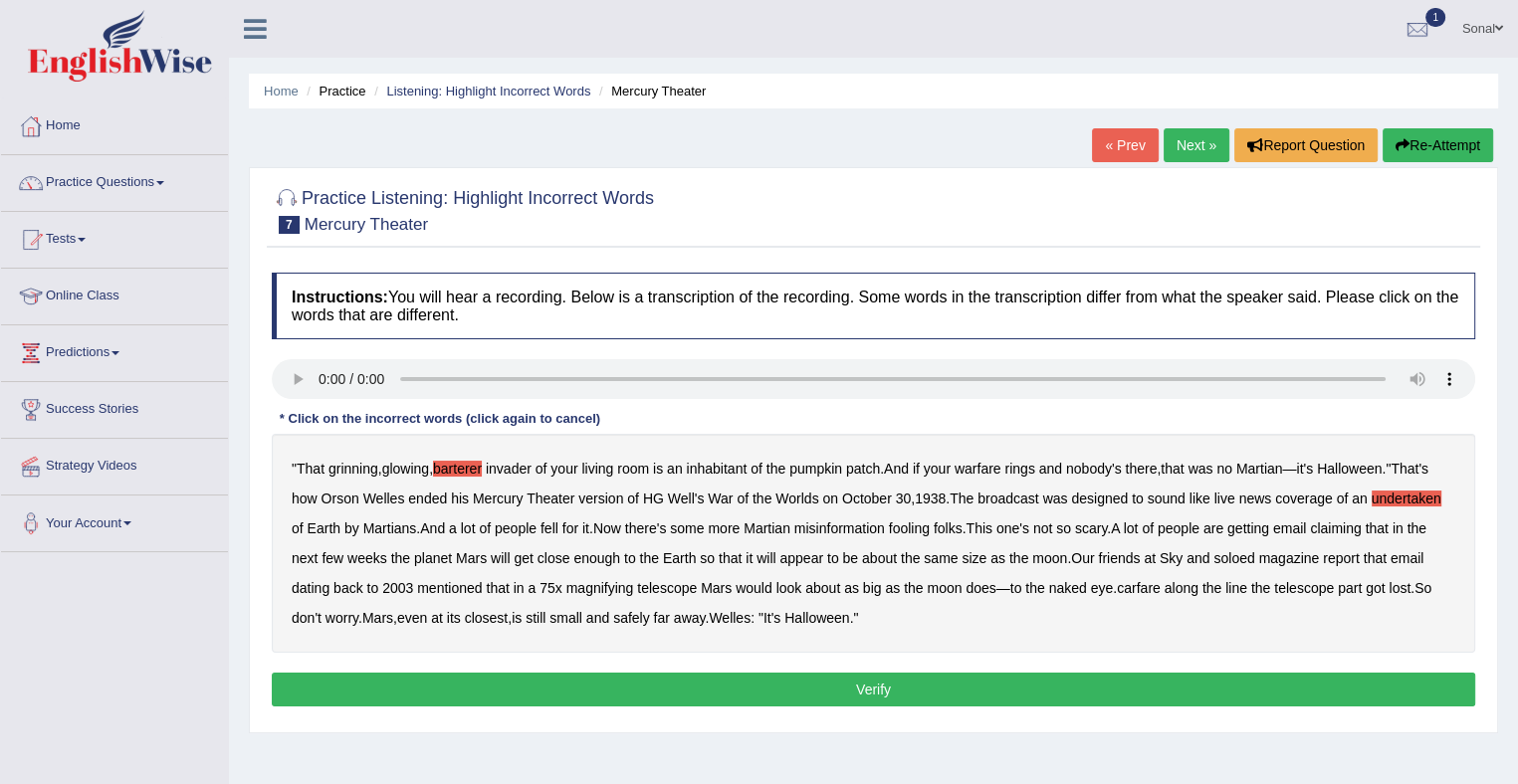 click on "soloed" at bounding box center (1233, 558) 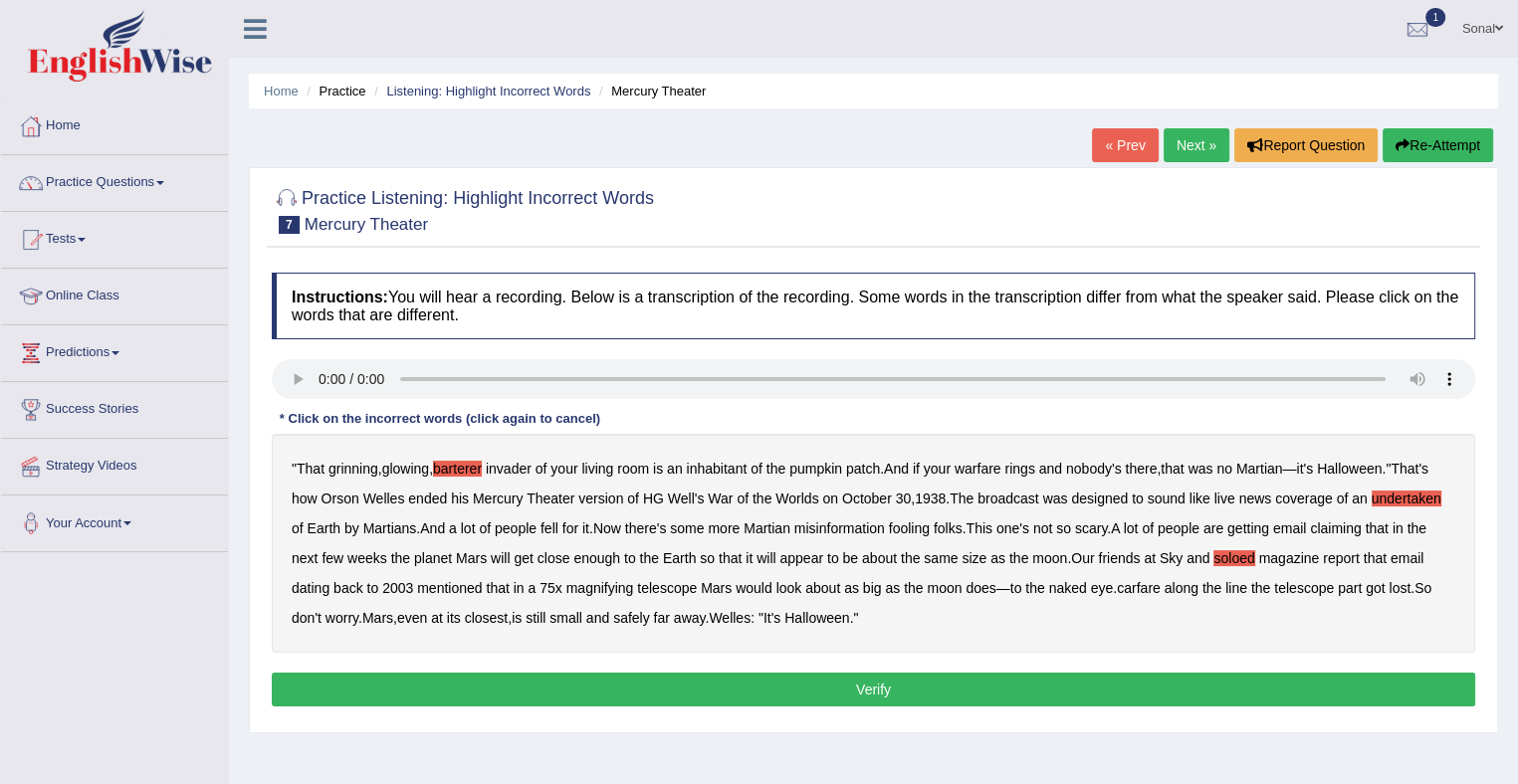click on "Verify" at bounding box center (873, 689) 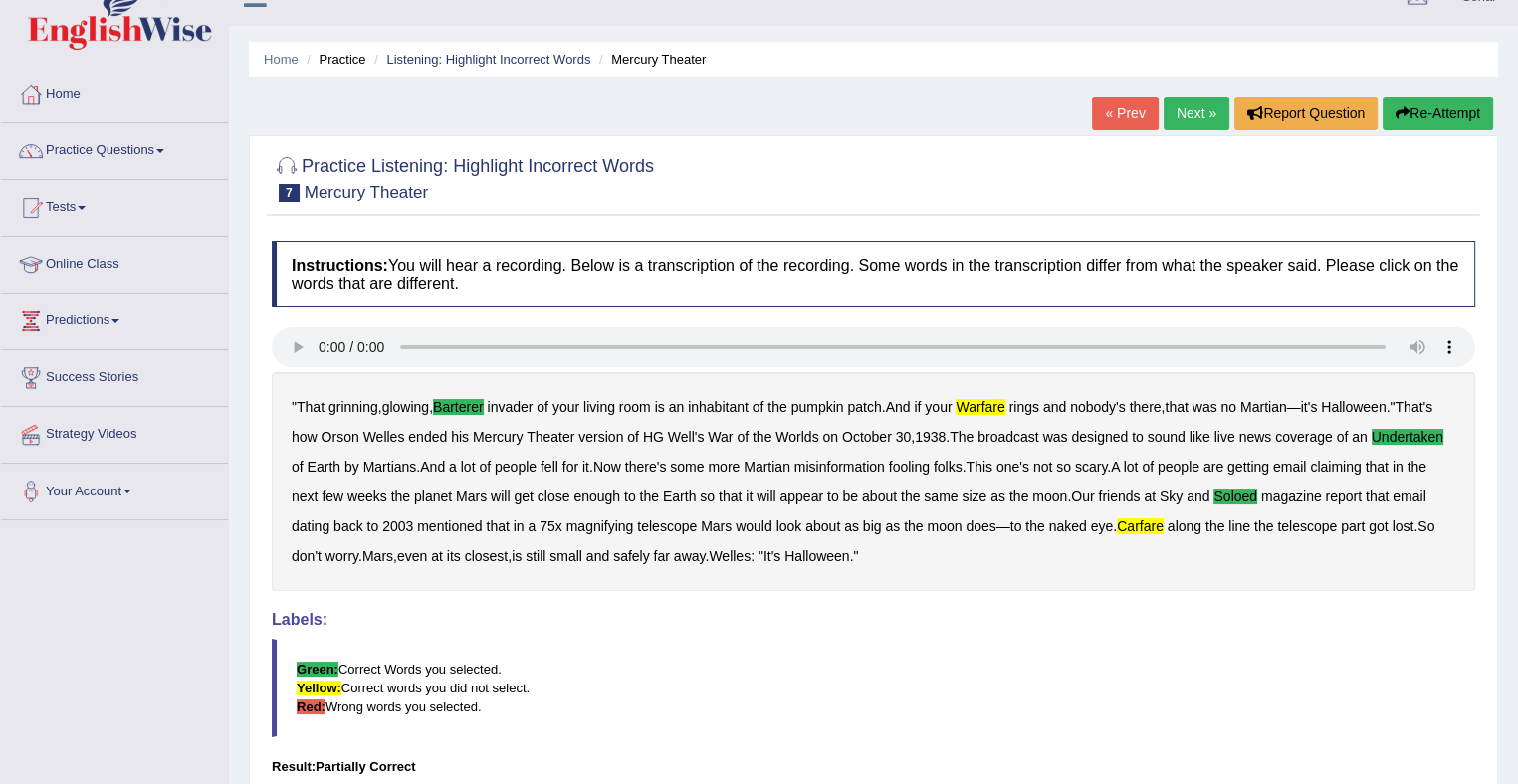 scroll, scrollTop: 0, scrollLeft: 0, axis: both 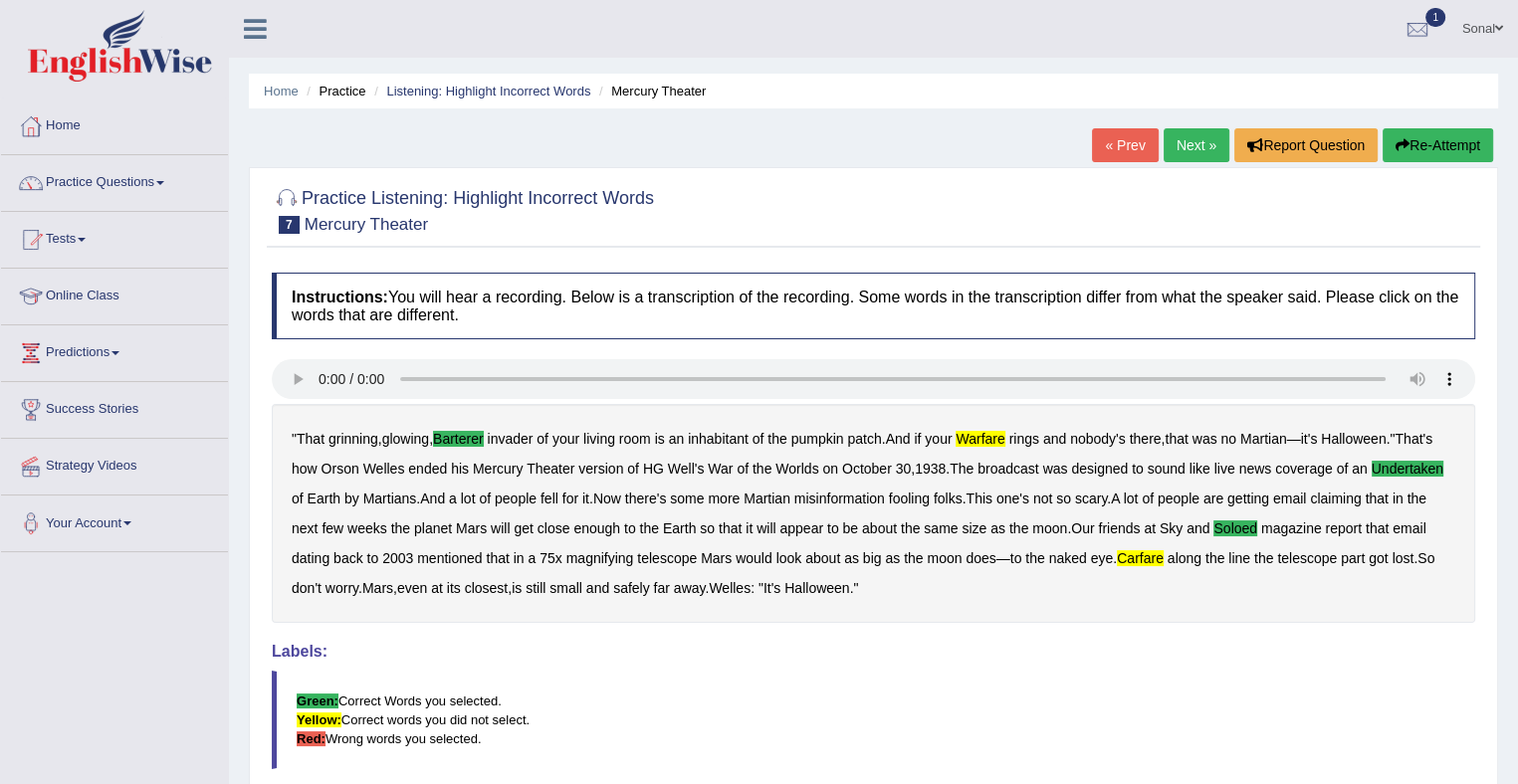 click on "Practice Questions" at bounding box center [114, 180] 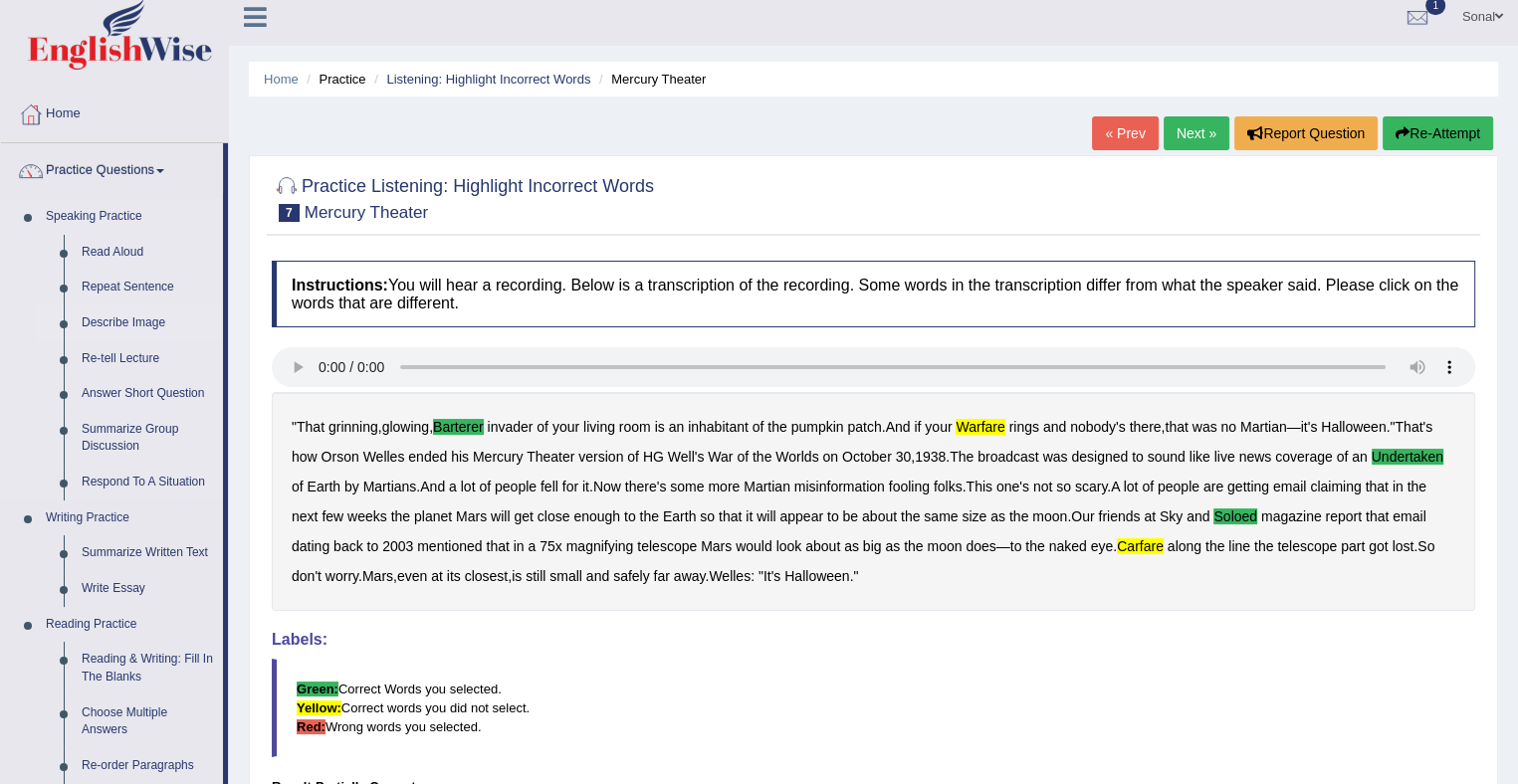 scroll, scrollTop: 0, scrollLeft: 0, axis: both 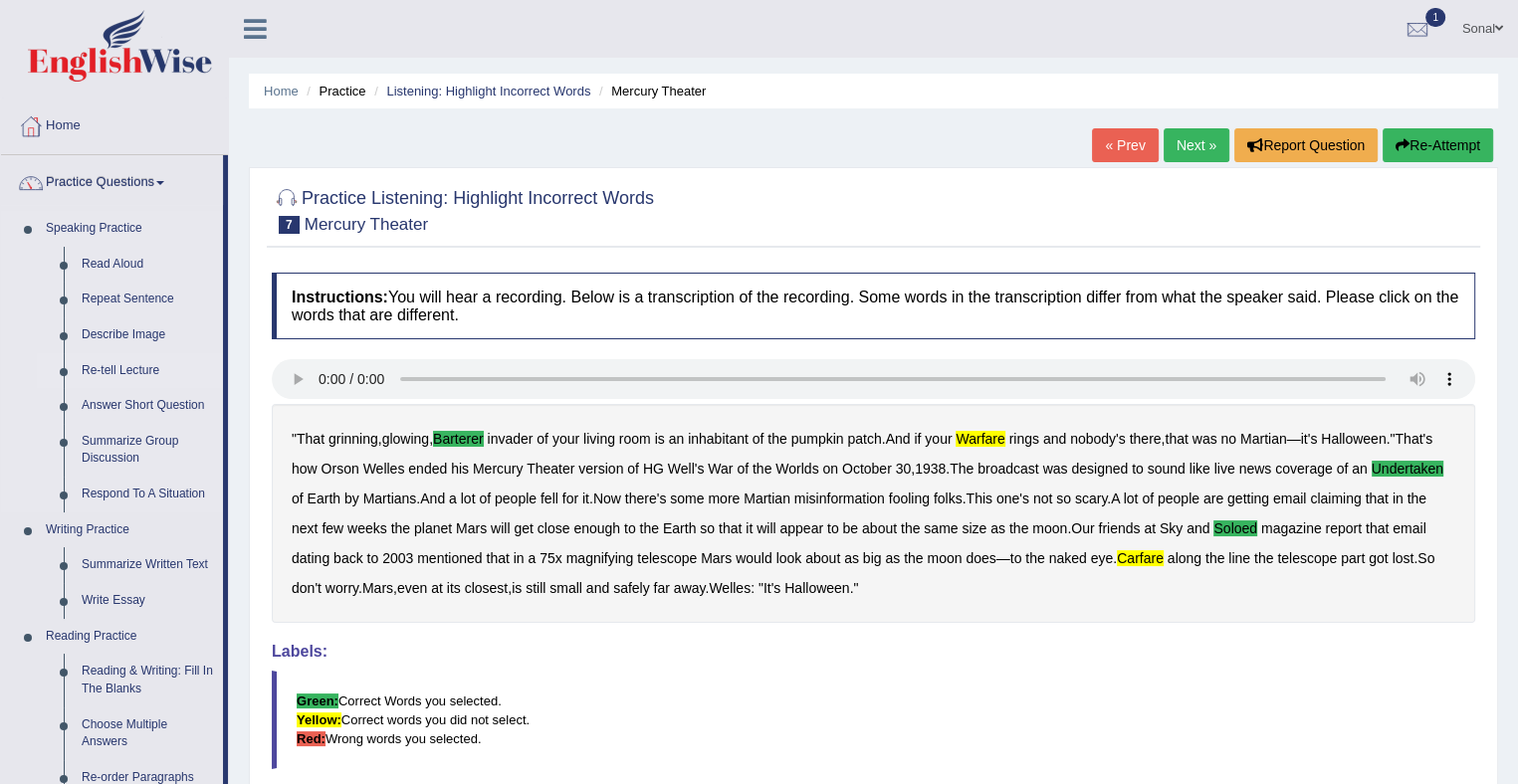 click on "Re-tell Lecture" at bounding box center [147, 371] 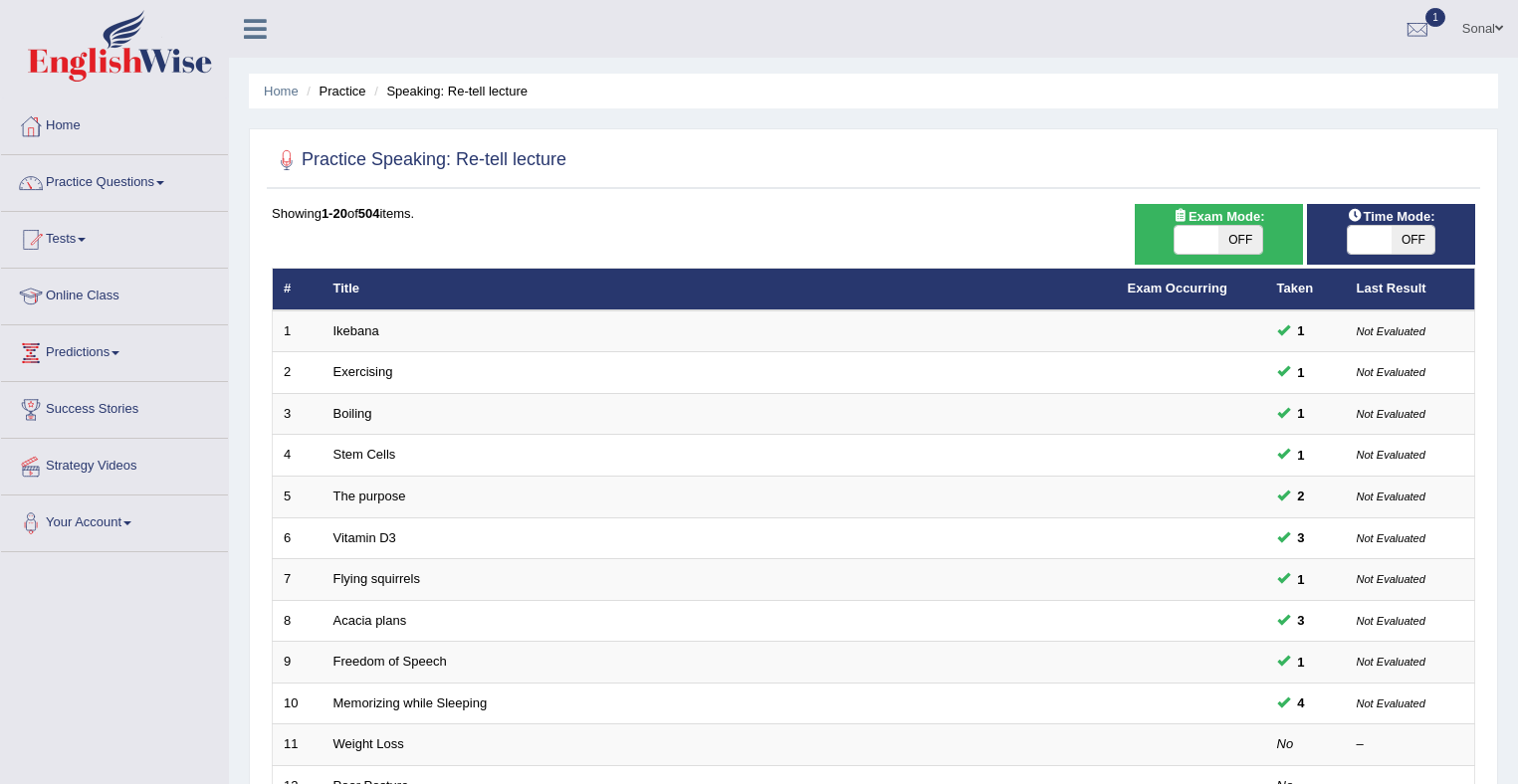 scroll, scrollTop: 0, scrollLeft: 0, axis: both 